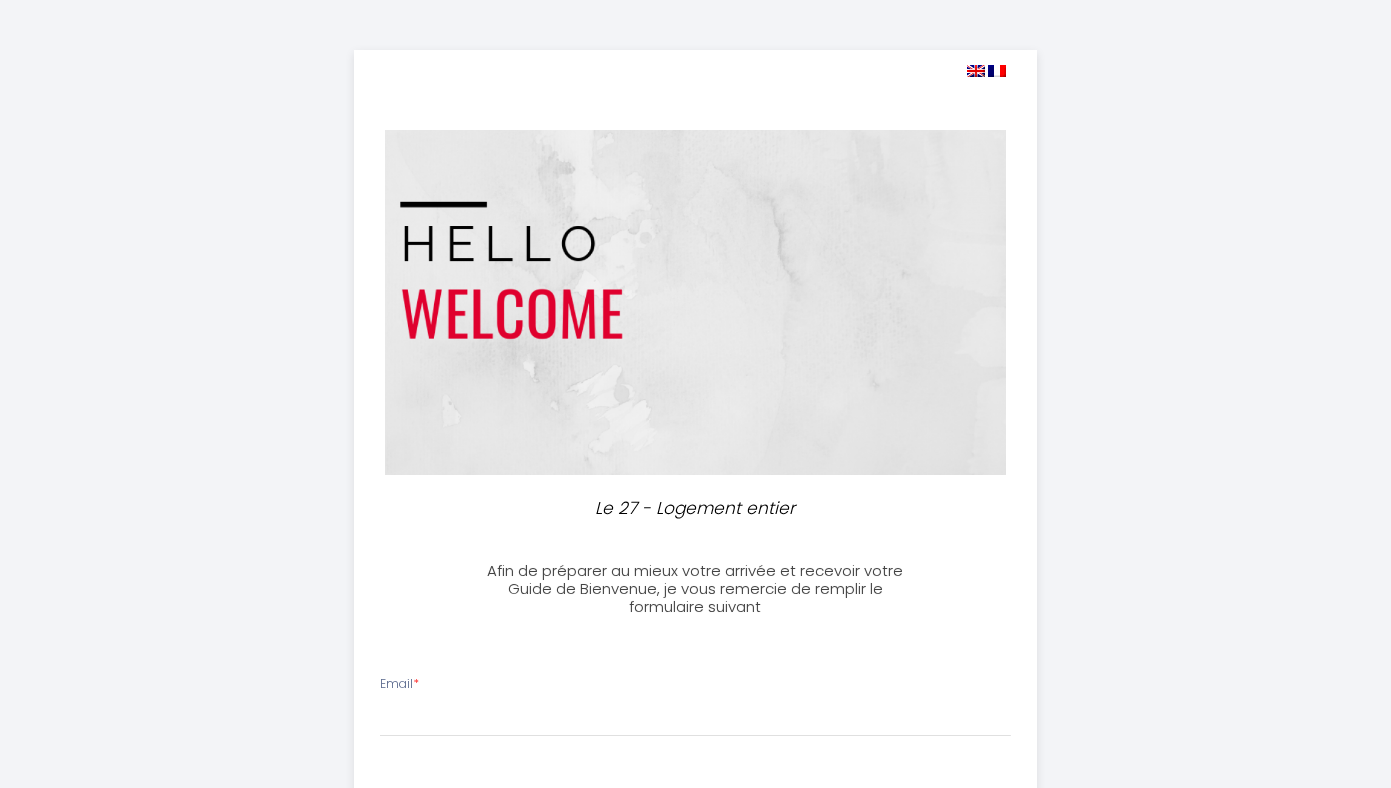 select 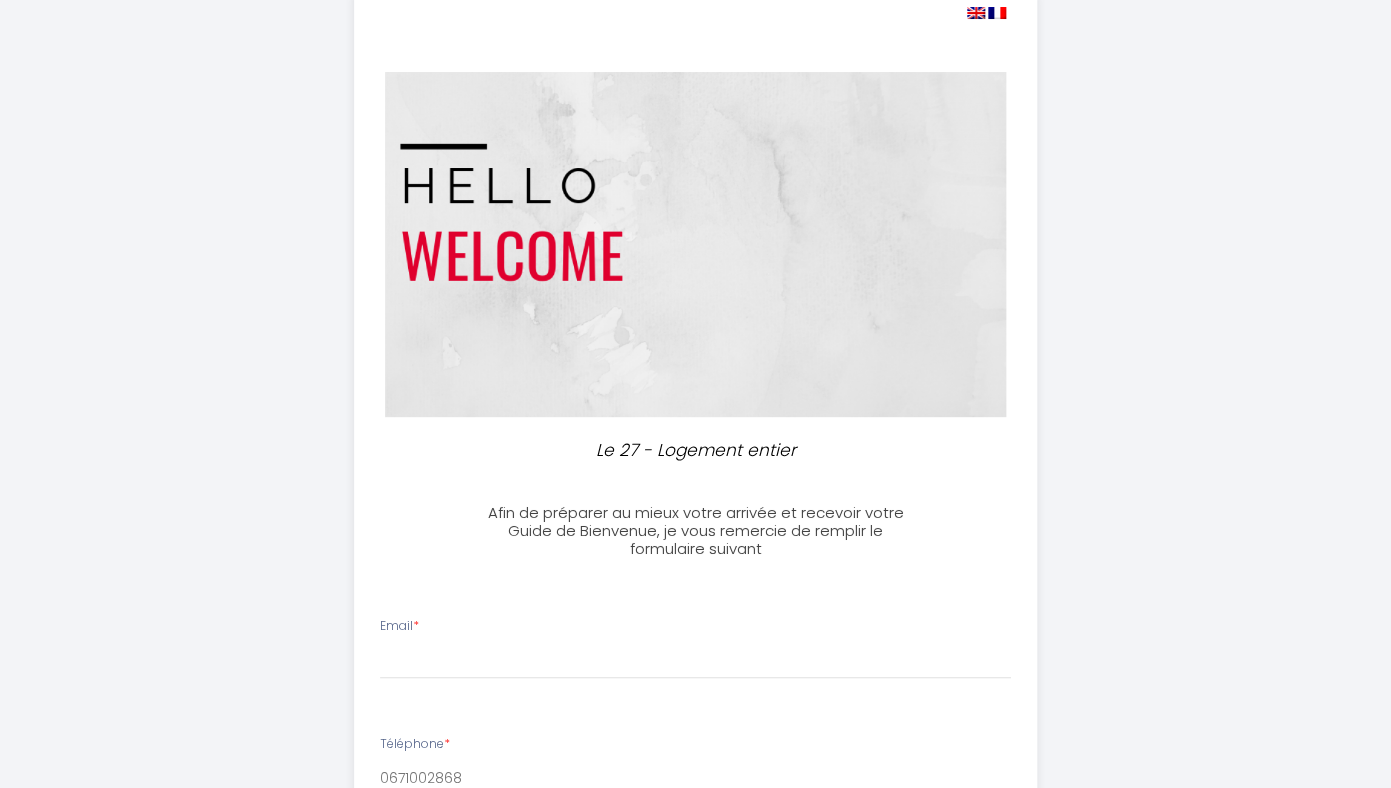 scroll, scrollTop: 59, scrollLeft: 0, axis: vertical 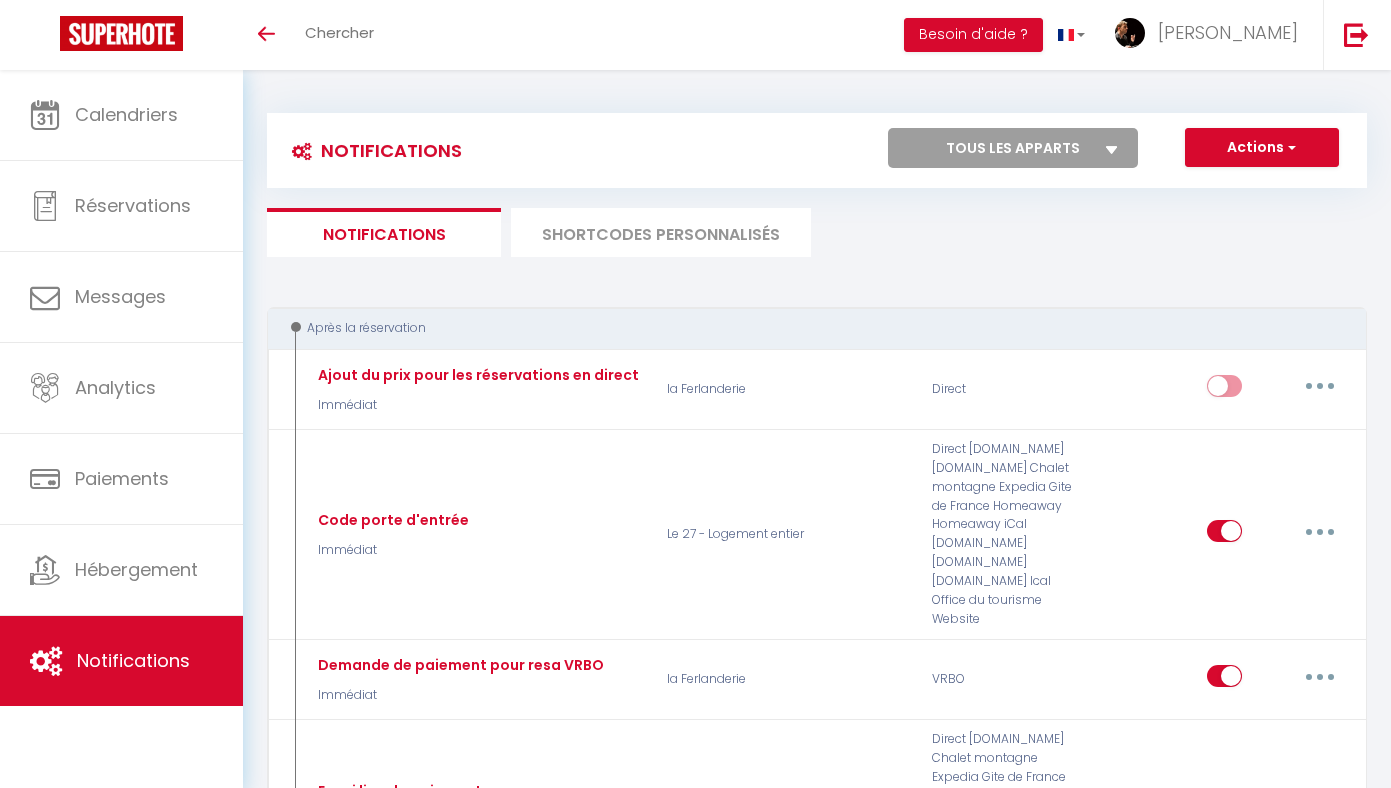 select 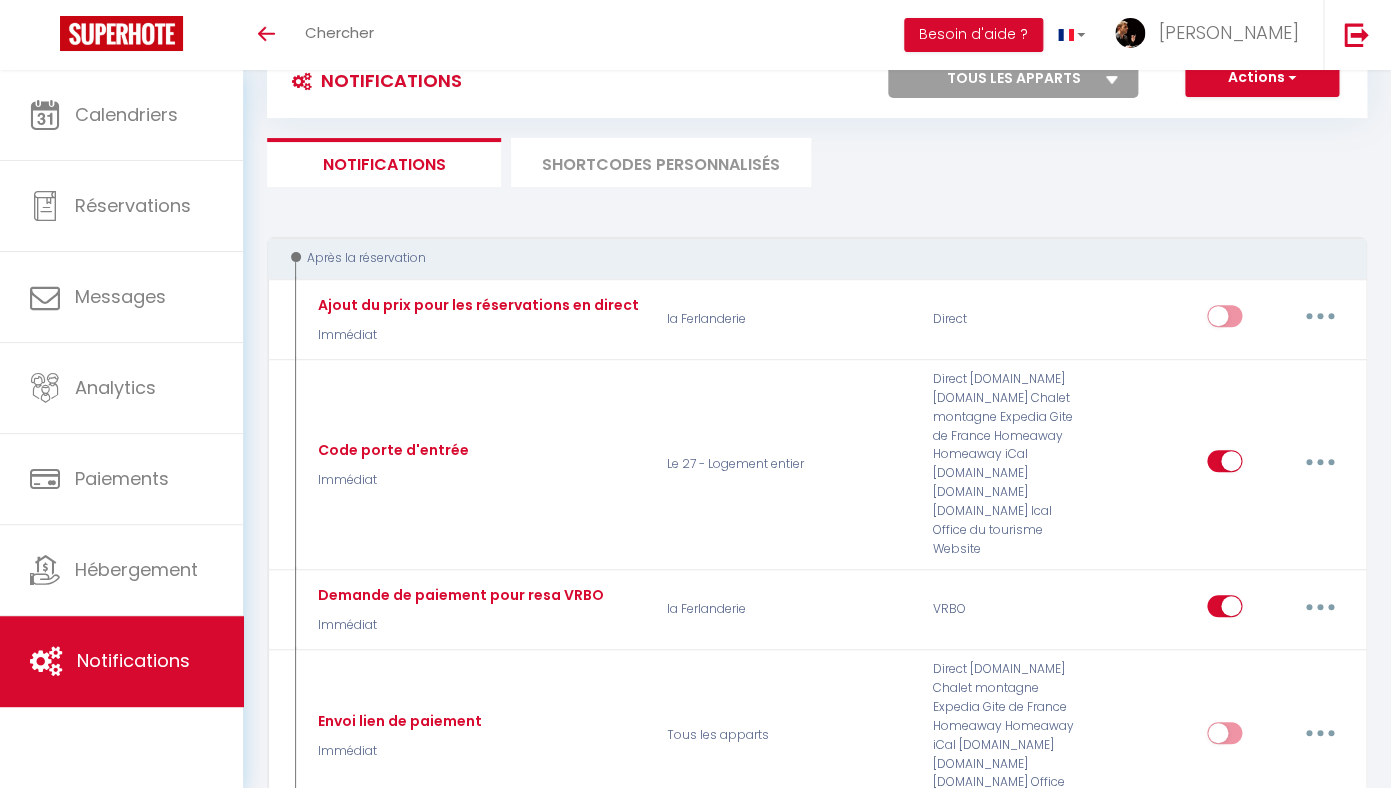 select 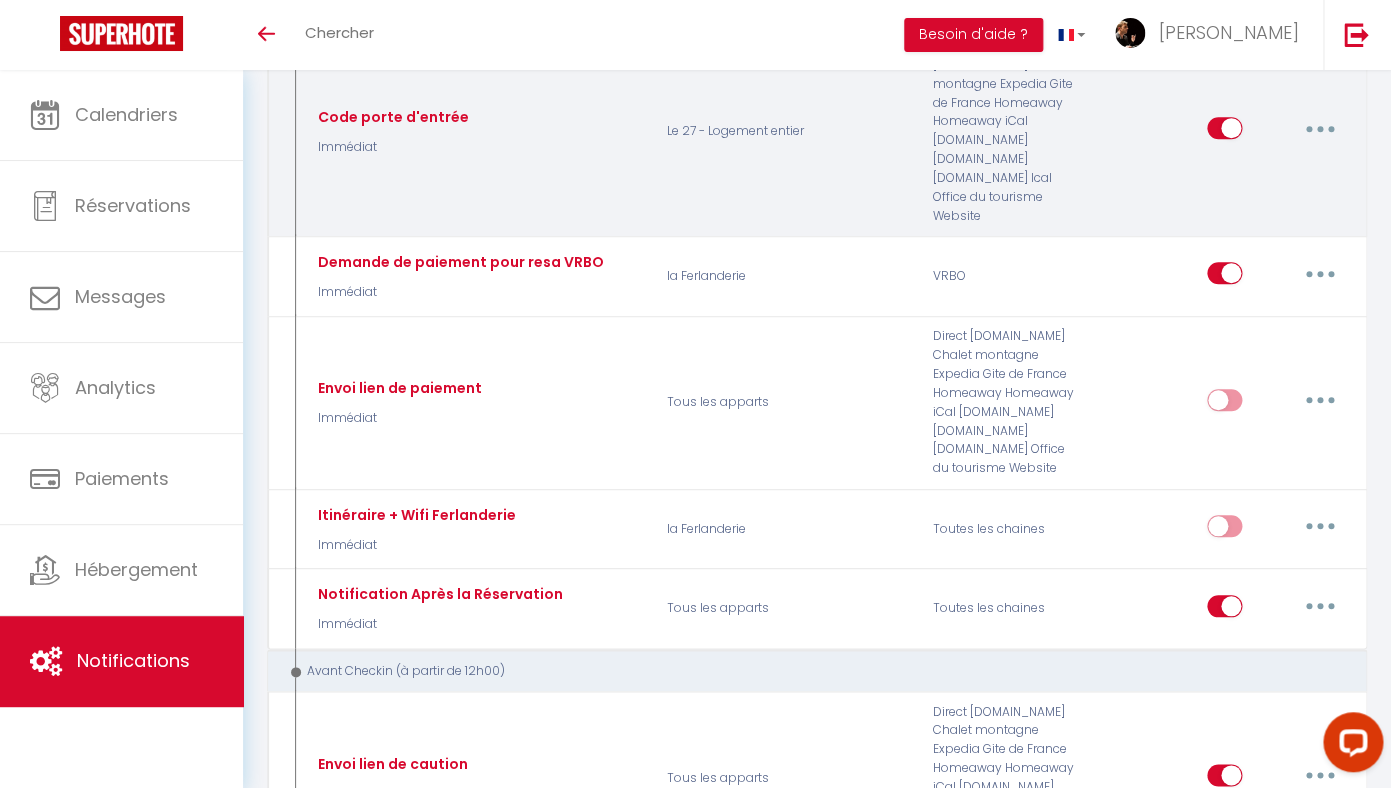 scroll, scrollTop: 404, scrollLeft: 0, axis: vertical 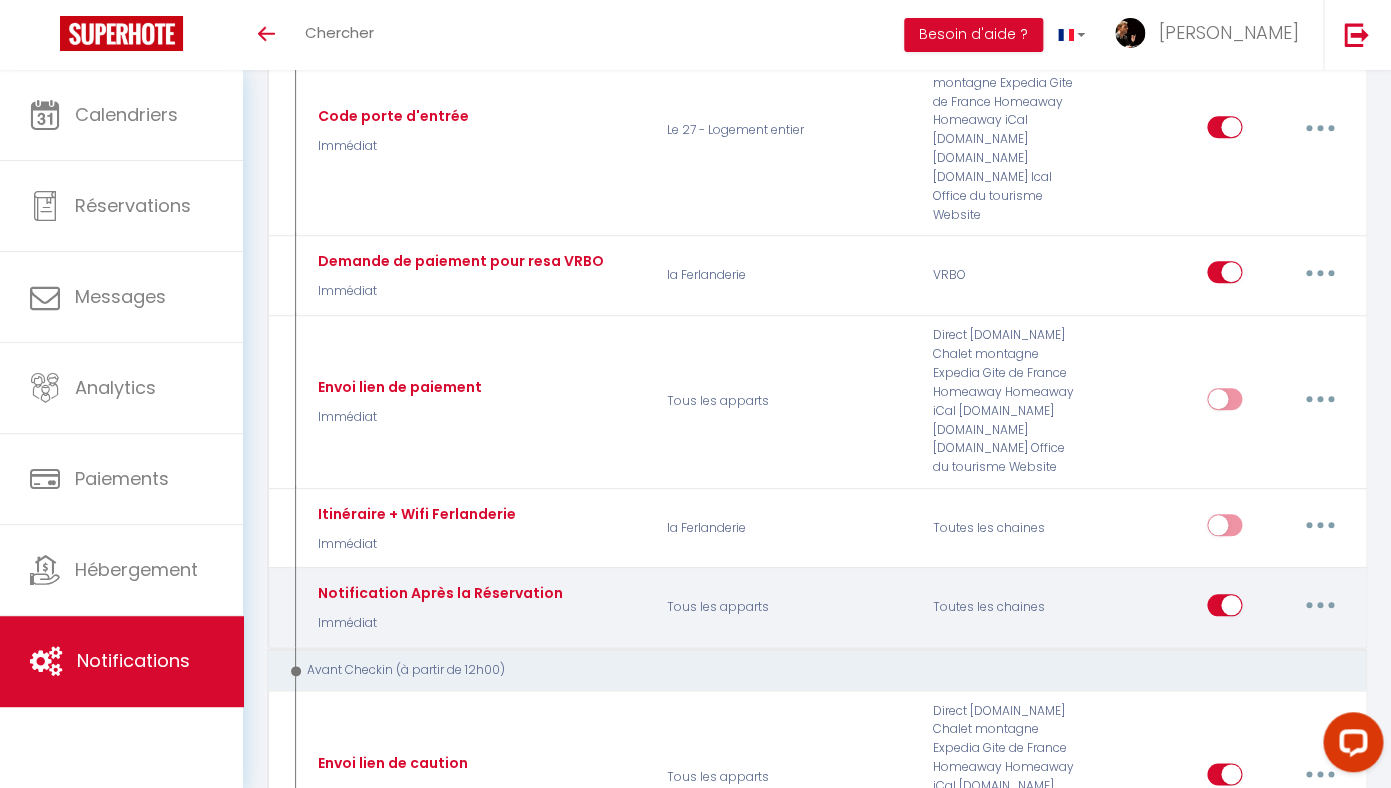 click at bounding box center (1320, 605) 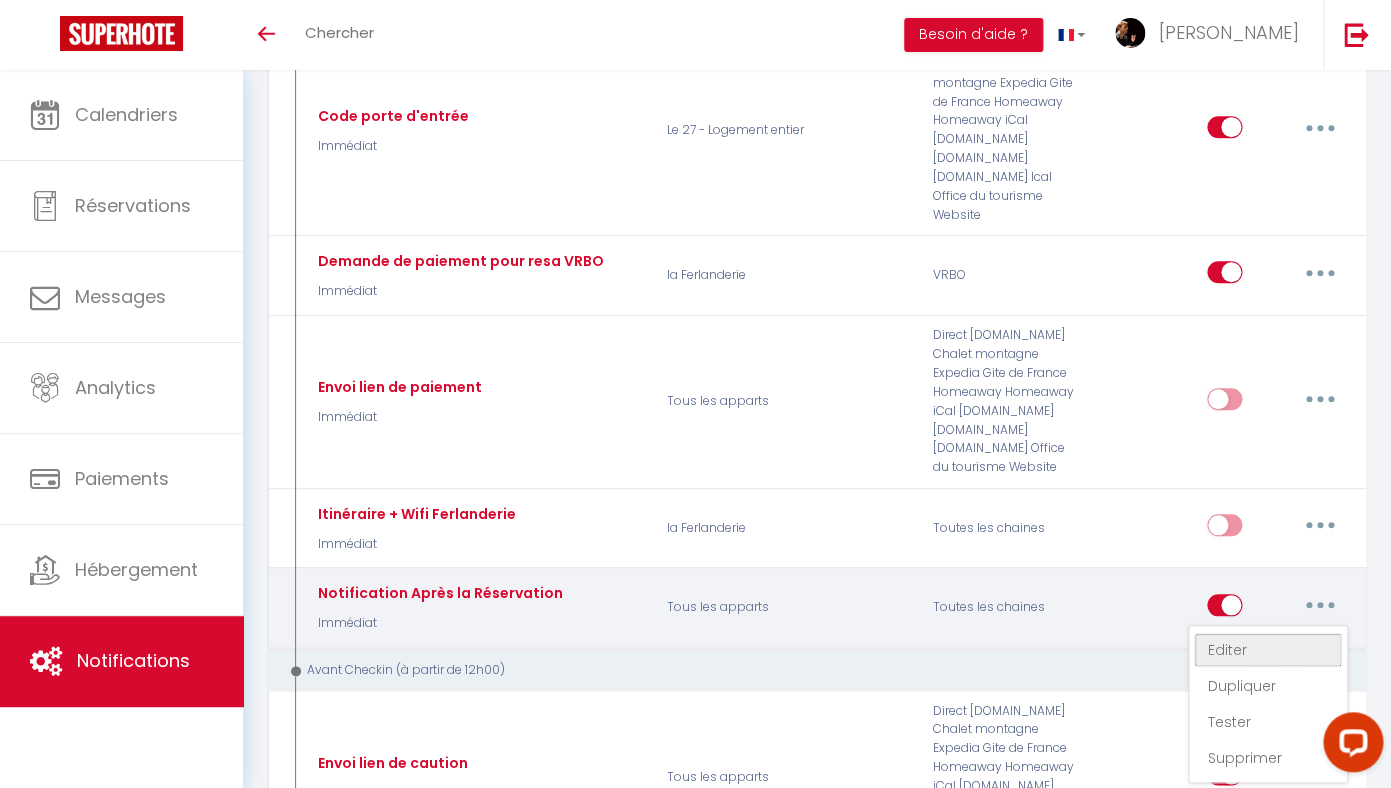 click on "Editer" at bounding box center (1268, 650) 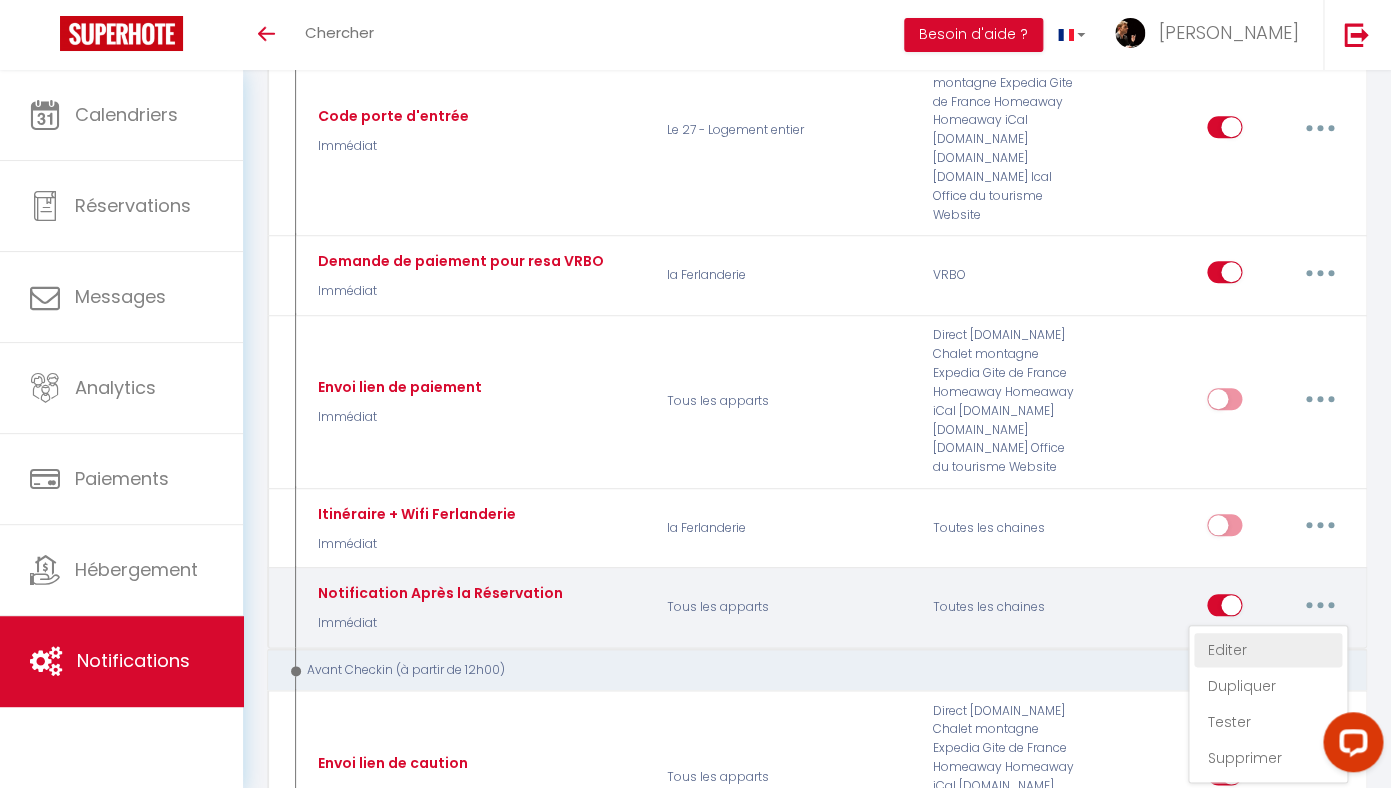 type on "Notification Après la Réservation" 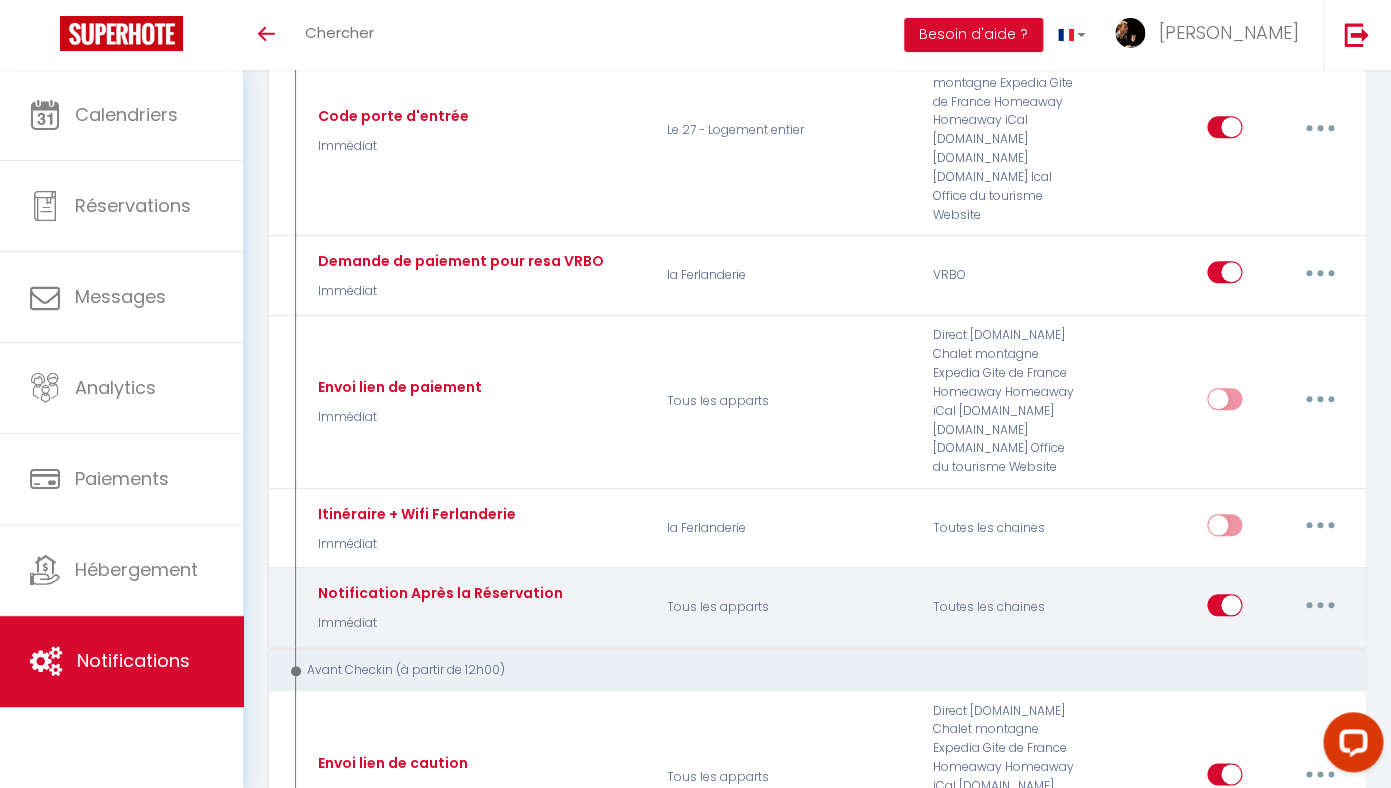 scroll, scrollTop: 30, scrollLeft: 0, axis: vertical 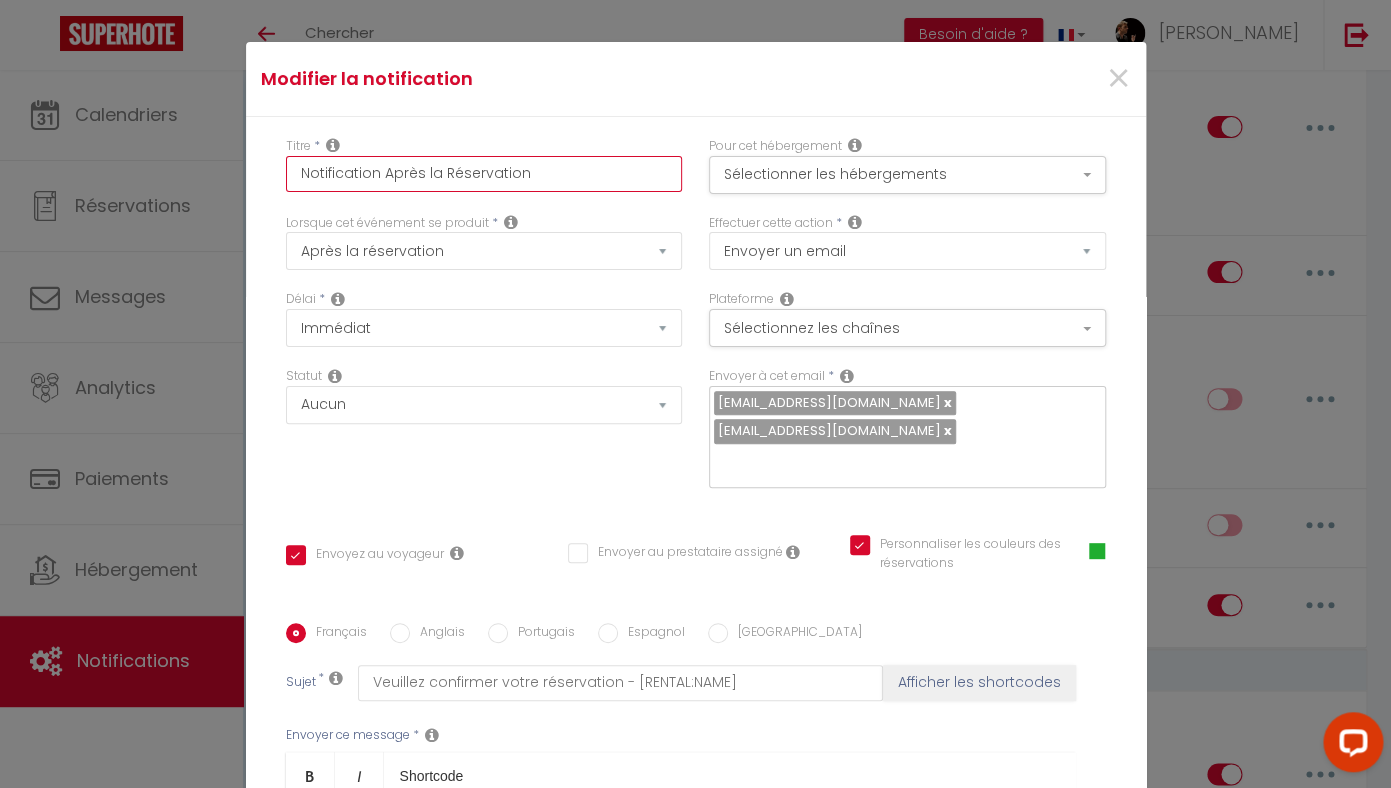 click on "Notification Après la Réservation" at bounding box center [484, 174] 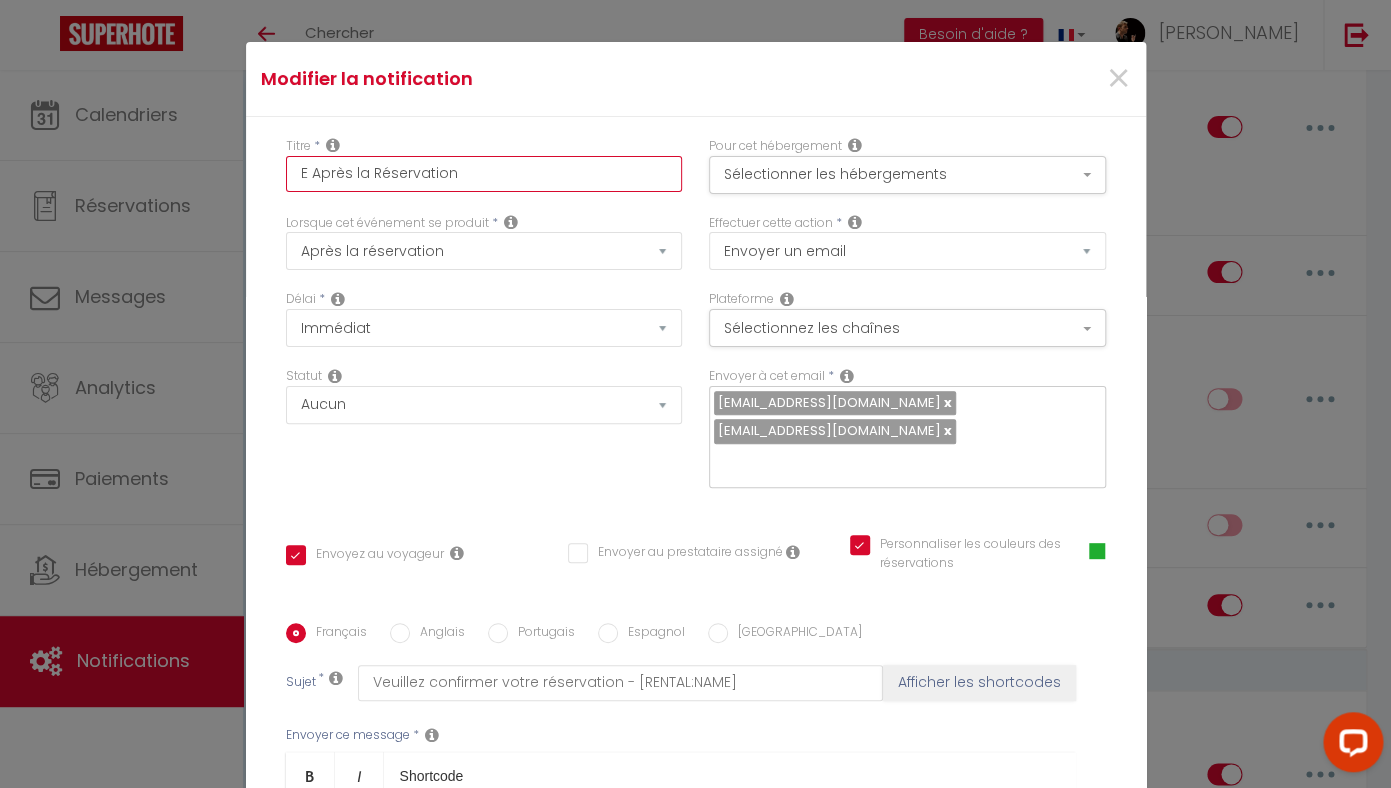 checkbox on "true" 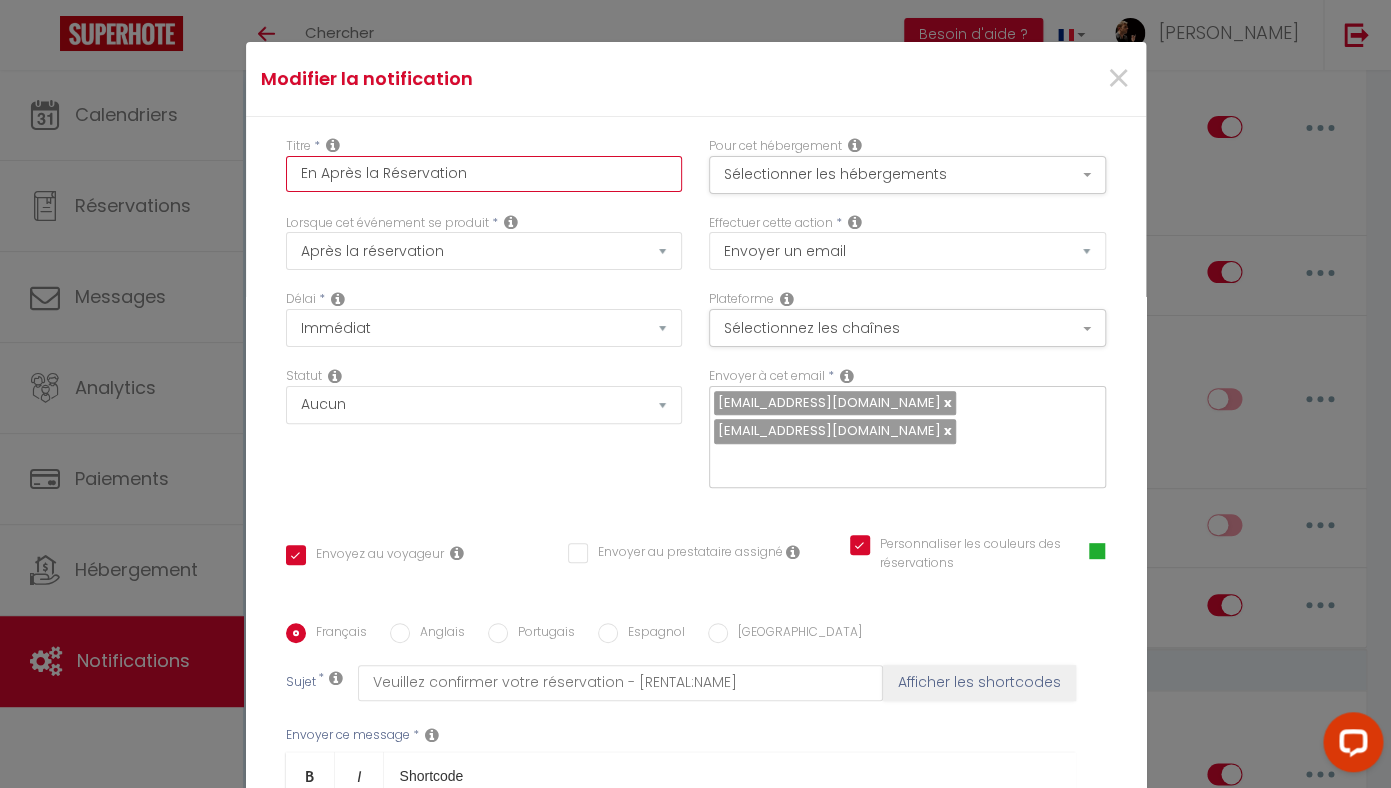 checkbox on "true" 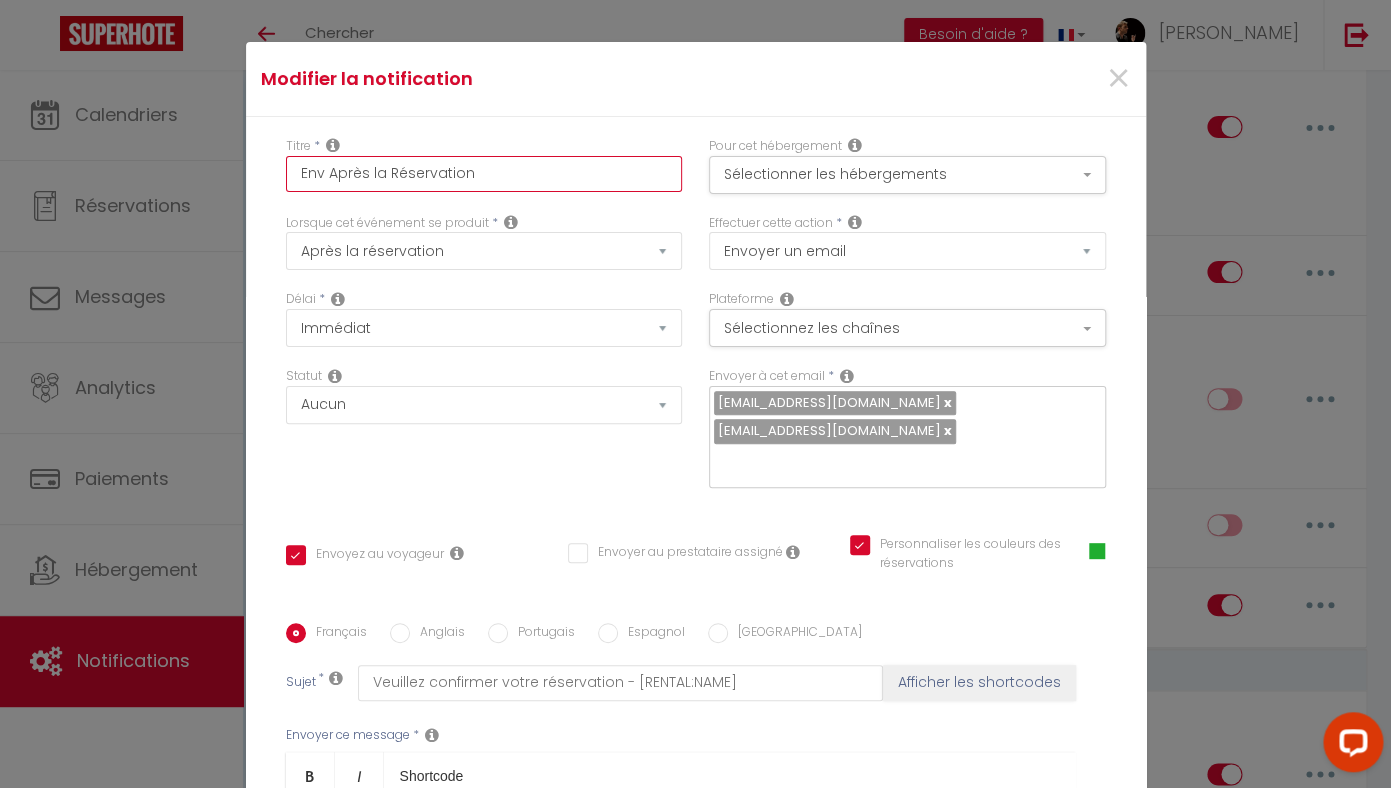 checkbox on "true" 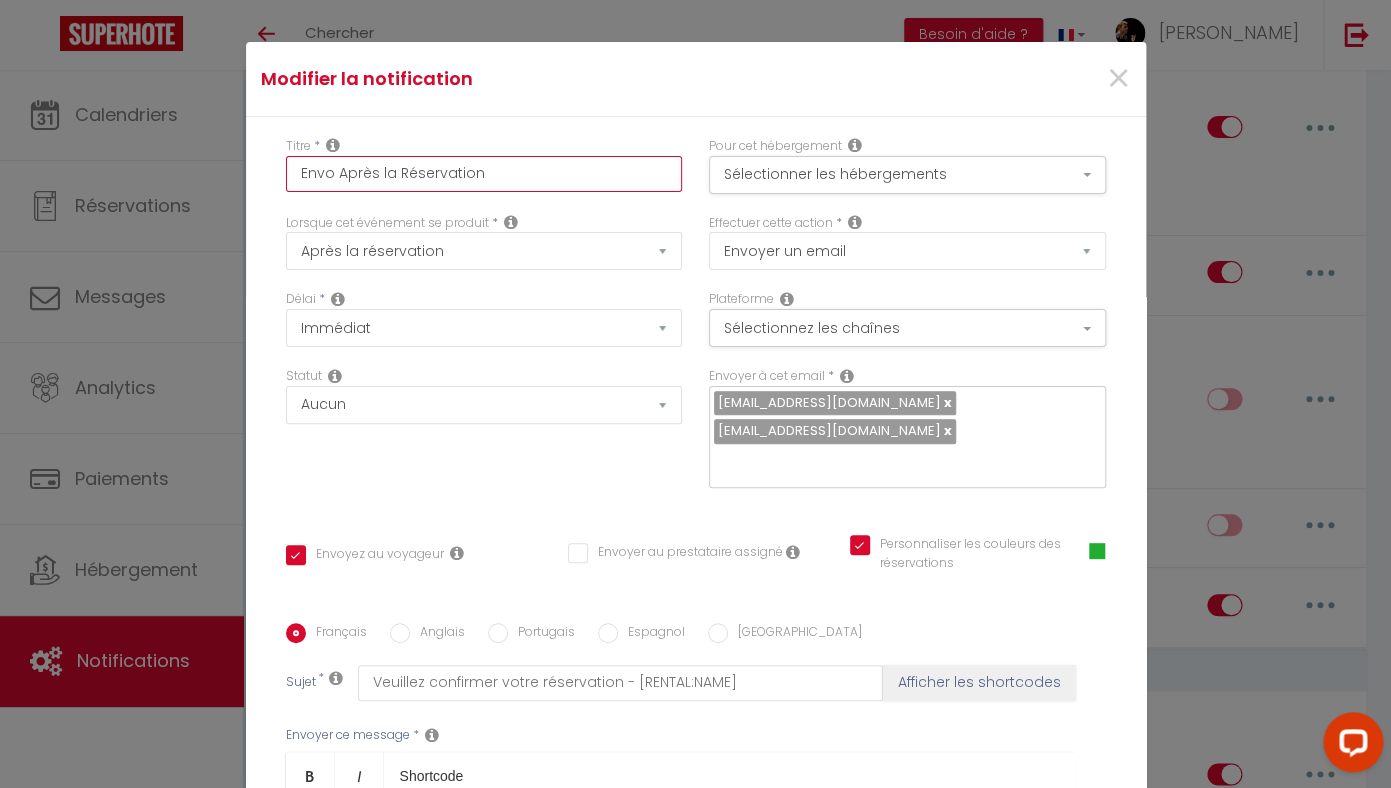 checkbox on "true" 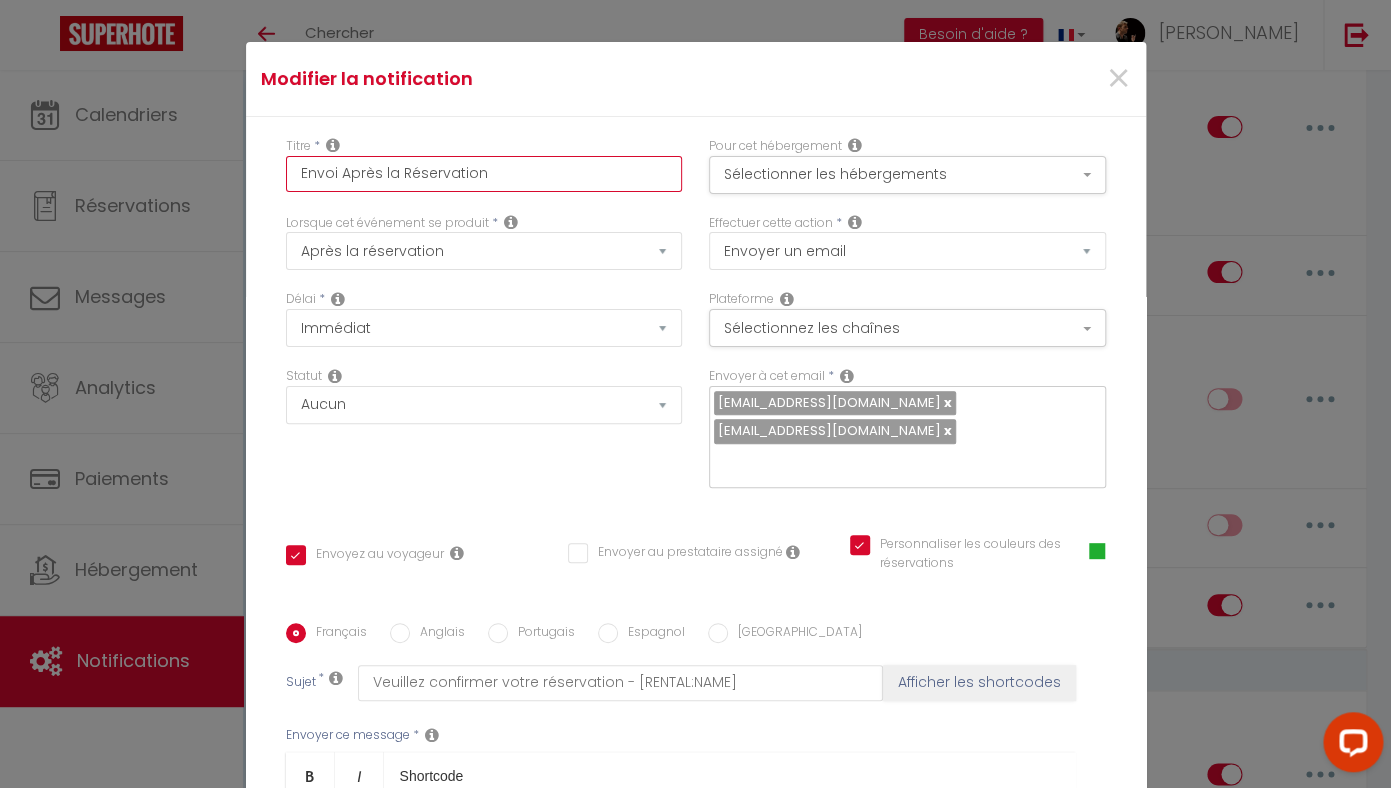 checkbox on "true" 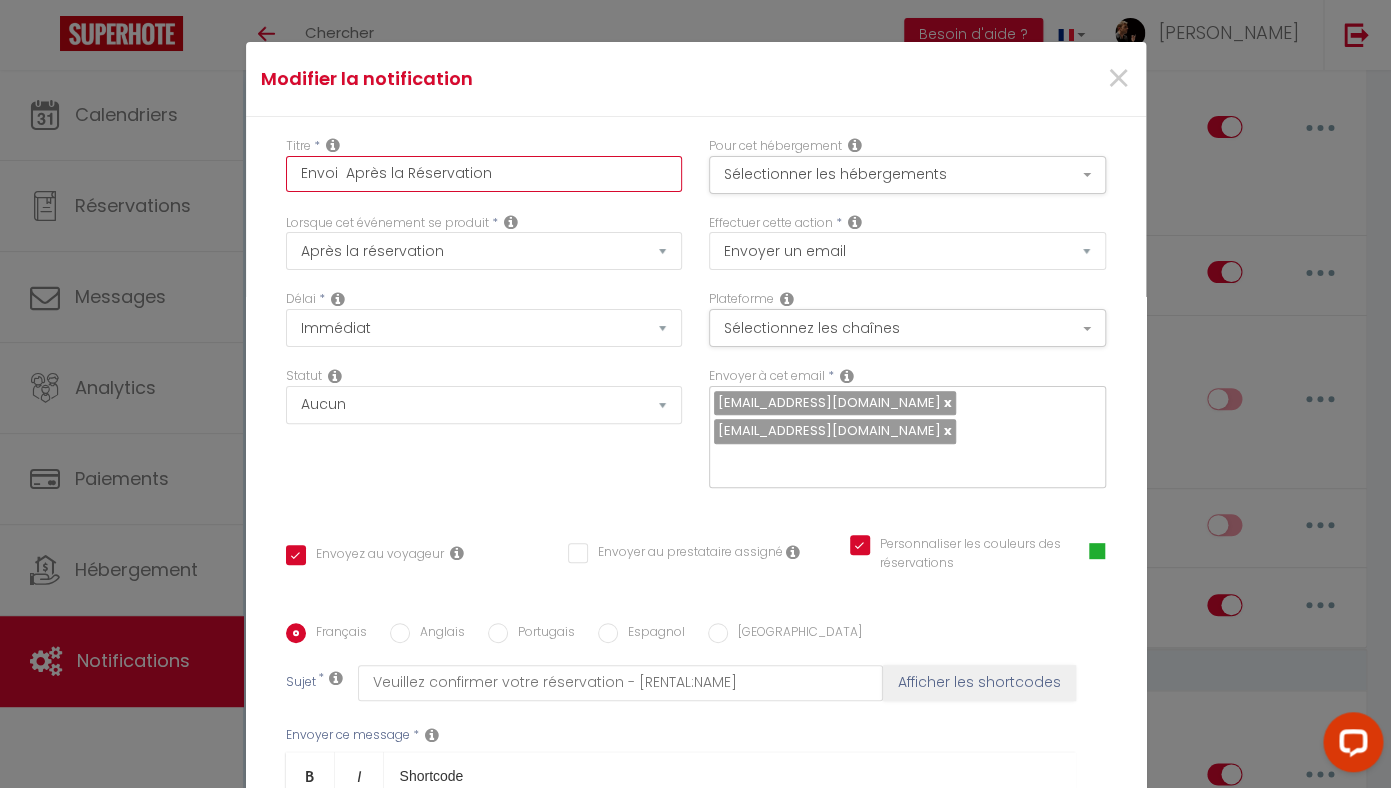 checkbox on "true" 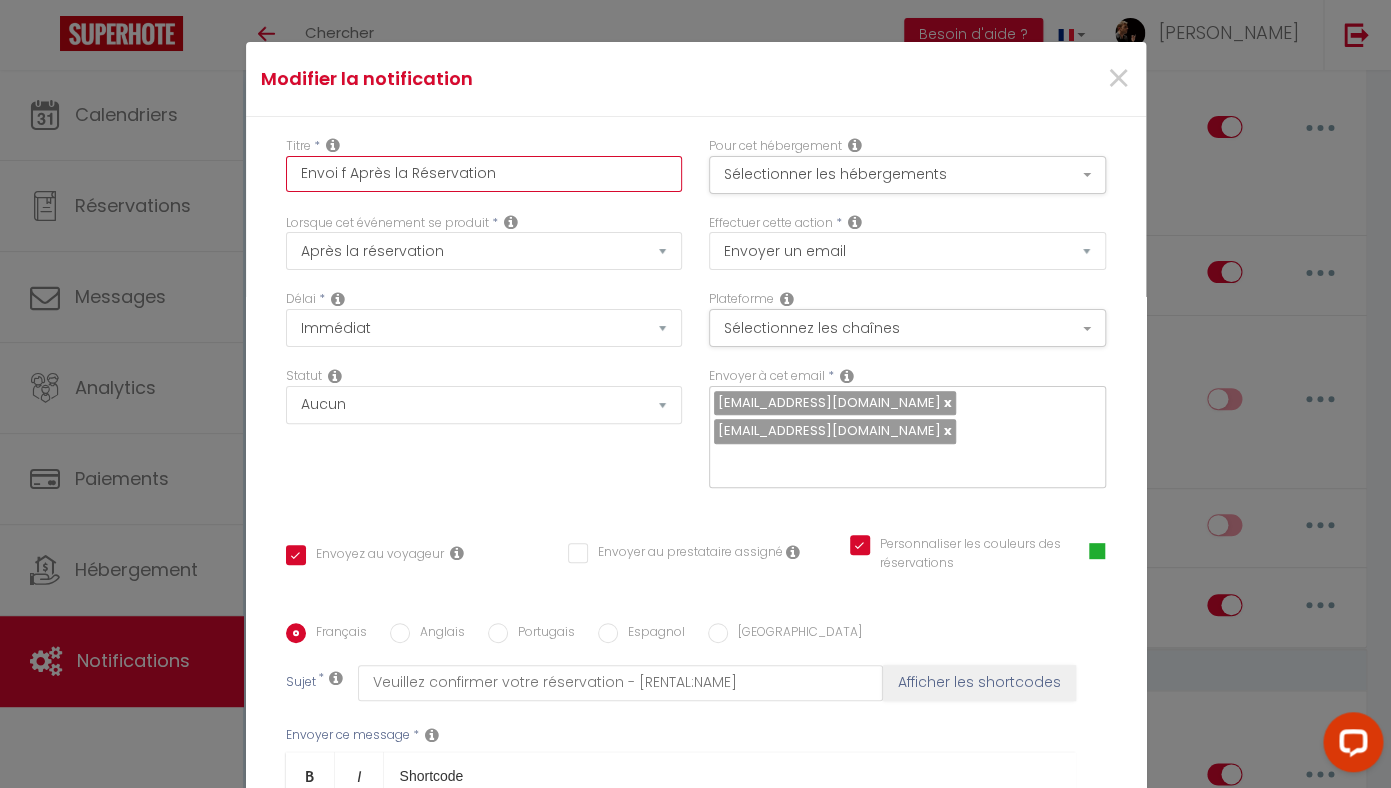 checkbox on "true" 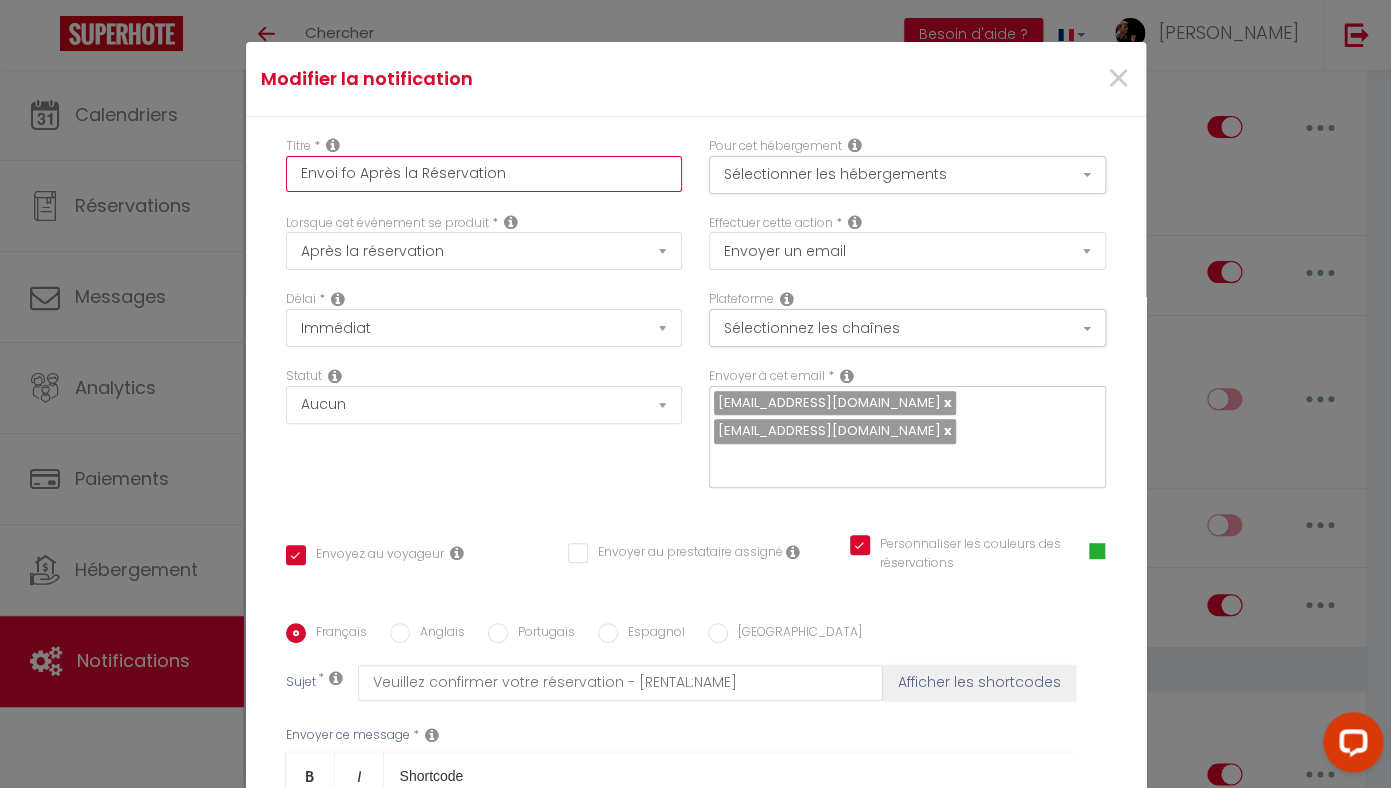 checkbox on "true" 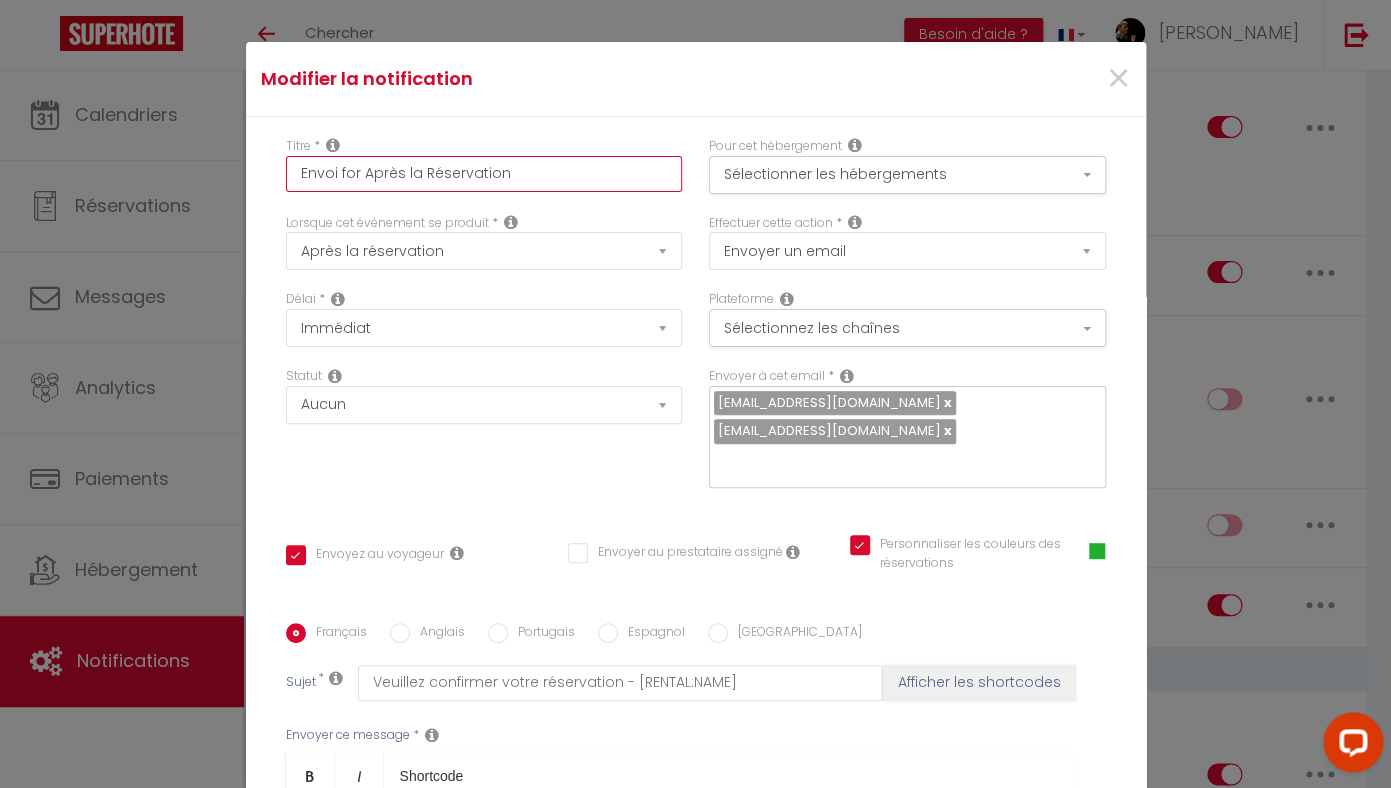 checkbox on "true" 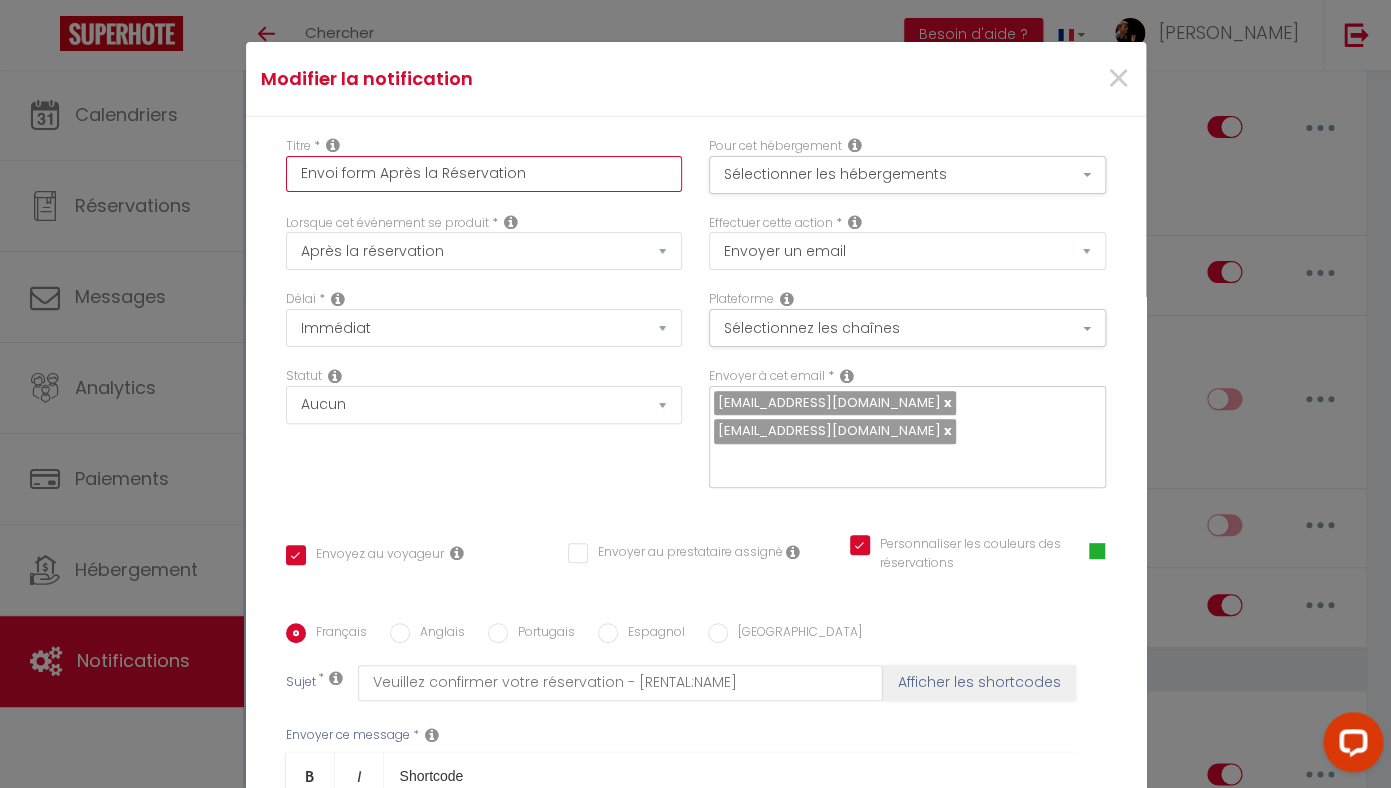 checkbox on "true" 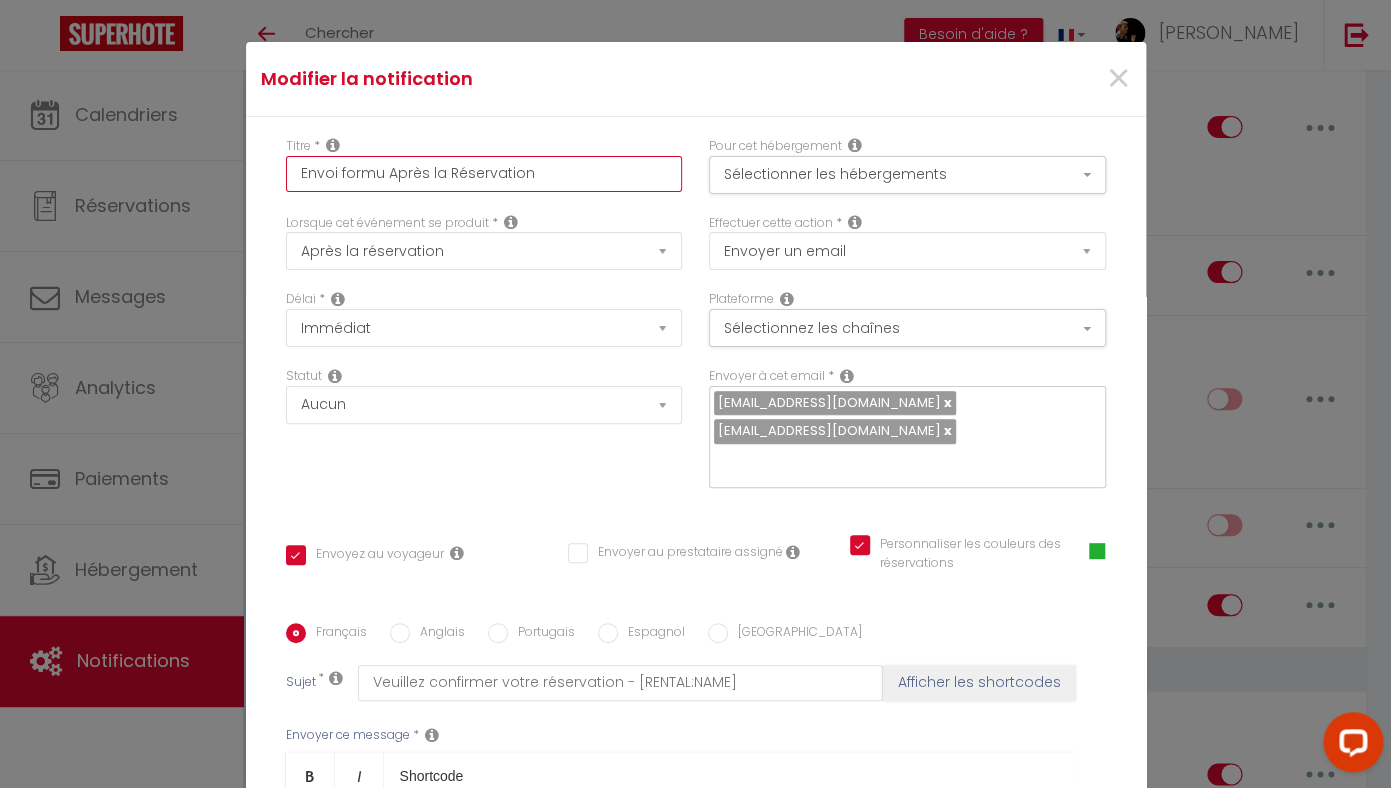 checkbox on "true" 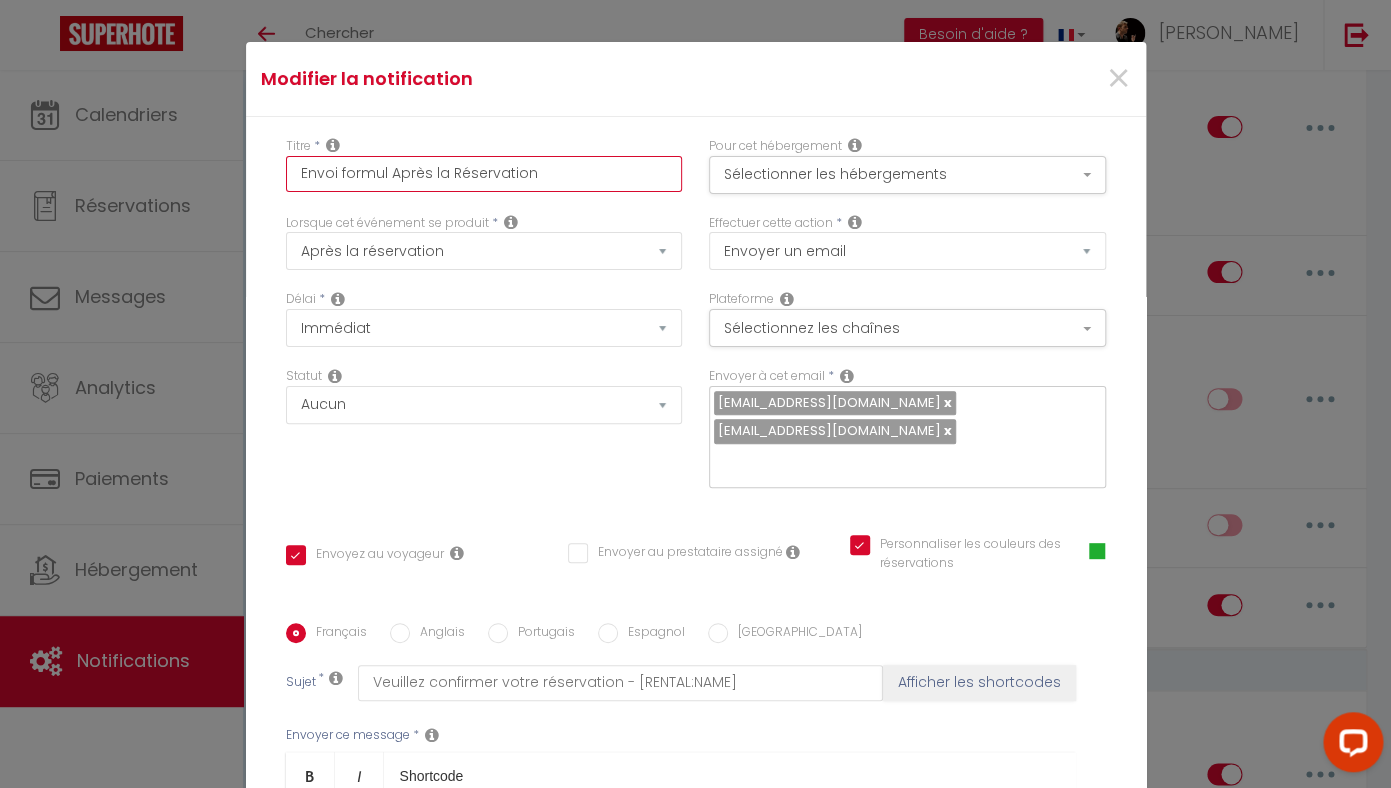 checkbox on "true" 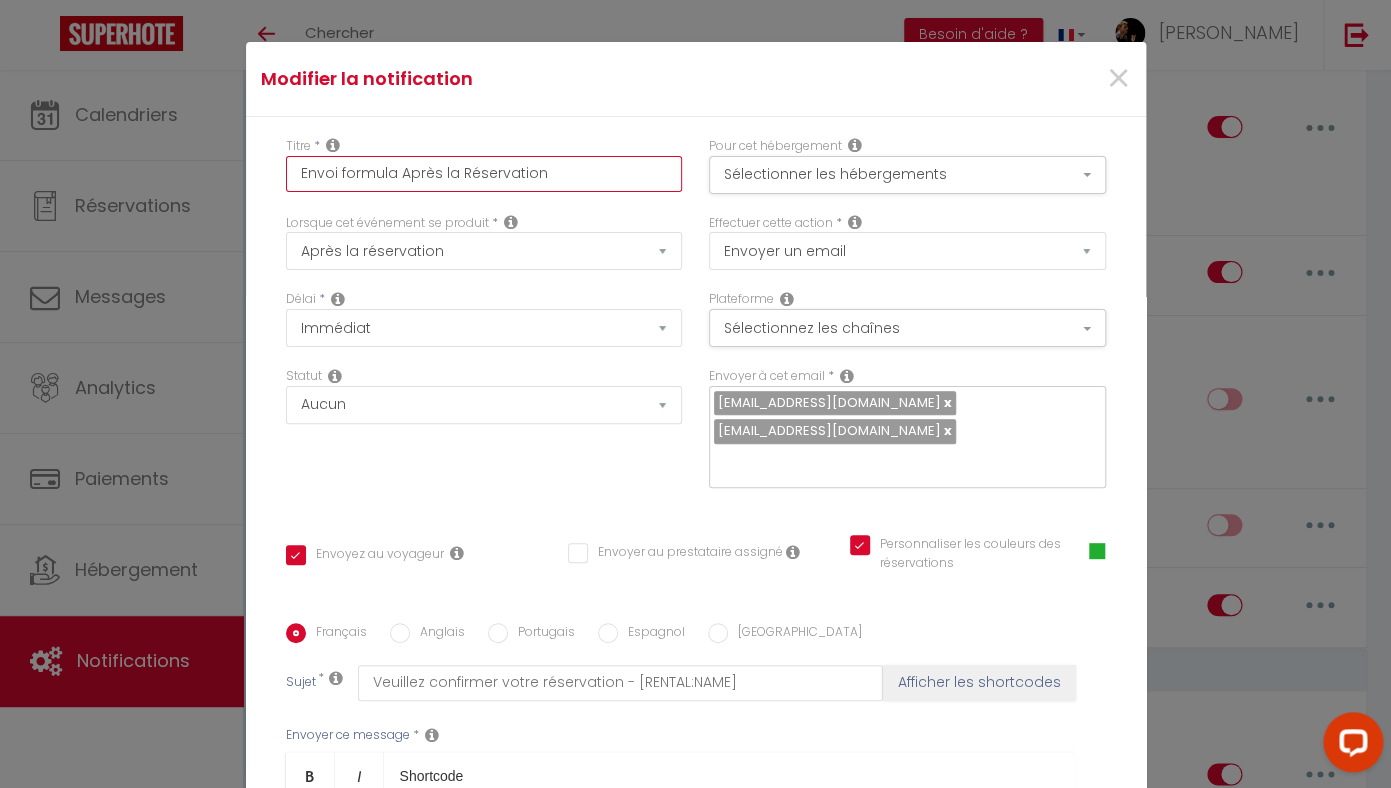 checkbox on "true" 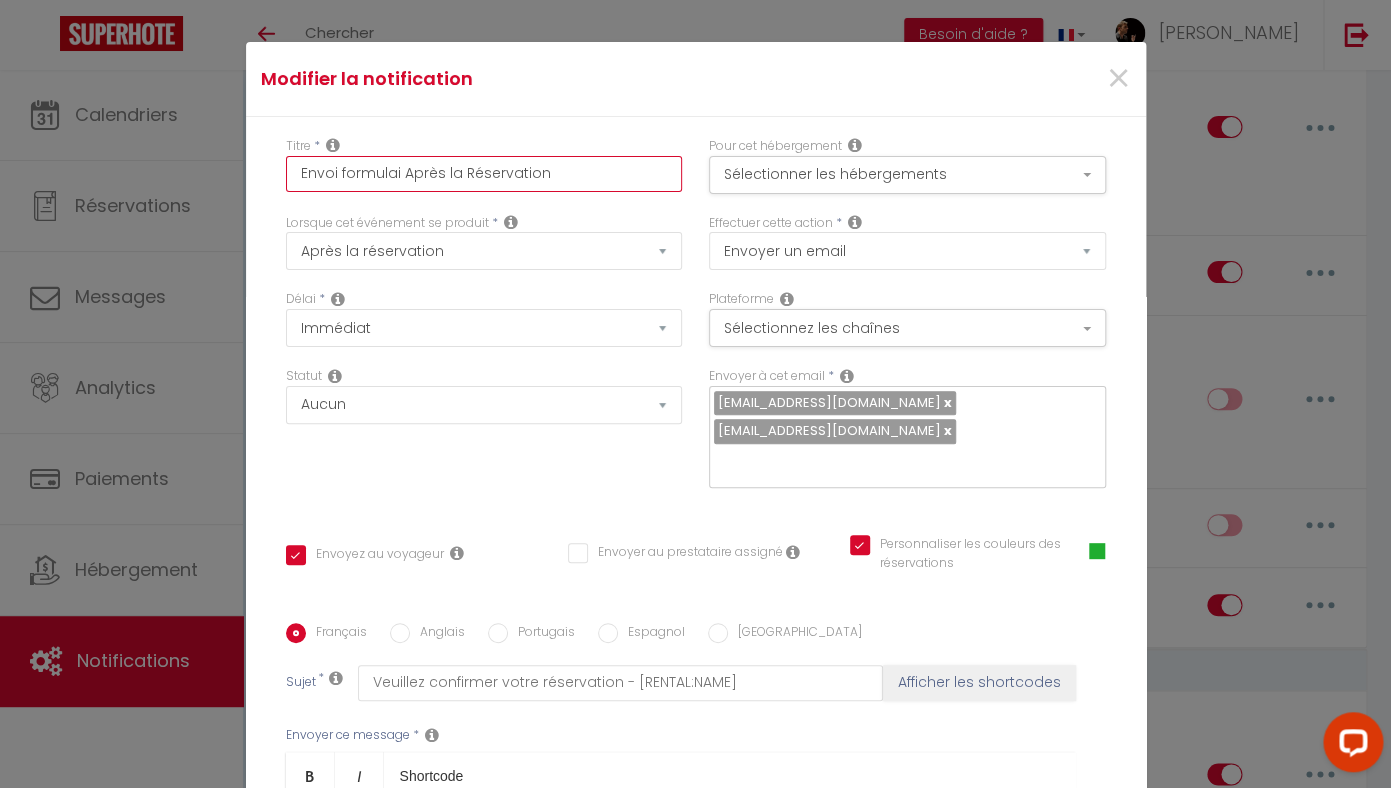 checkbox on "true" 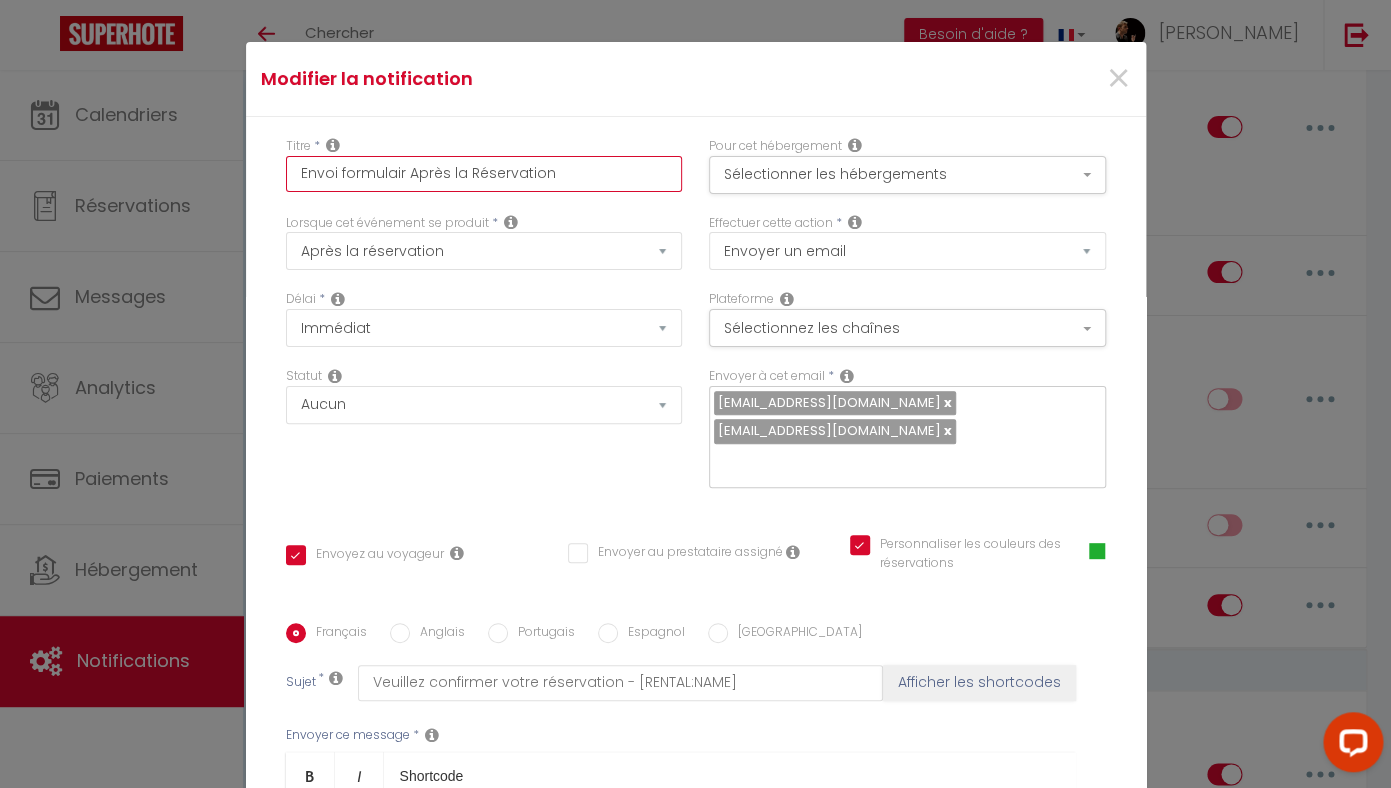 checkbox on "true" 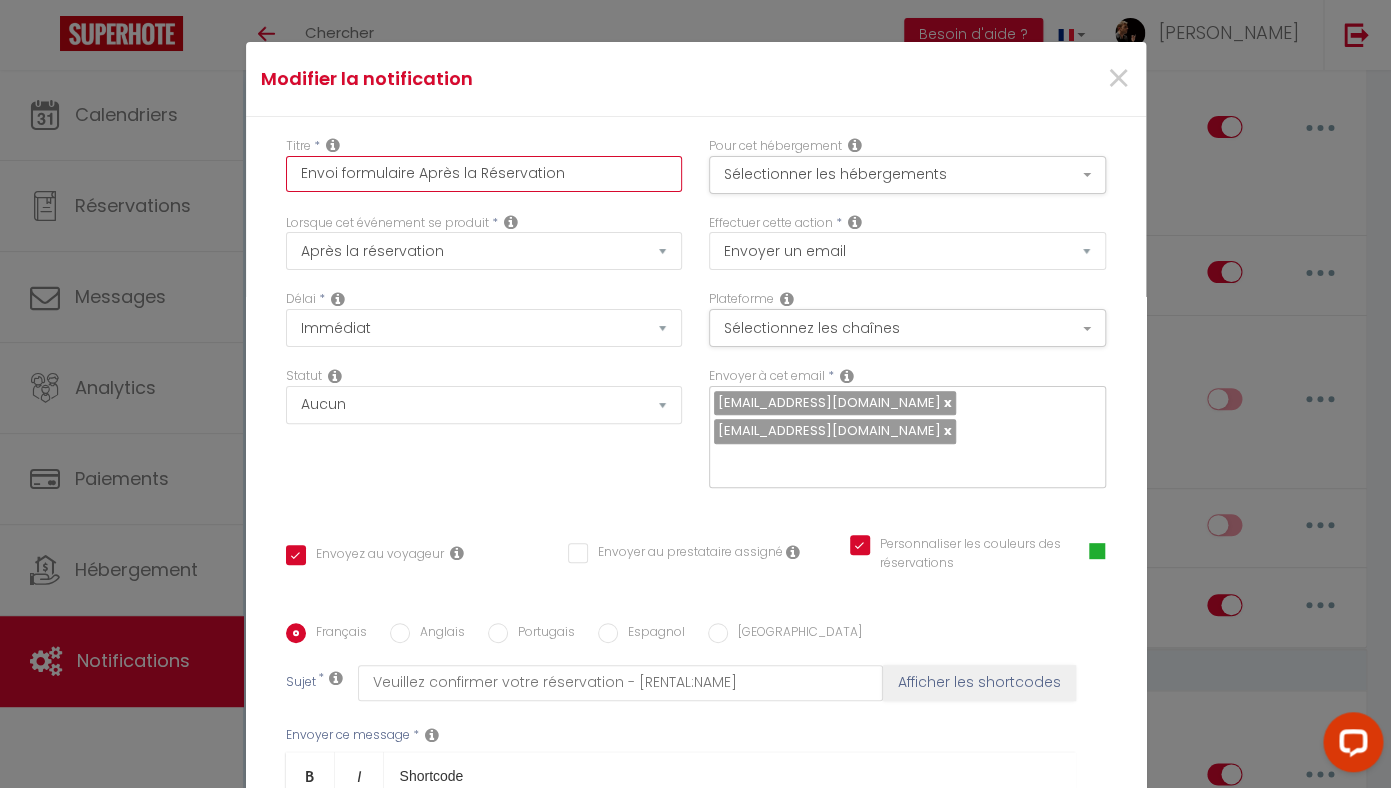 checkbox on "true" 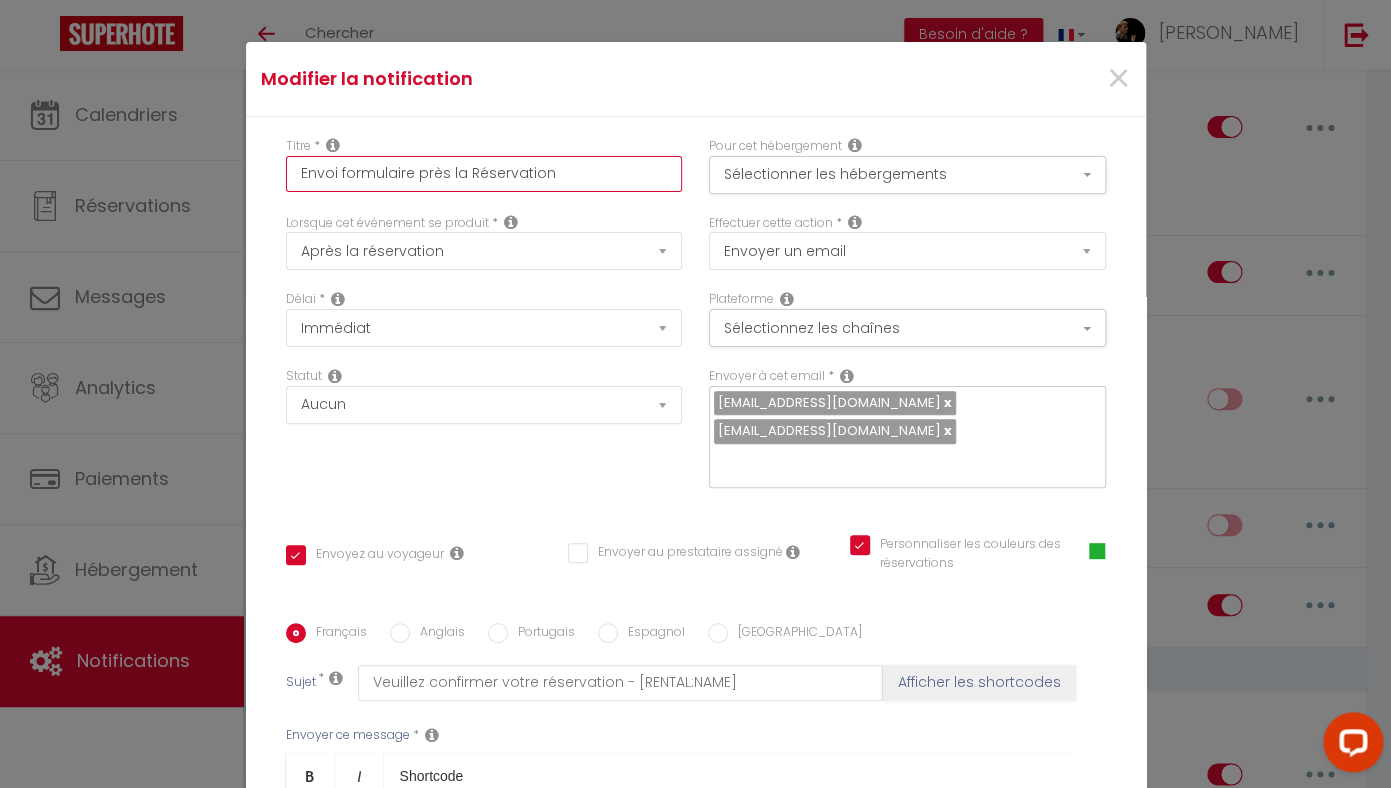 type on "Envoi formulaire après la Réservation" 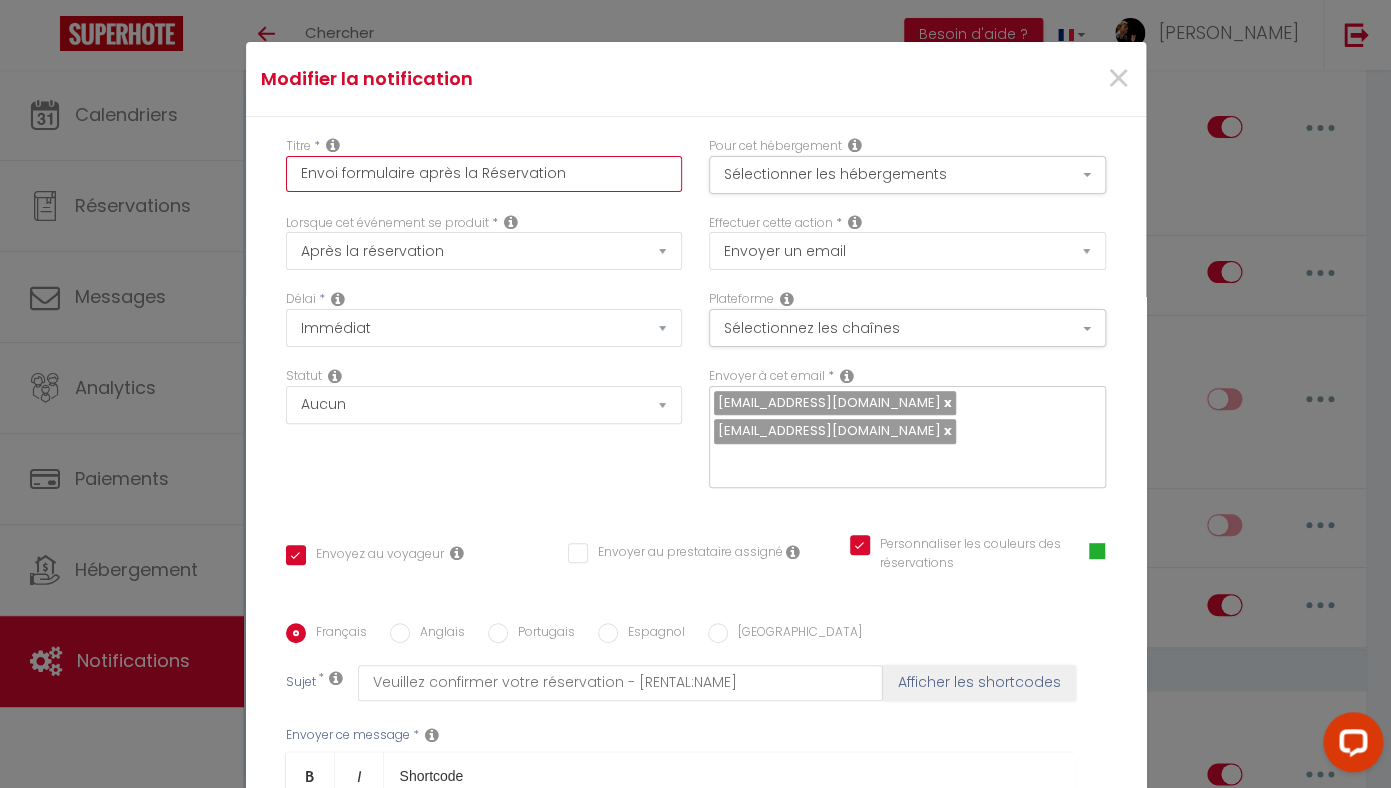 checkbox on "true" 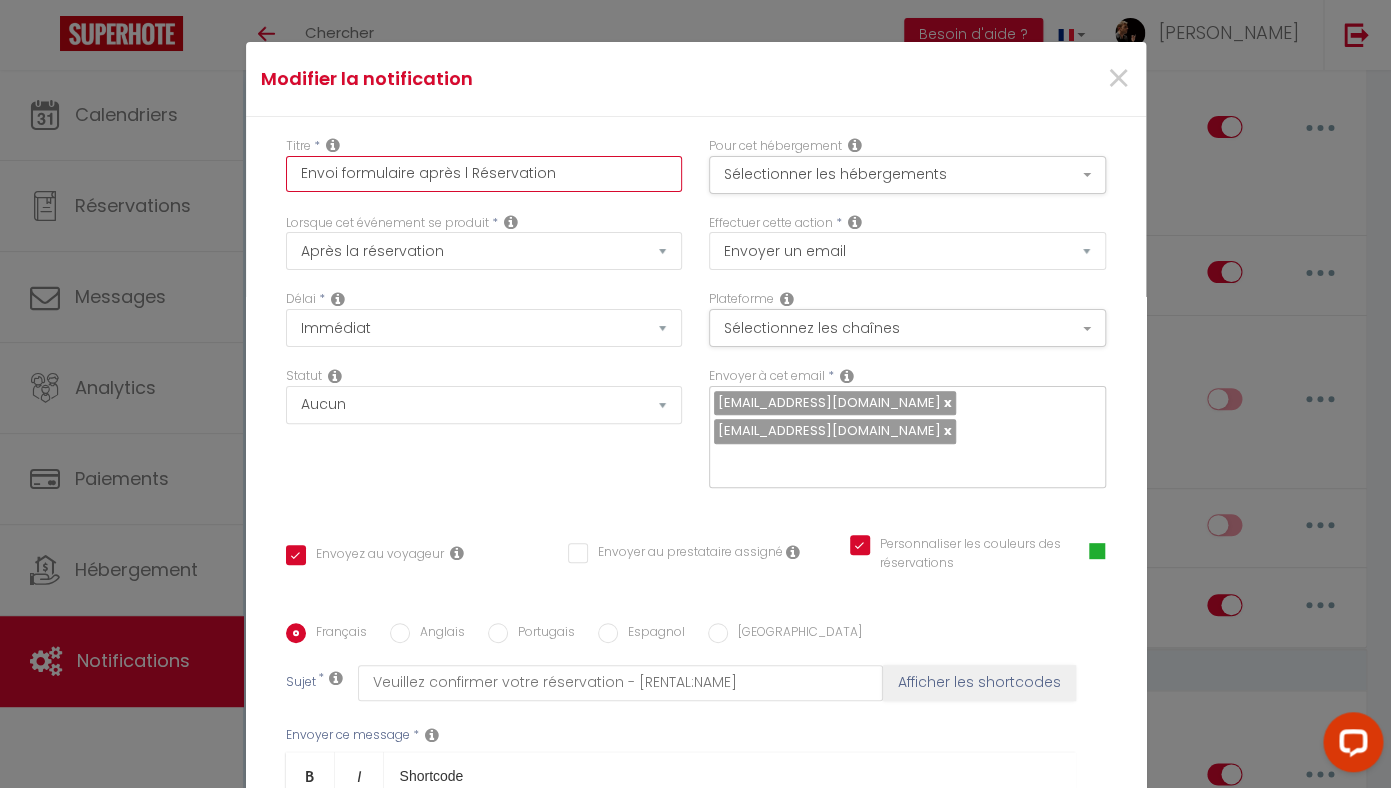 checkbox on "true" 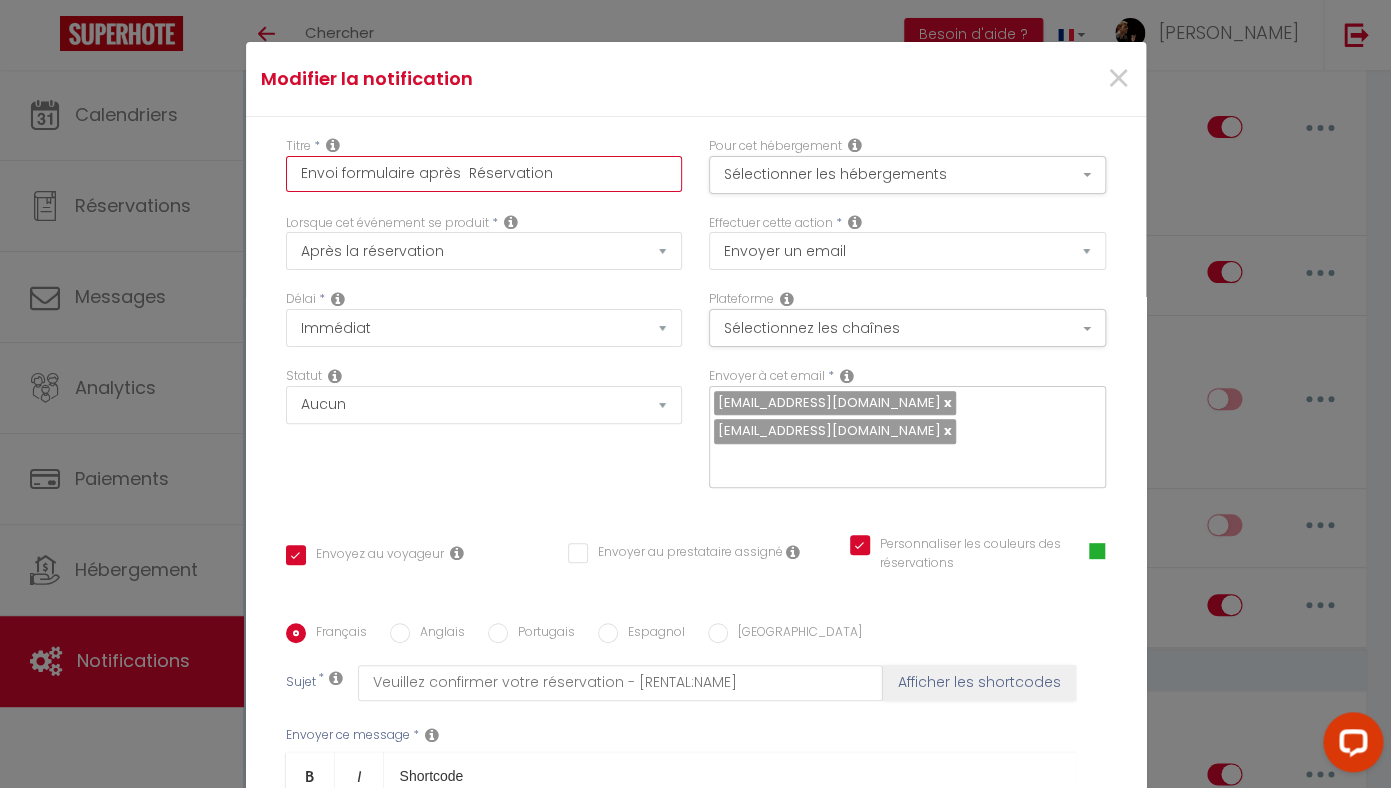 checkbox on "true" 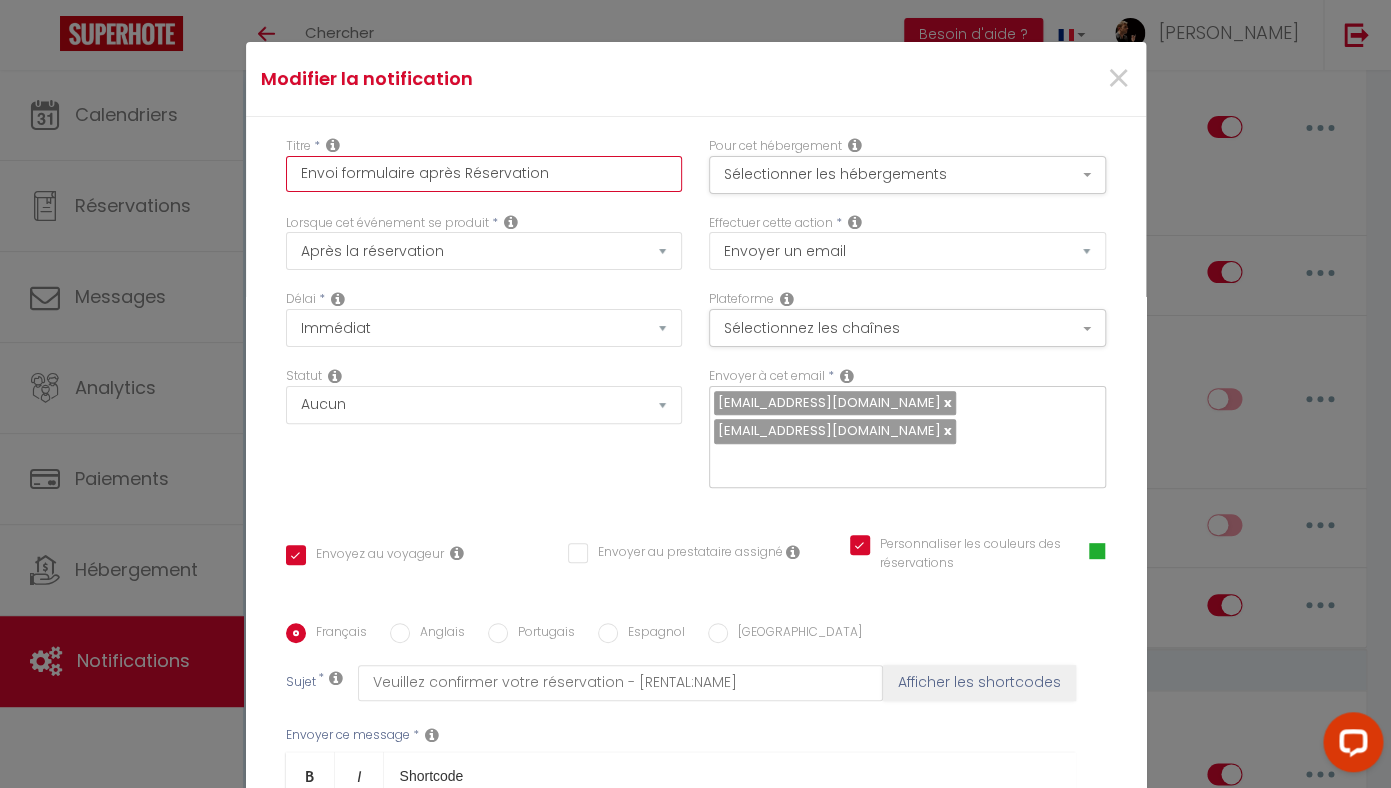 checkbox on "true" 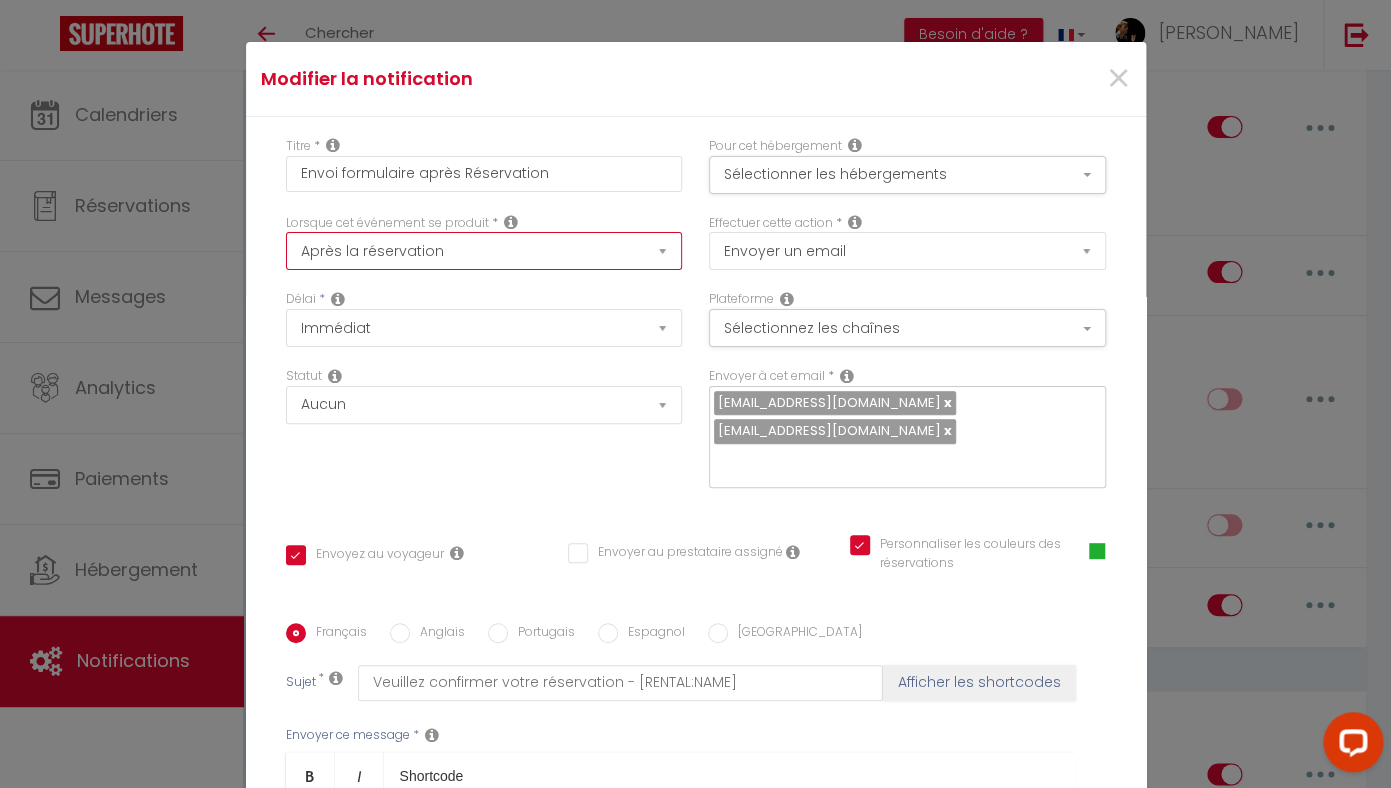 click on "Après la réservation   Avant Checkin (à partir de 12h00)   Après Checkin (à partir de 12h00)   Avant Checkout (à partir de 12h00)   Après Checkout (à partir de 12h00)   Température   Co2   Bruit sonore   Après visualisation lien paiement   Après Paiement Lien KO   Après Caution Lien KO   Après Paiement Automatique KO   Après Caution Automatique KO   Après Visualisation du Contrat   Après Signature du Contrat   Paiement OK   Après soumission formulaire bienvenue   Aprés annulation réservation   Après remboursement automatique   Date spécifique   Après Assignation   Après Désassignation   Après soumission online checkin   Caution OK" at bounding box center [484, 251] 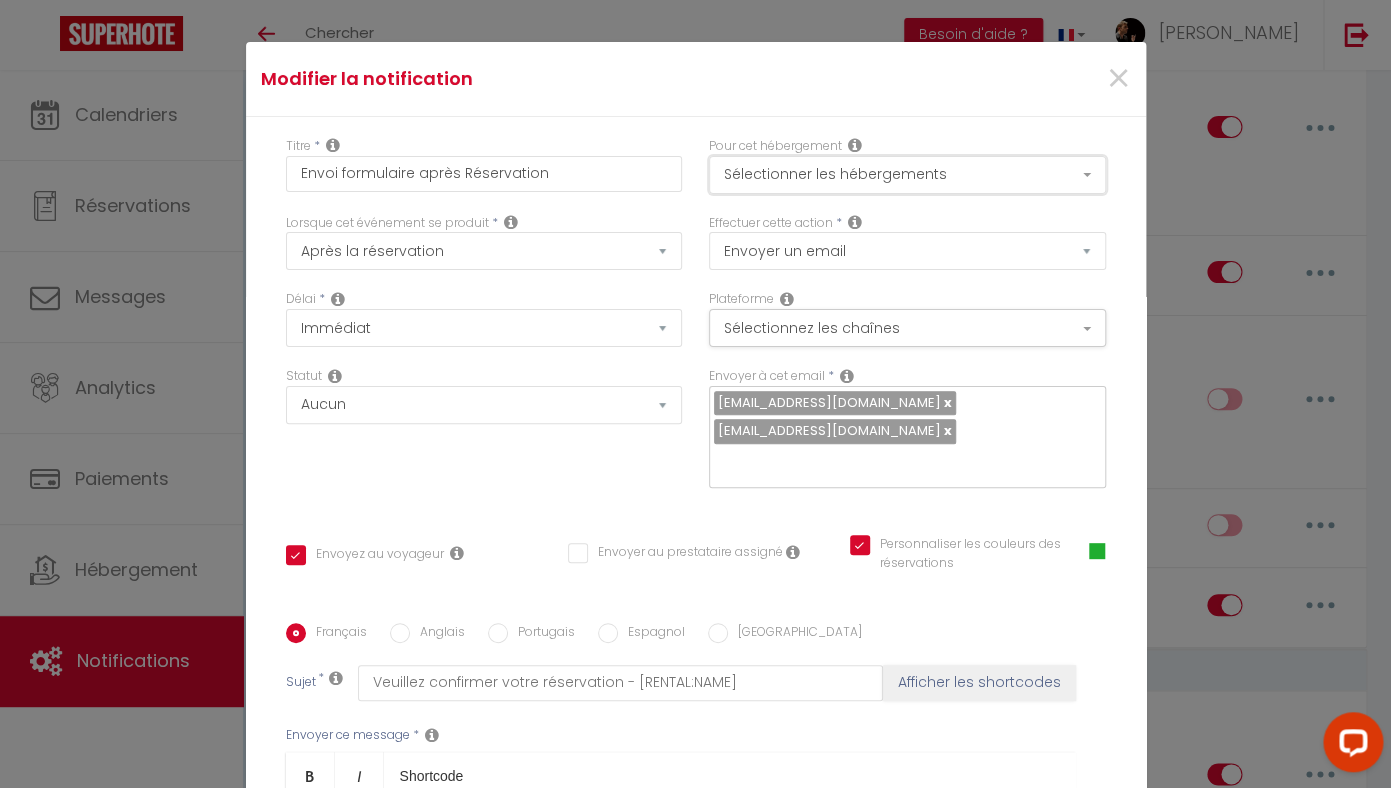 click on "Sélectionner les hébergements" at bounding box center (907, 175) 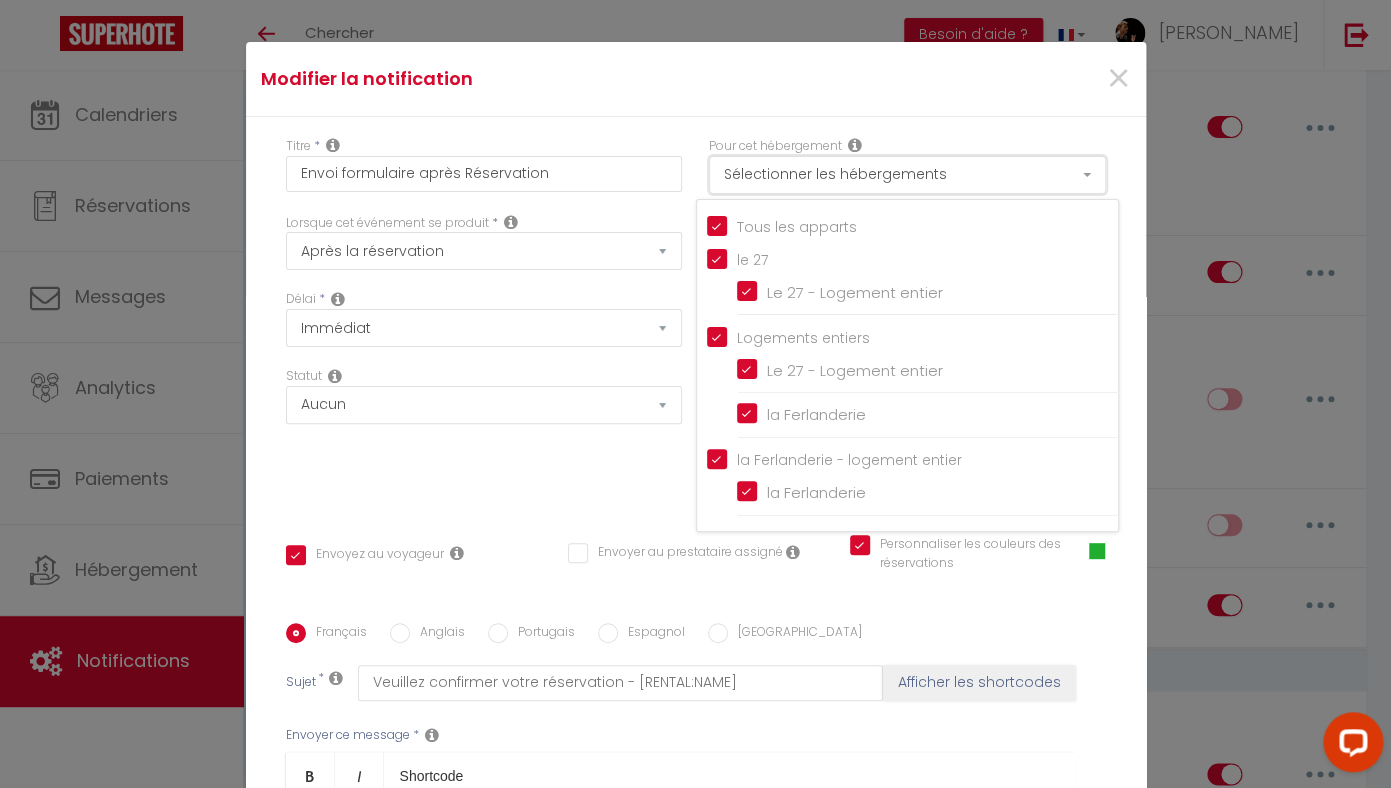 click on "Sélectionner les hébergements" at bounding box center (907, 175) 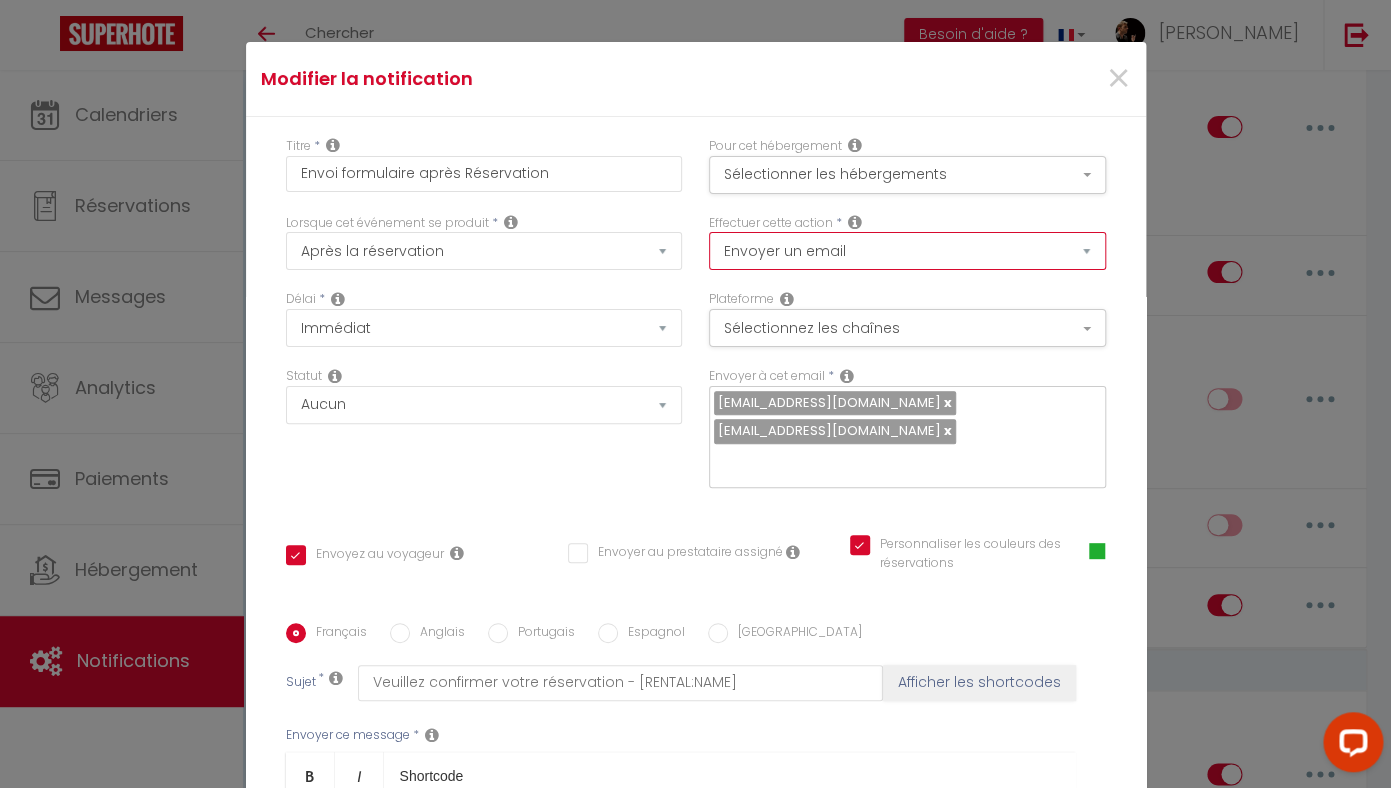 click on "Envoyer un email" at bounding box center (0, 0) 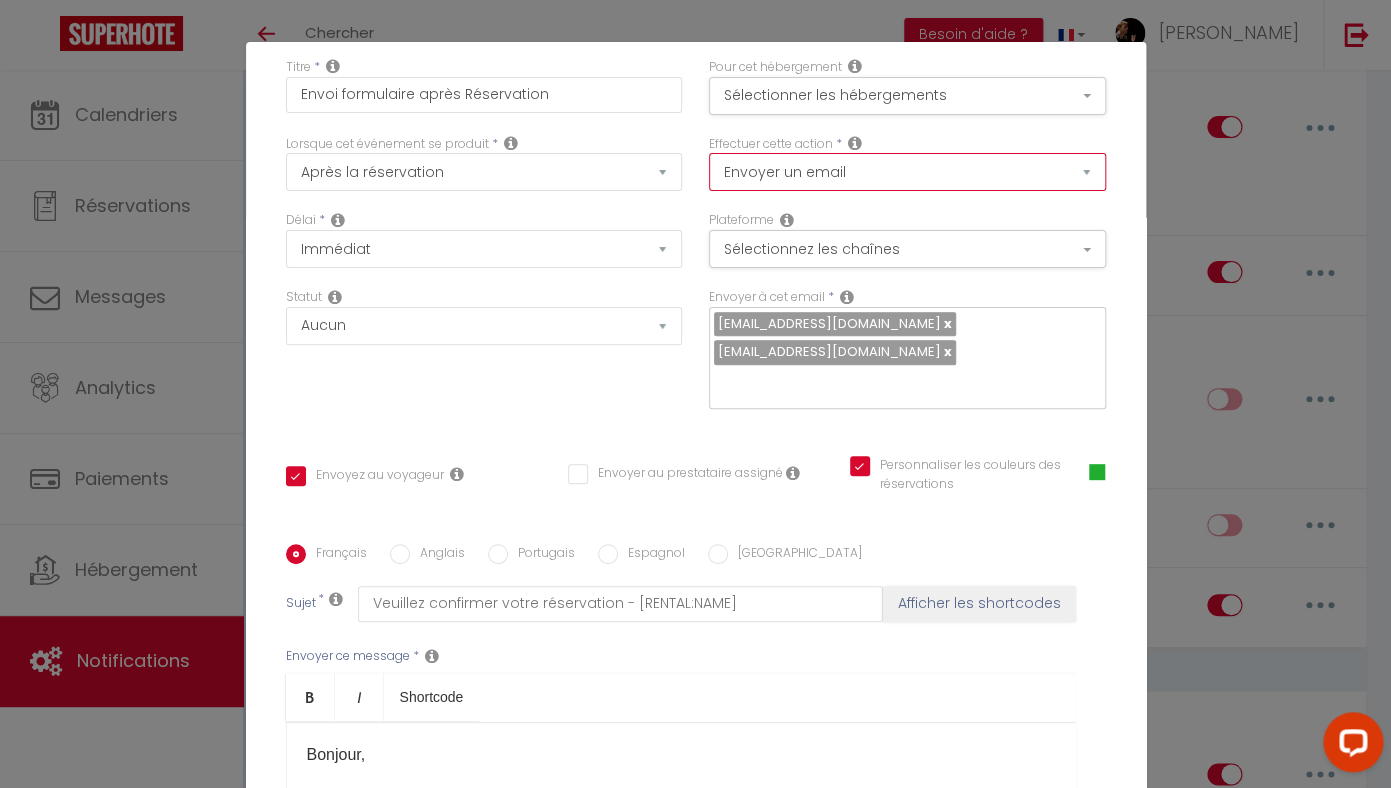 scroll, scrollTop: 86, scrollLeft: 0, axis: vertical 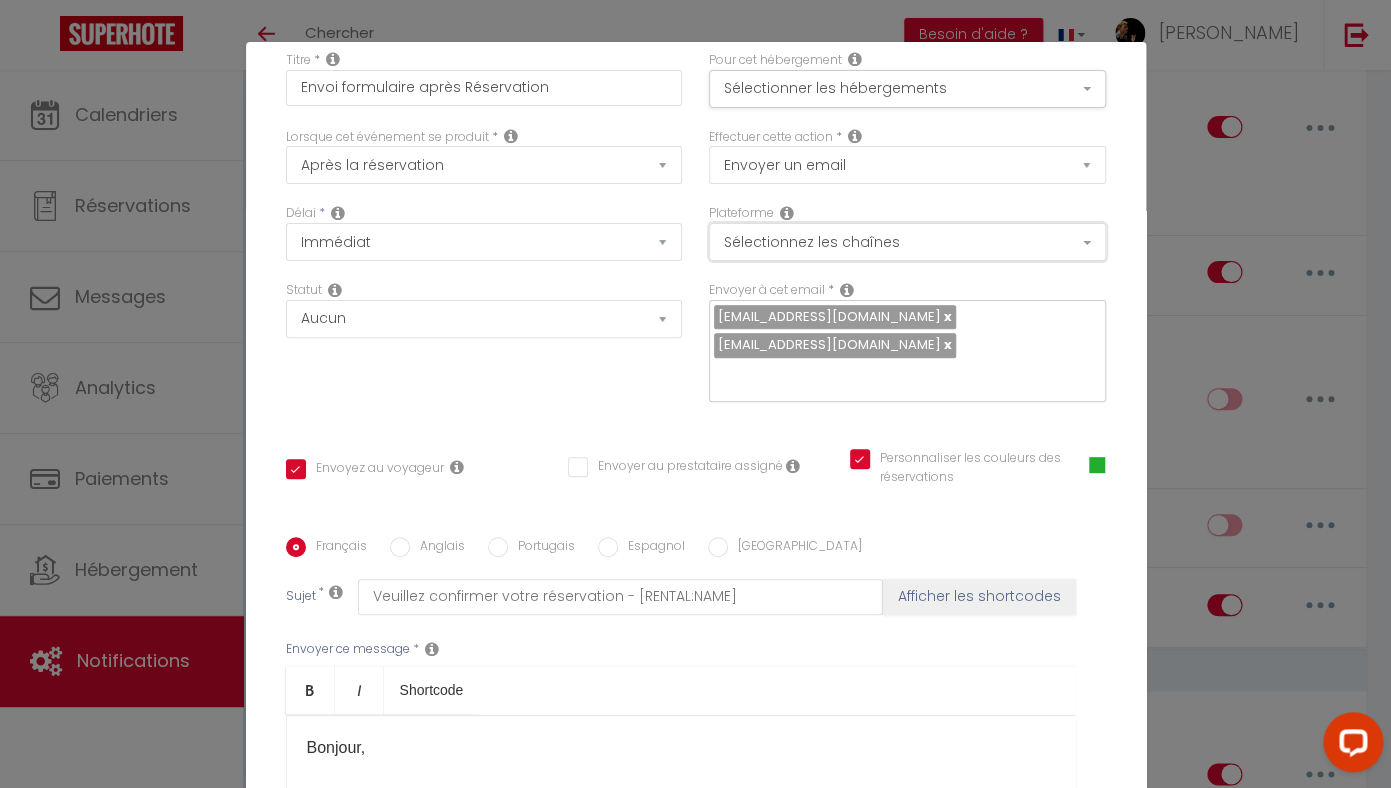 click on "Sélectionnez les chaînes" at bounding box center (907, 242) 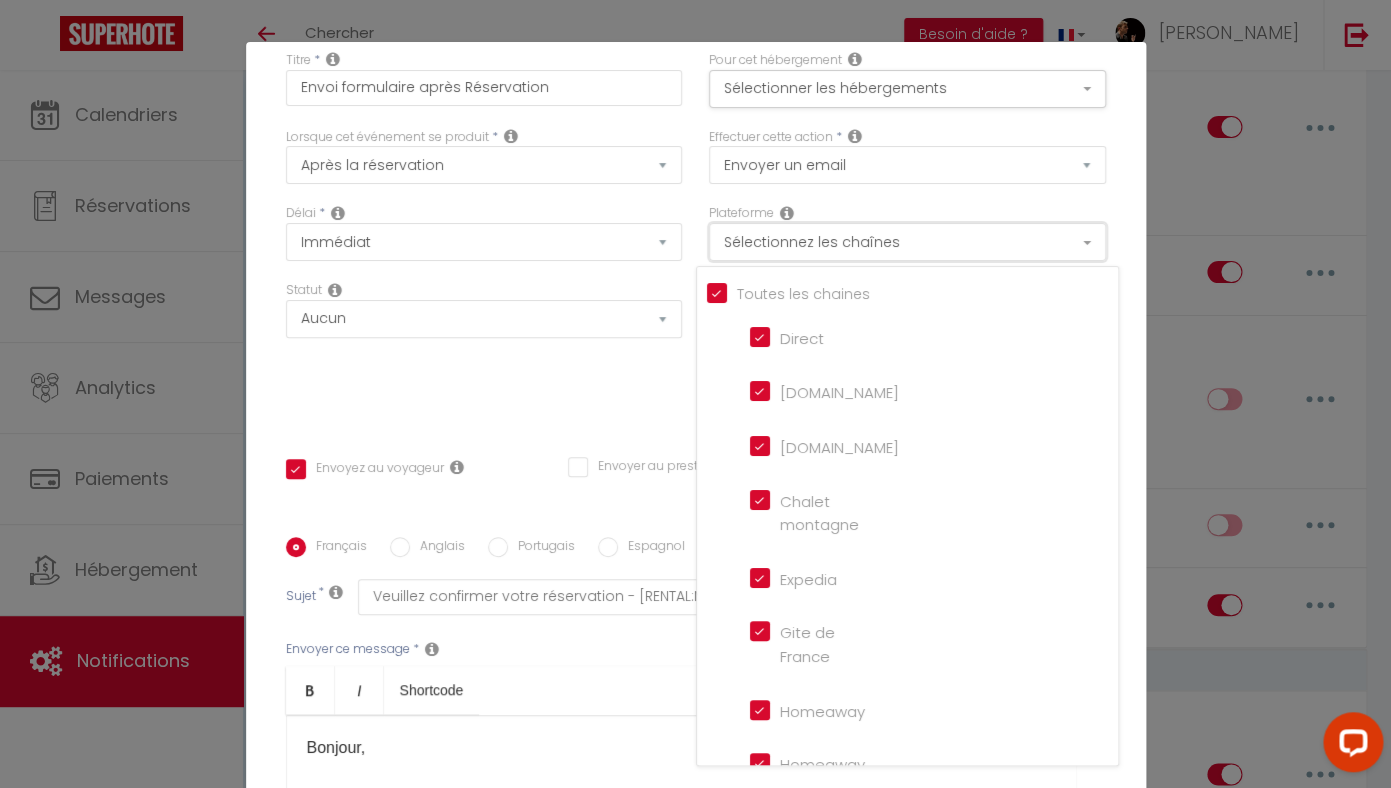 click on "Sélectionnez les chaînes" at bounding box center [907, 242] 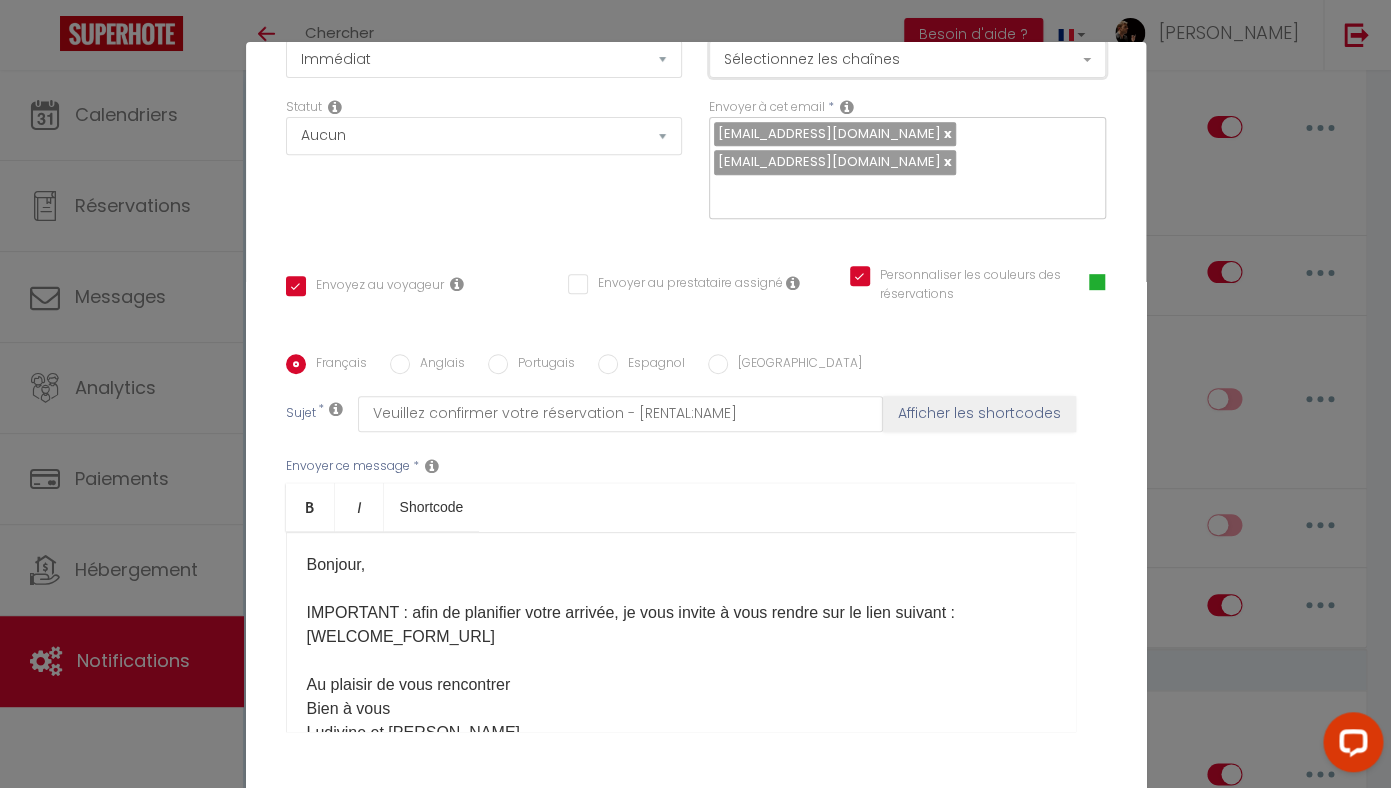 scroll, scrollTop: 339, scrollLeft: 0, axis: vertical 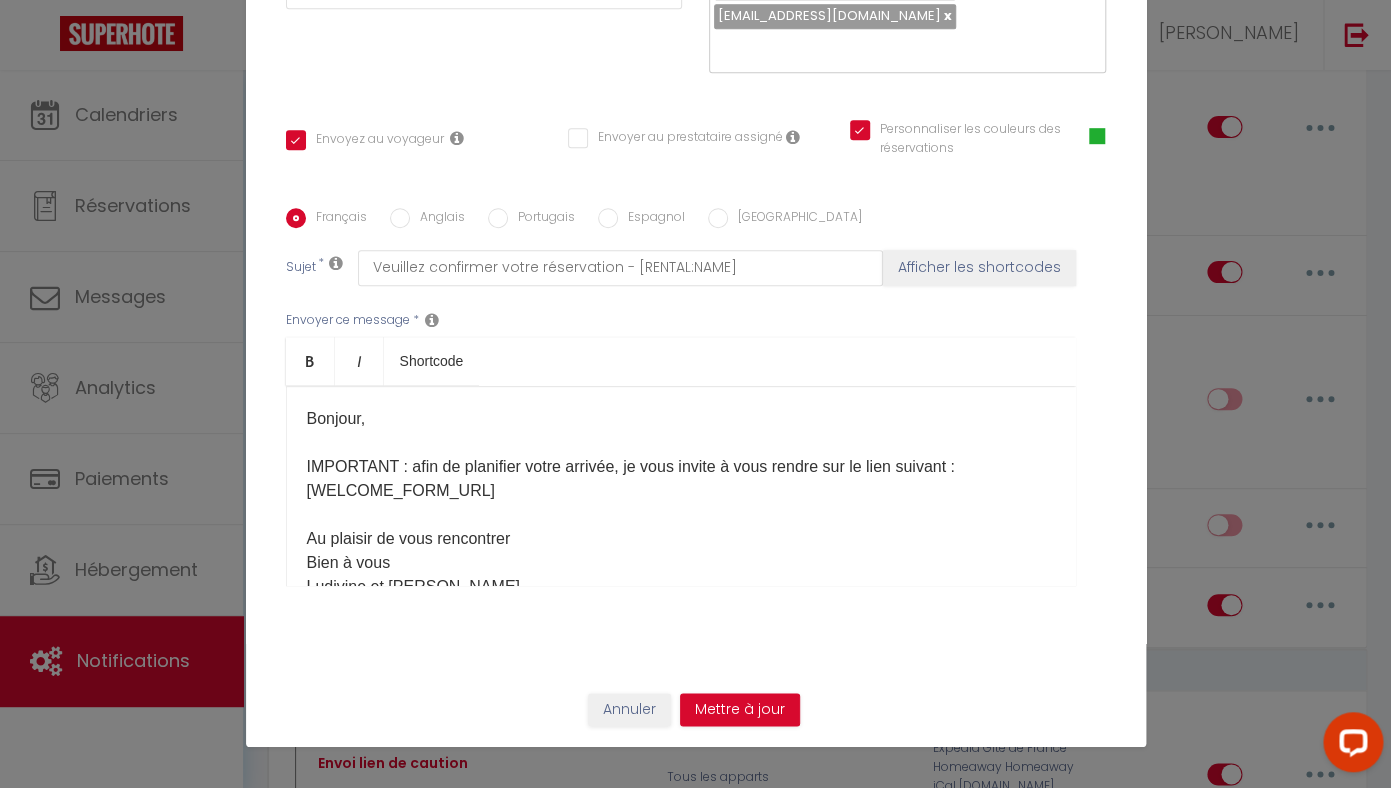 click on "Bonjour, IMPORTANT : afin de planifier votre arrivée ​ , je vous invite à vous rendre sur le lien suivant : [WELCOME_FORM_URL] Au plaisir de vous rencontrer Bien à vous Ludivine et Pierre" at bounding box center (681, 503) 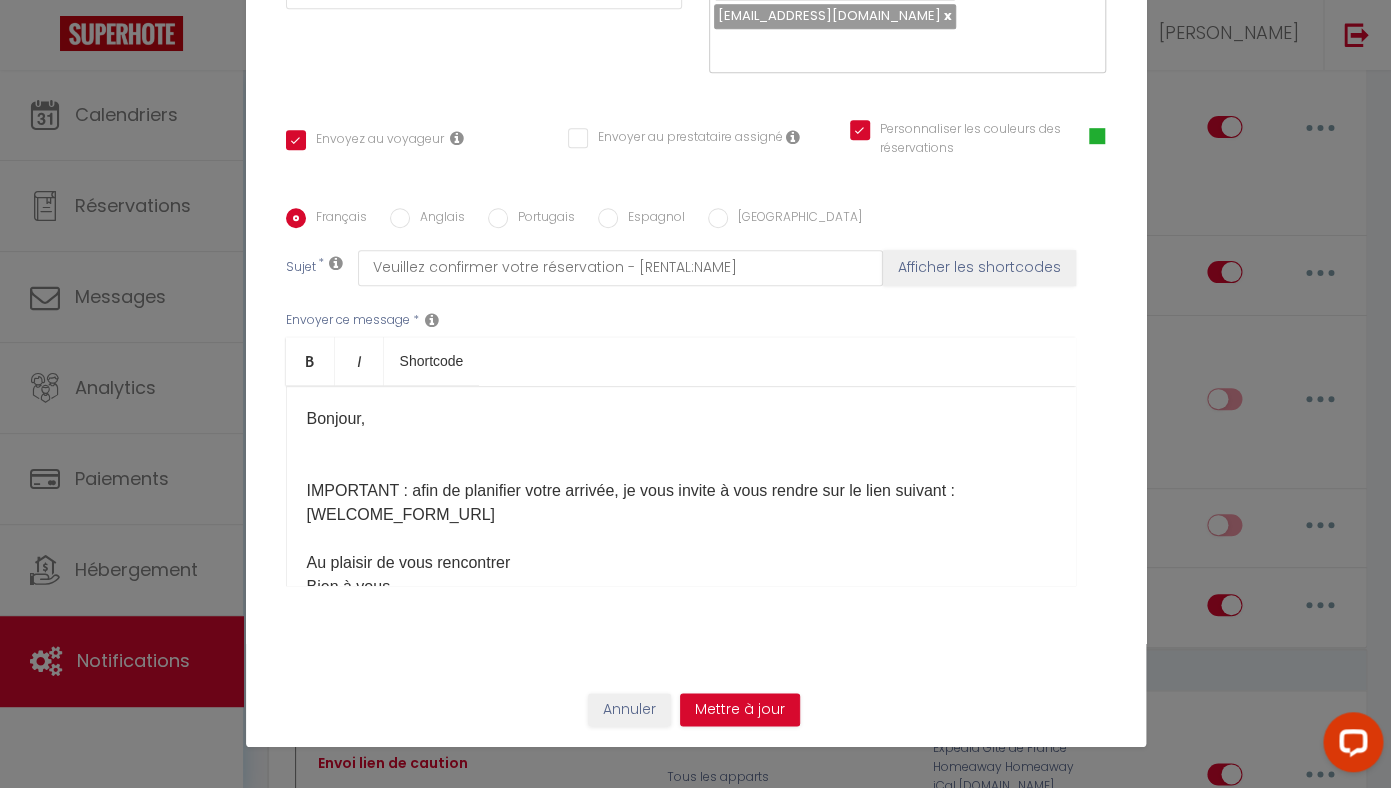 type 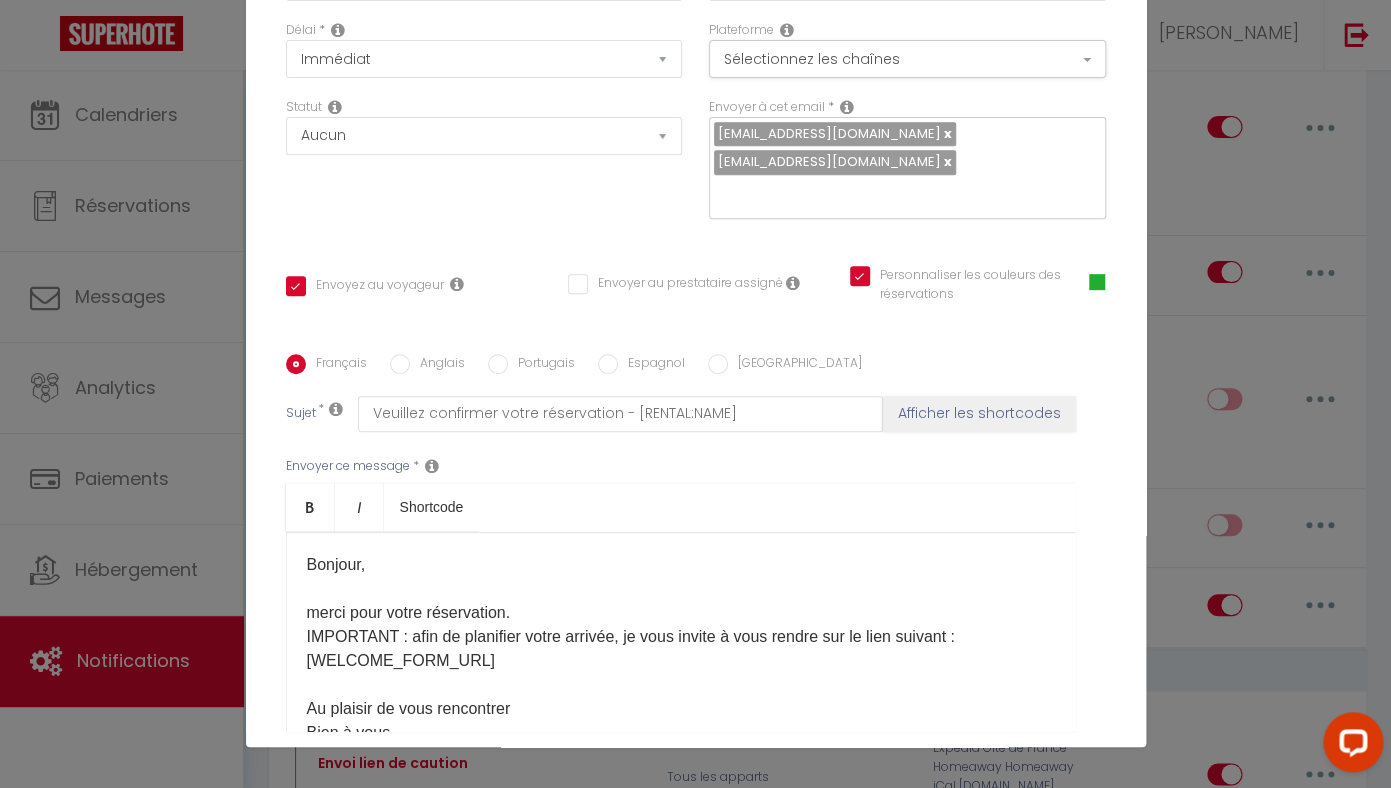 scroll, scrollTop: 193, scrollLeft: 0, axis: vertical 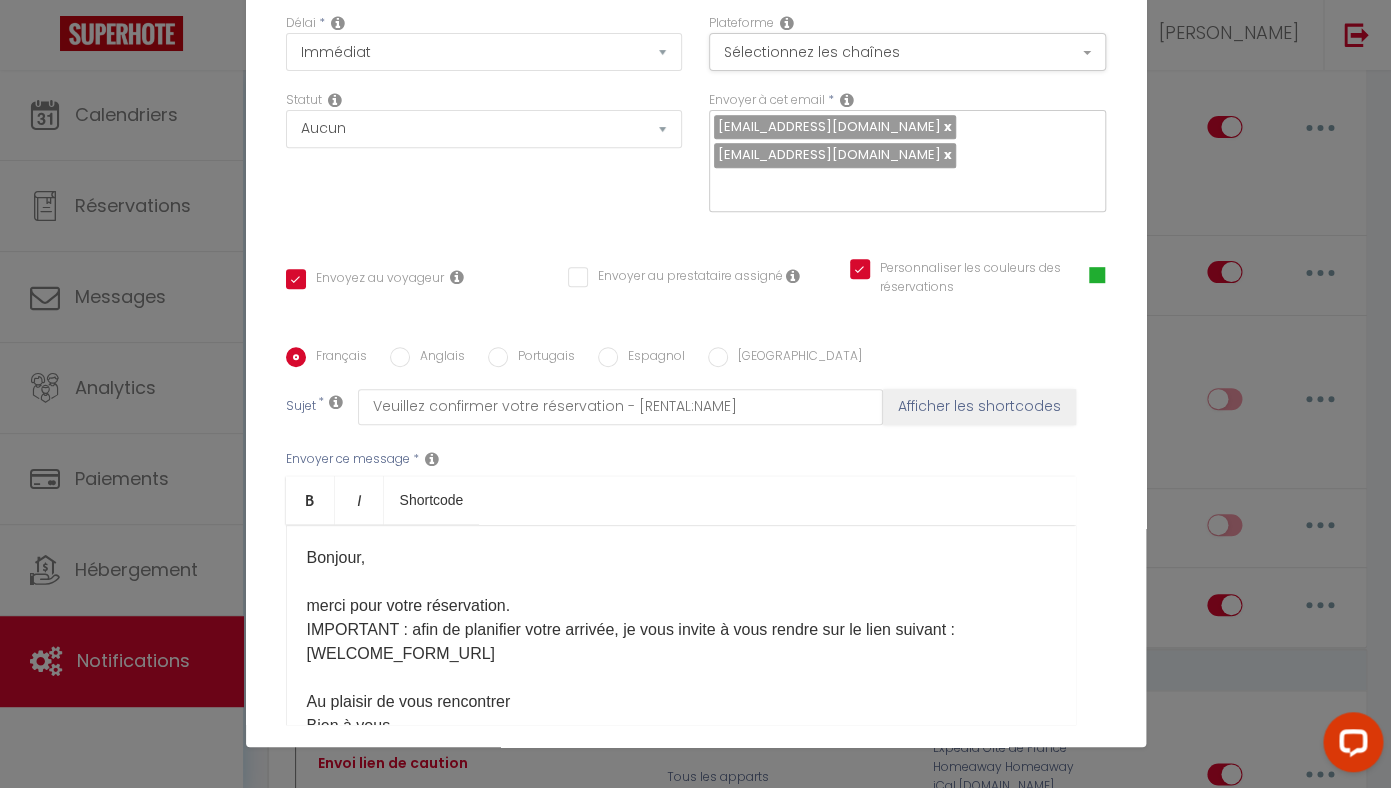 click on "Bonjour, merci pour votre réservation. IMPORTANT : afin de planifier votre arrivée ​ , je vous invite à vous rendre sur le lien suivant : [WELCOME_FORM_URL] Au plaisir de vous rencontrer Bien à vous Ludivine et Pierre" at bounding box center (681, 654) 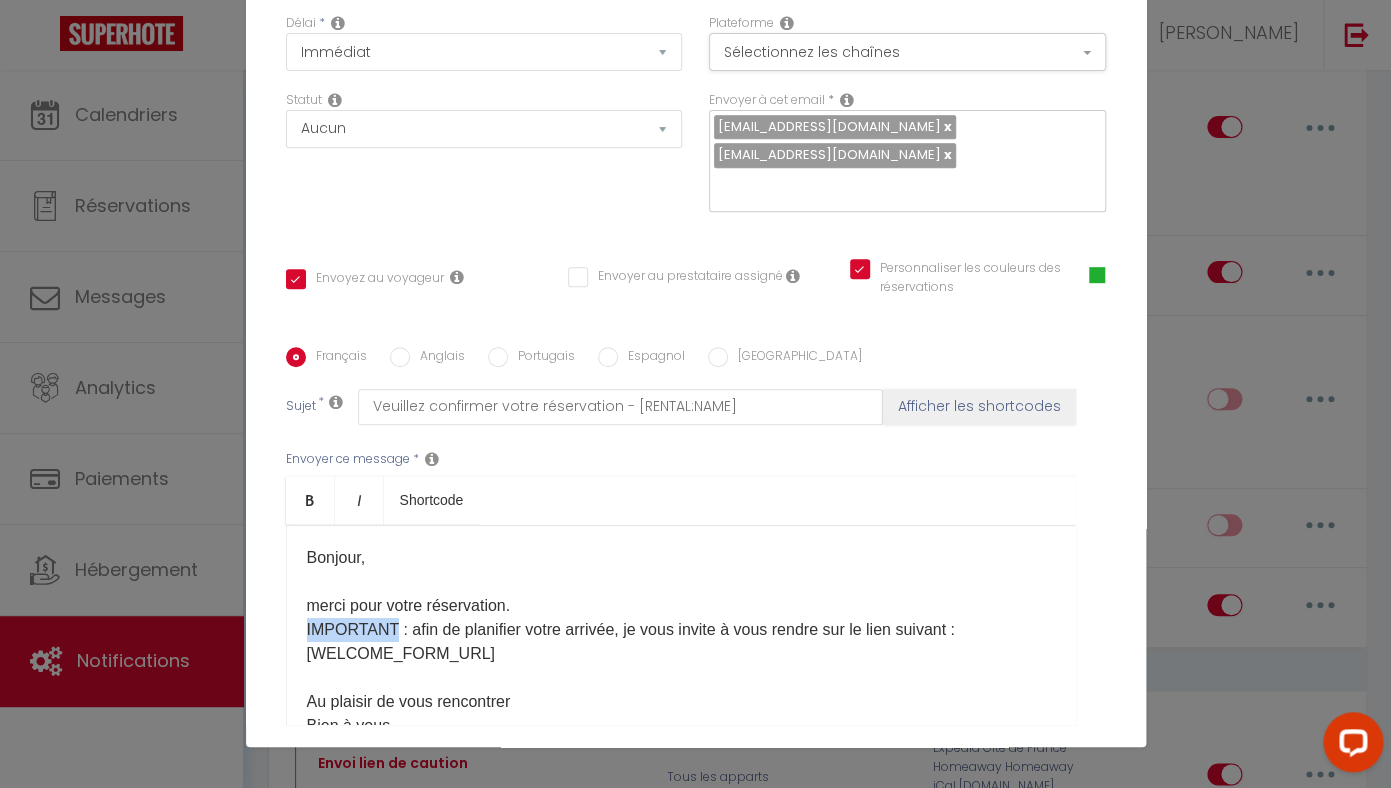 click on "Bonjour, merci pour votre réservation. IMPORTANT : afin de planifier votre arrivée ​ , je vous invite à vous rendre sur le lien suivant : [WELCOME_FORM_URL] Au plaisir de vous rencontrer Bien à vous Ludivine et Pierre" at bounding box center [681, 654] 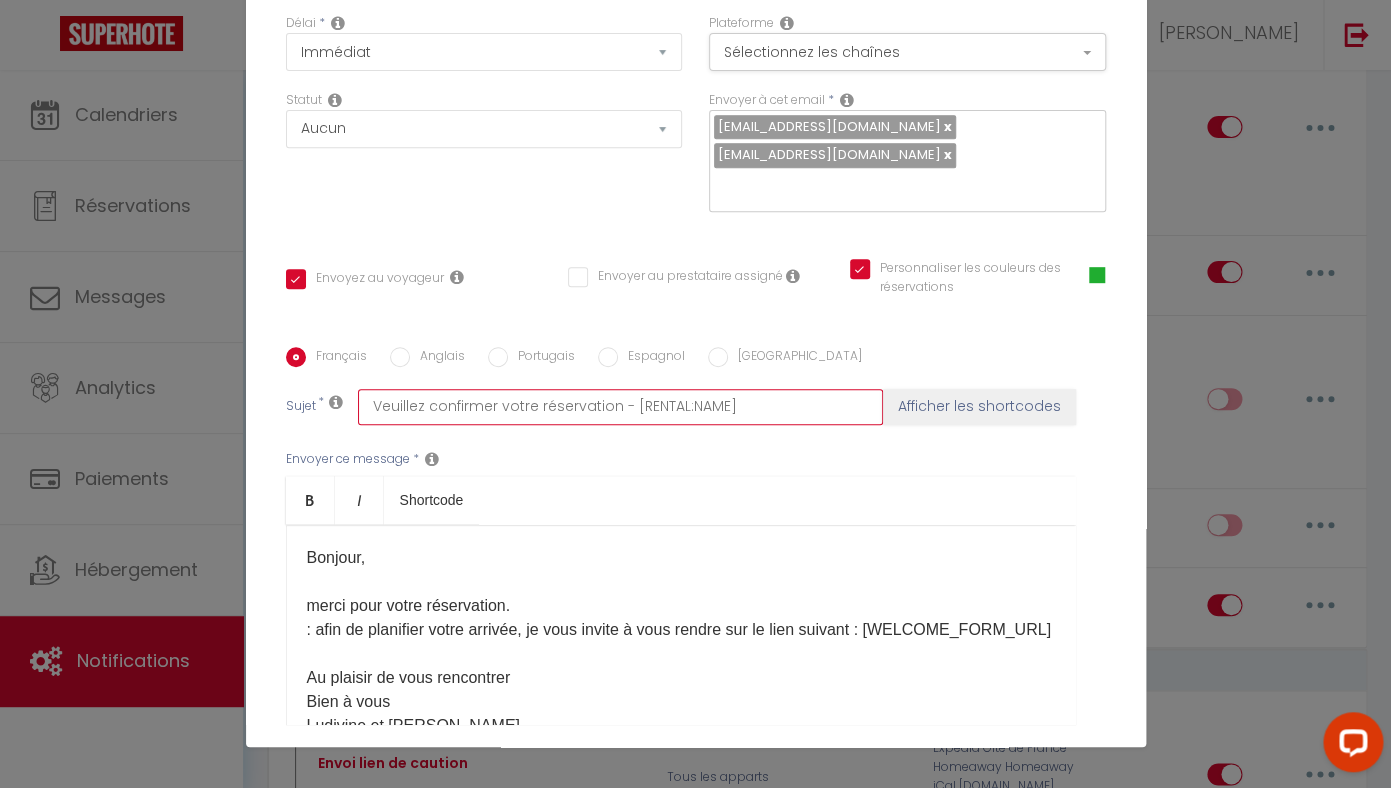 click on "Veuillez confirmer votre réservation - [RENTAL:NAME]" at bounding box center (620, 407) 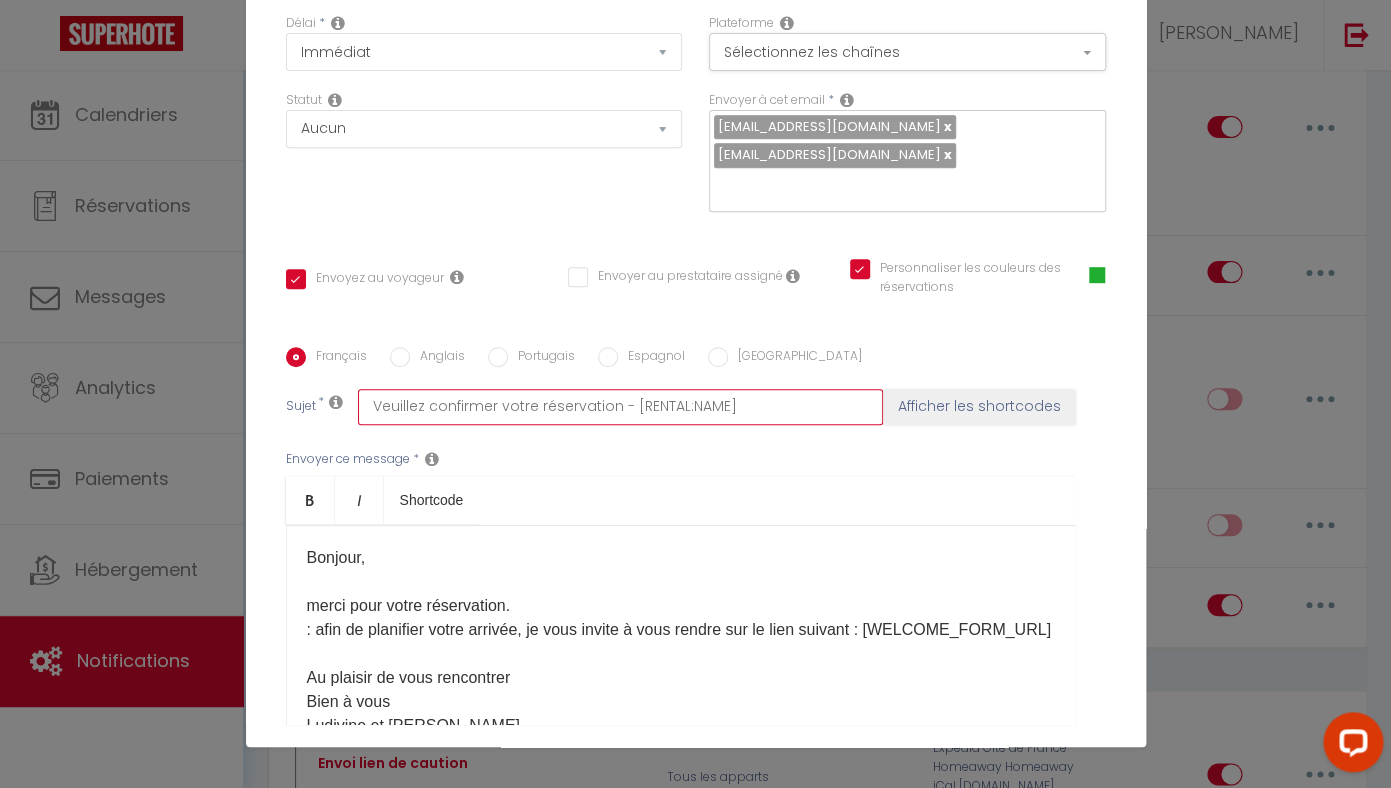 drag, startPoint x: 382, startPoint y: 412, endPoint x: 445, endPoint y: 410, distance: 63.03174 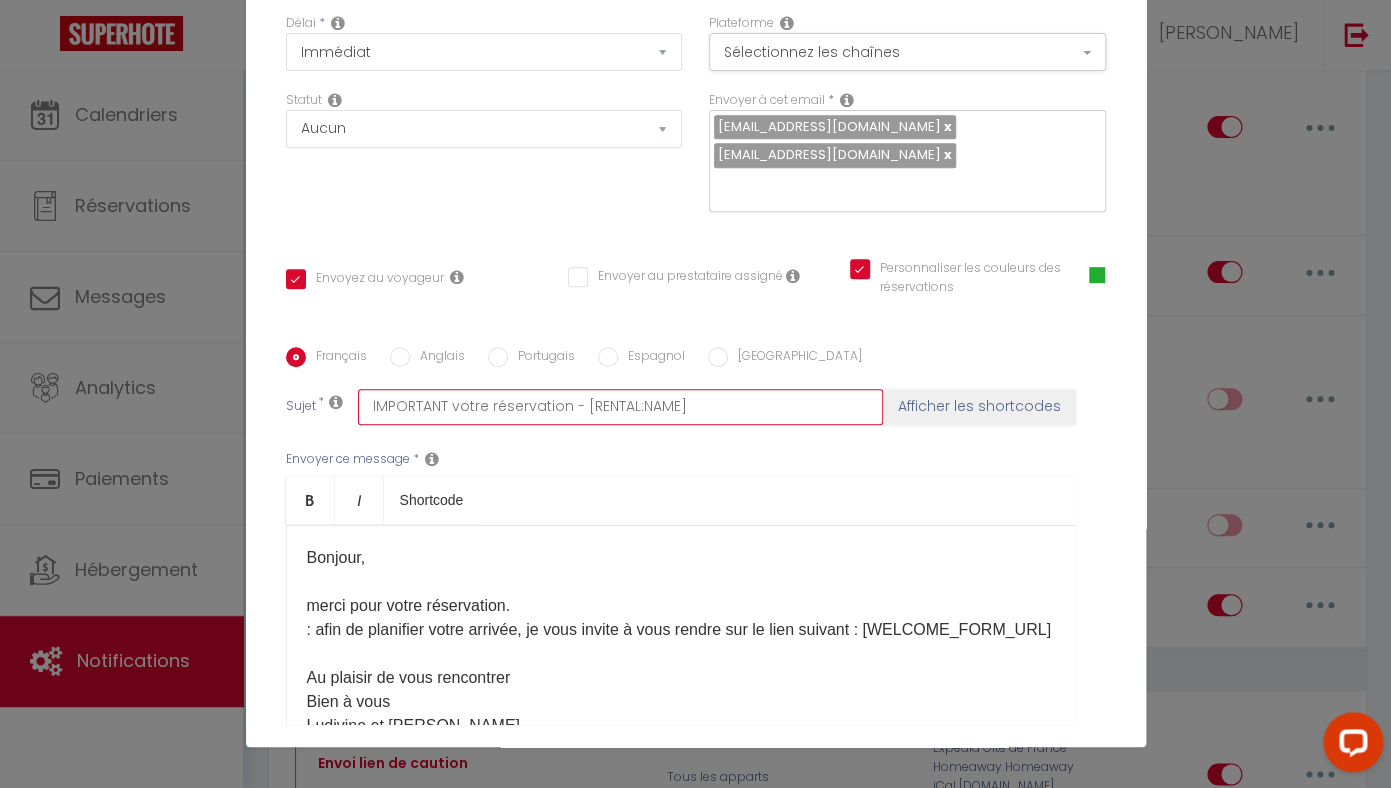 type on "IMPORTANT  votre réservation - [RENTAL:NAME]" 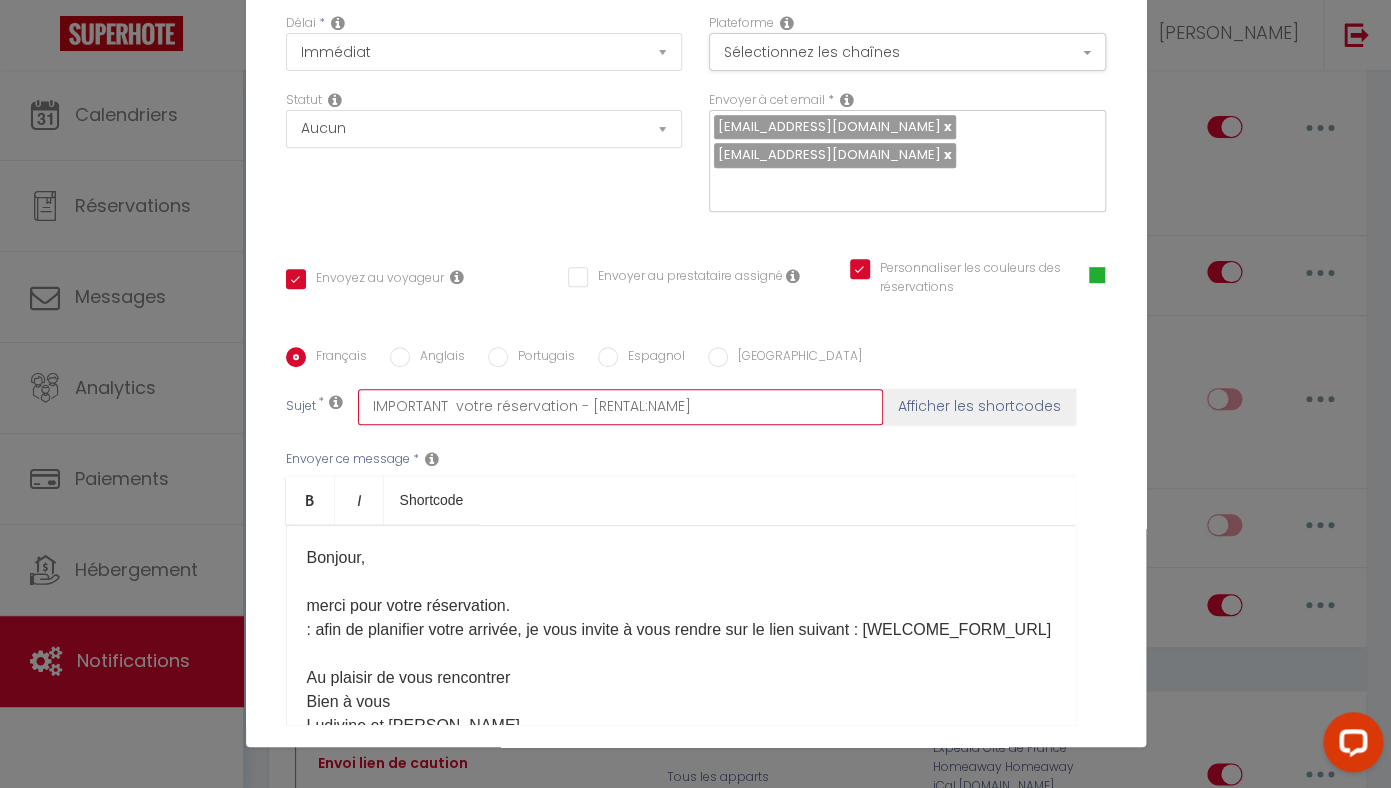 checkbox on "true" 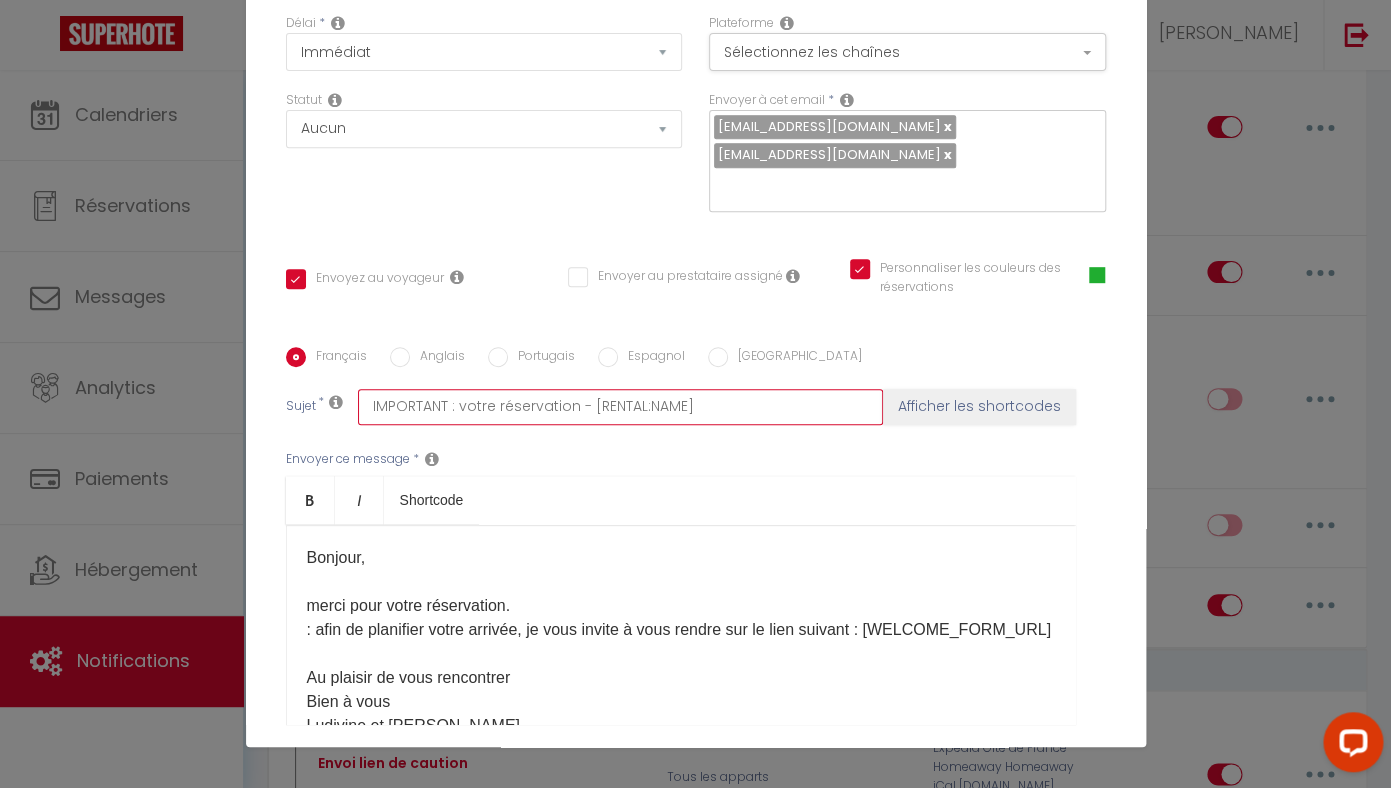 checkbox on "true" 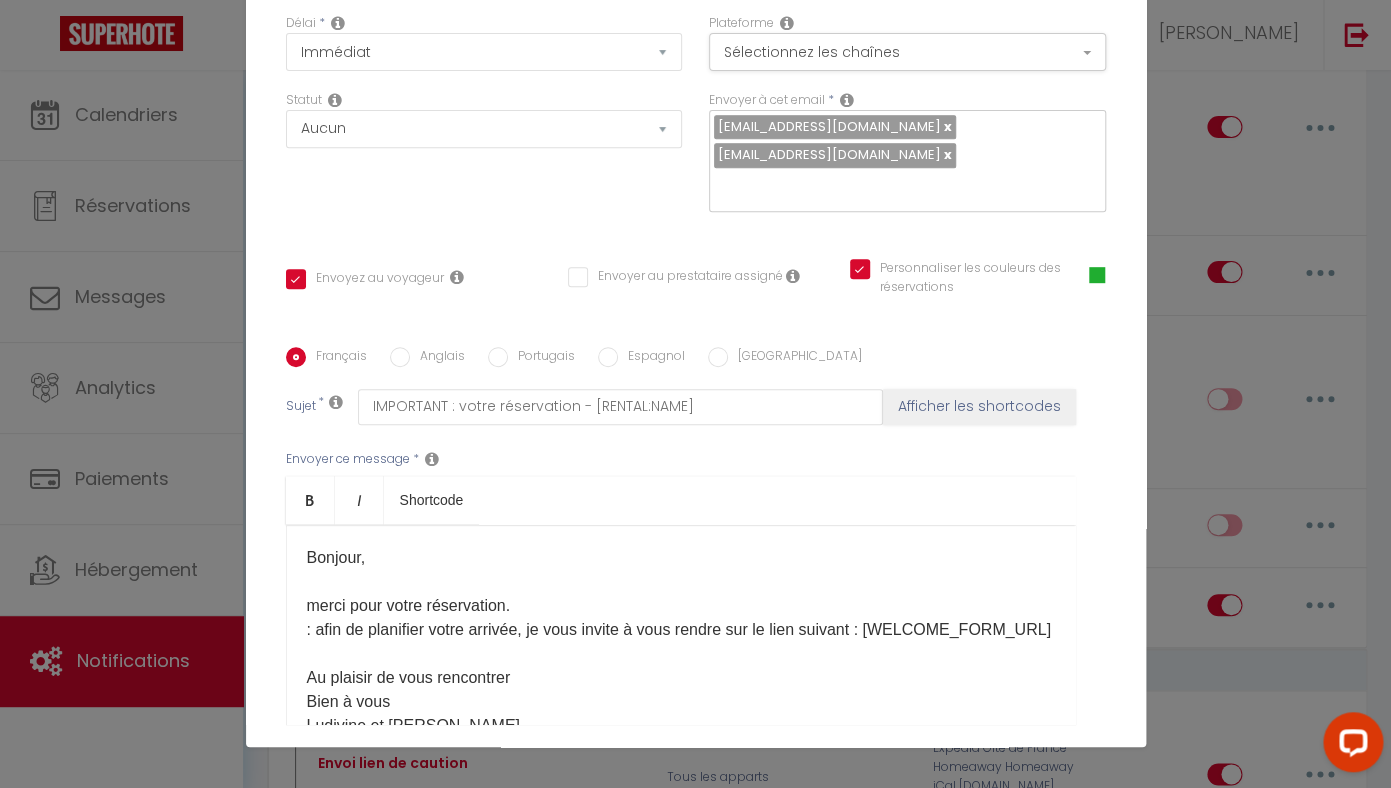 click on "Bonjour, merci pour votre réservation.  : afin de planifier votre arrivée ​ , je vous invite à vous rendre sur le lien suivant : [WELCOME_FORM_URL] Au plaisir de vous rencontrer Bien à vous Ludivine et Pierre" at bounding box center [681, 642] 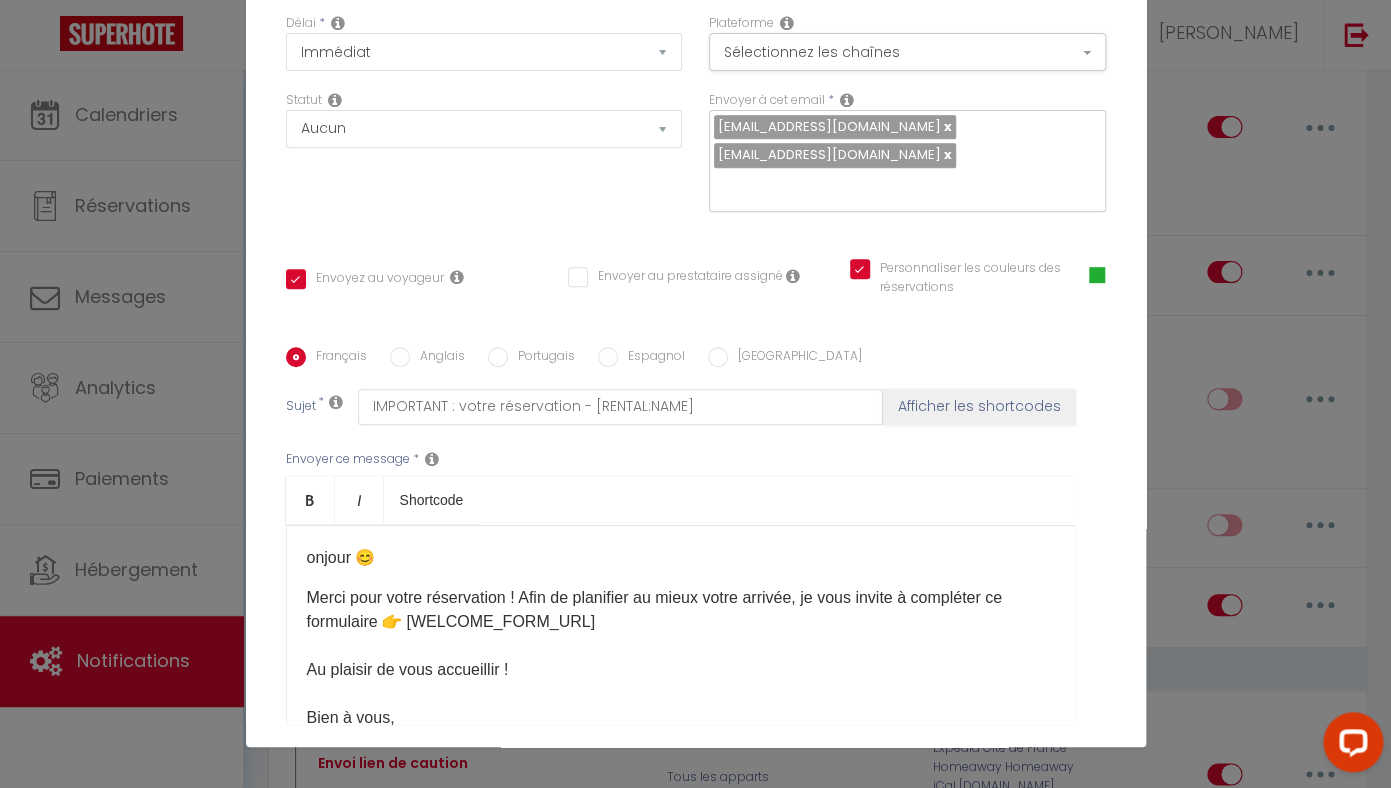click on "onjour 😊" 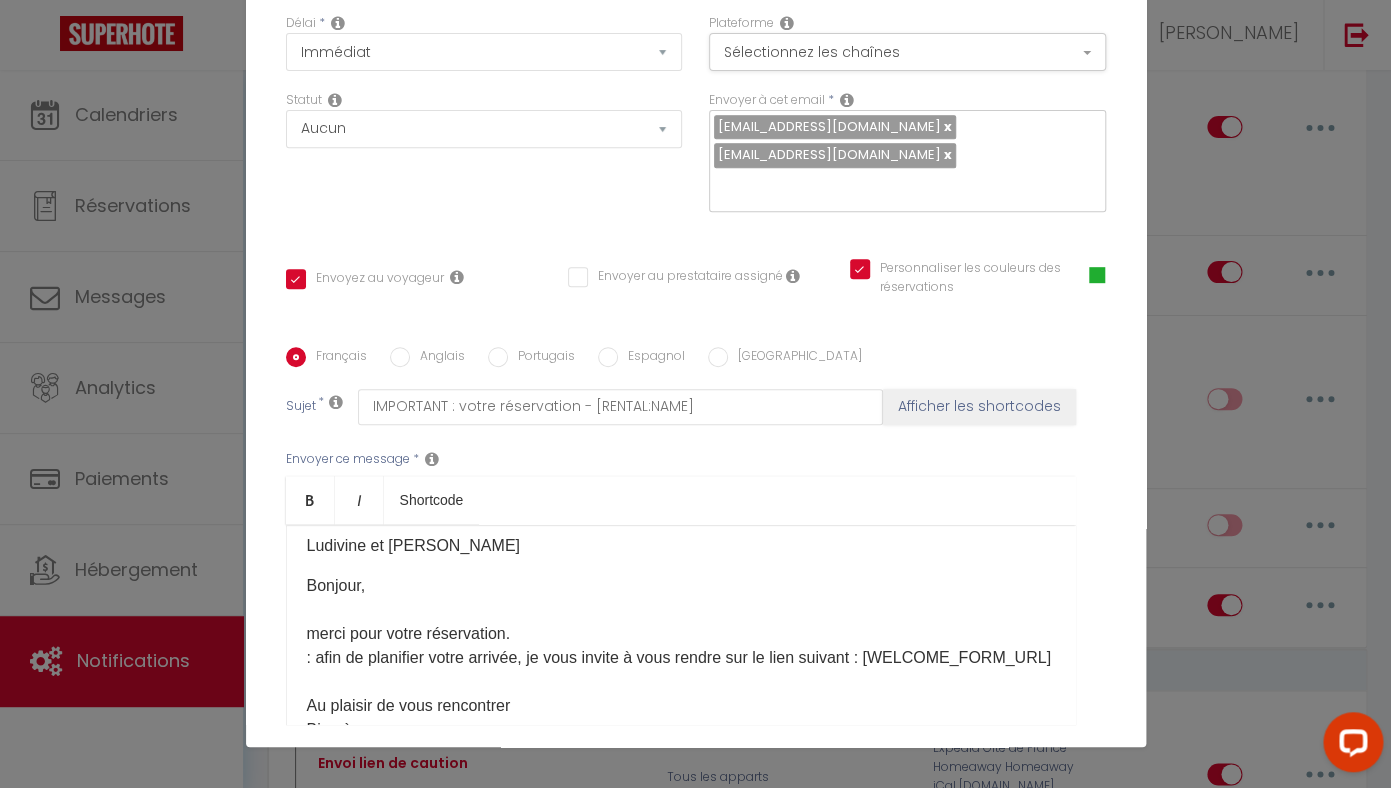 scroll, scrollTop: 203, scrollLeft: 0, axis: vertical 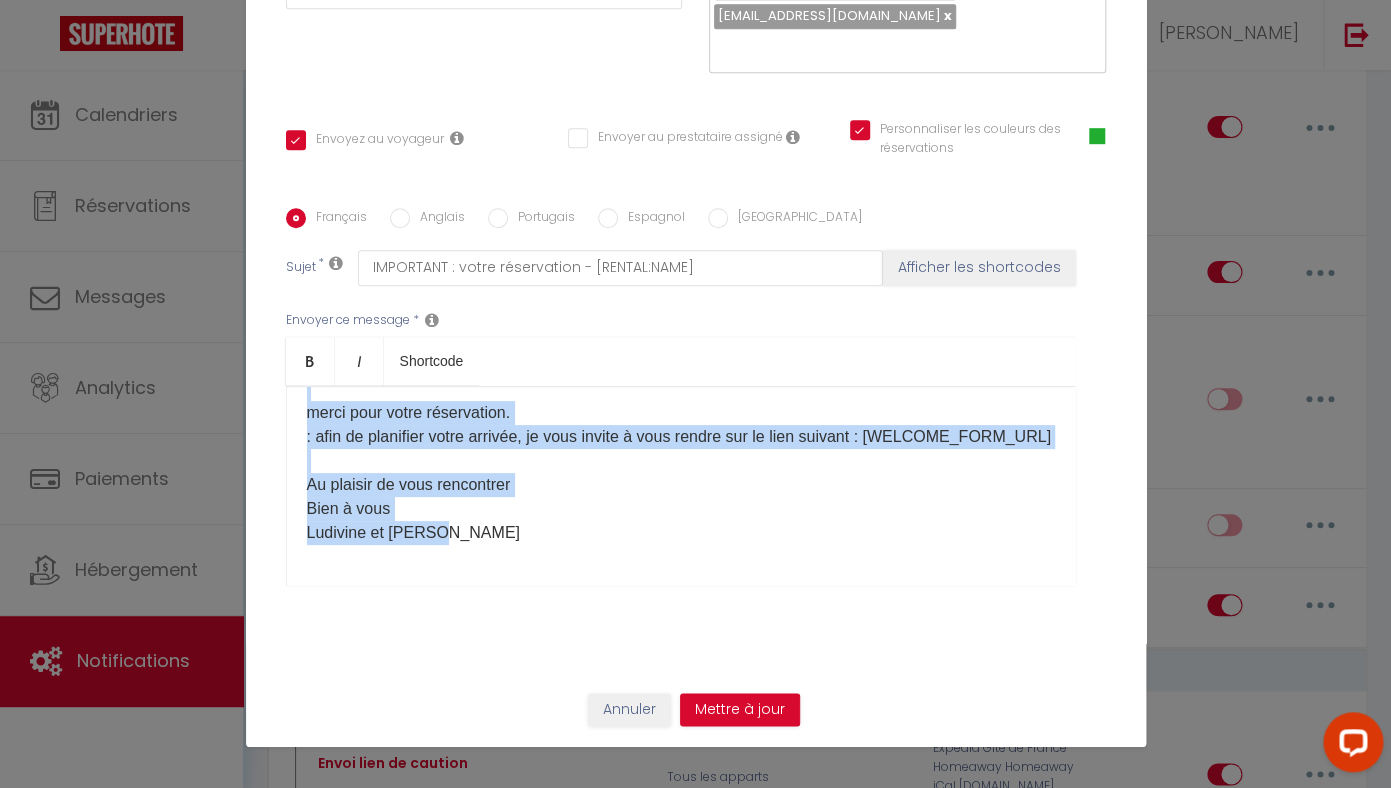 drag, startPoint x: 310, startPoint y: 595, endPoint x: 365, endPoint y: 788, distance: 200.68384 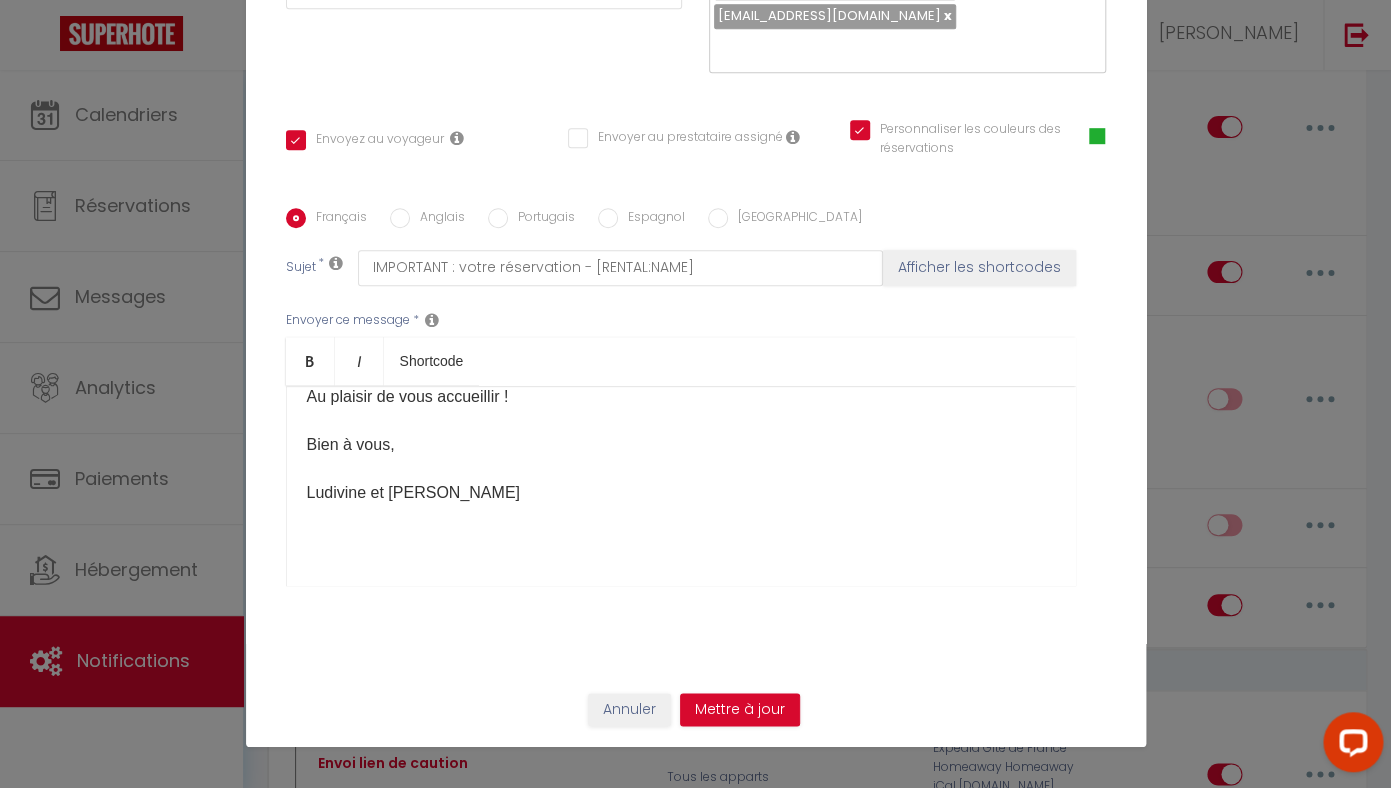 scroll, scrollTop: 78, scrollLeft: 0, axis: vertical 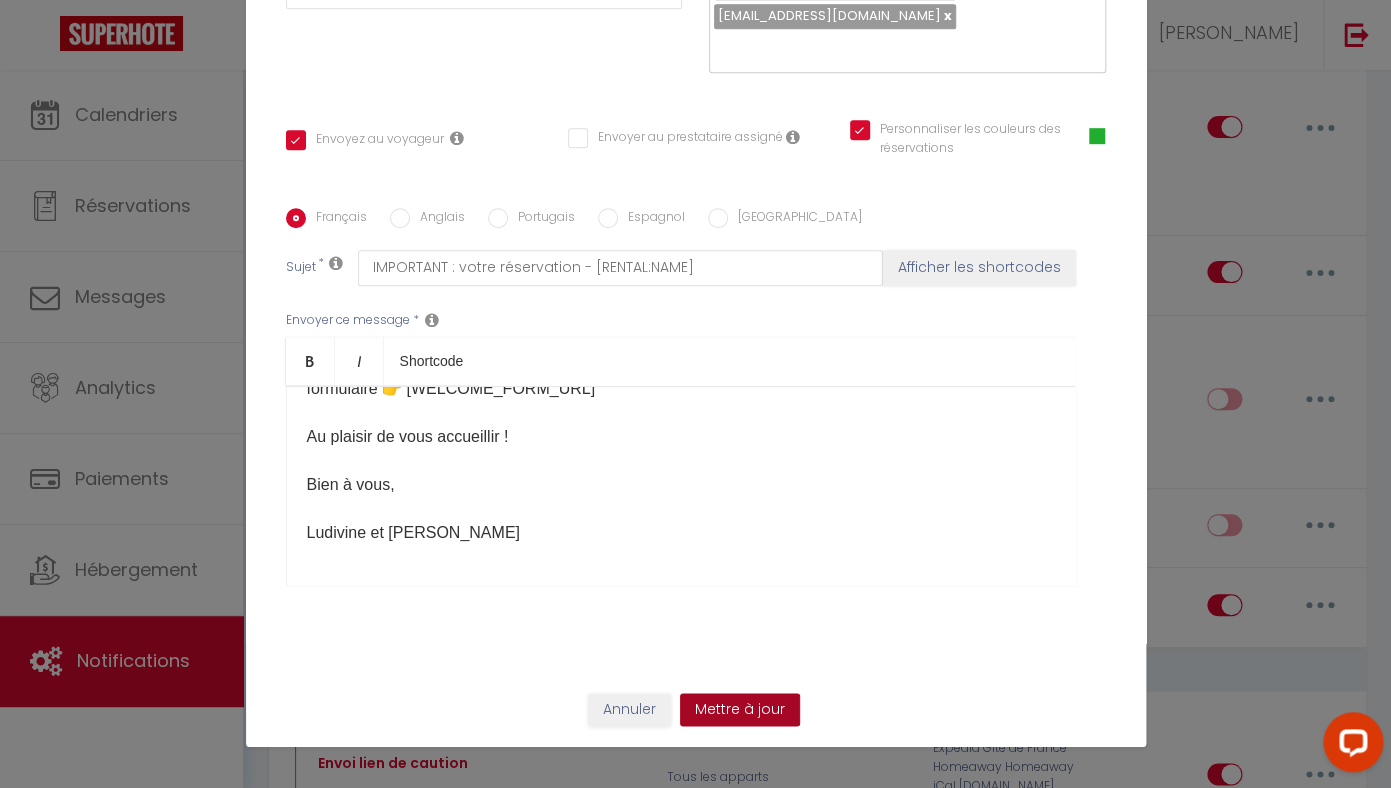 click on "Mettre à jour" at bounding box center (740, 710) 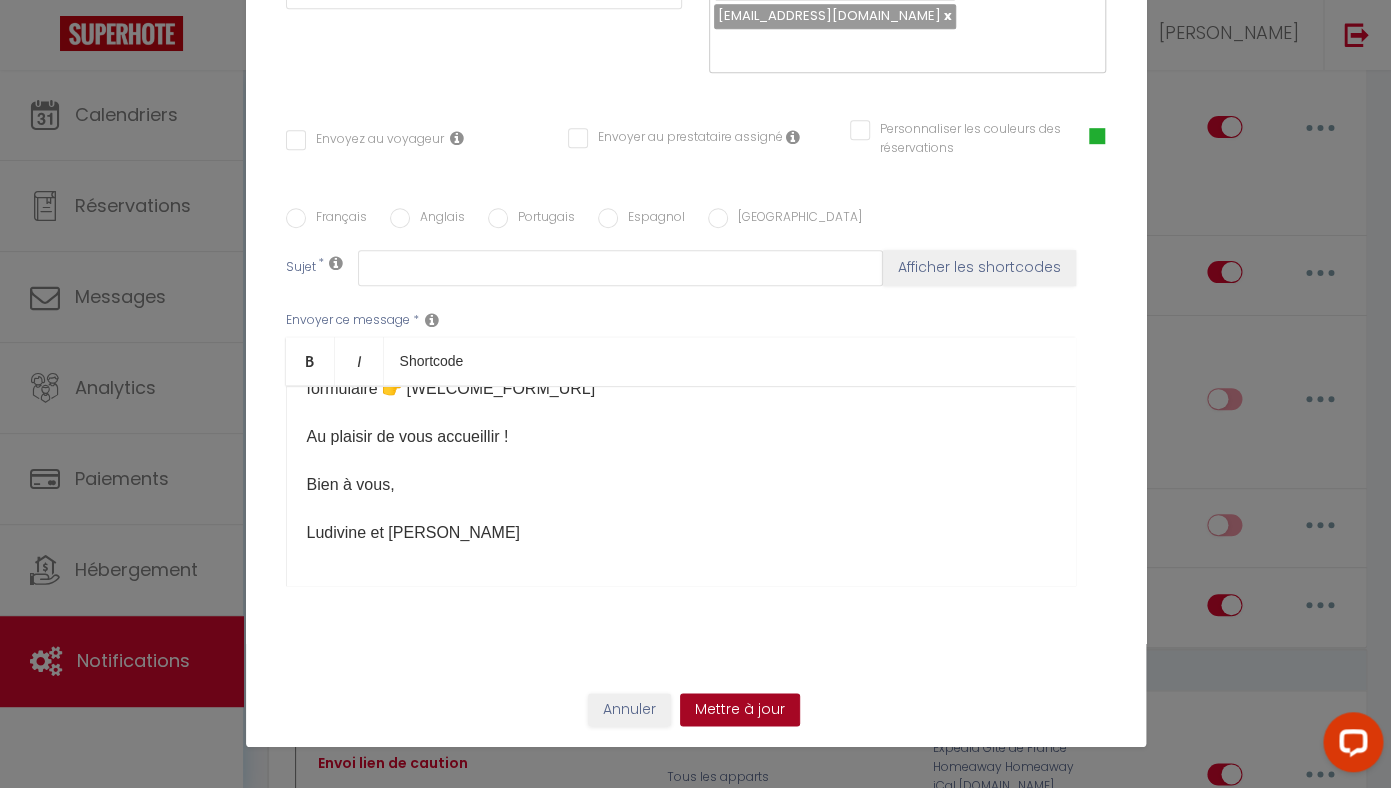 checkbox on "true" 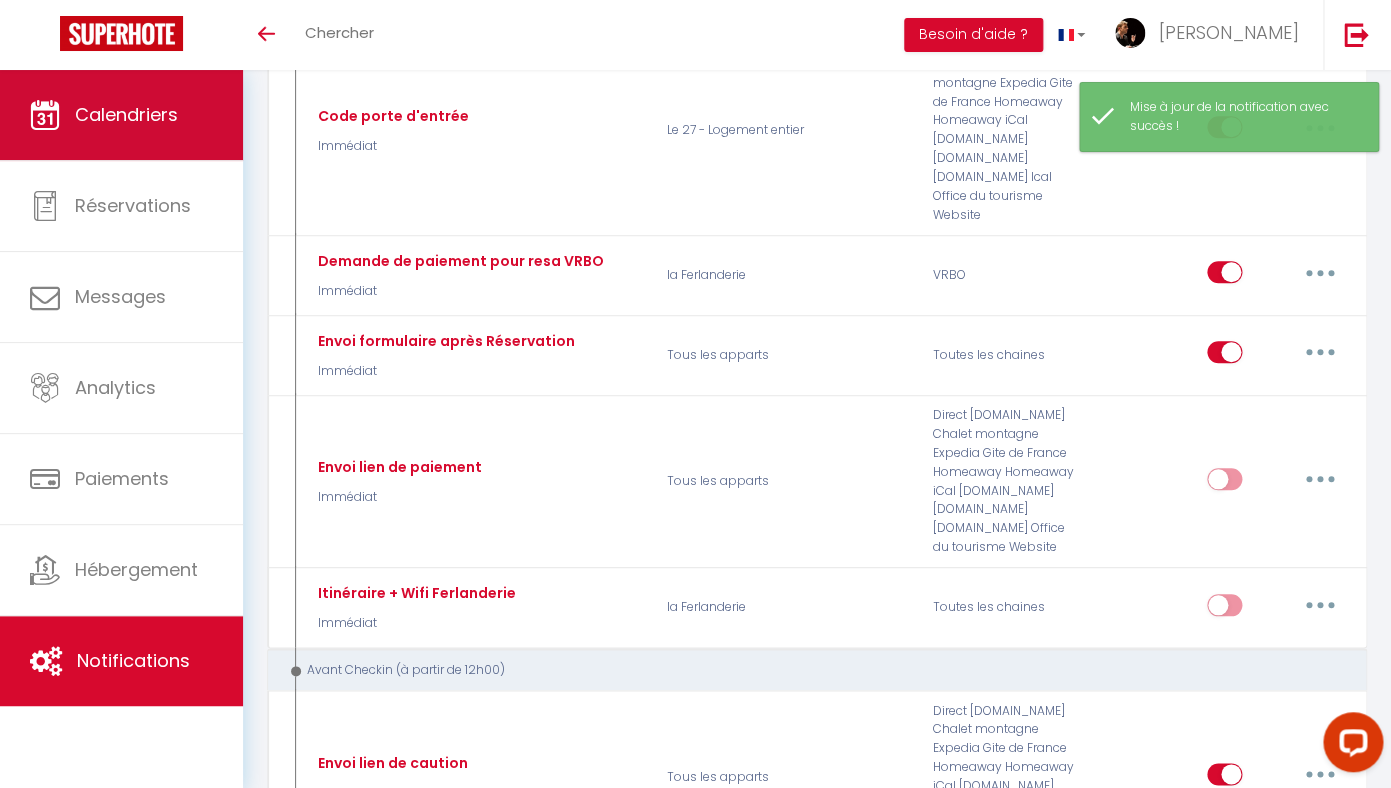 scroll, scrollTop: 0, scrollLeft: 0, axis: both 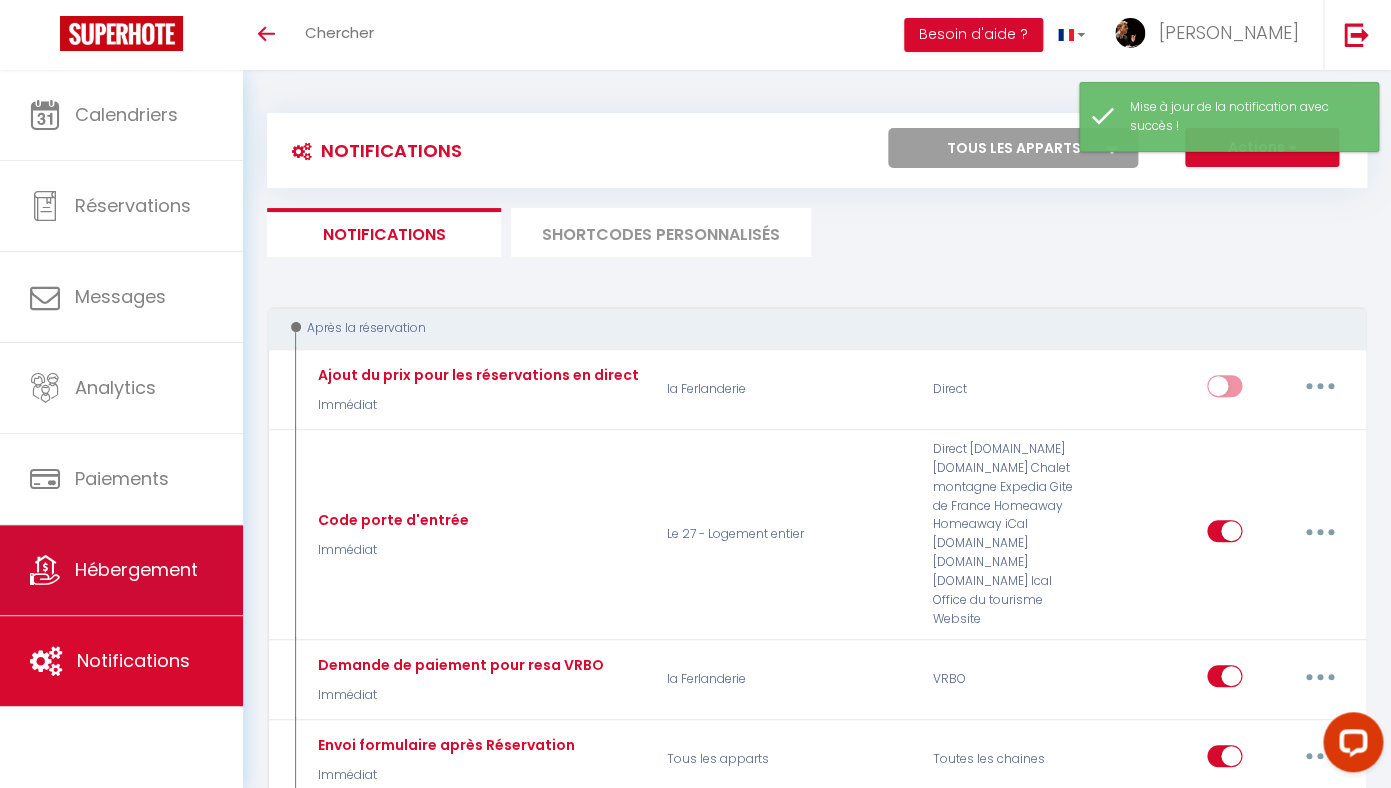 click on "Hébergement" at bounding box center (121, 570) 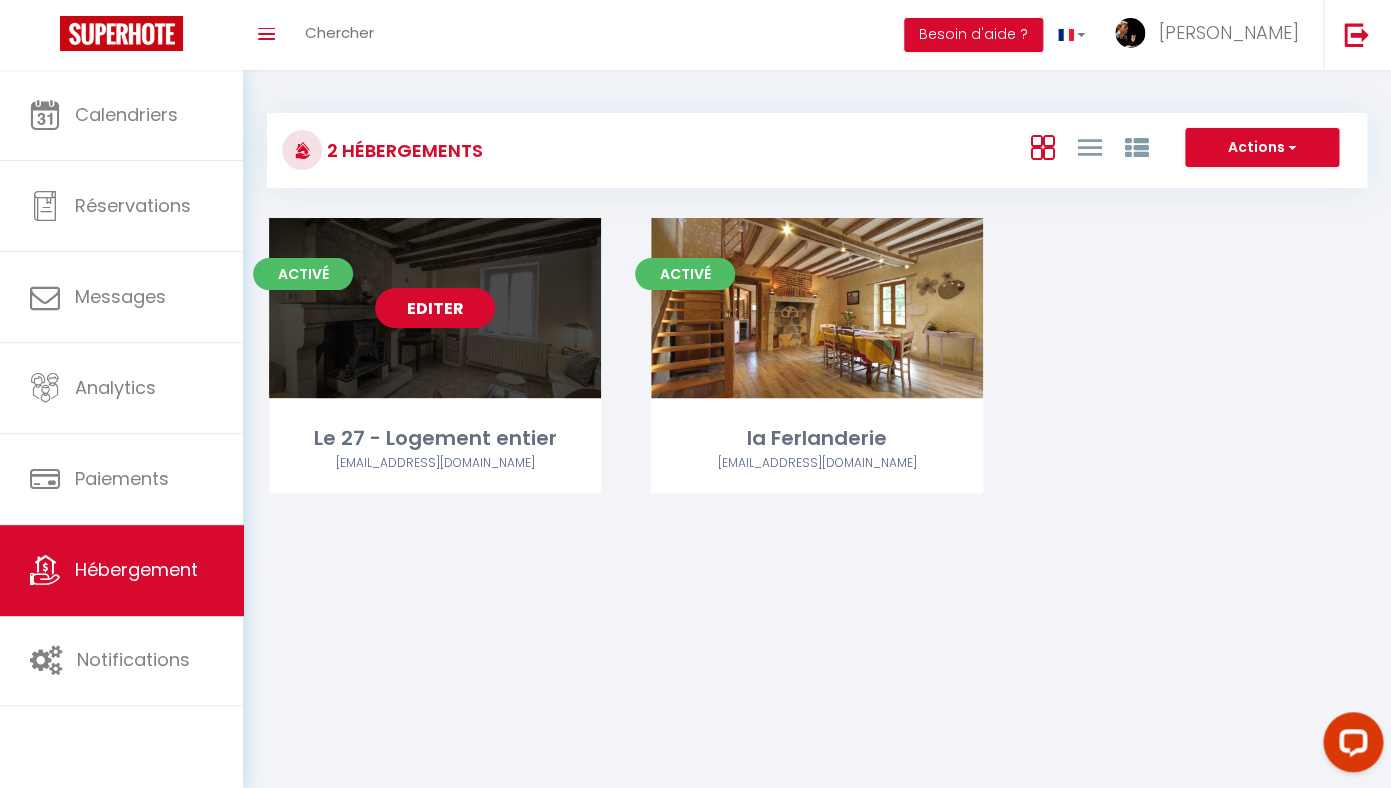 click on "Editer" at bounding box center (435, 308) 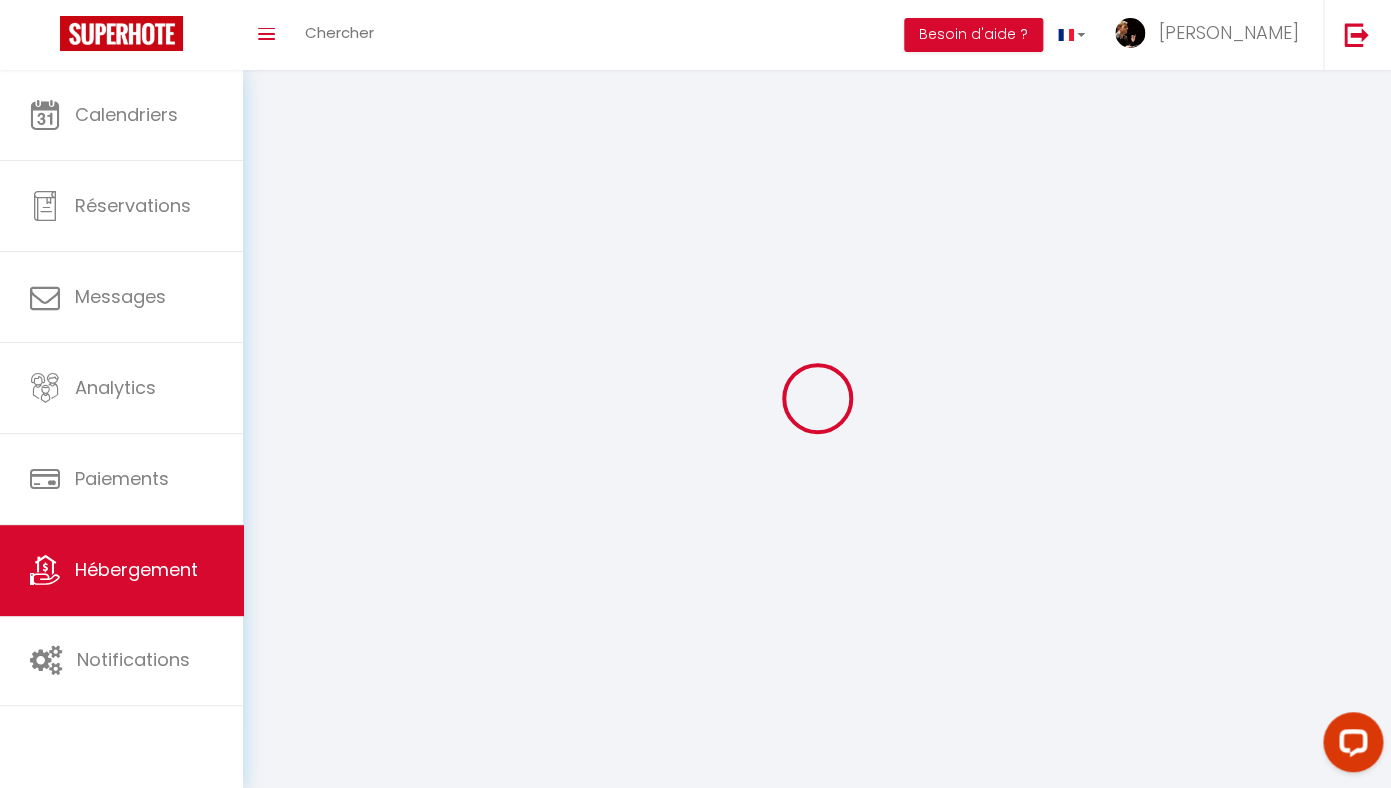 select 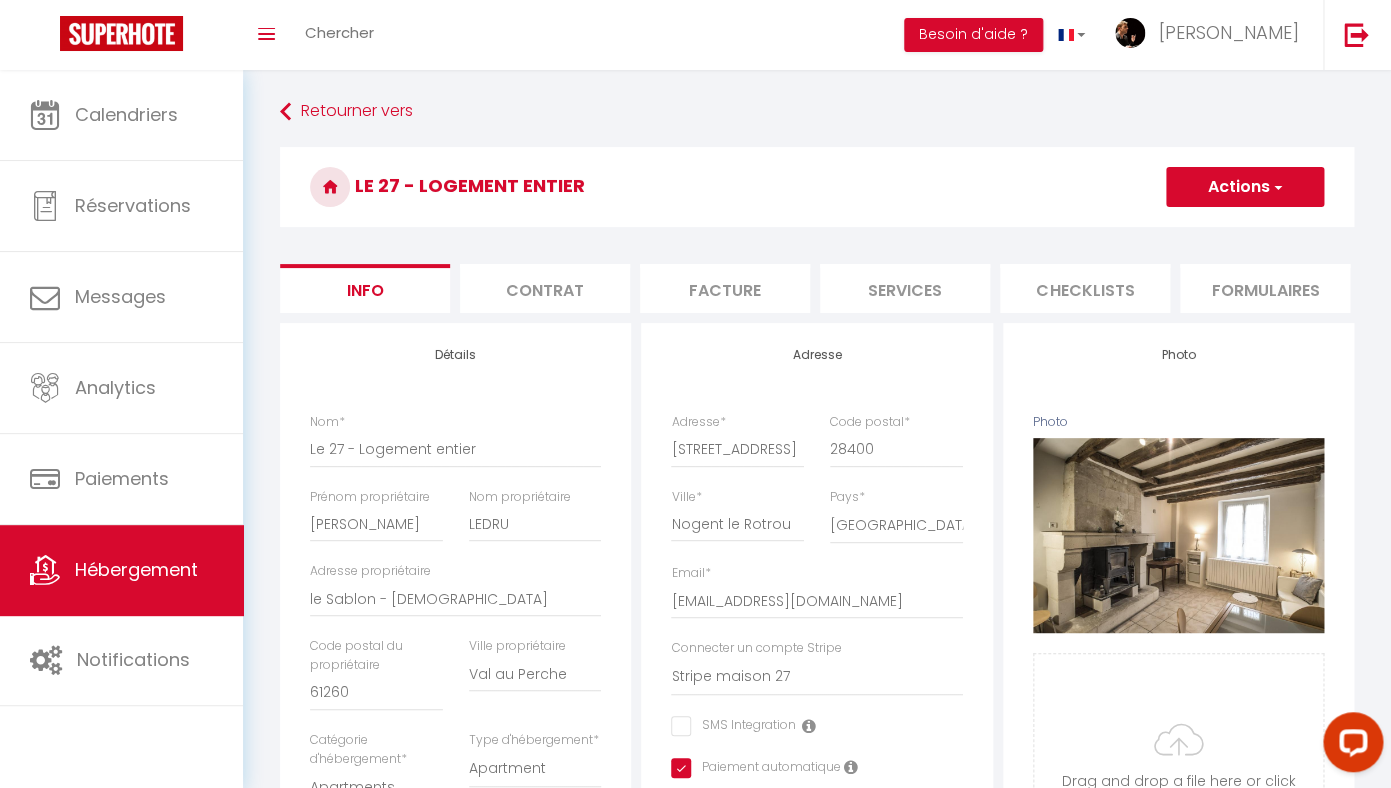 scroll, scrollTop: 0, scrollLeft: 380, axis: horizontal 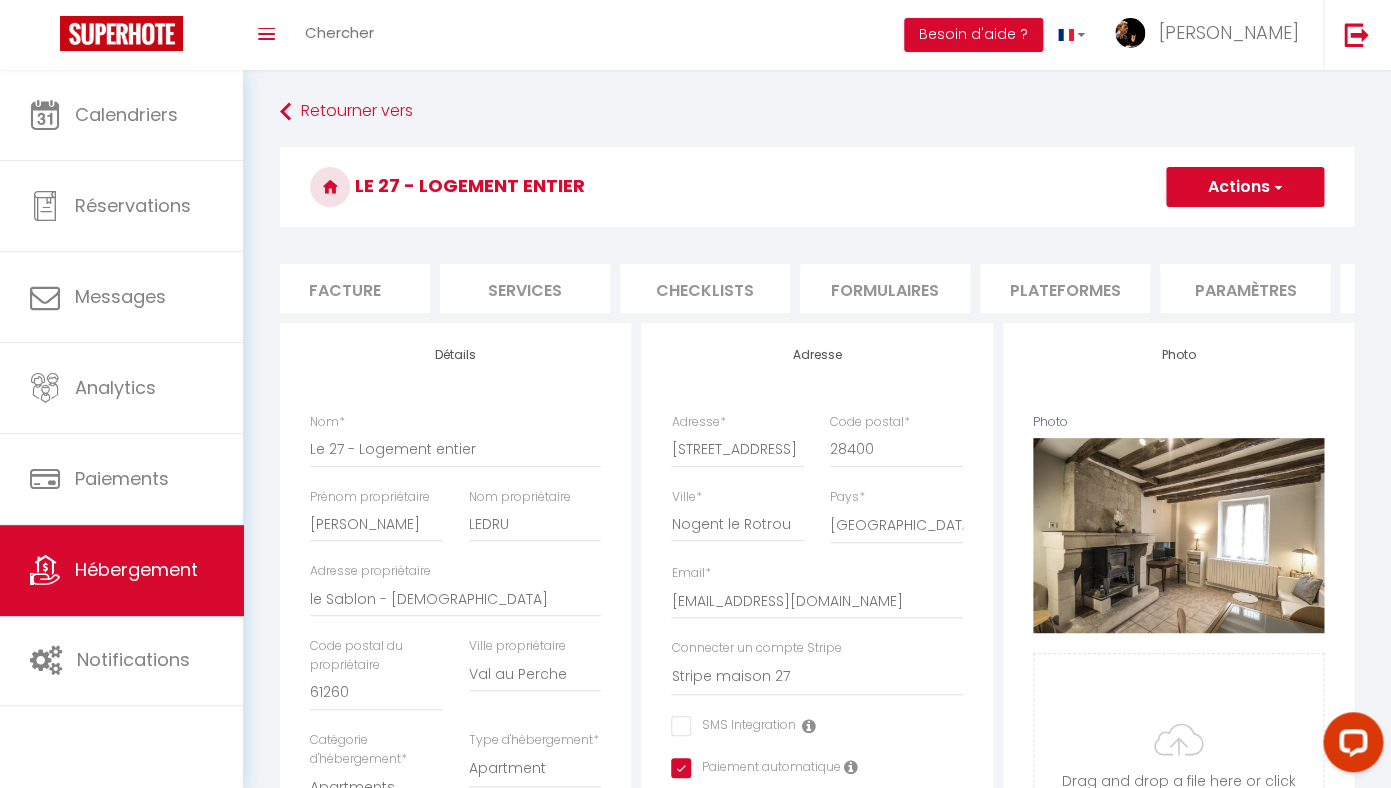 click on "Formulaires" at bounding box center (885, 288) 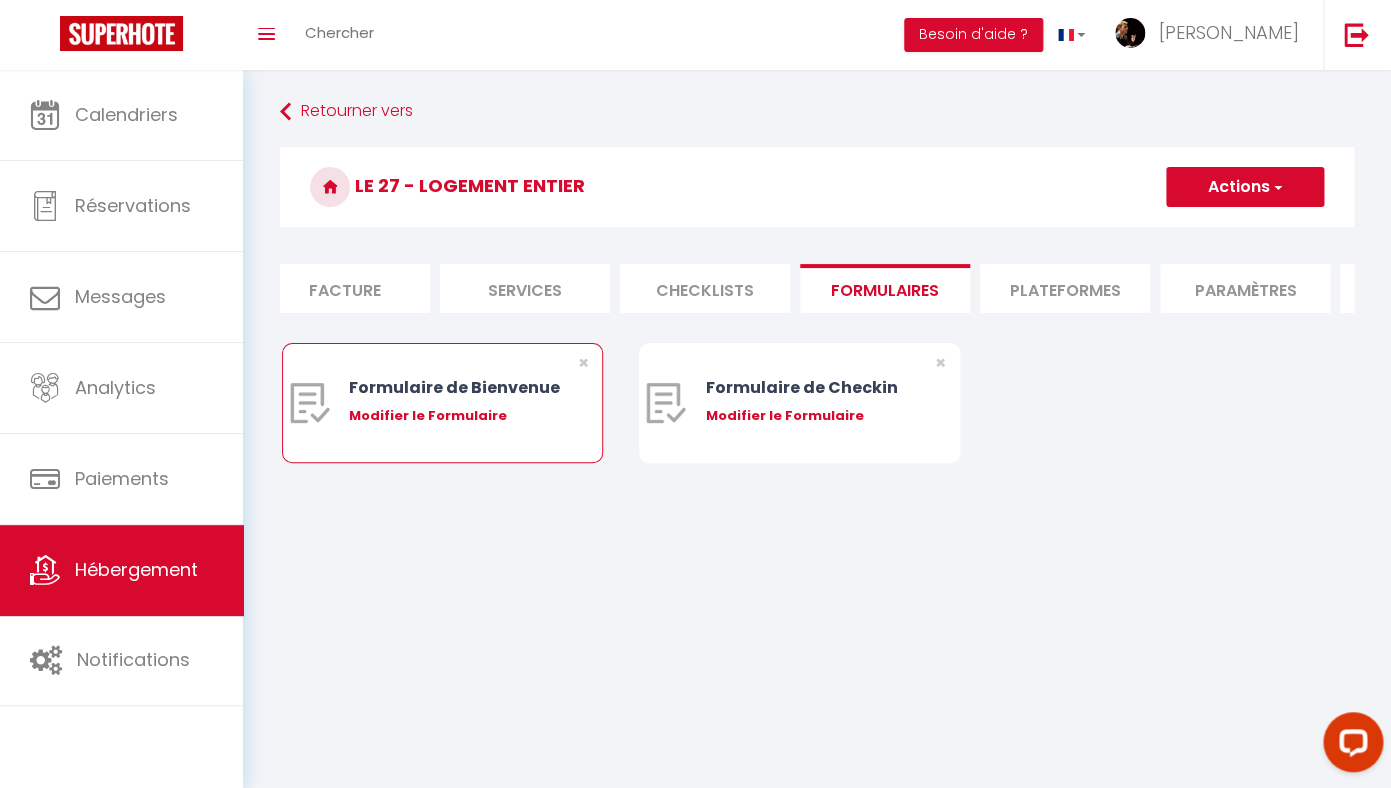 click on "Modifier le Formulaire" at bounding box center [455, 416] 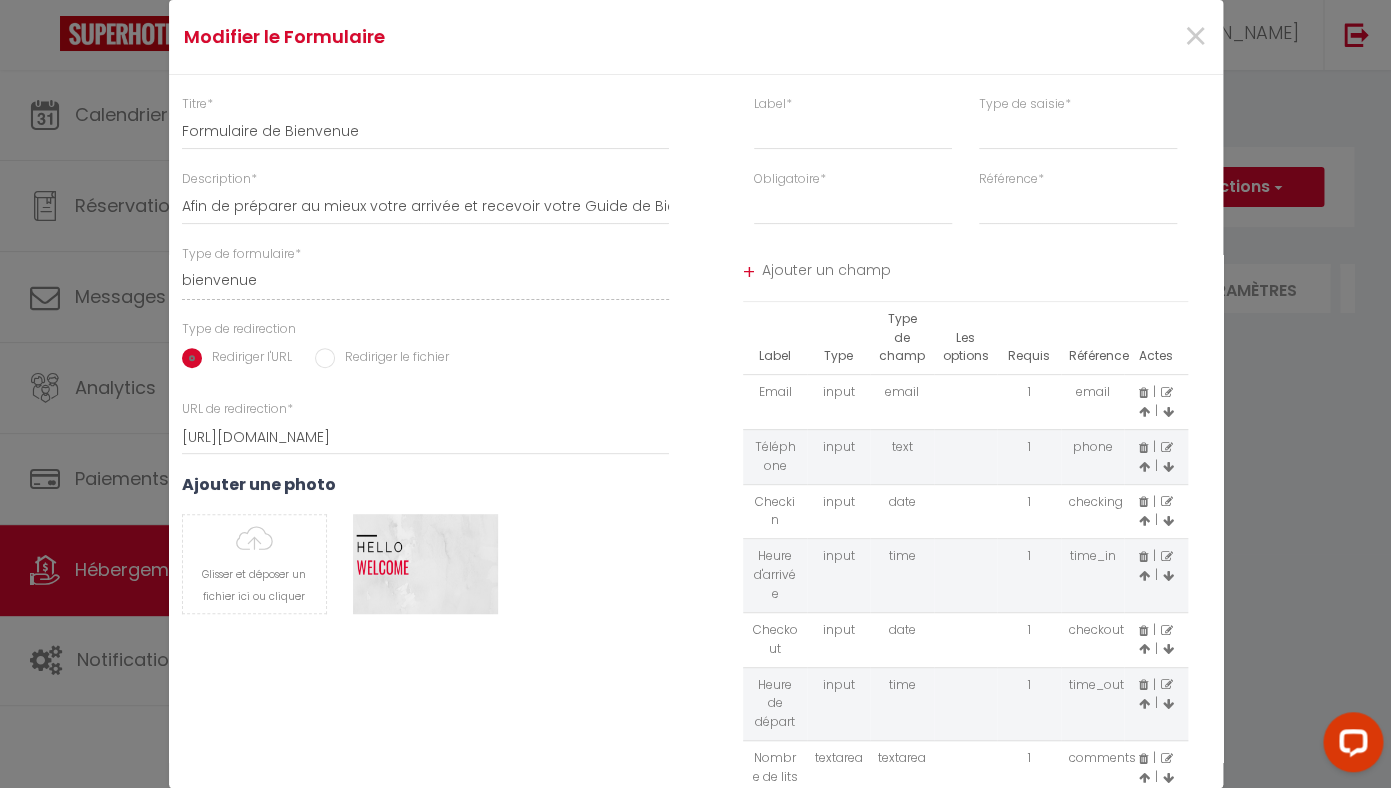 scroll, scrollTop: 219, scrollLeft: 0, axis: vertical 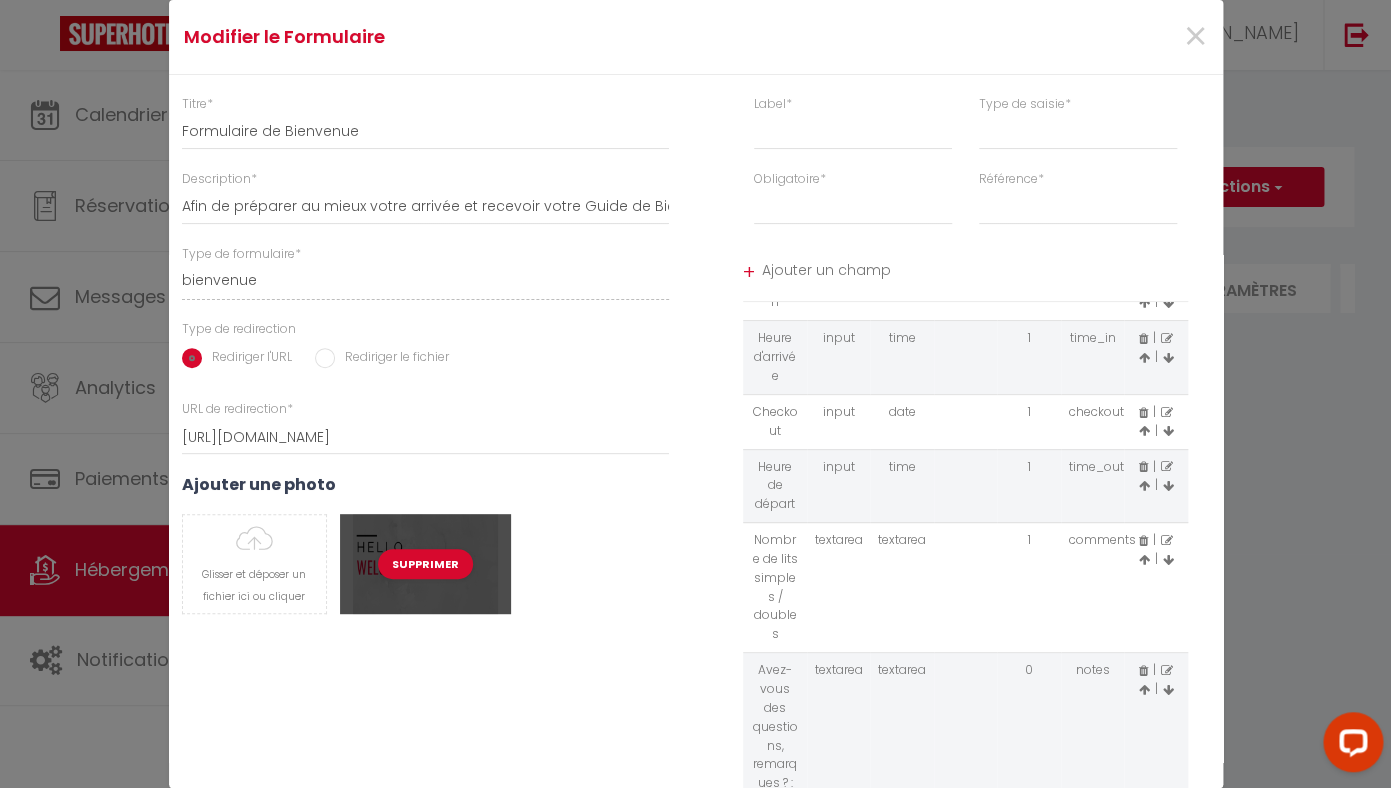 click on "Supprimer" at bounding box center (425, 564) 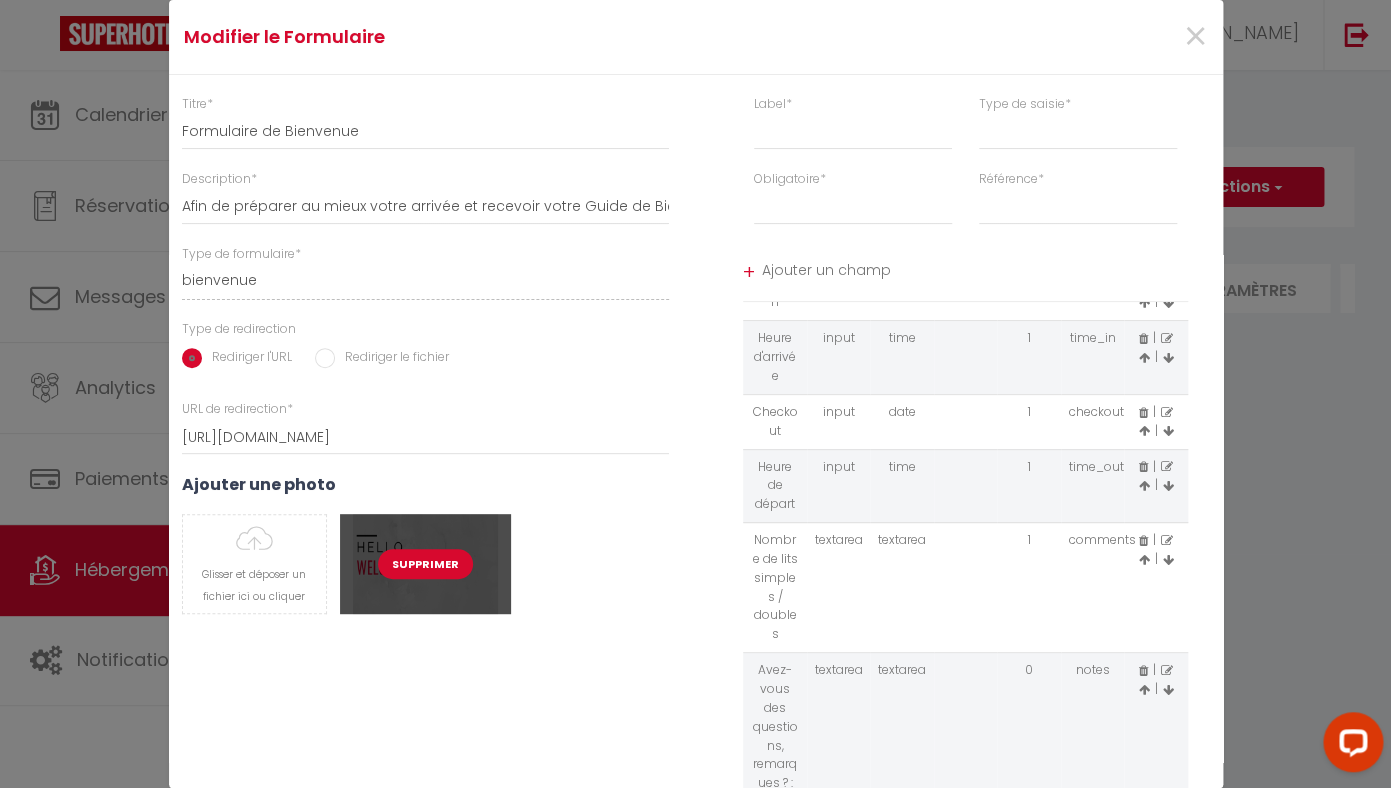 click on "Supprimer" at bounding box center [425, 564] 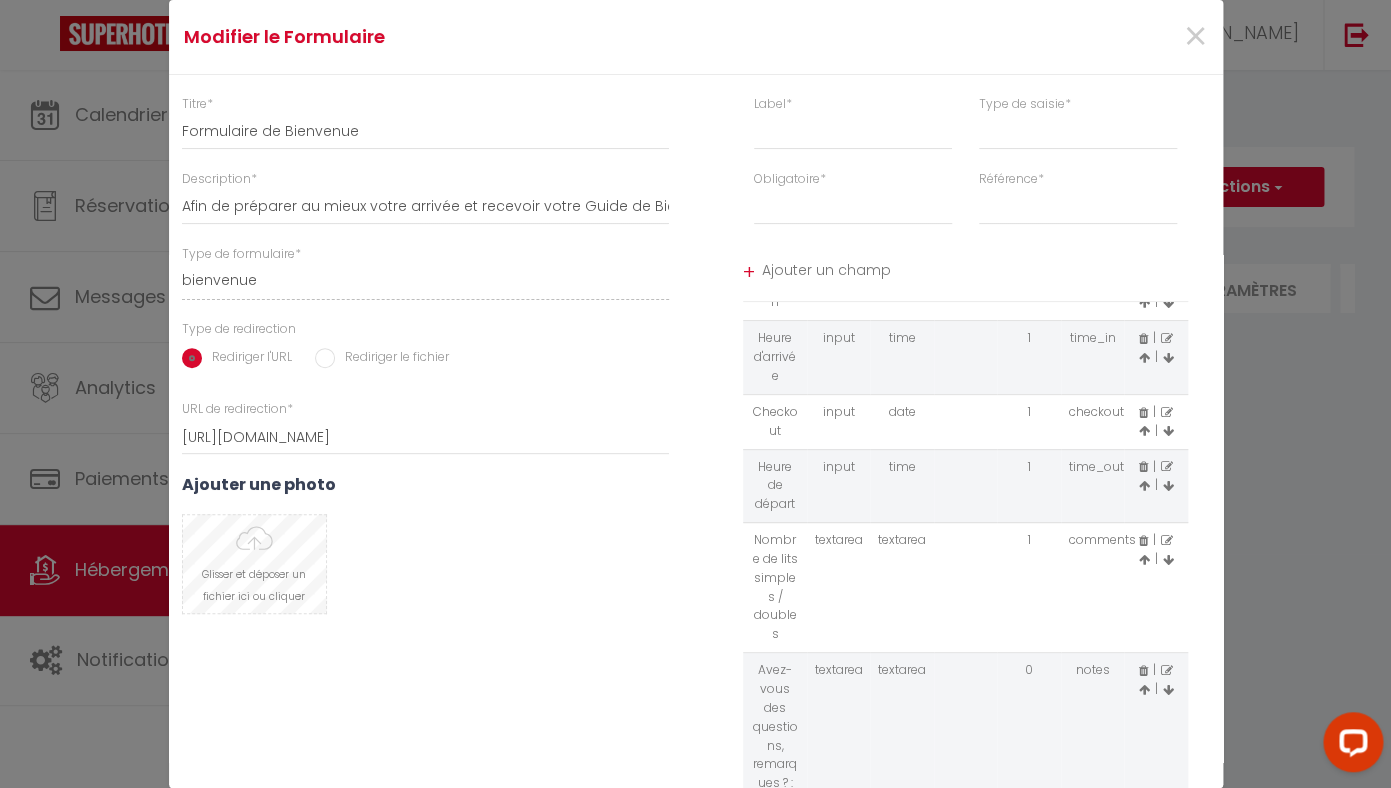 click at bounding box center (254, 564) 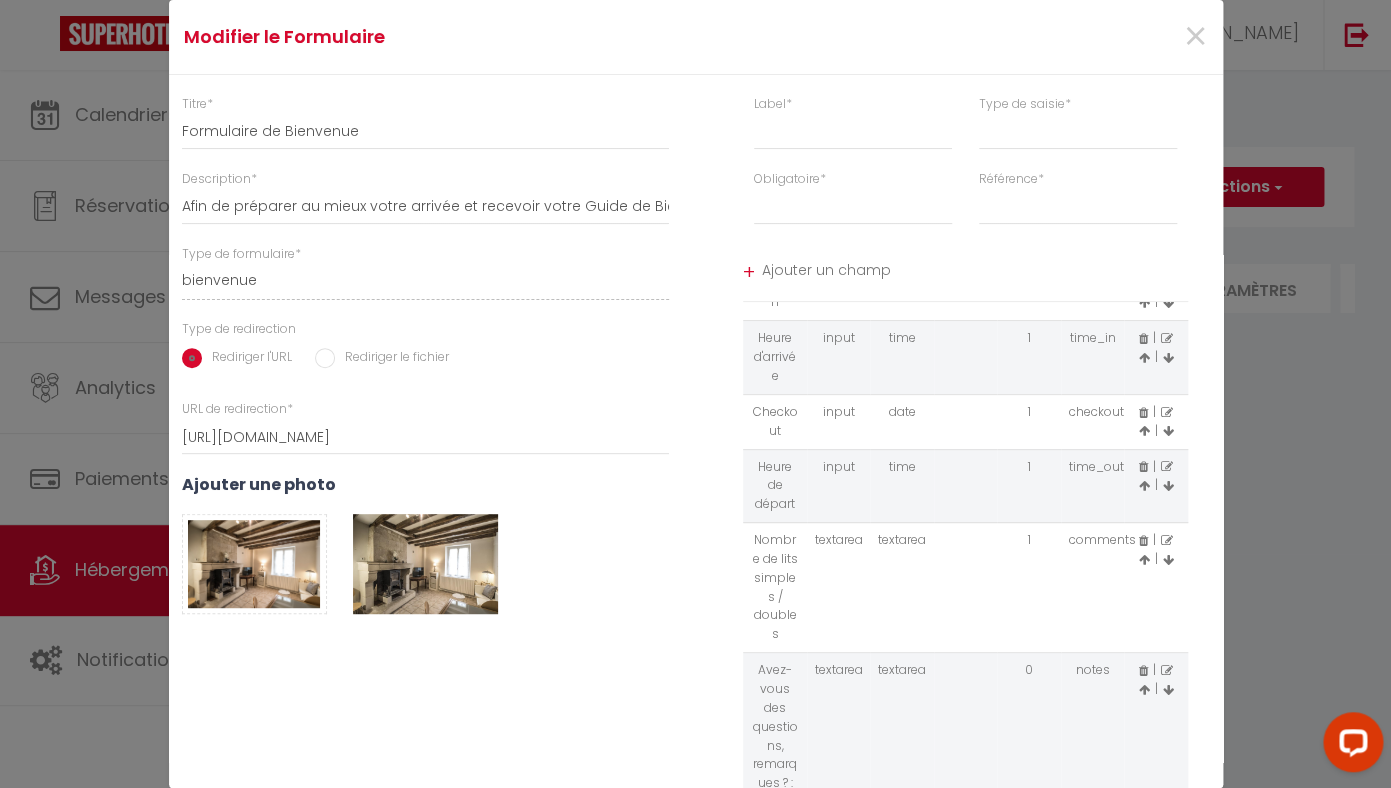 scroll, scrollTop: 5, scrollLeft: 0, axis: vertical 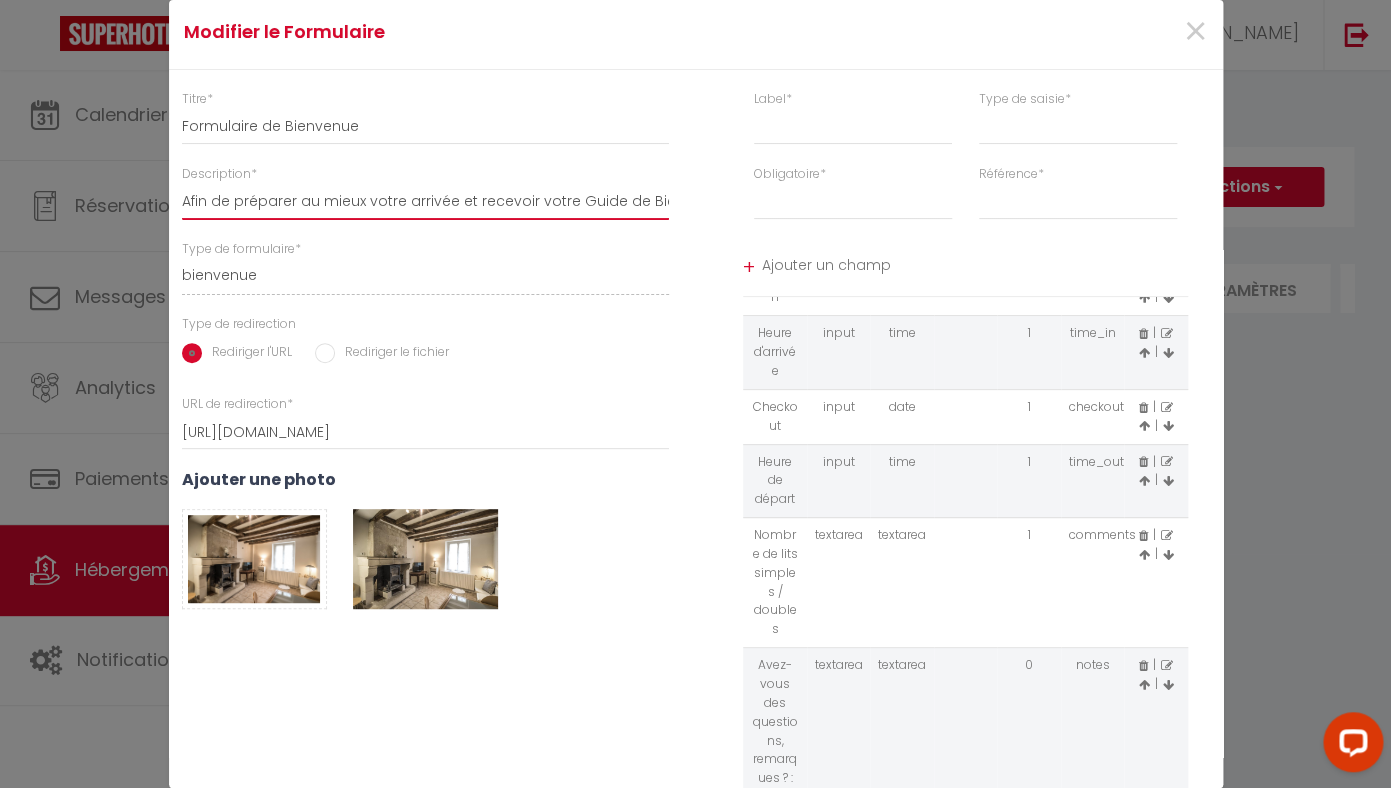 drag, startPoint x: 459, startPoint y: 199, endPoint x: 669, endPoint y: 203, distance: 210.03809 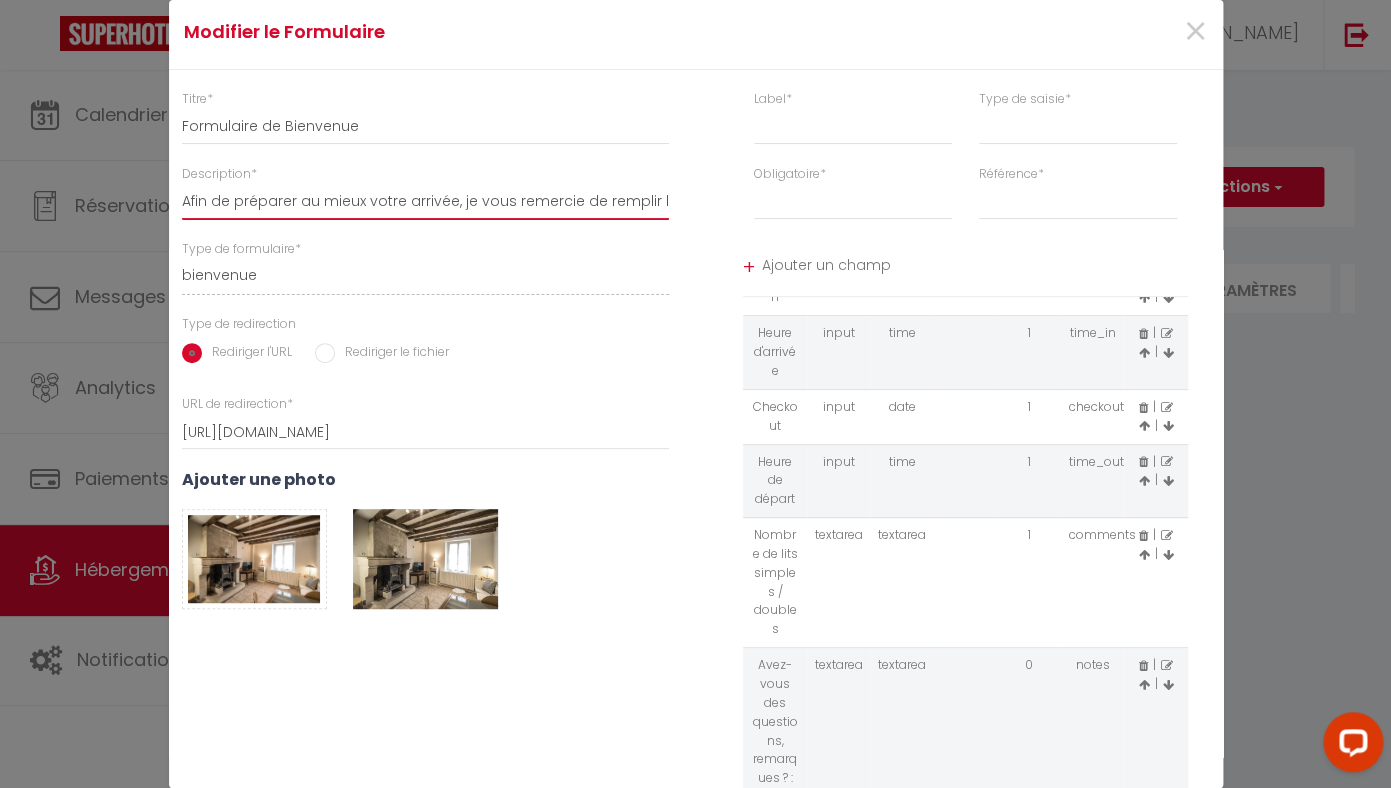 scroll, scrollTop: 0, scrollLeft: 124, axis: horizontal 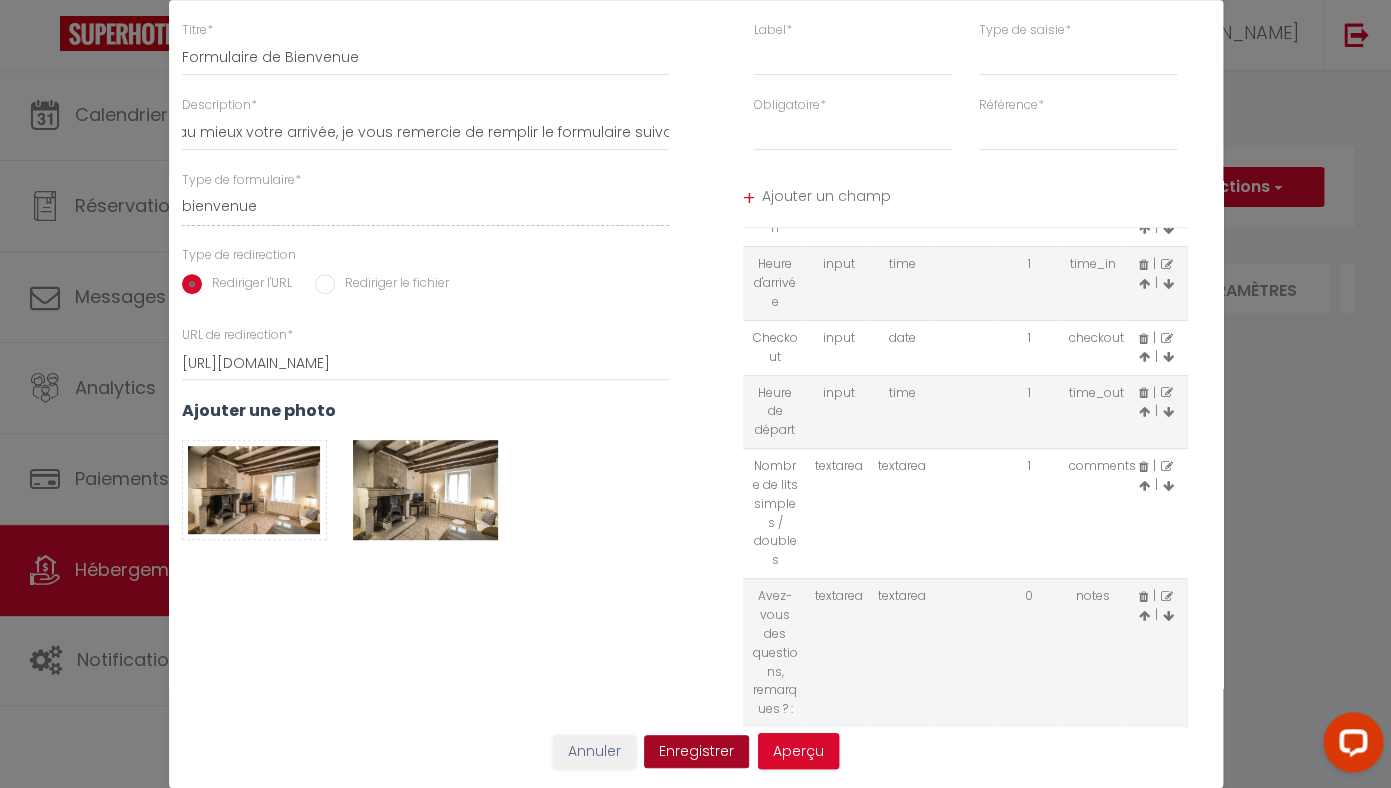 click on "Enregistrer" at bounding box center [696, 752] 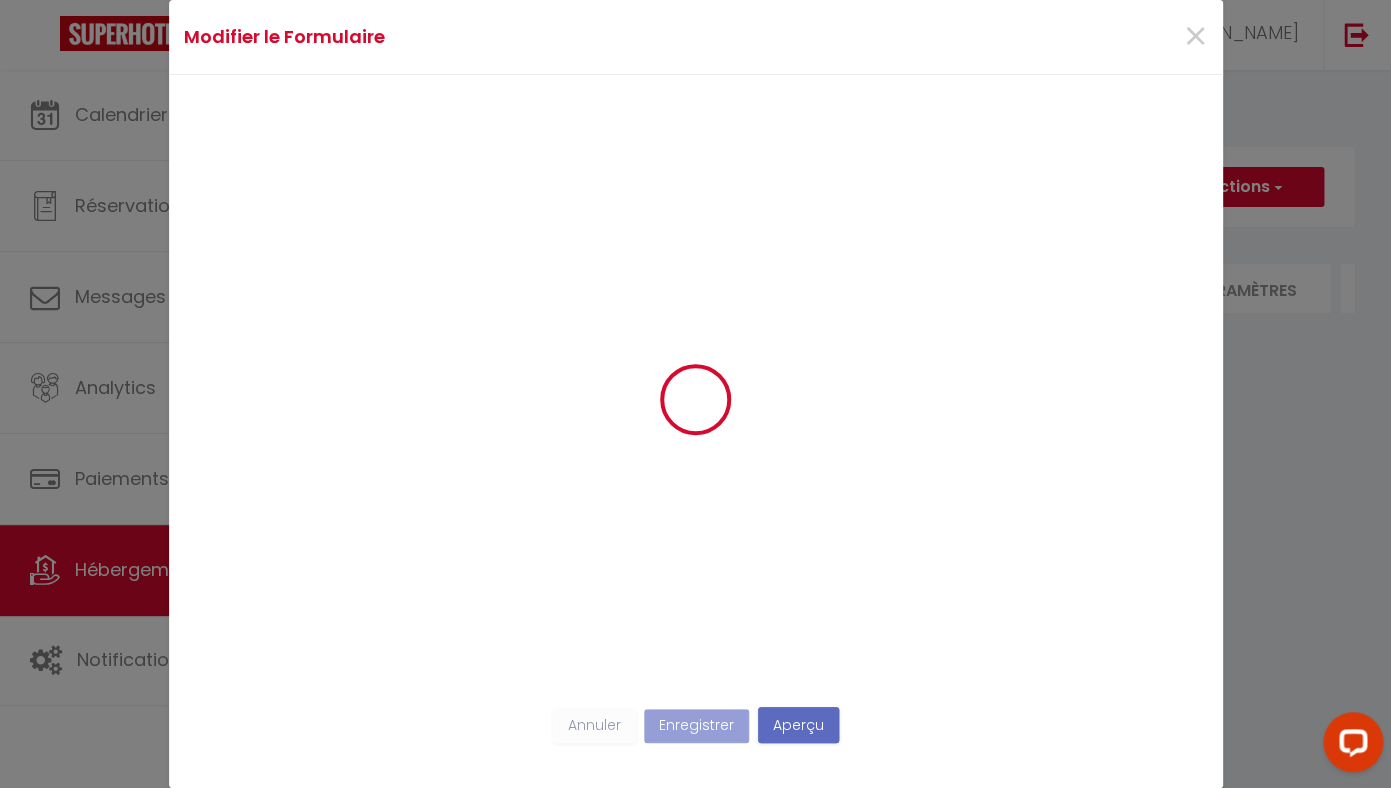 scroll, scrollTop: 0, scrollLeft: 0, axis: both 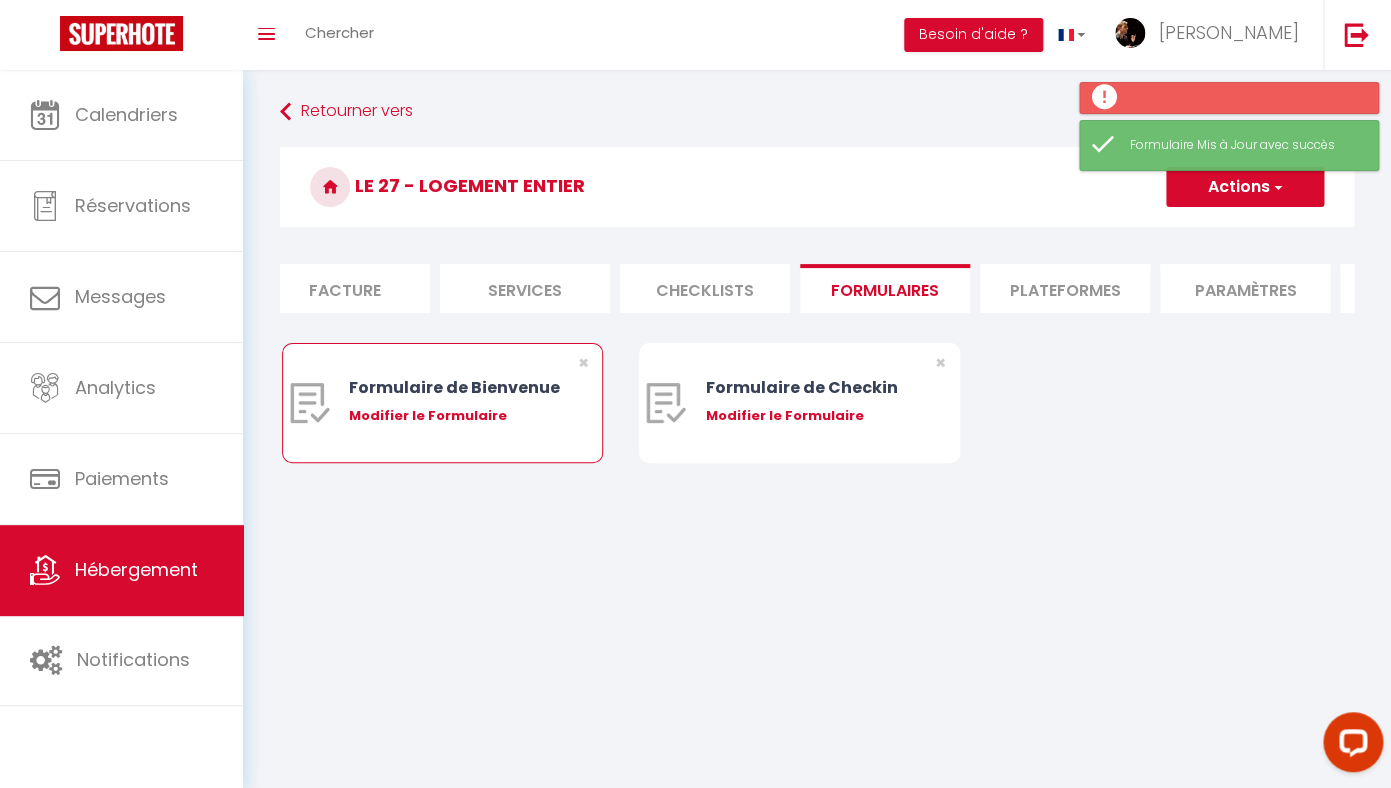 click on "Formulaire de Bienvenue
Modifier le Formulaire" at bounding box center (455, 403) 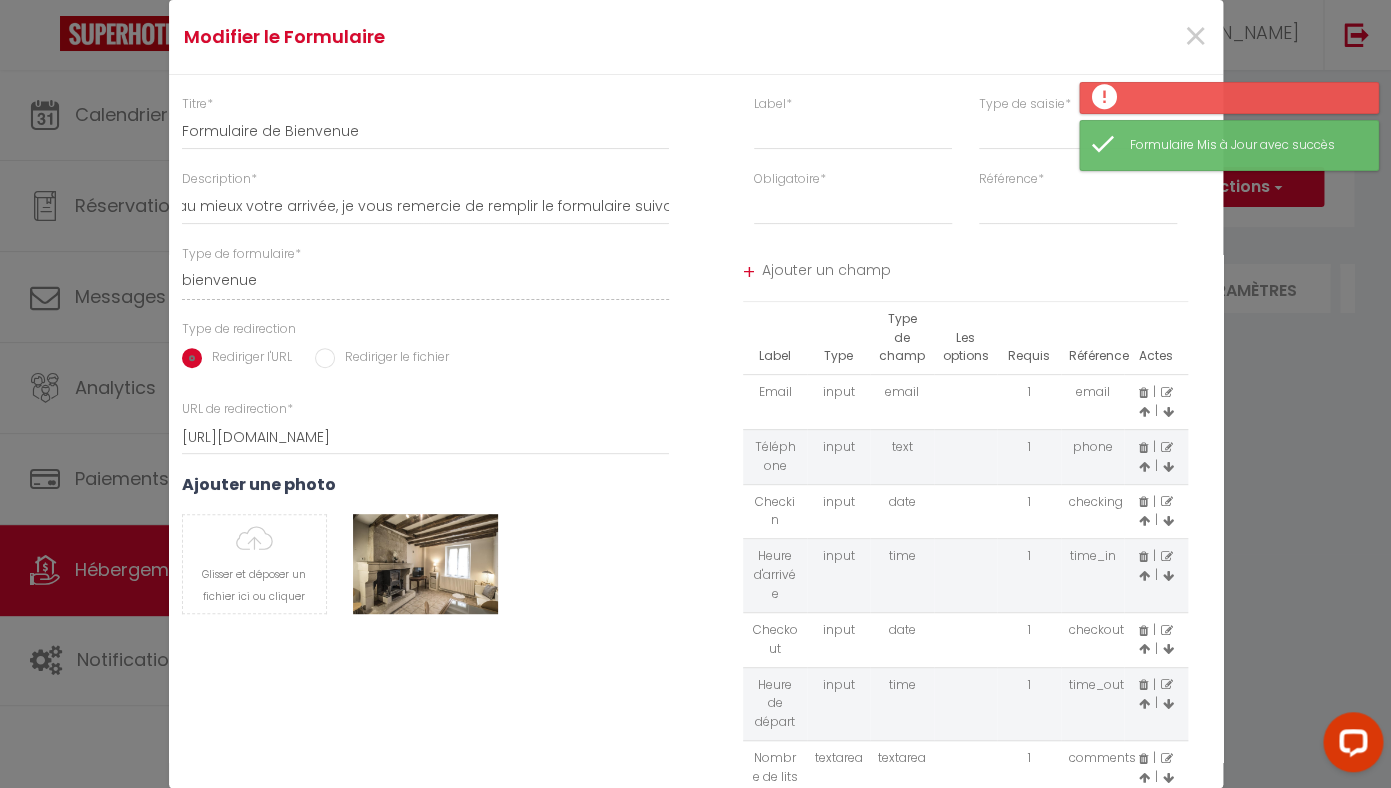 scroll, scrollTop: 219, scrollLeft: 0, axis: vertical 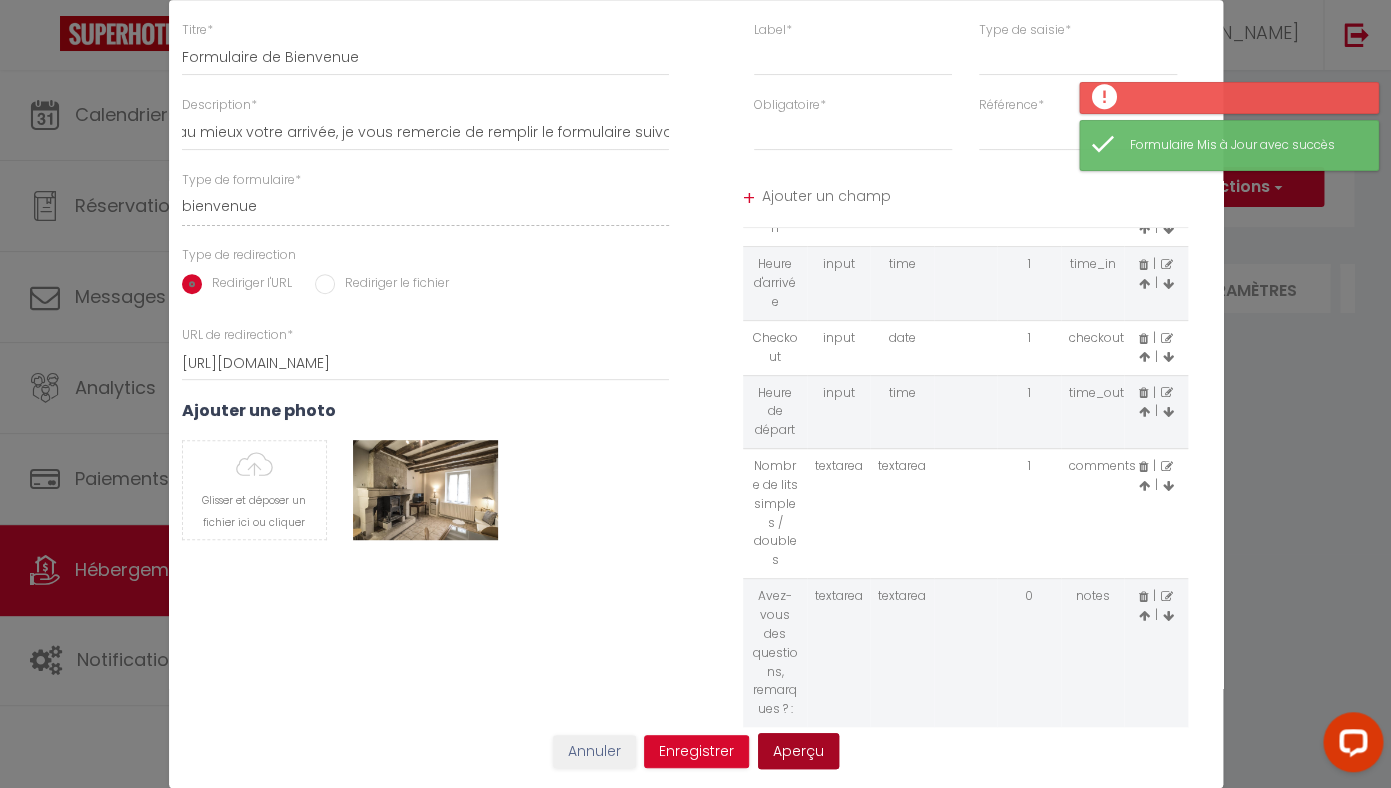 click on "Aperçu" at bounding box center [798, 751] 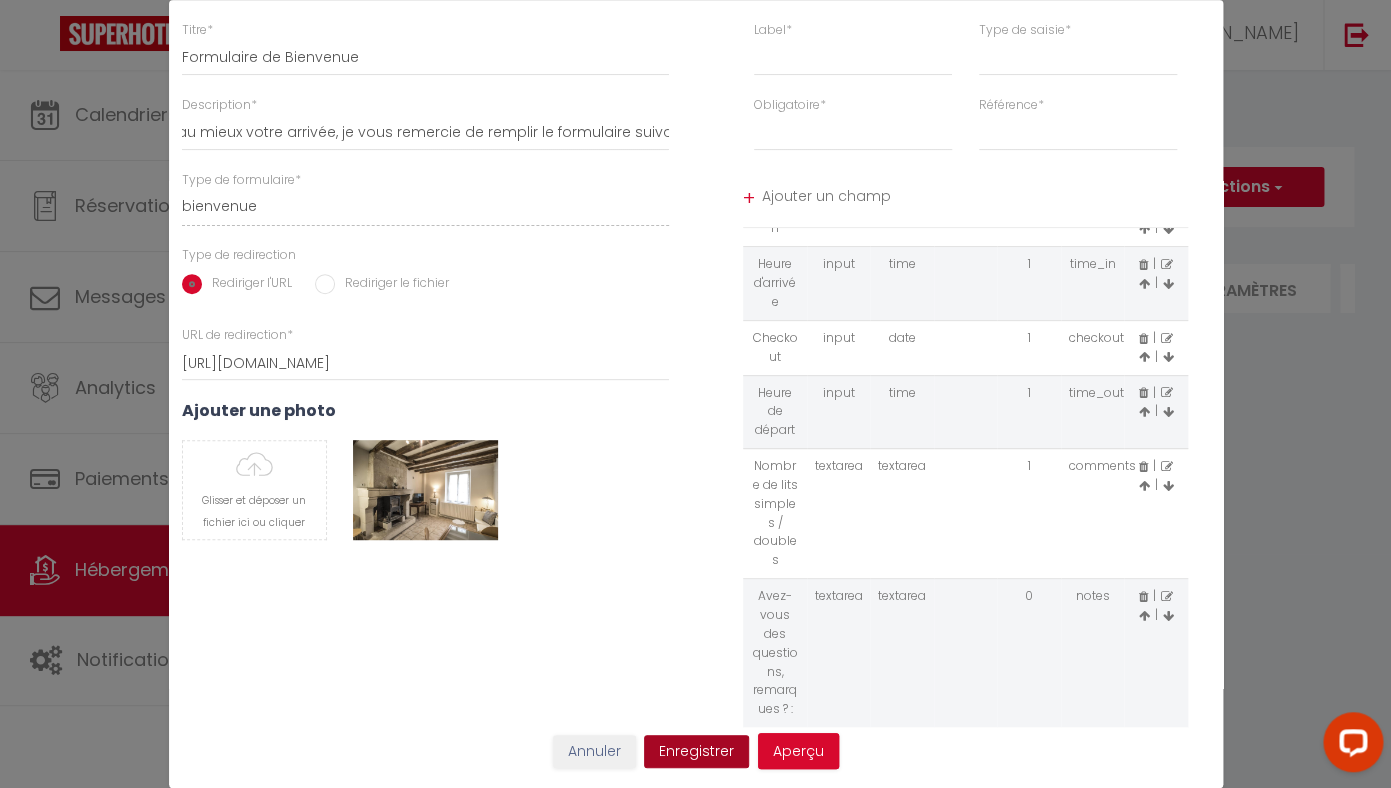 click on "Enregistrer" at bounding box center [696, 752] 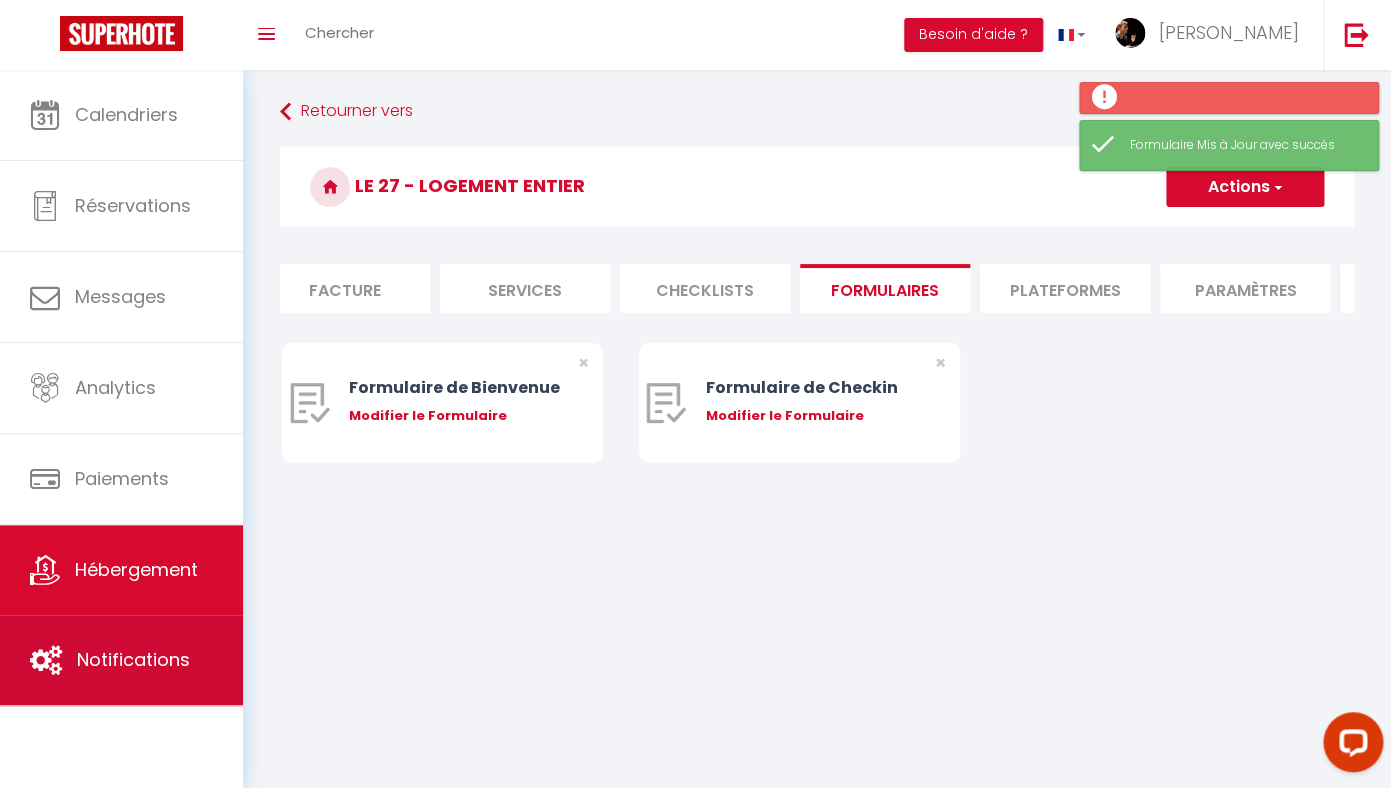 scroll, scrollTop: 70, scrollLeft: 0, axis: vertical 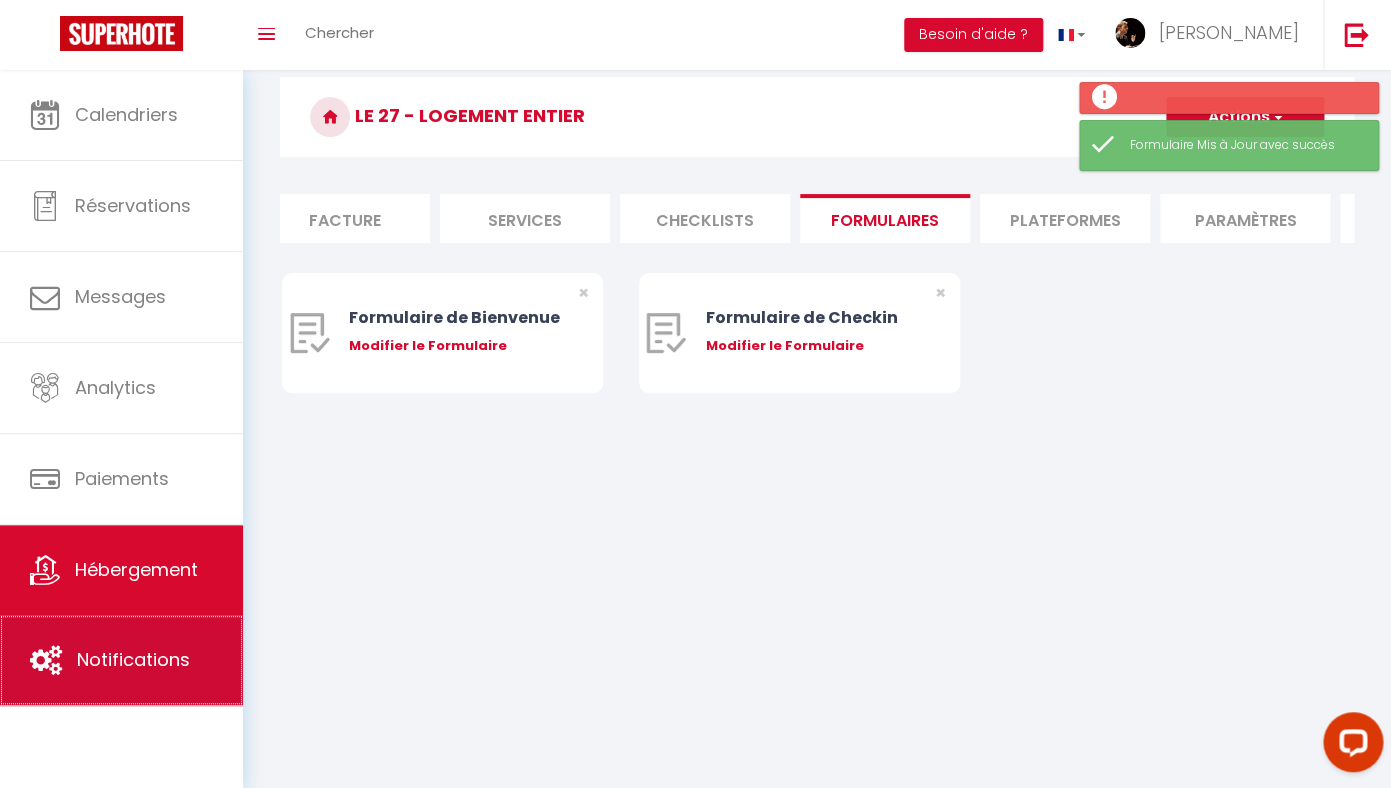 click on "Notifications" at bounding box center [133, 659] 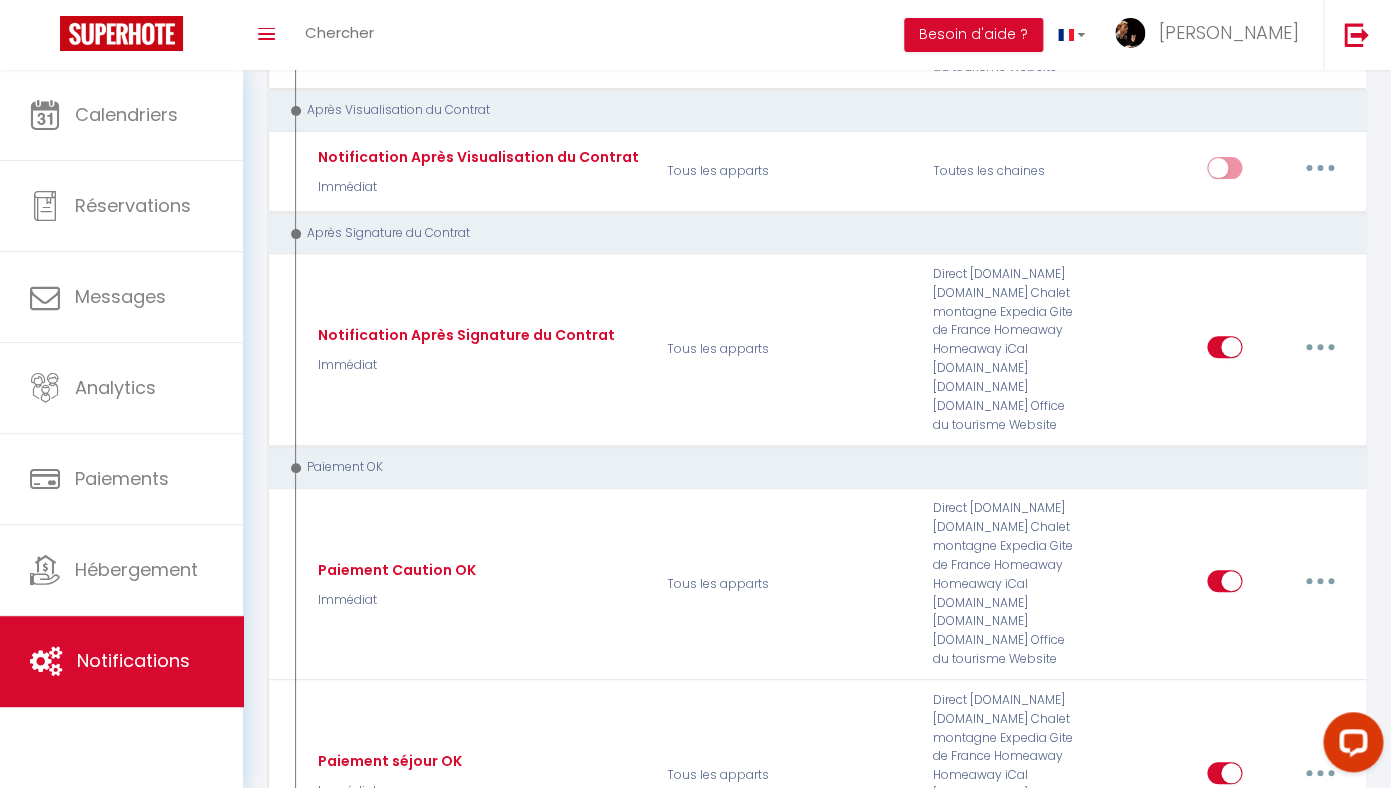 scroll, scrollTop: 2884, scrollLeft: 0, axis: vertical 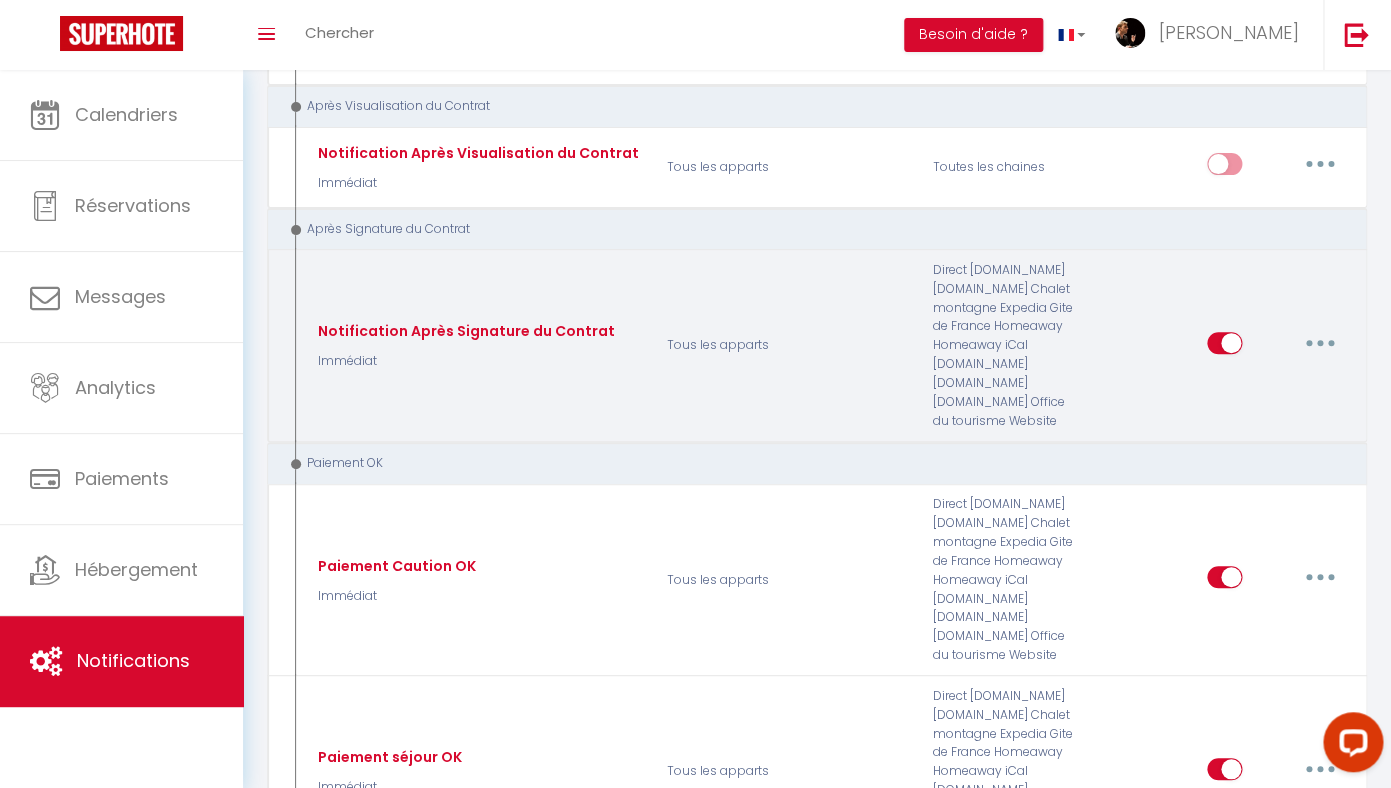 click at bounding box center (1320, 343) 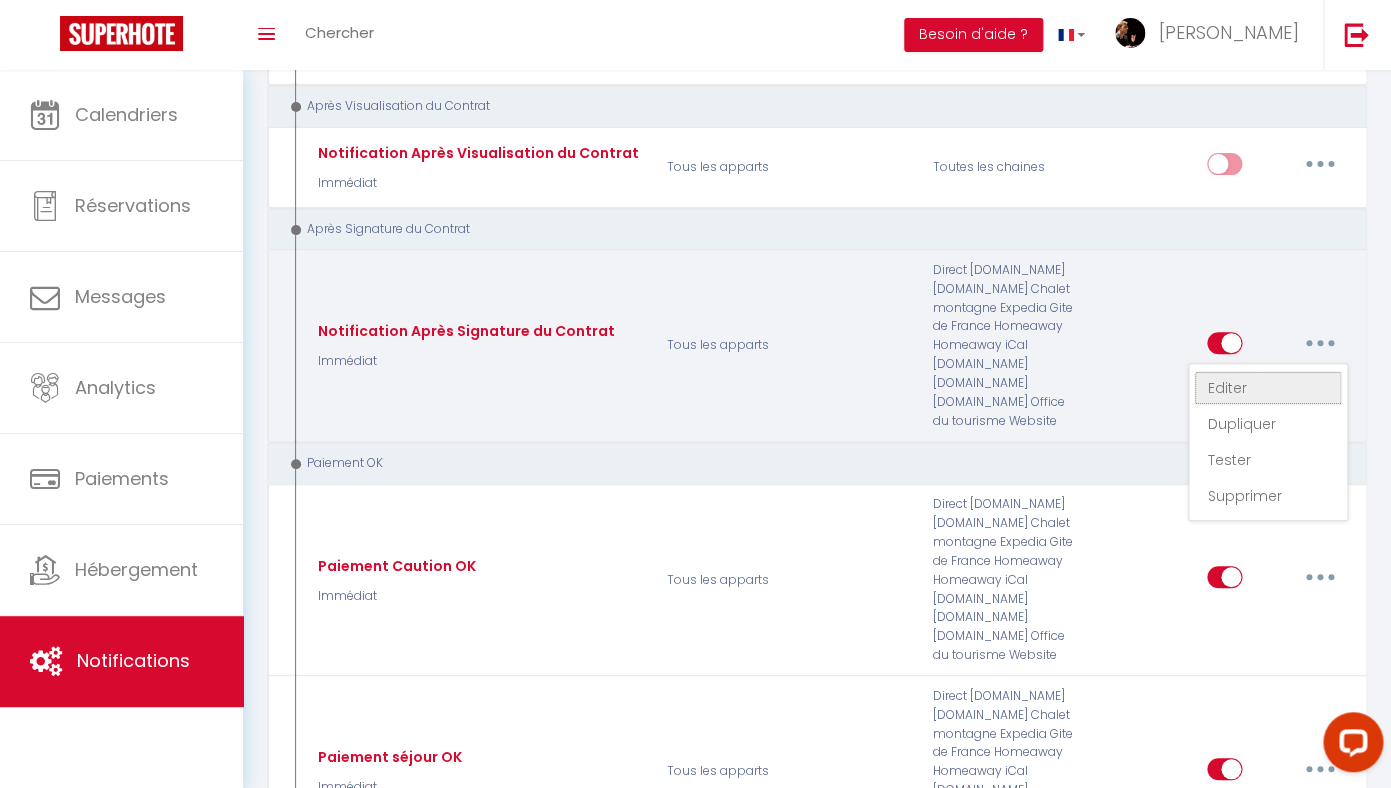 click on "Editer" at bounding box center [1268, 388] 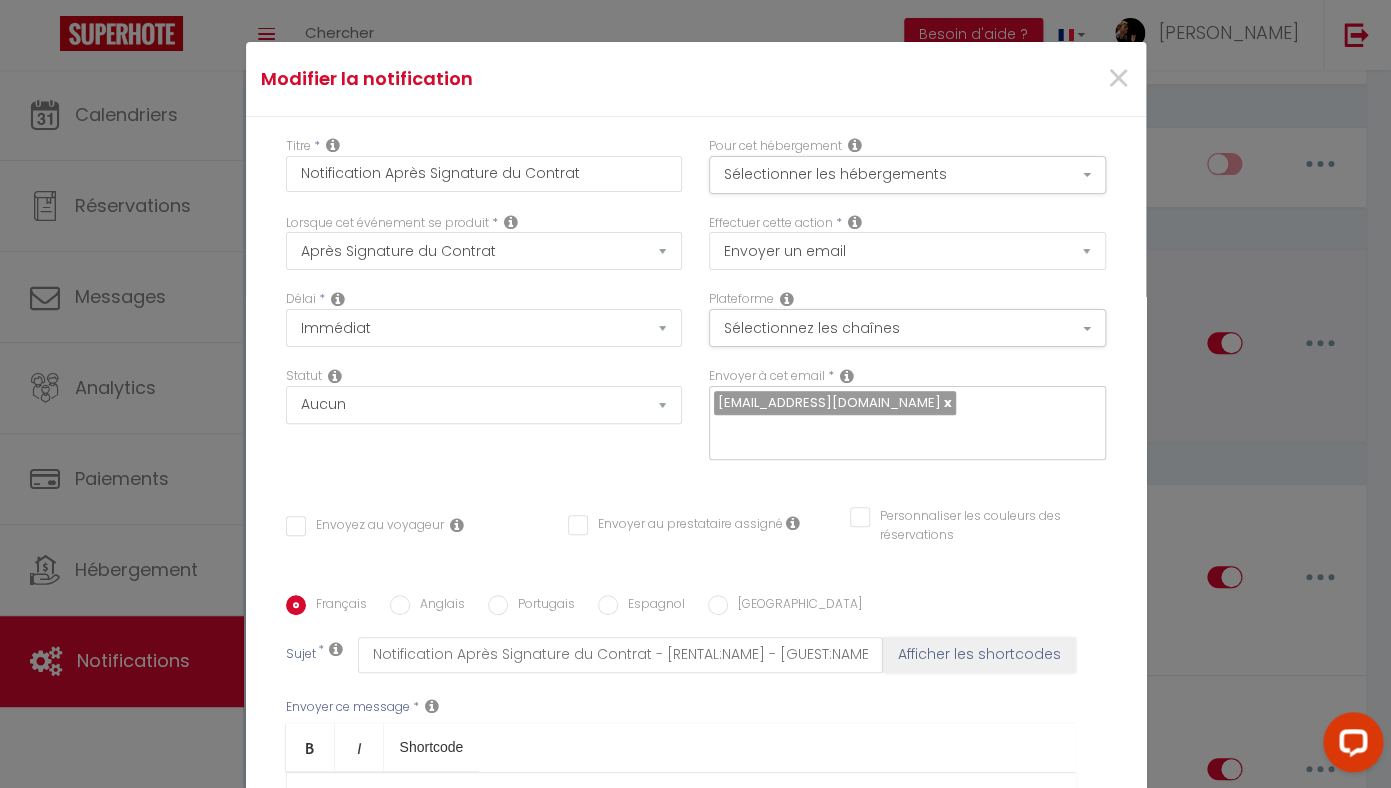 scroll, scrollTop: 78, scrollLeft: 0, axis: vertical 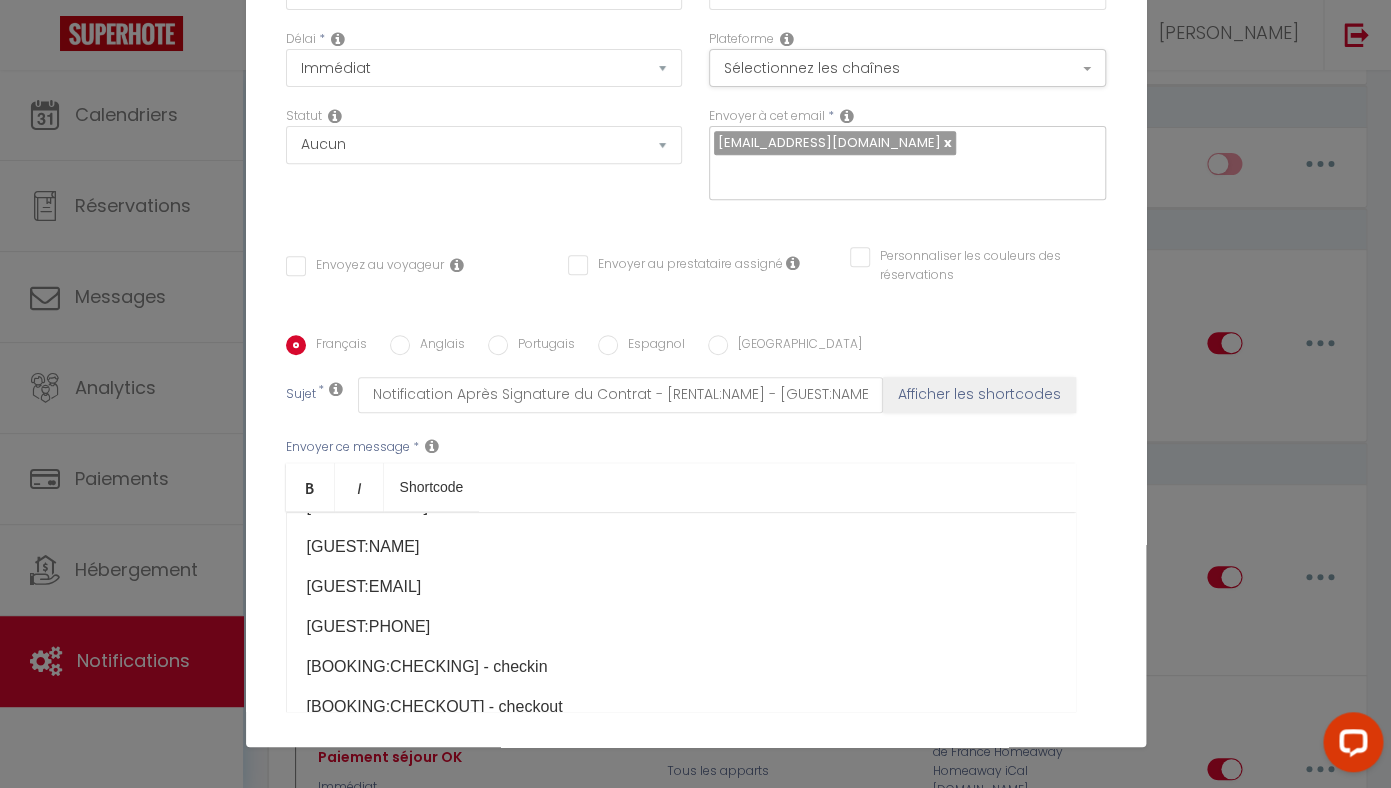 click on "Modifier la notification   ×   Titre   *     Notification Après Signature du Contrat   Pour cet hébergement
Sélectionner les hébergements
Tous les apparts
le 27
Le 27 - Logement entier
Logements entiers
Le 27 - Logement entier
la Ferlanderie
la Ferlanderie - logement entier
la Ferlanderie
Lorsque cet événement se produit   *      Après la réservation   Température" at bounding box center (695, 394) 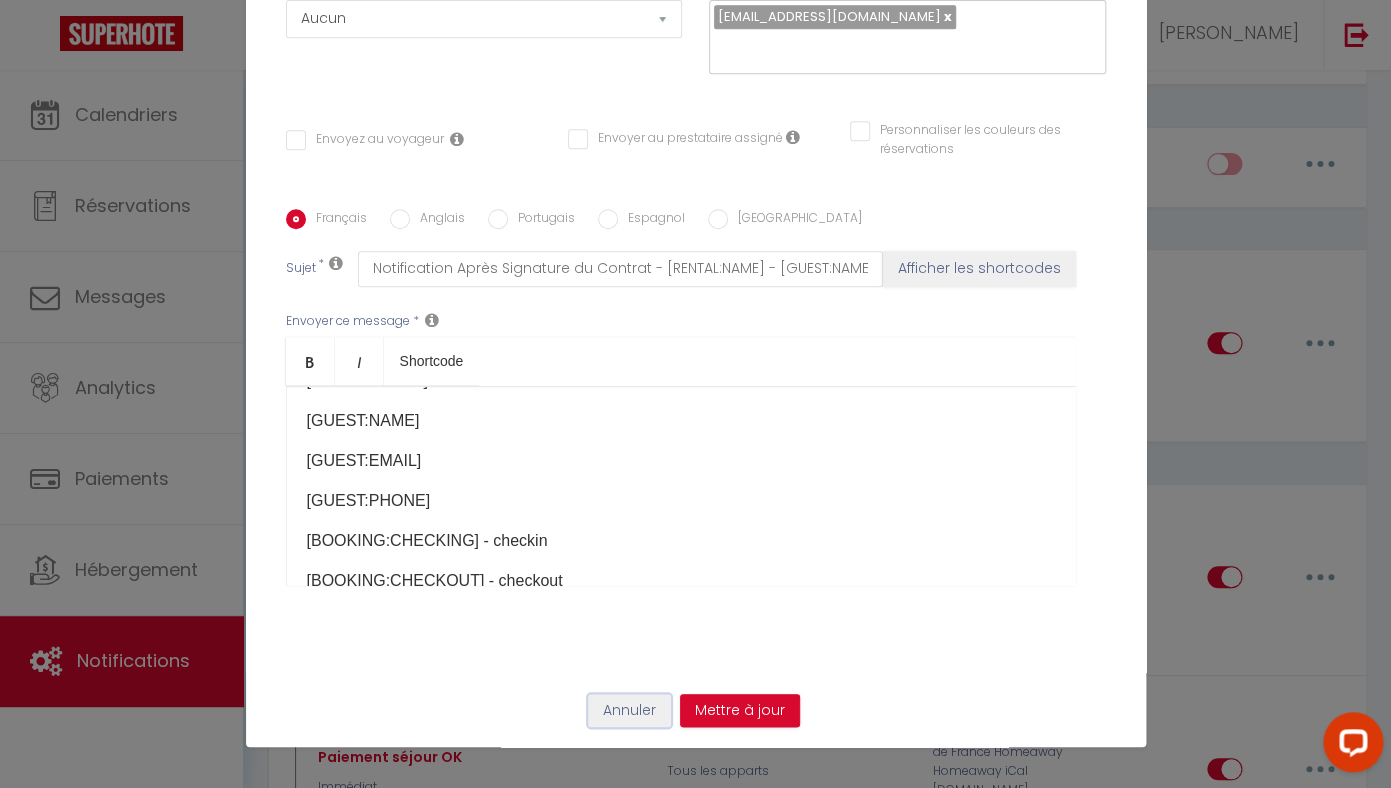 click on "Annuler" at bounding box center (629, 711) 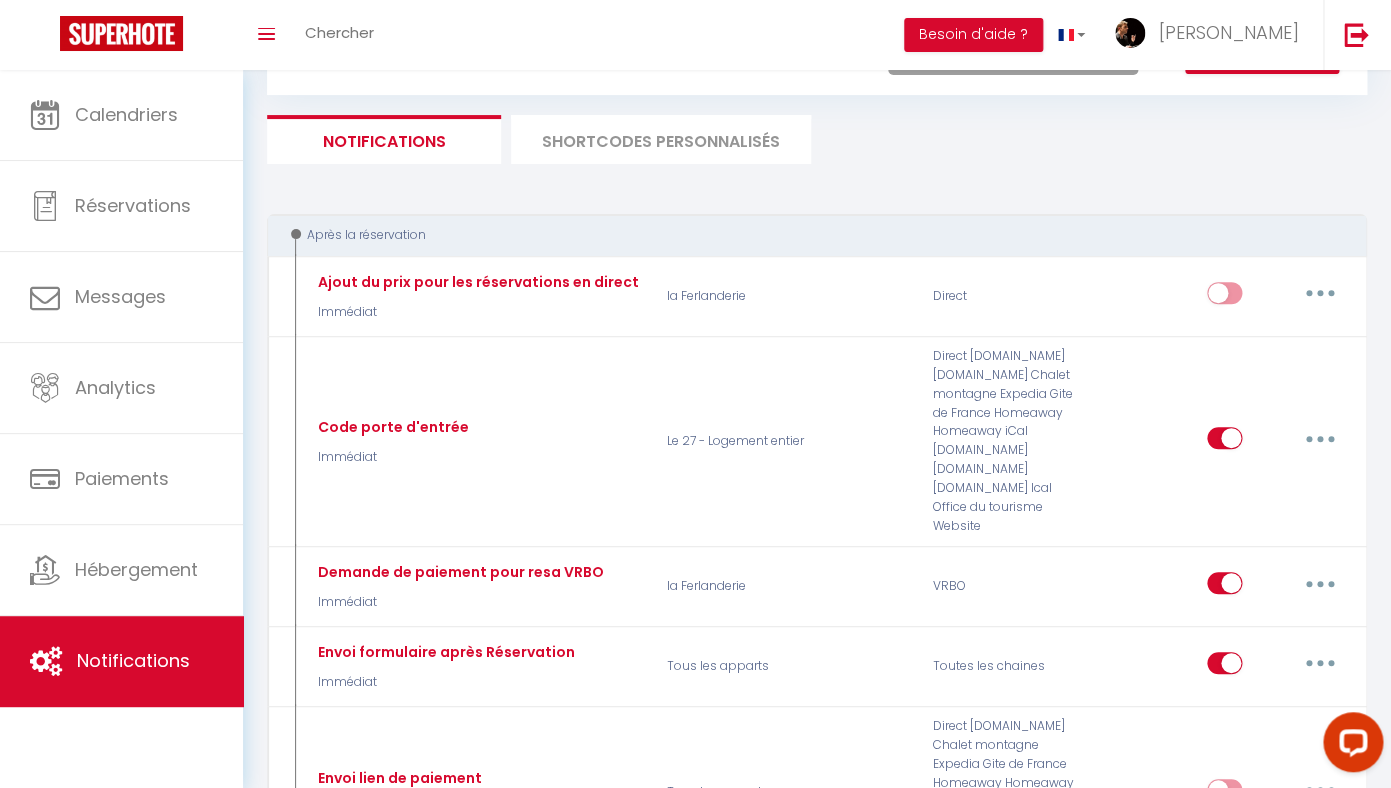 scroll, scrollTop: 95, scrollLeft: 0, axis: vertical 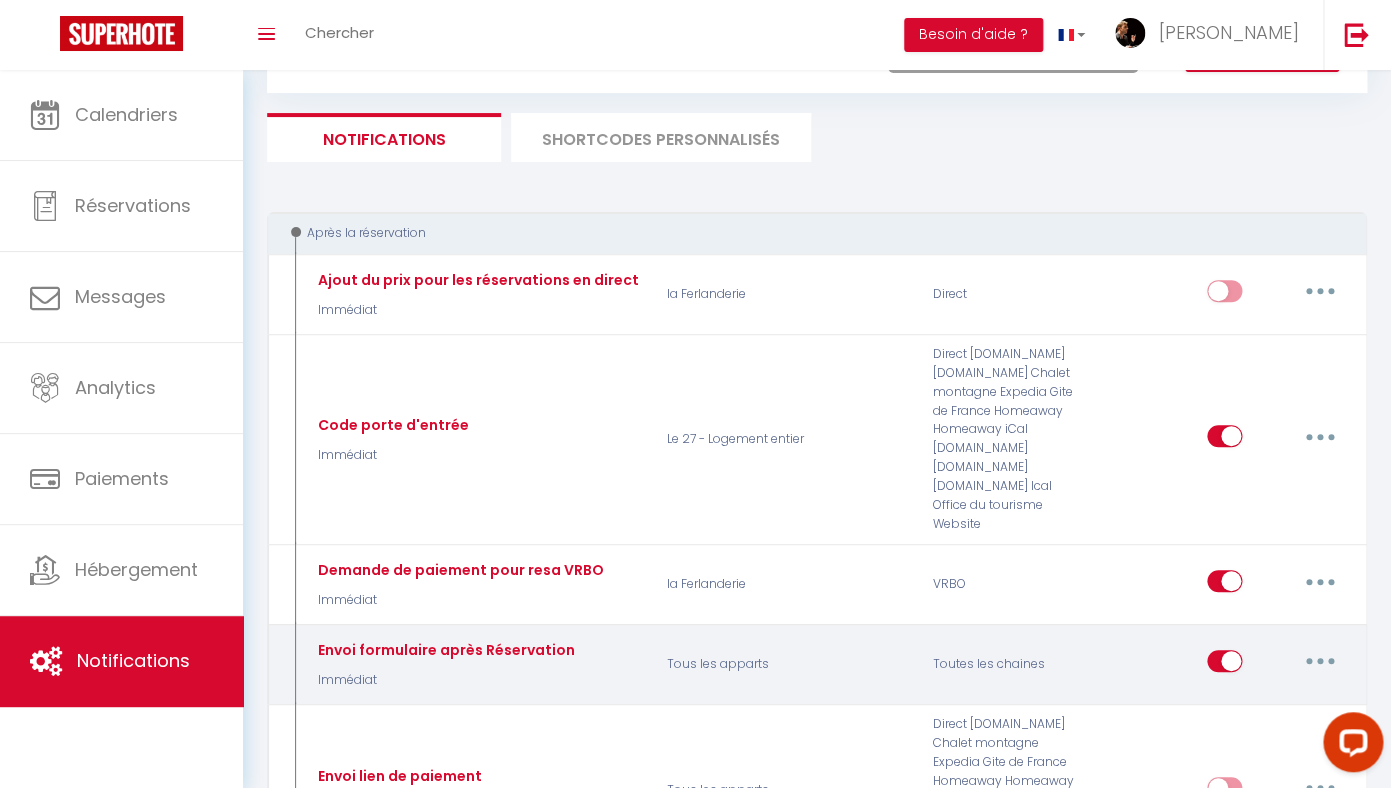 click at bounding box center (1320, 661) 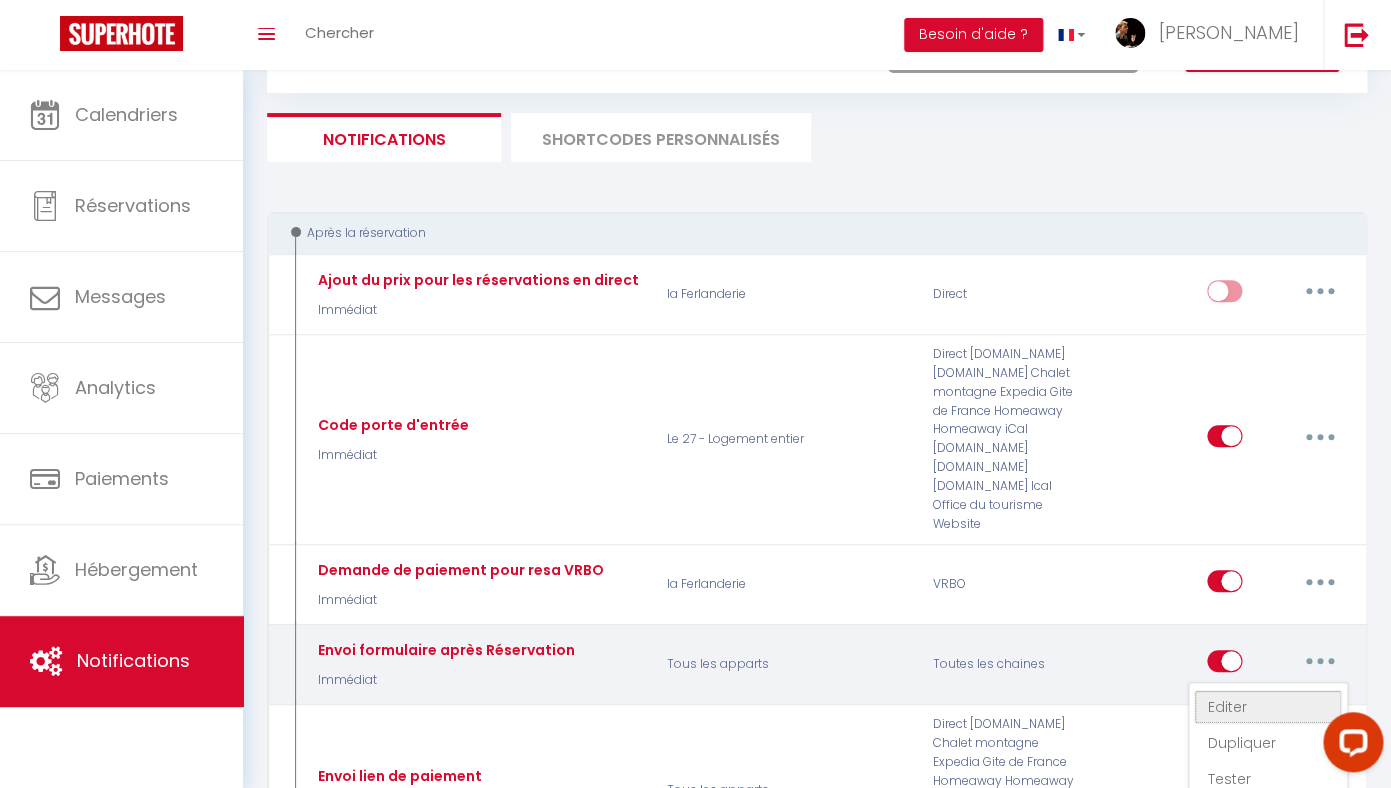 click on "Editer" at bounding box center [1268, 707] 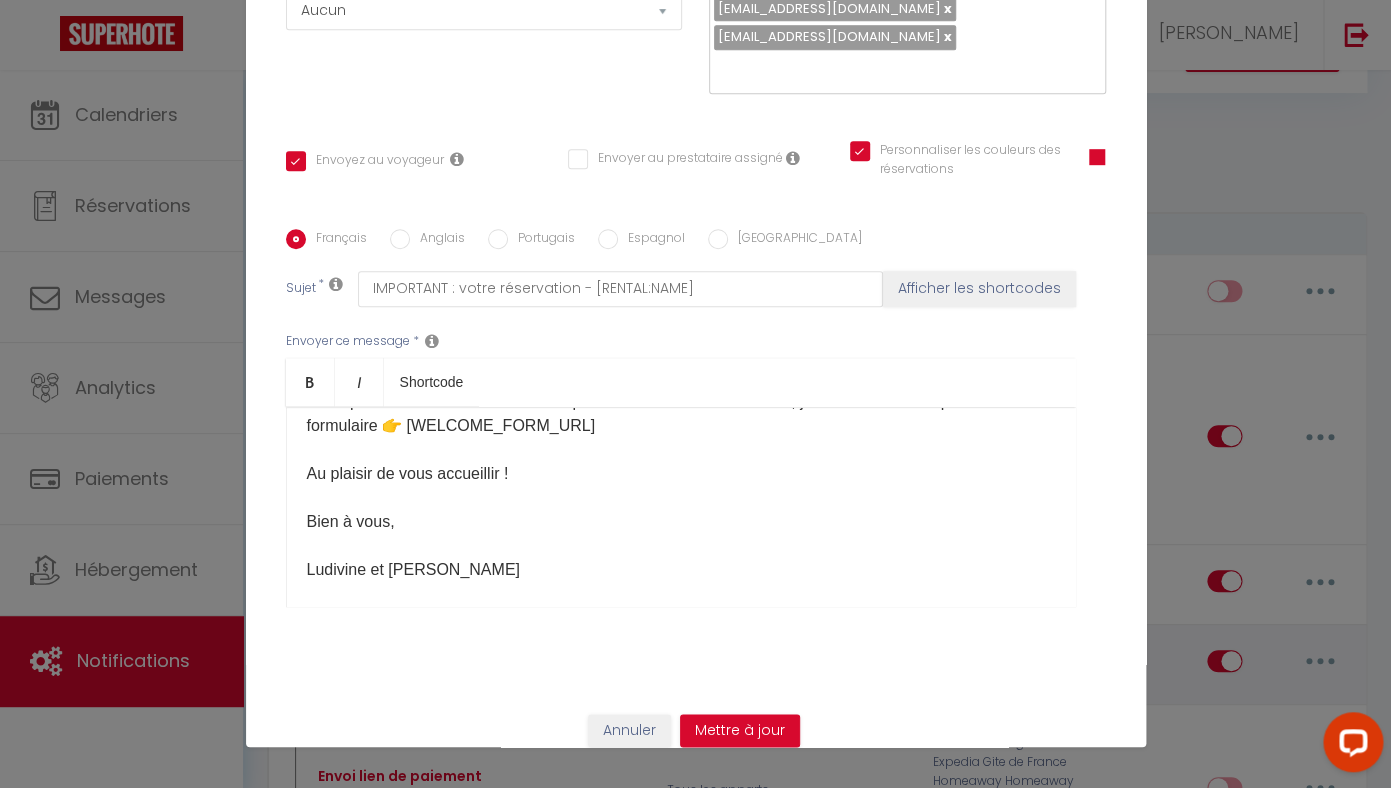 scroll, scrollTop: 78, scrollLeft: 0, axis: vertical 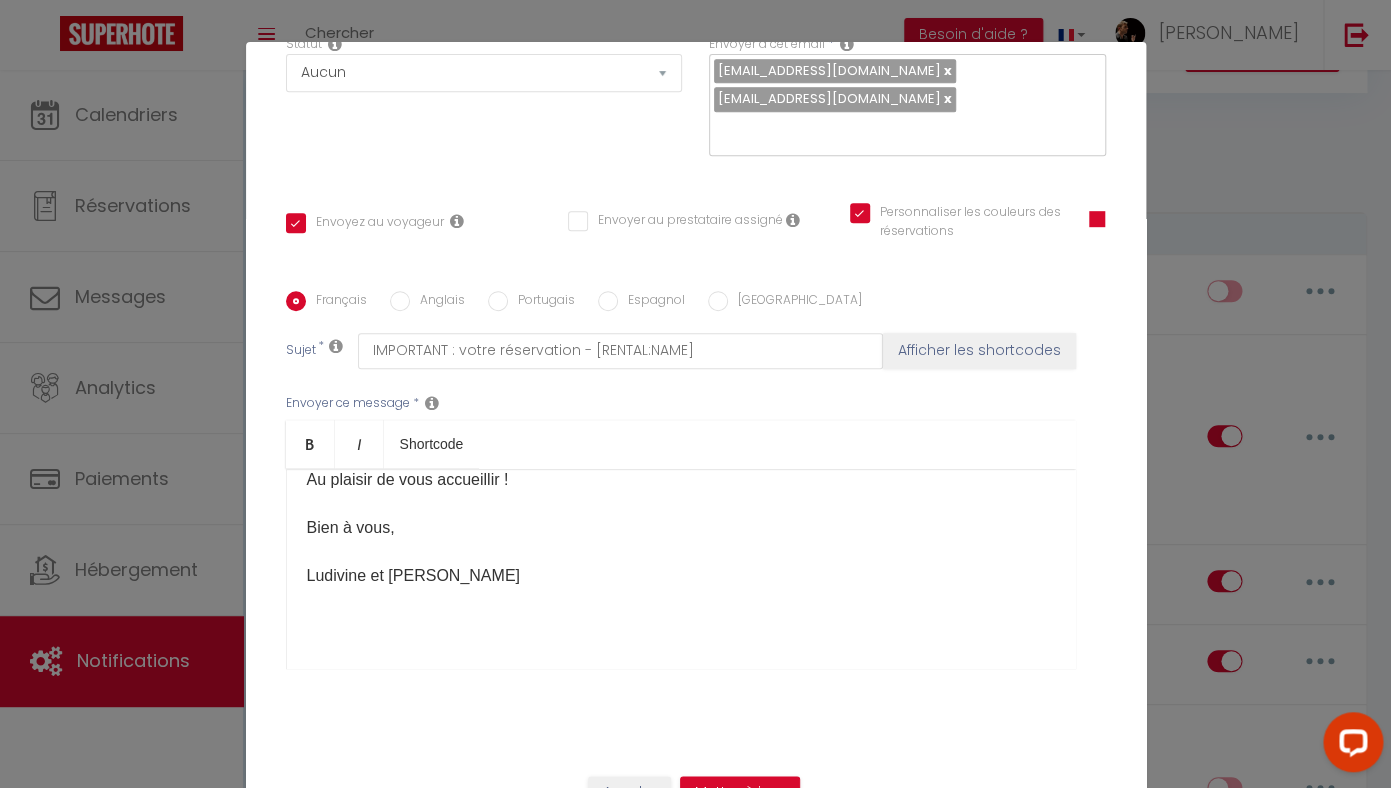click on "Modifier la notification   ×   Titre   *     Envoi formulaire après Réservation   Pour cet hébergement
Sélectionner les hébergements
Tous les apparts
le 27
Le 27 - Logement entier
Logements entiers
Le 27 - Logement entier
la Ferlanderie
la Ferlanderie - logement entier
la Ferlanderie
Lorsque cet événement se produit   *      Après la réservation   Température   Co2" at bounding box center [695, 394] 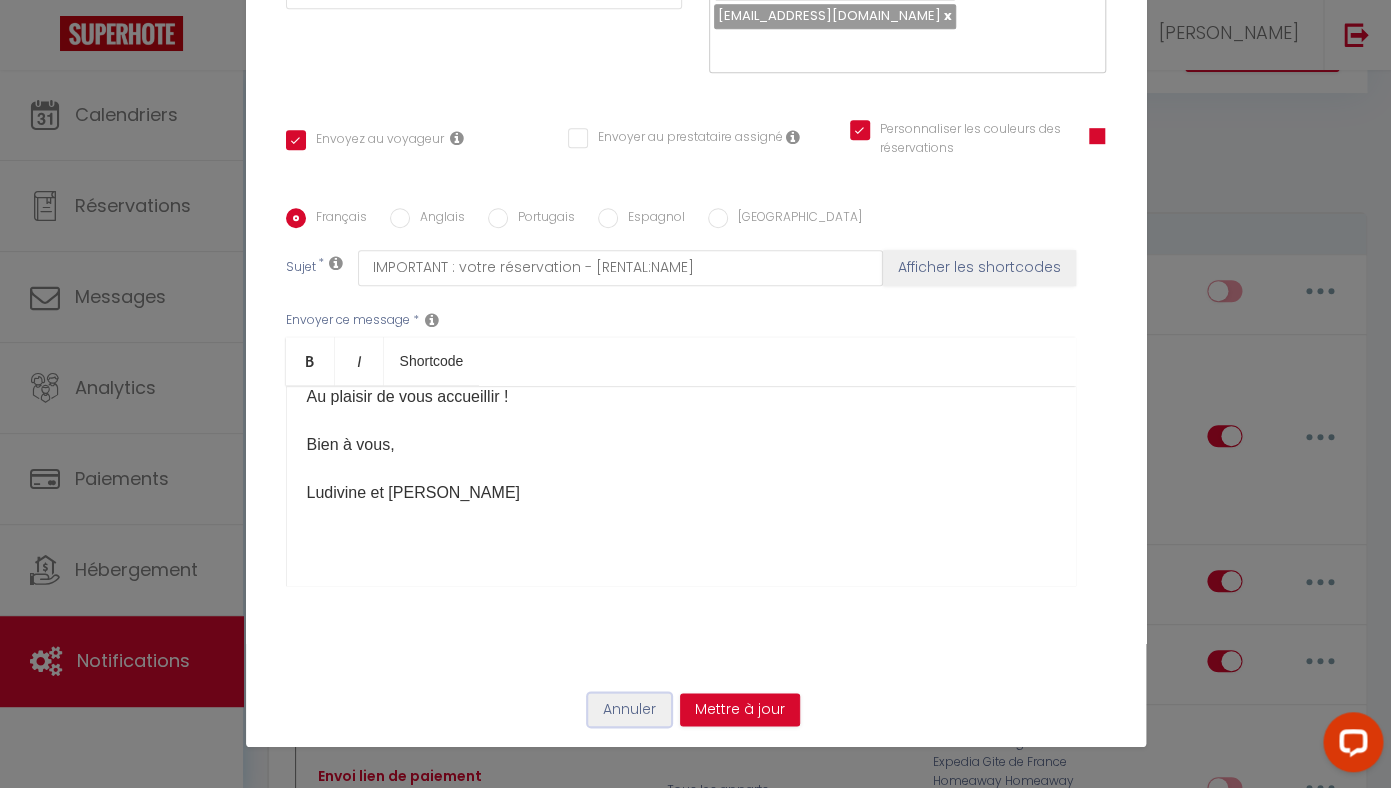 click on "Annuler" at bounding box center [629, 710] 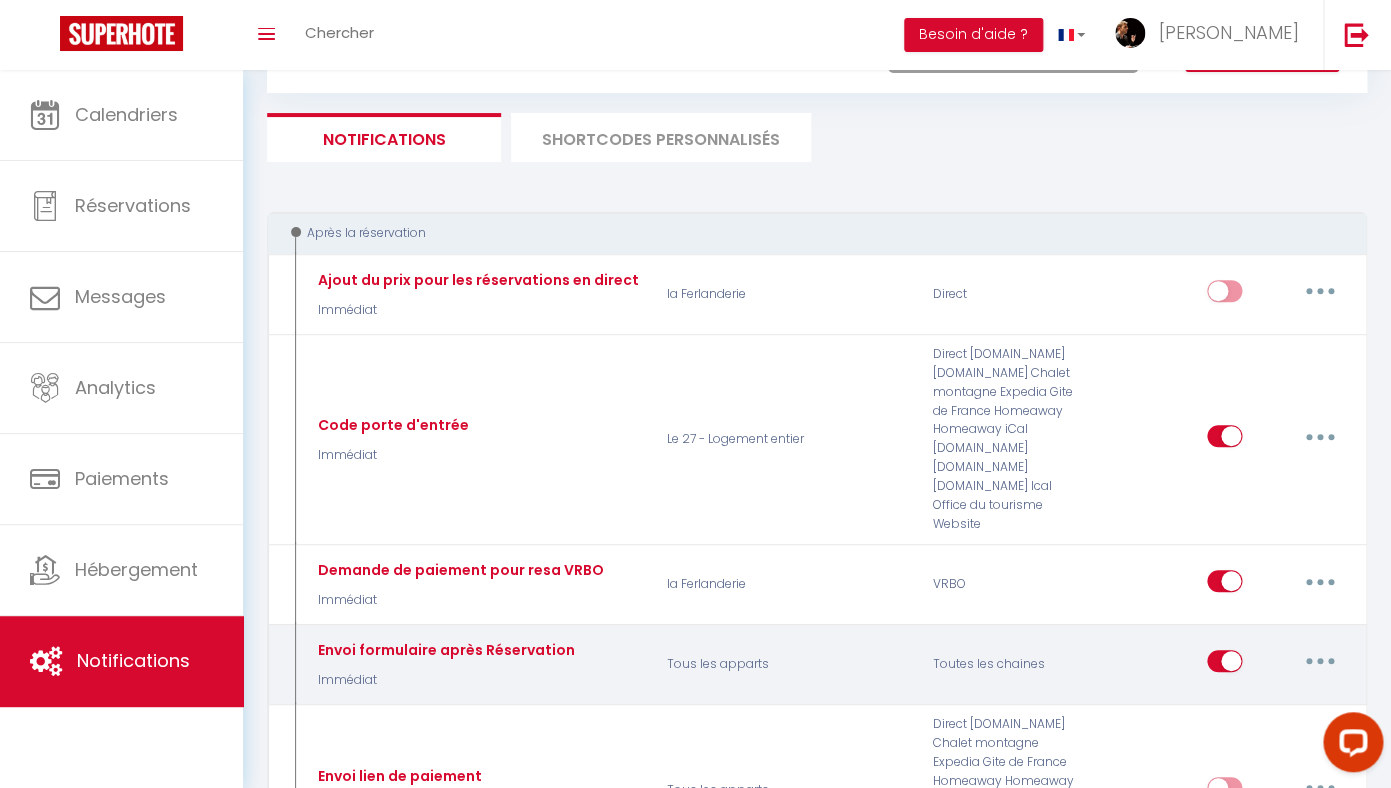 click at bounding box center (1320, 661) 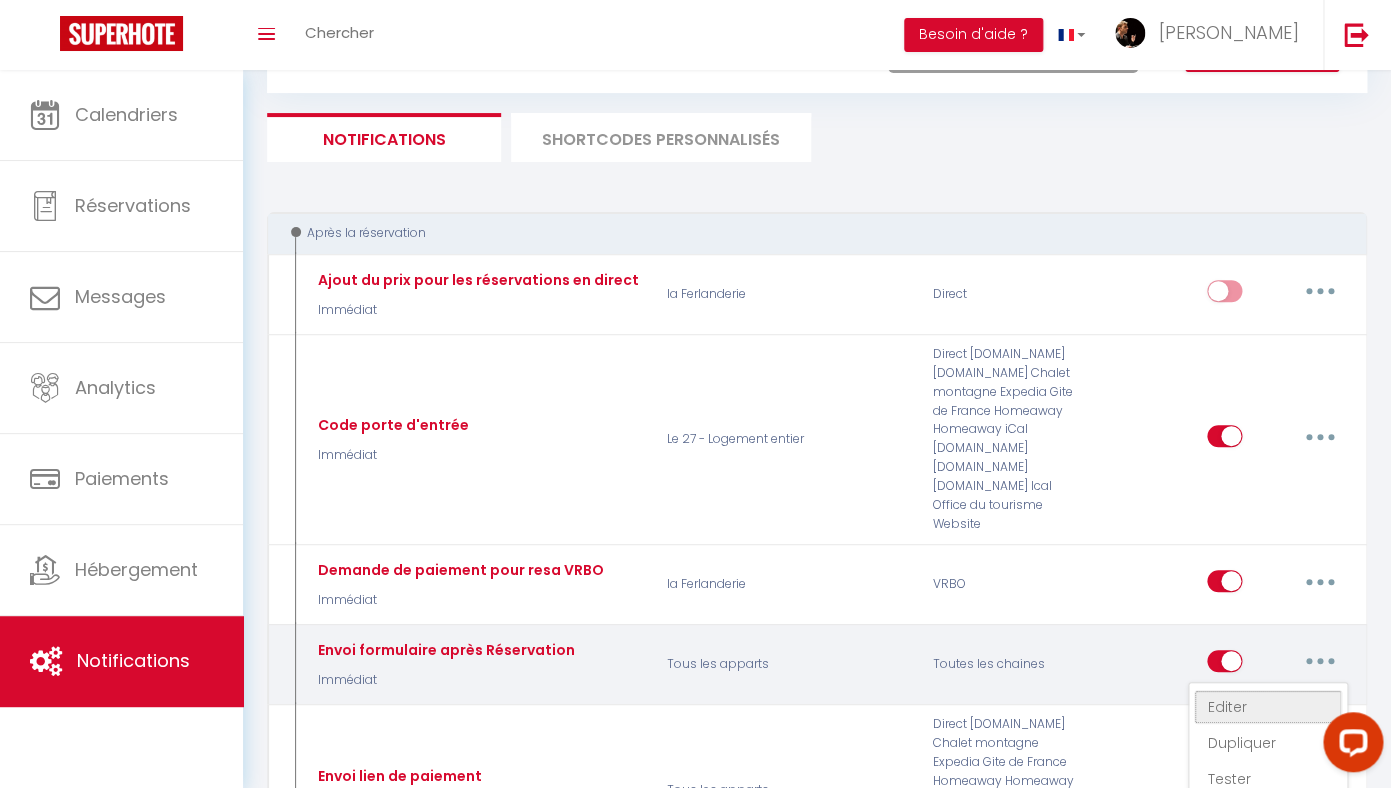 click on "Editer" at bounding box center [1268, 707] 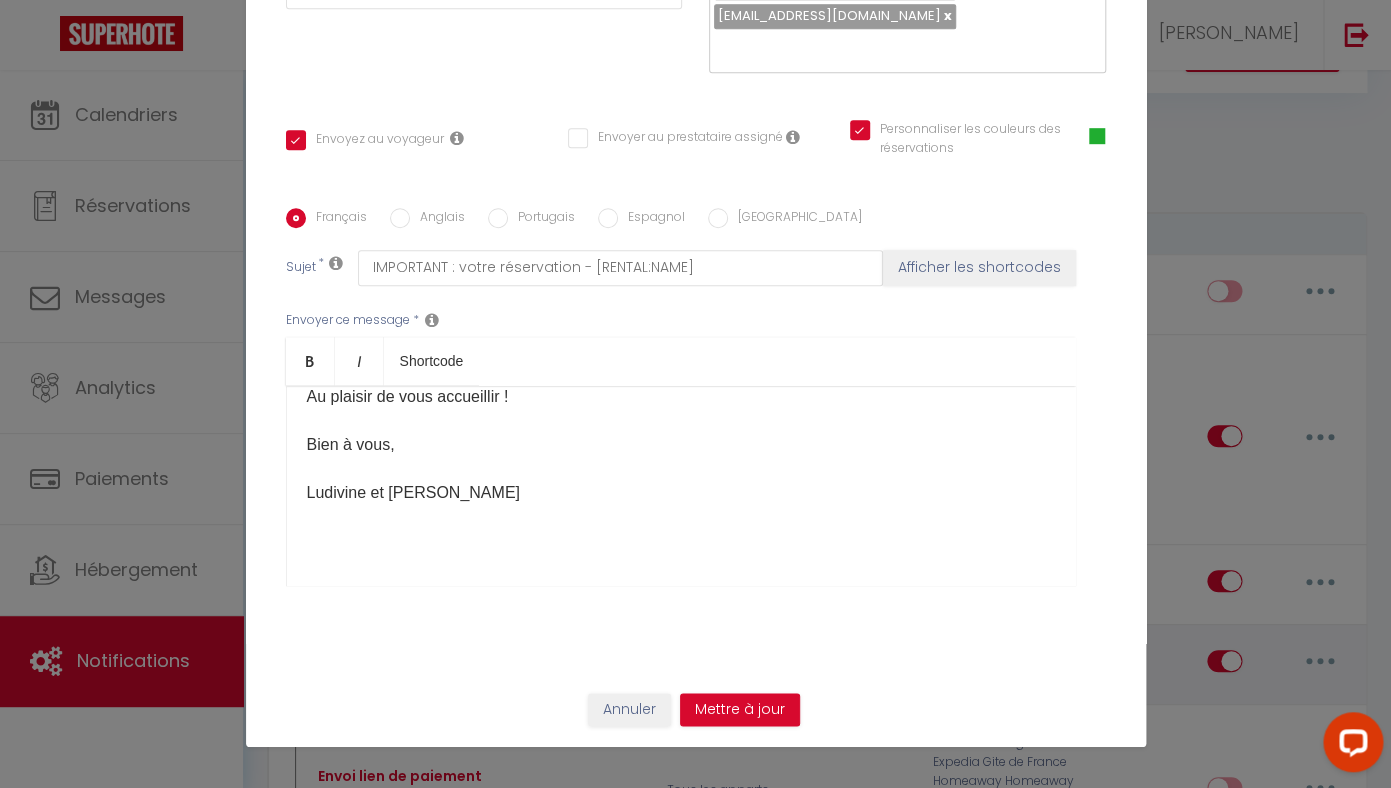 scroll, scrollTop: 134, scrollLeft: 0, axis: vertical 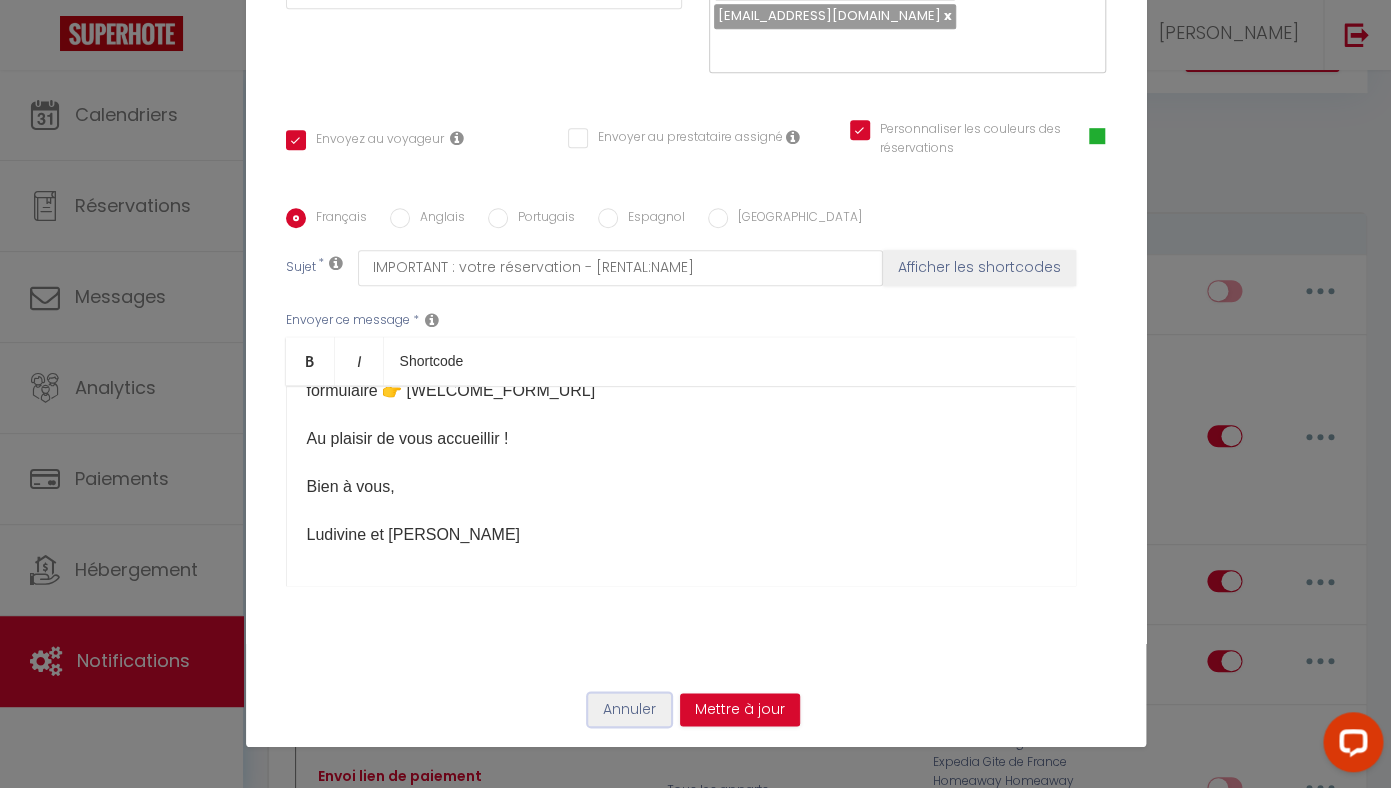 click on "Annuler" at bounding box center [629, 710] 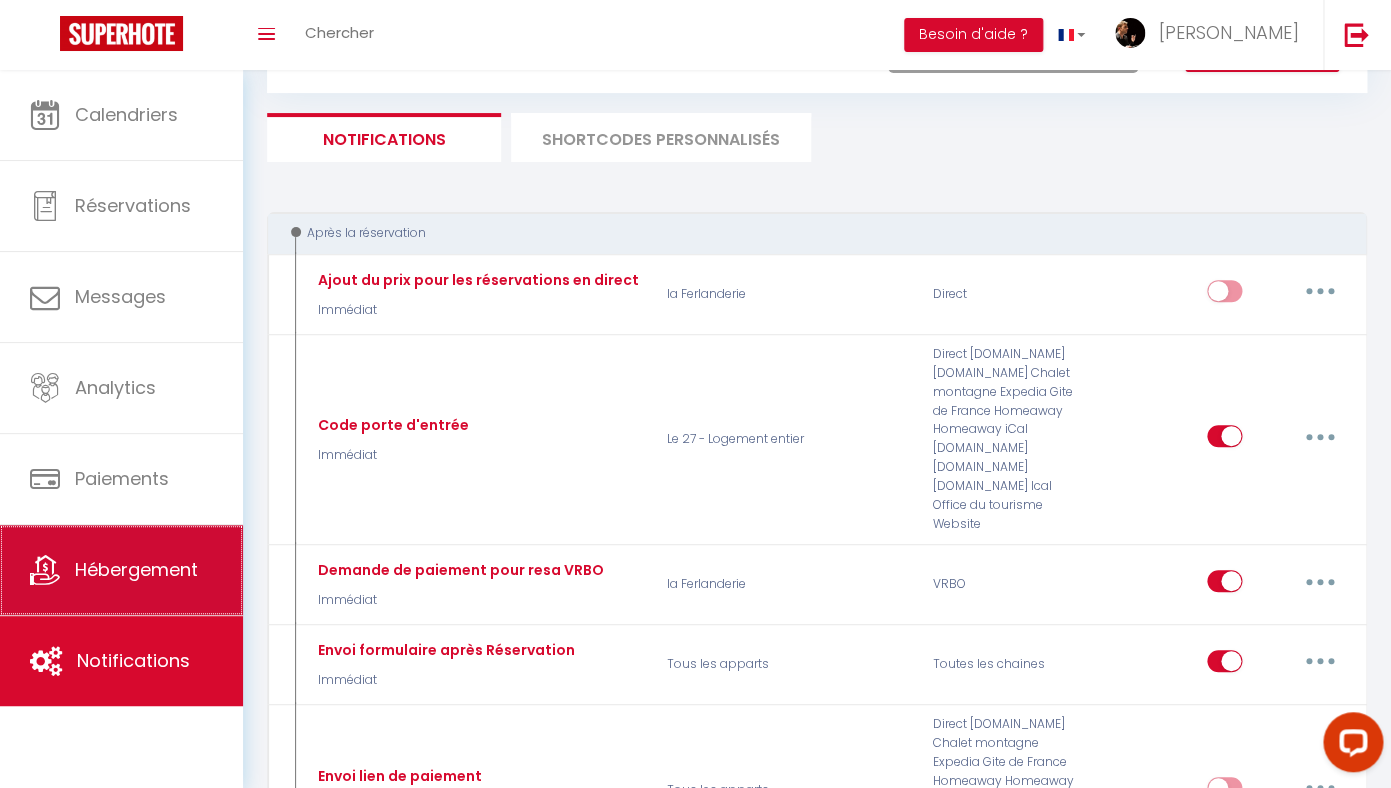 click on "Hébergement" at bounding box center (136, 569) 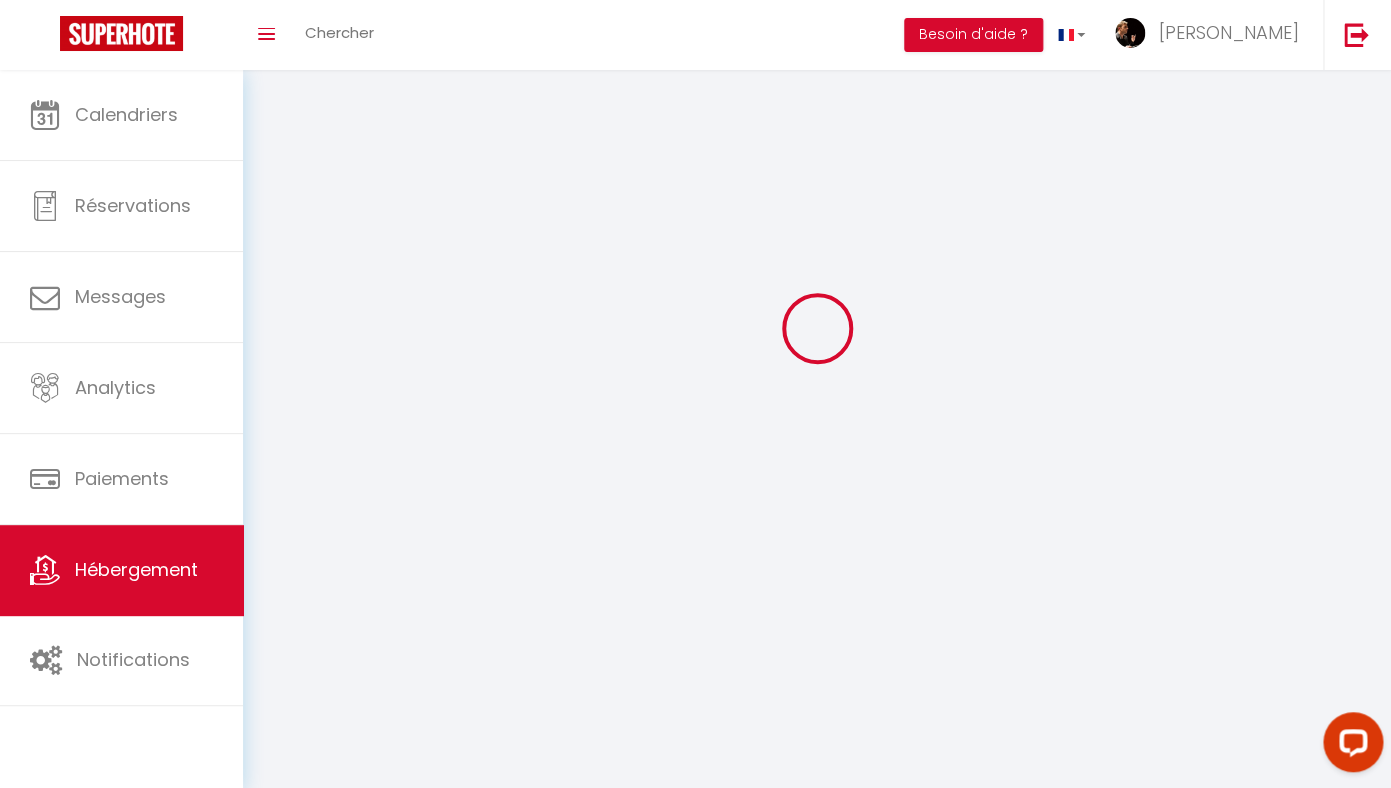 scroll, scrollTop: 0, scrollLeft: 0, axis: both 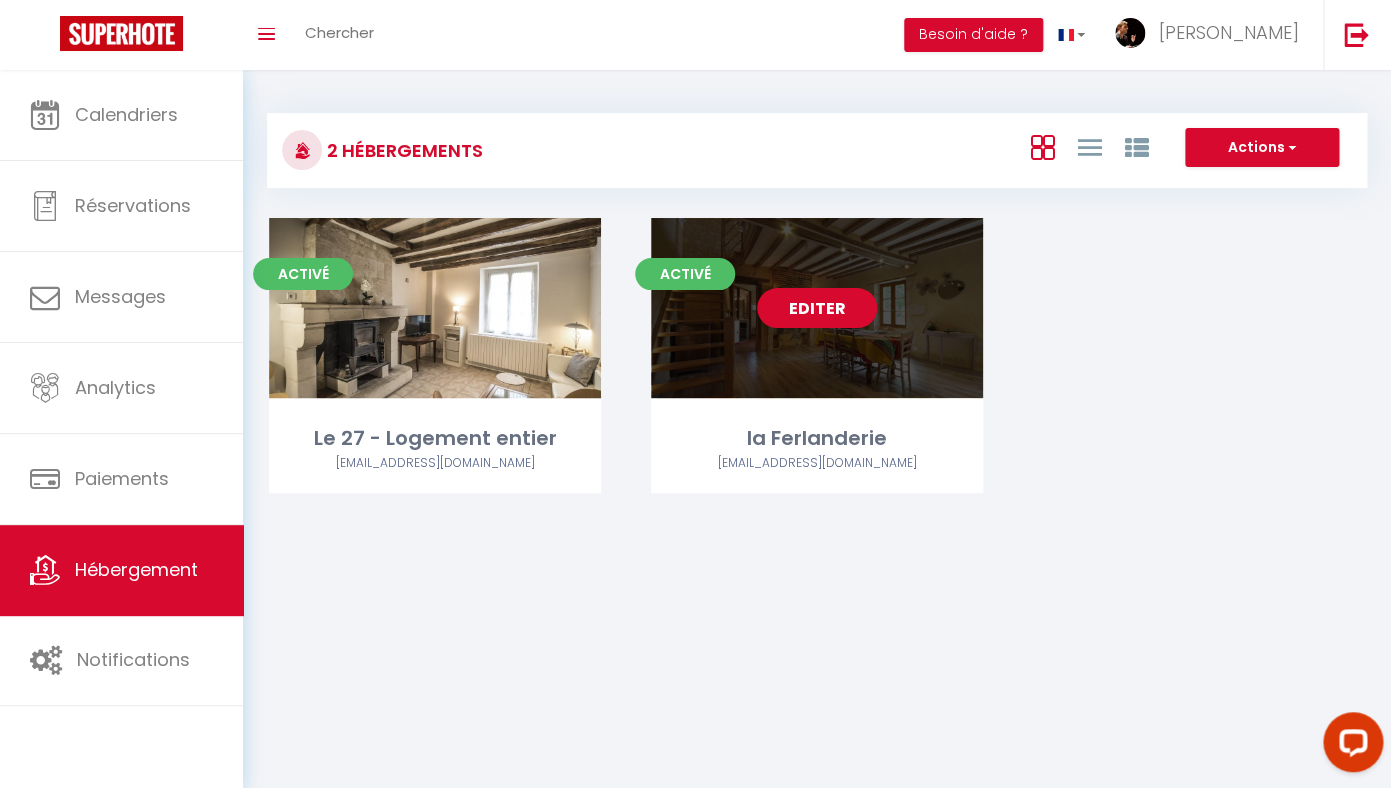 click on "Editer" at bounding box center (817, 308) 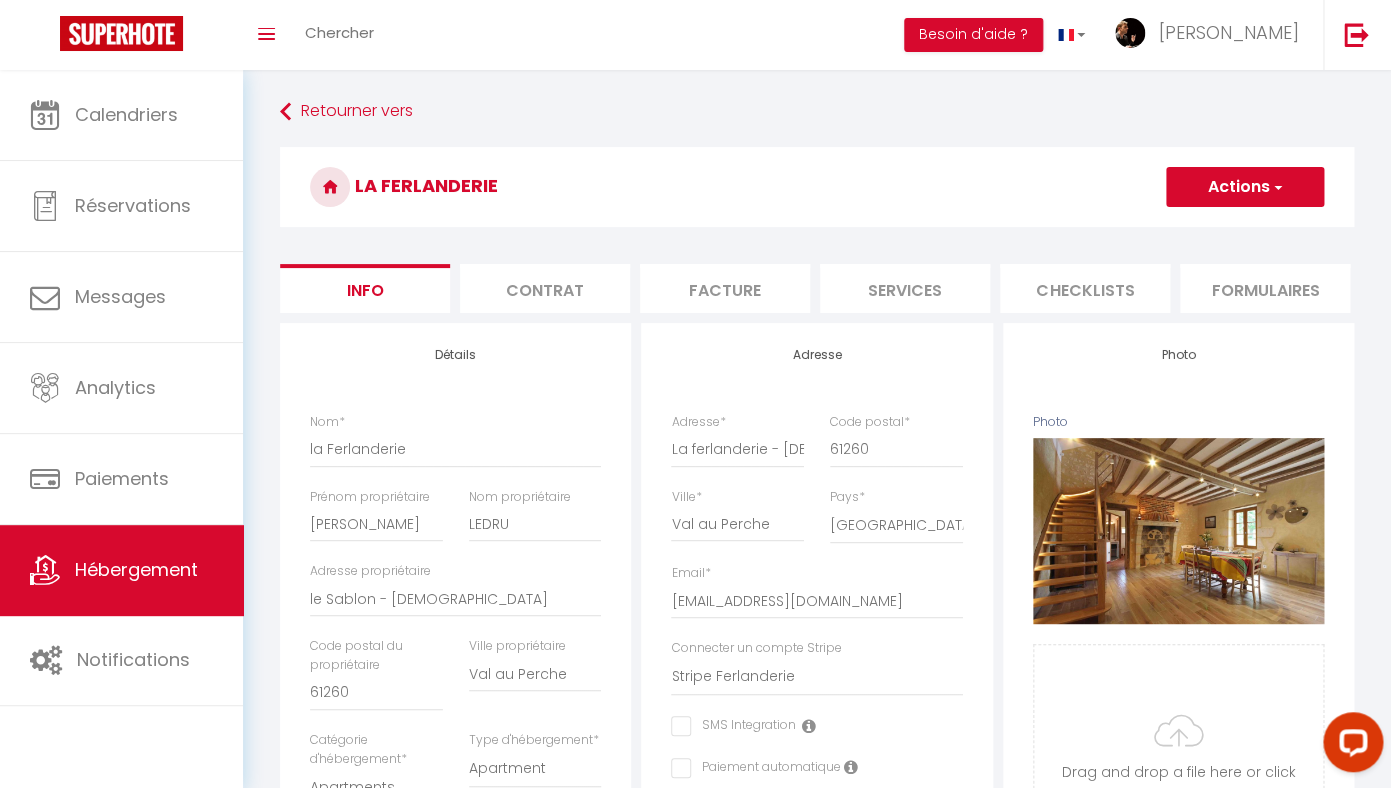 click on "Formulaires" at bounding box center (1265, 288) 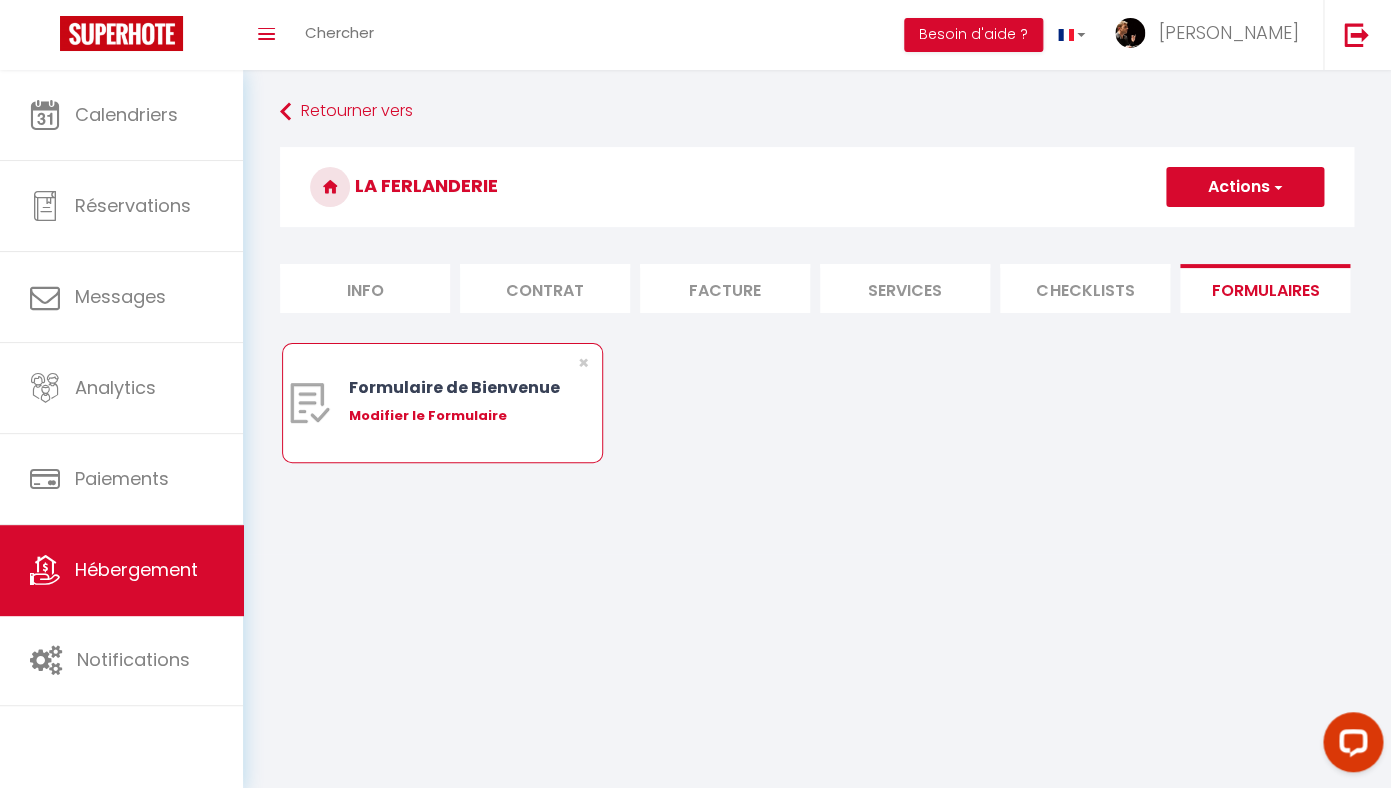 click on "Formulaire de Bienvenue
Modifier le Formulaire" at bounding box center [455, 403] 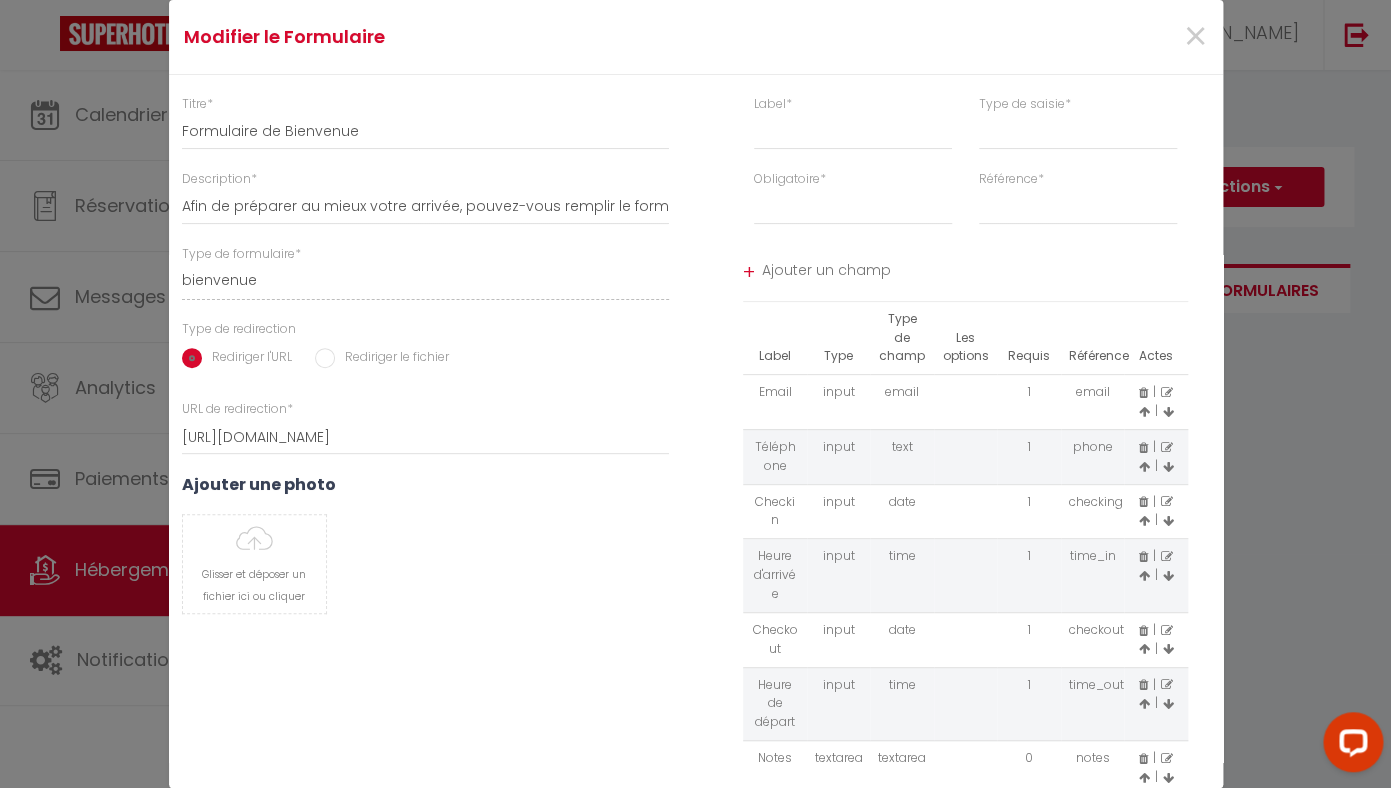 scroll, scrollTop: 105, scrollLeft: 0, axis: vertical 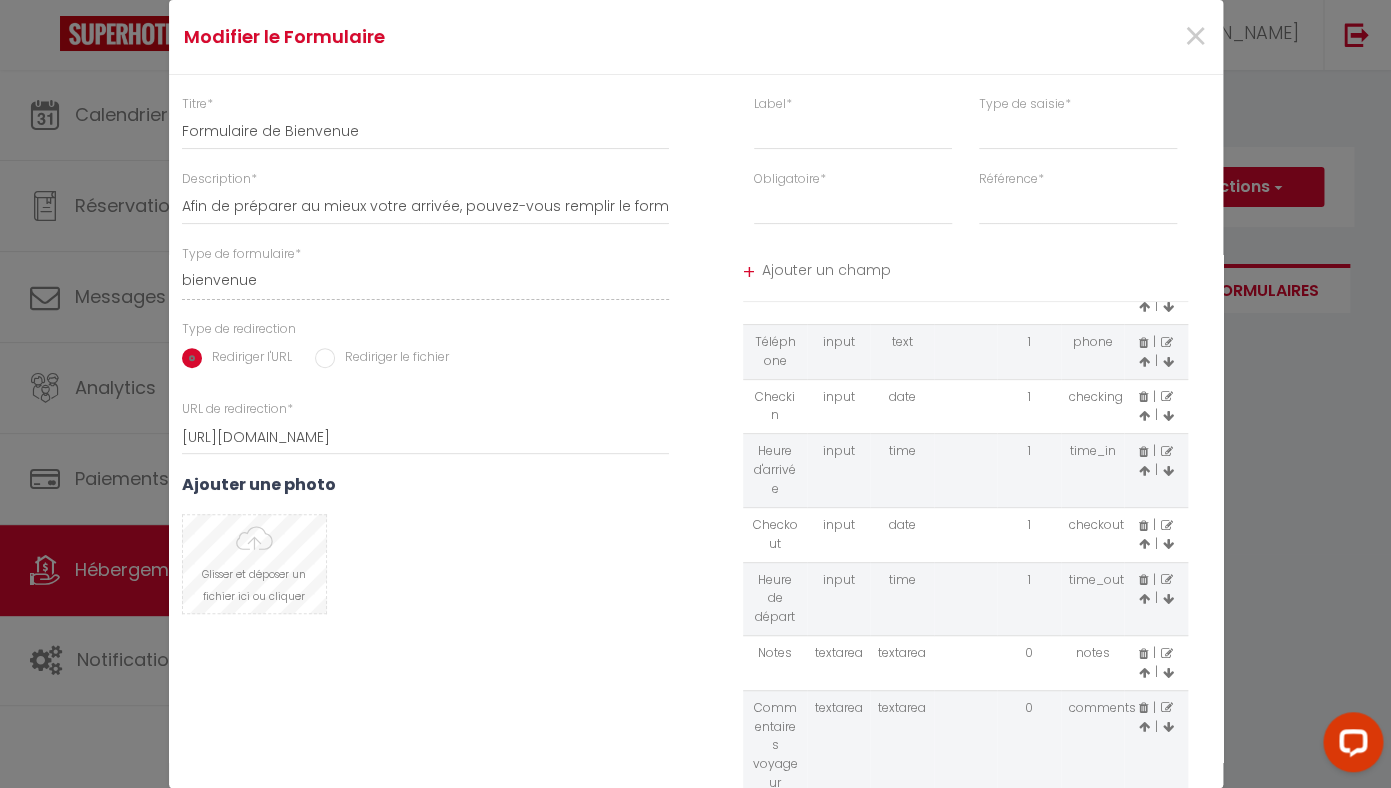 click at bounding box center [254, 564] 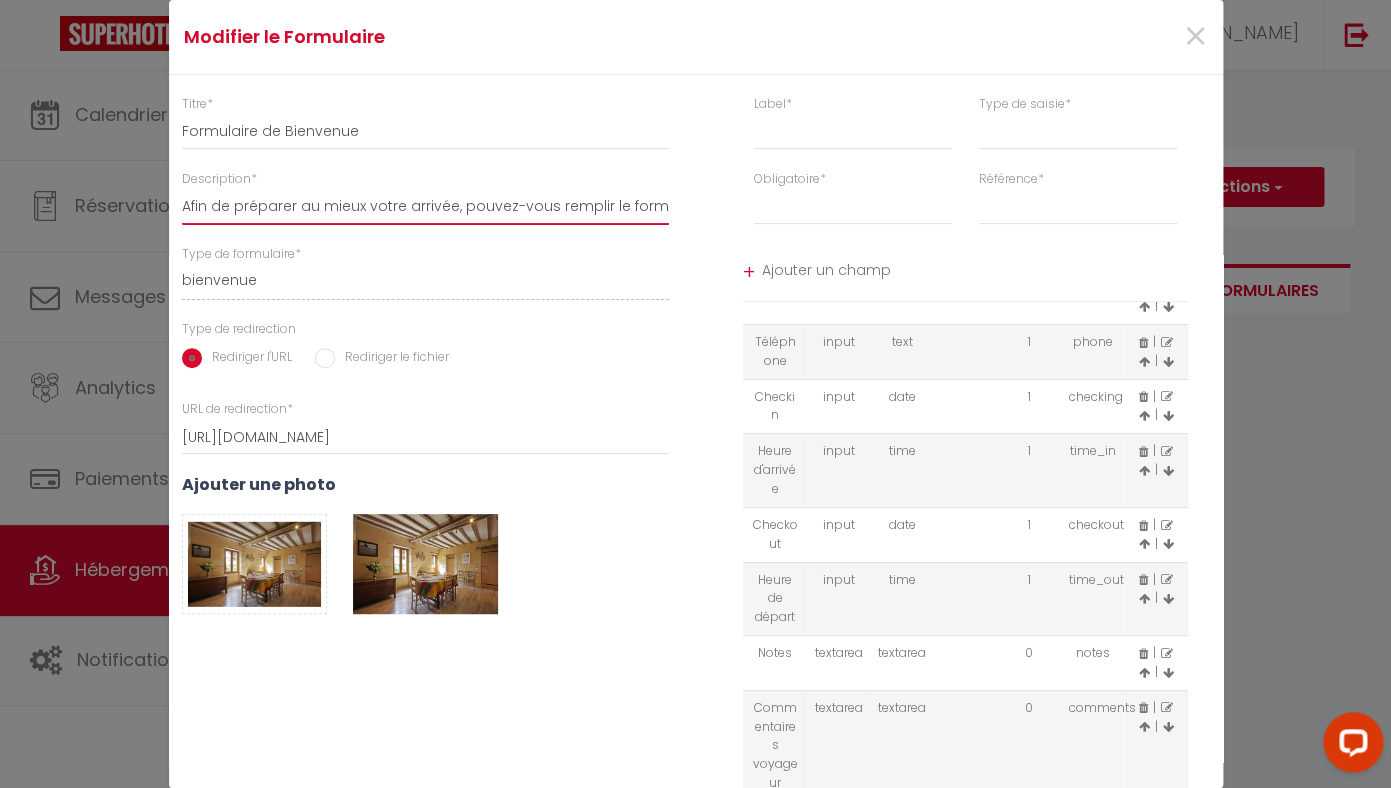 click on "Afin de préparer au mieux votre arrivée, pouvez-vous remplir le formulaire suivant.Au plaisir de vous accueillir. Ludivine et Pierre" at bounding box center (426, 207) 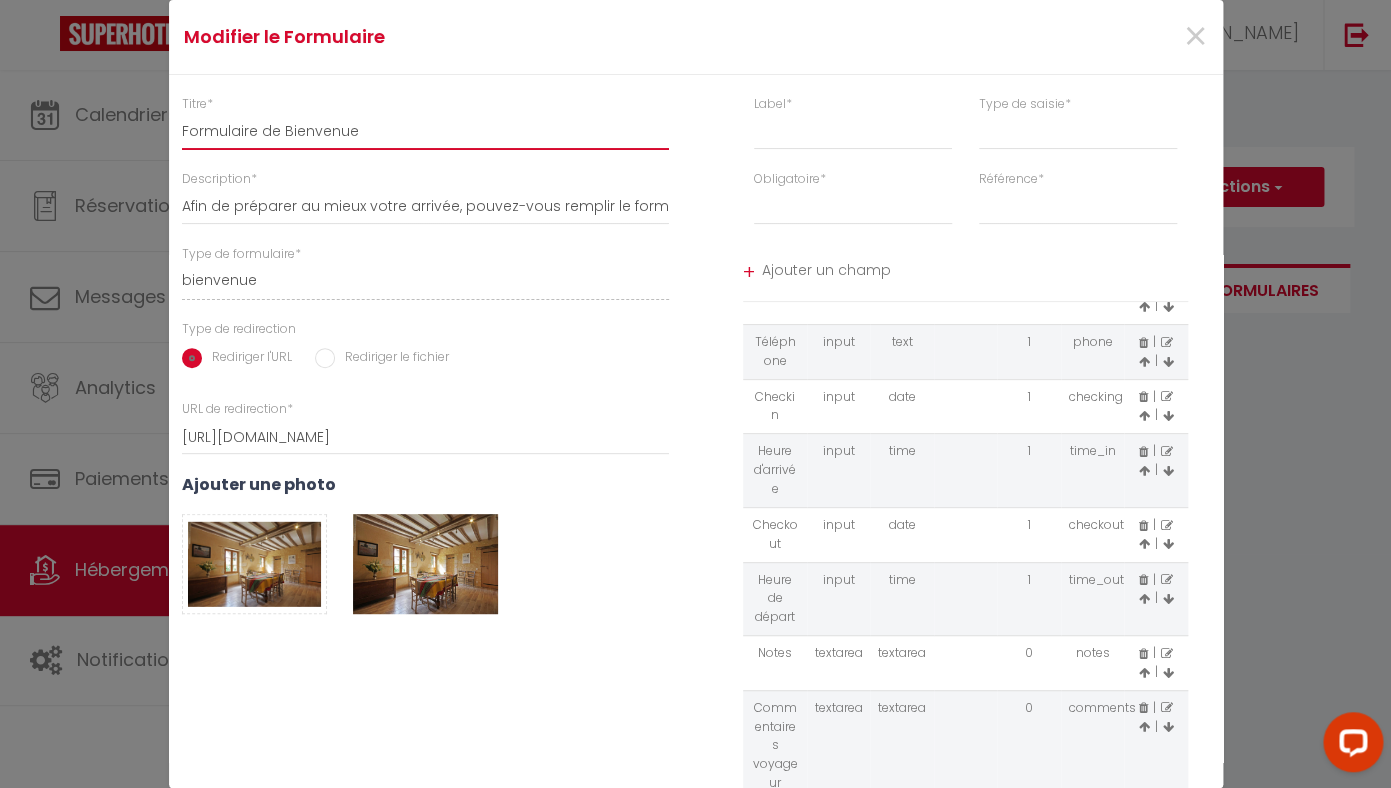 click on "Formulaire de Bienvenue" at bounding box center [426, 132] 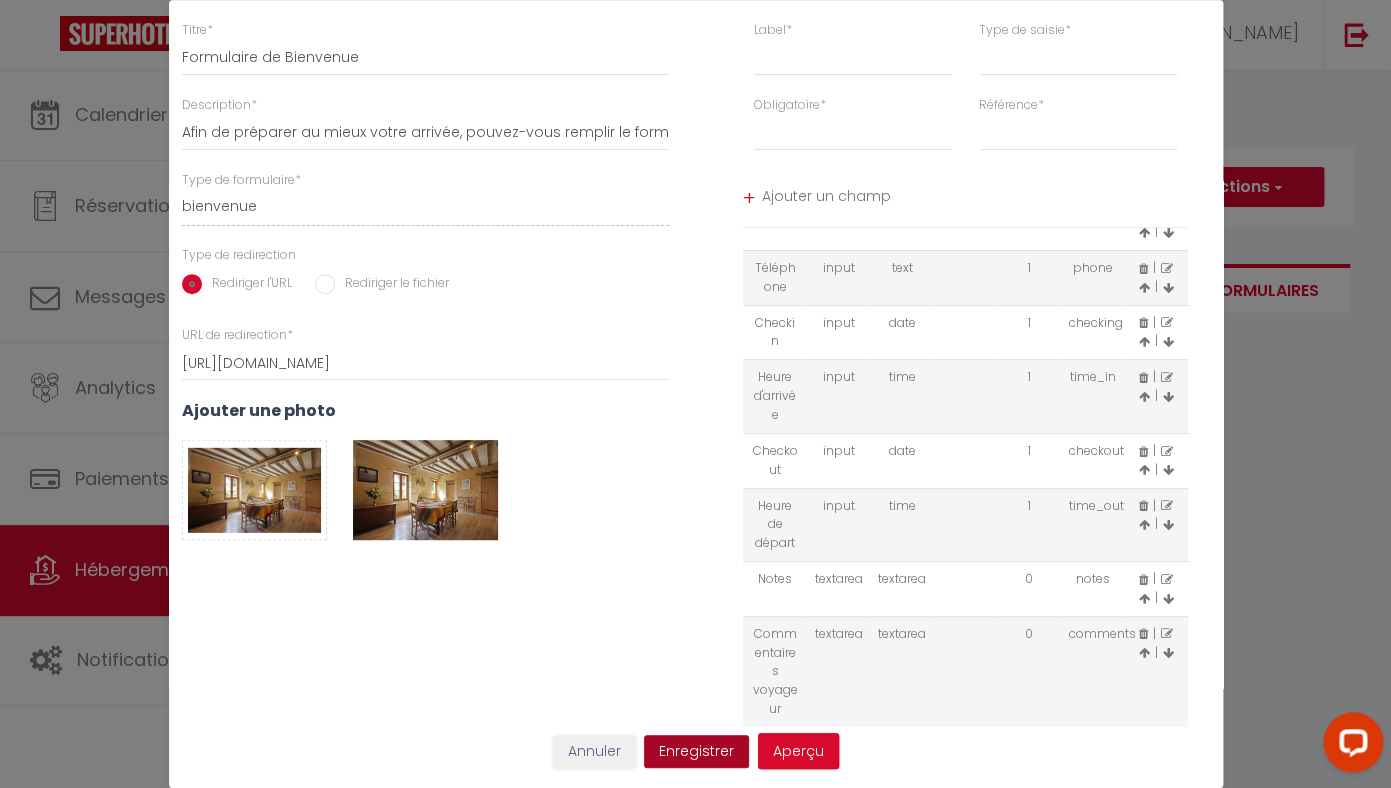 click on "Enregistrer" at bounding box center [696, 752] 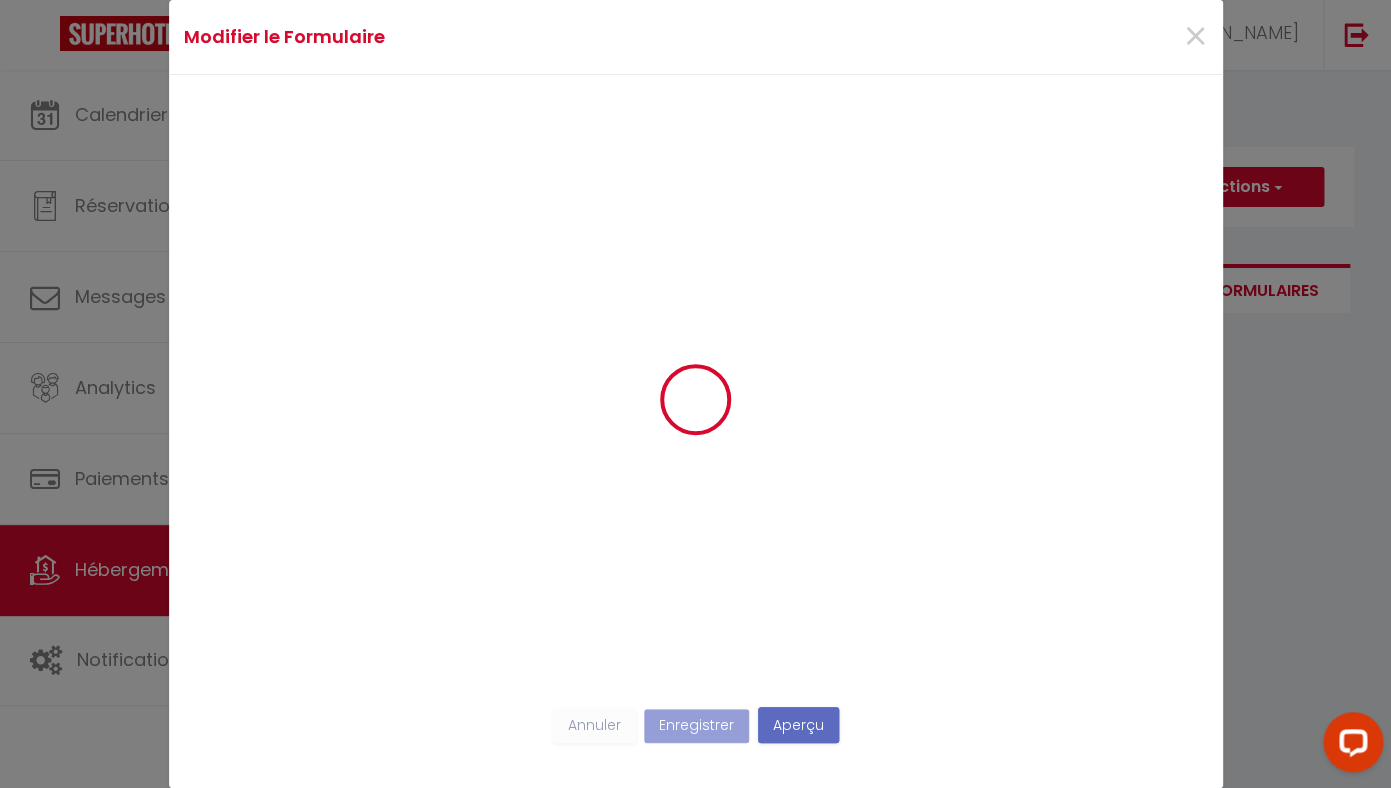 scroll, scrollTop: 0, scrollLeft: 0, axis: both 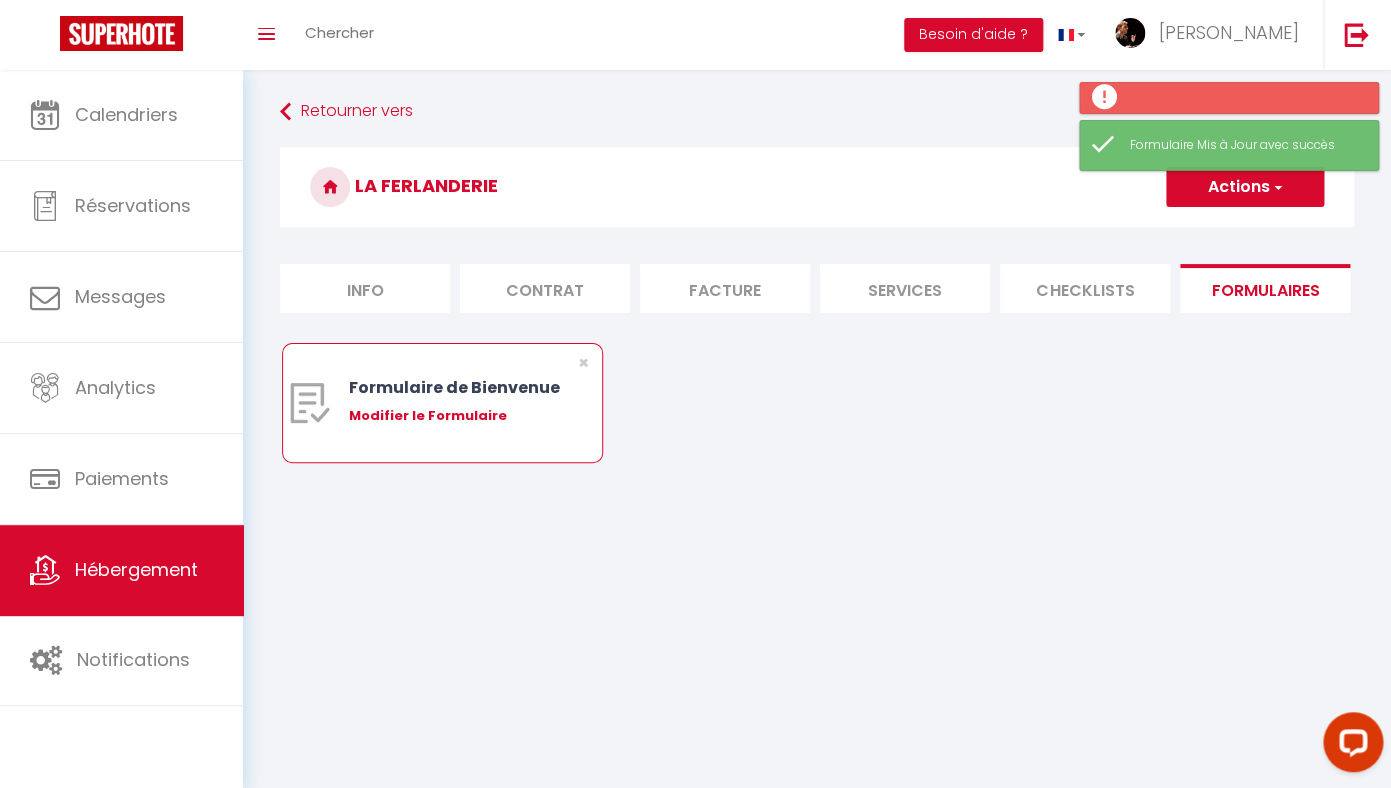 click on "Modifier le Formulaire" at bounding box center (455, 416) 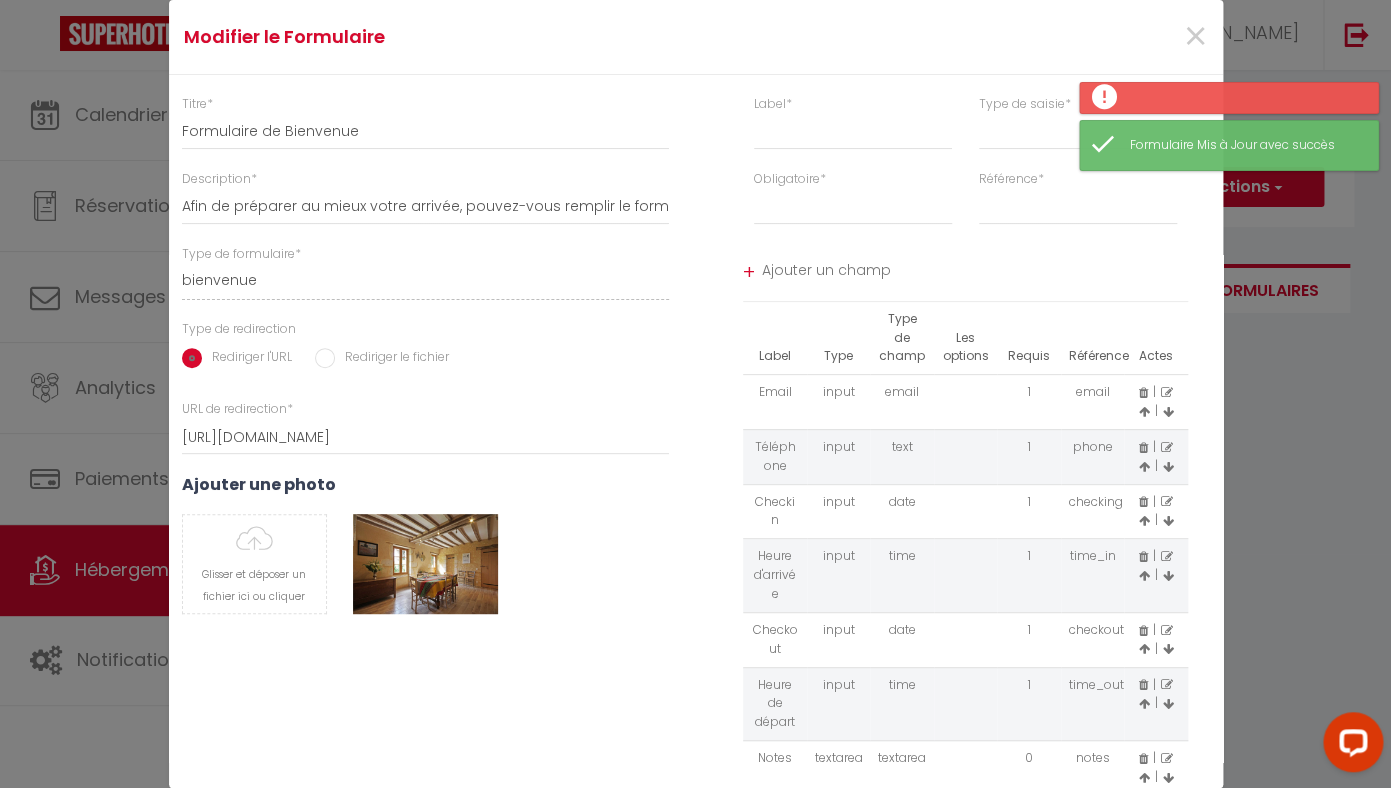 scroll, scrollTop: 105, scrollLeft: 0, axis: vertical 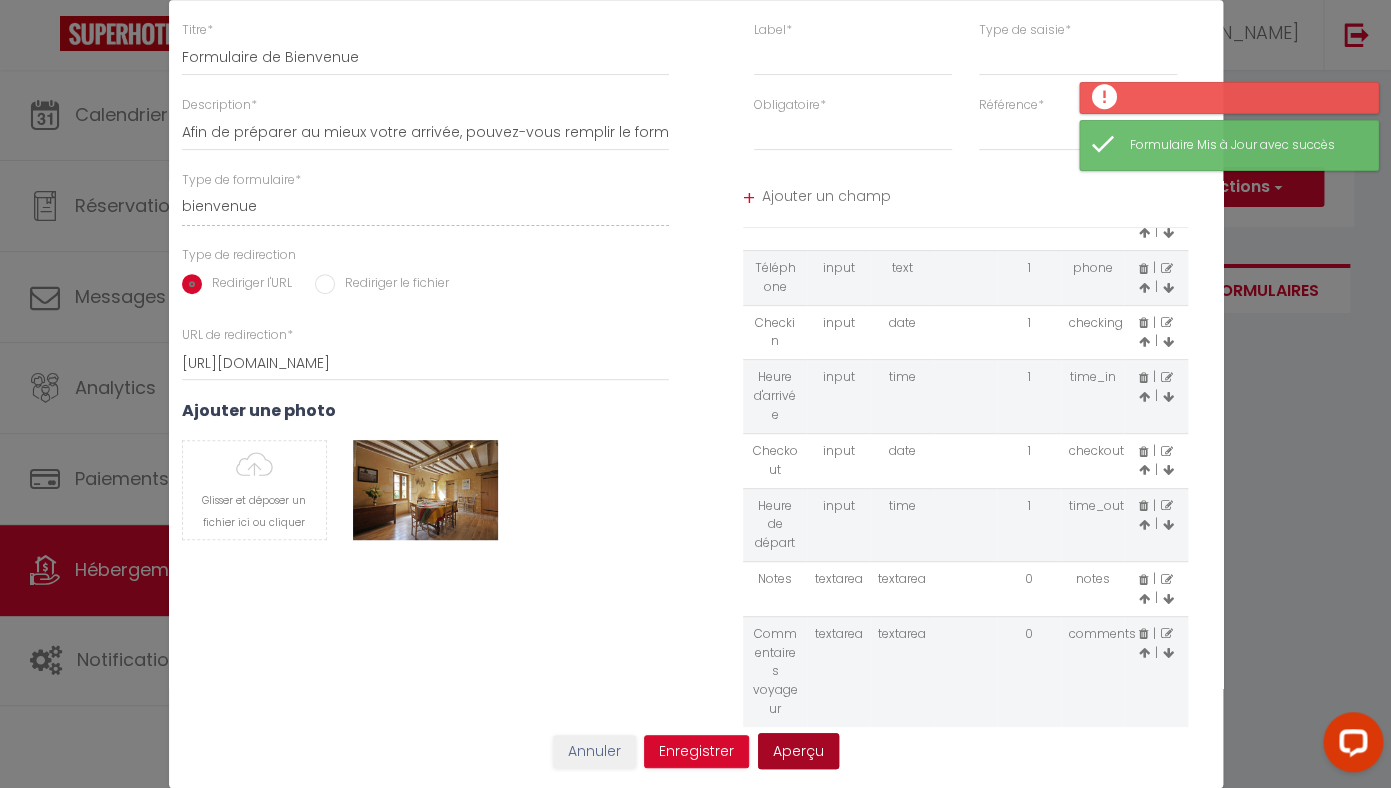 click on "Aperçu" at bounding box center [798, 751] 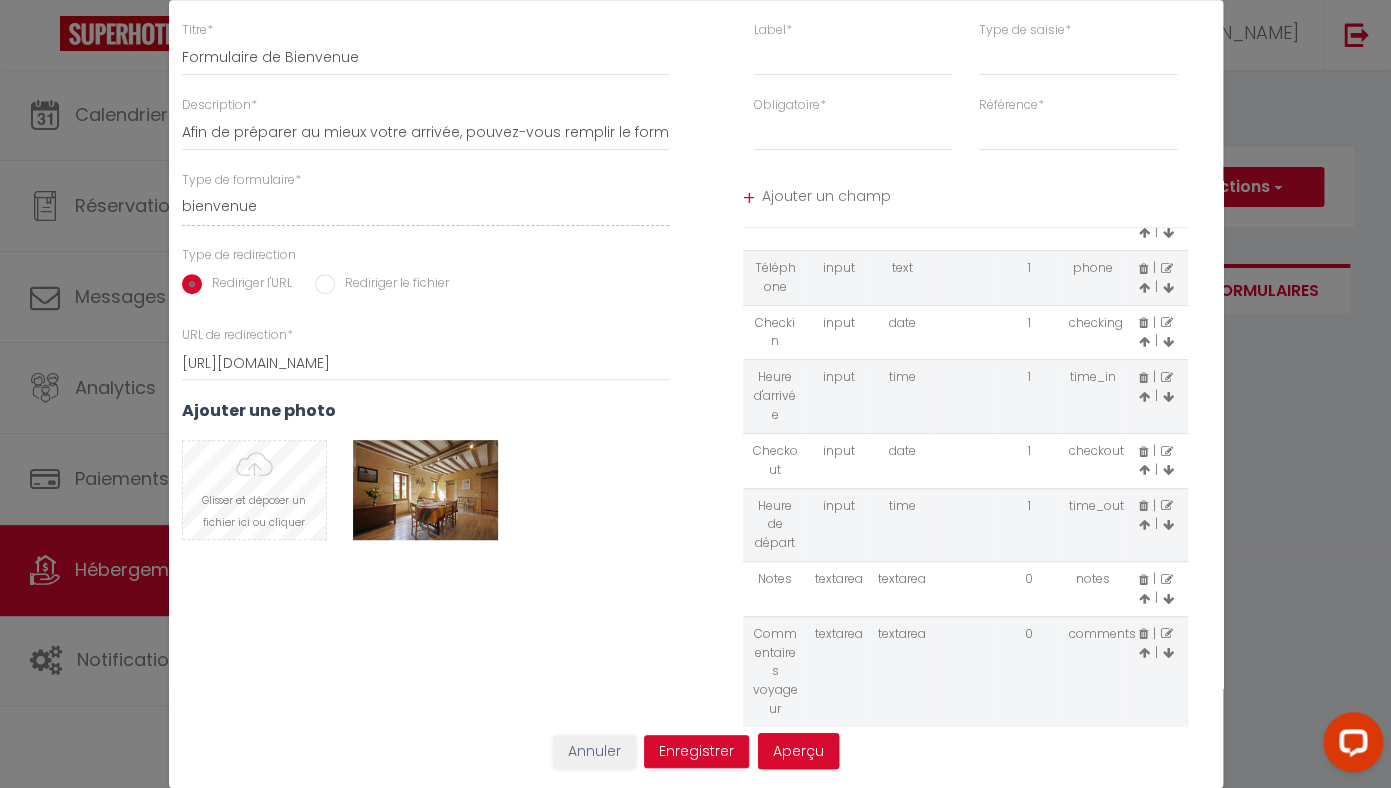 click at bounding box center [254, 490] 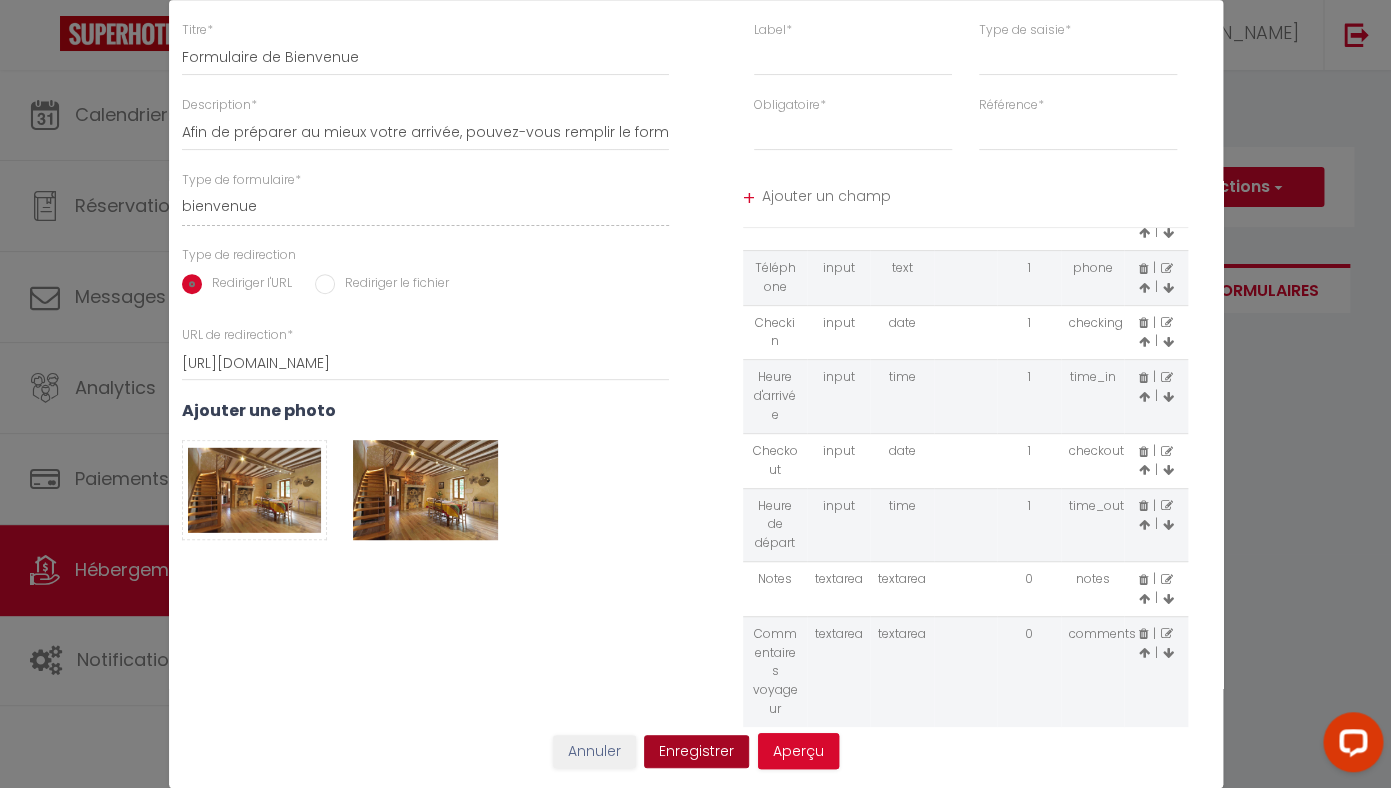 click on "Enregistrer" at bounding box center (696, 752) 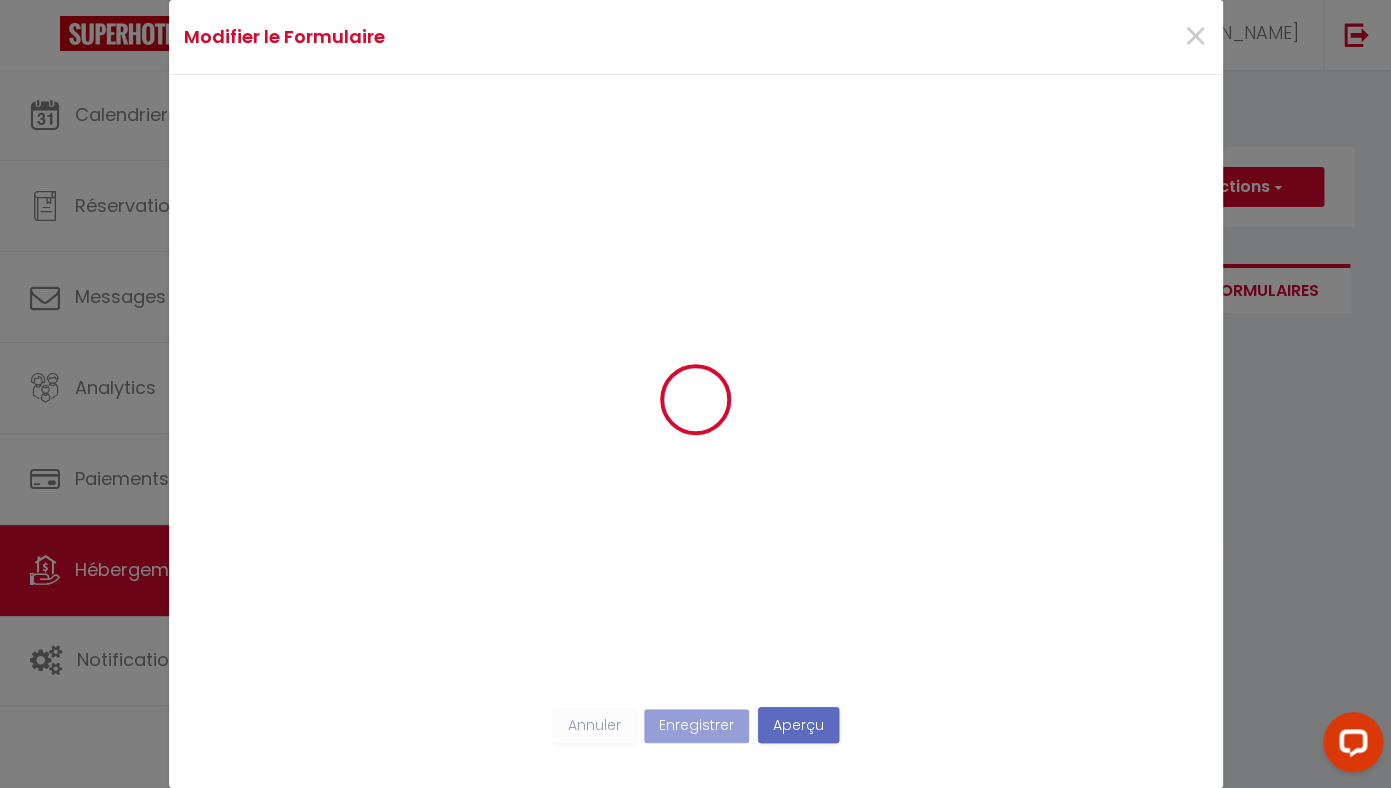 scroll, scrollTop: 0, scrollLeft: 0, axis: both 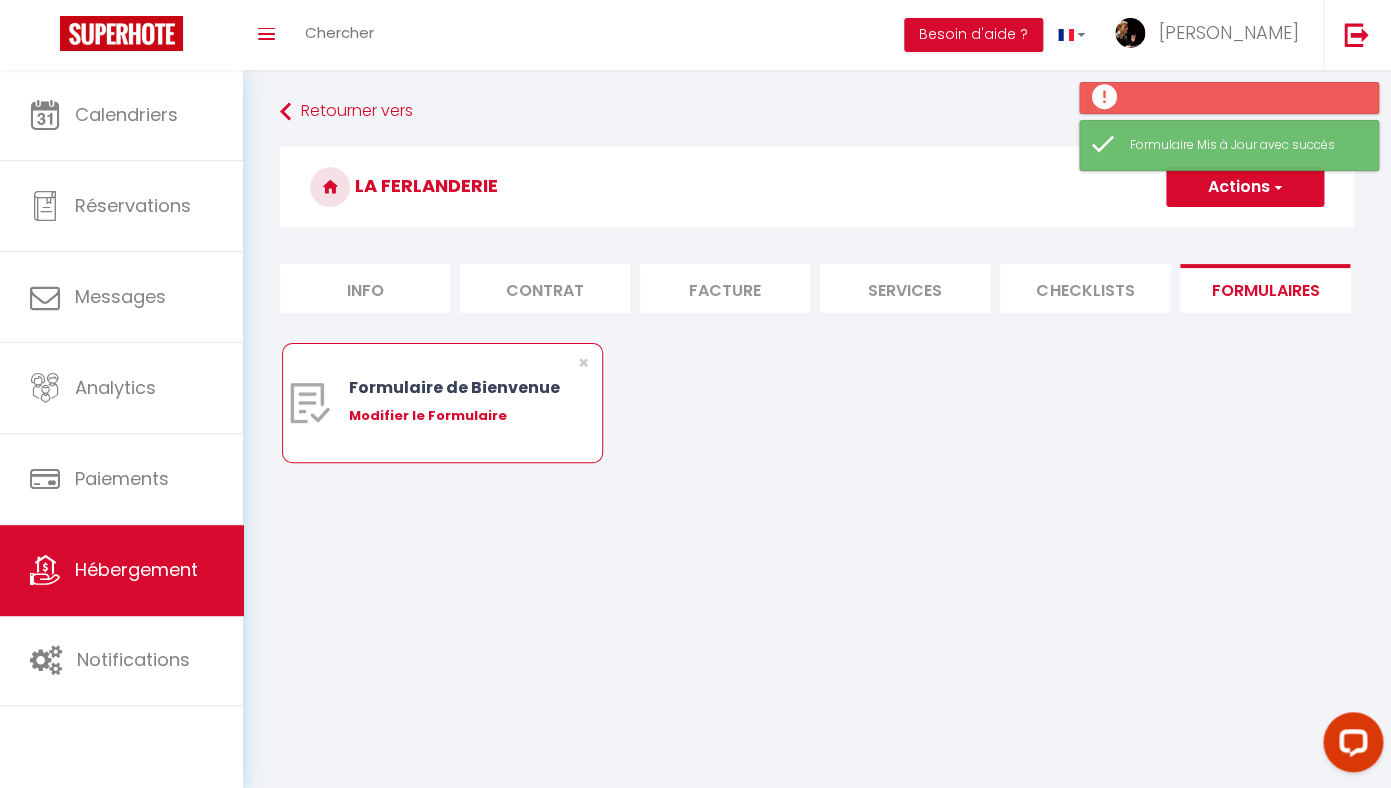 click on "Modifier le Formulaire" at bounding box center [455, 416] 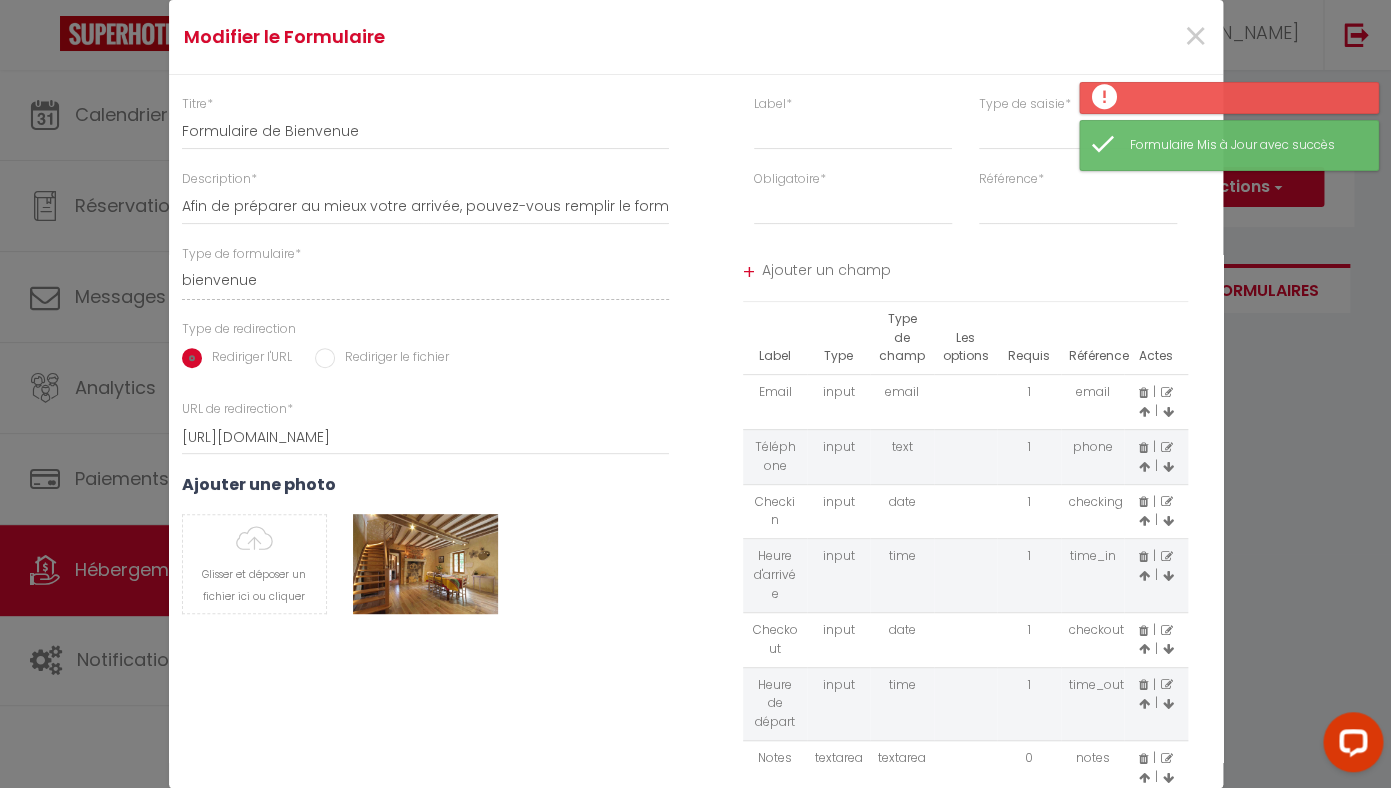 scroll, scrollTop: 105, scrollLeft: 0, axis: vertical 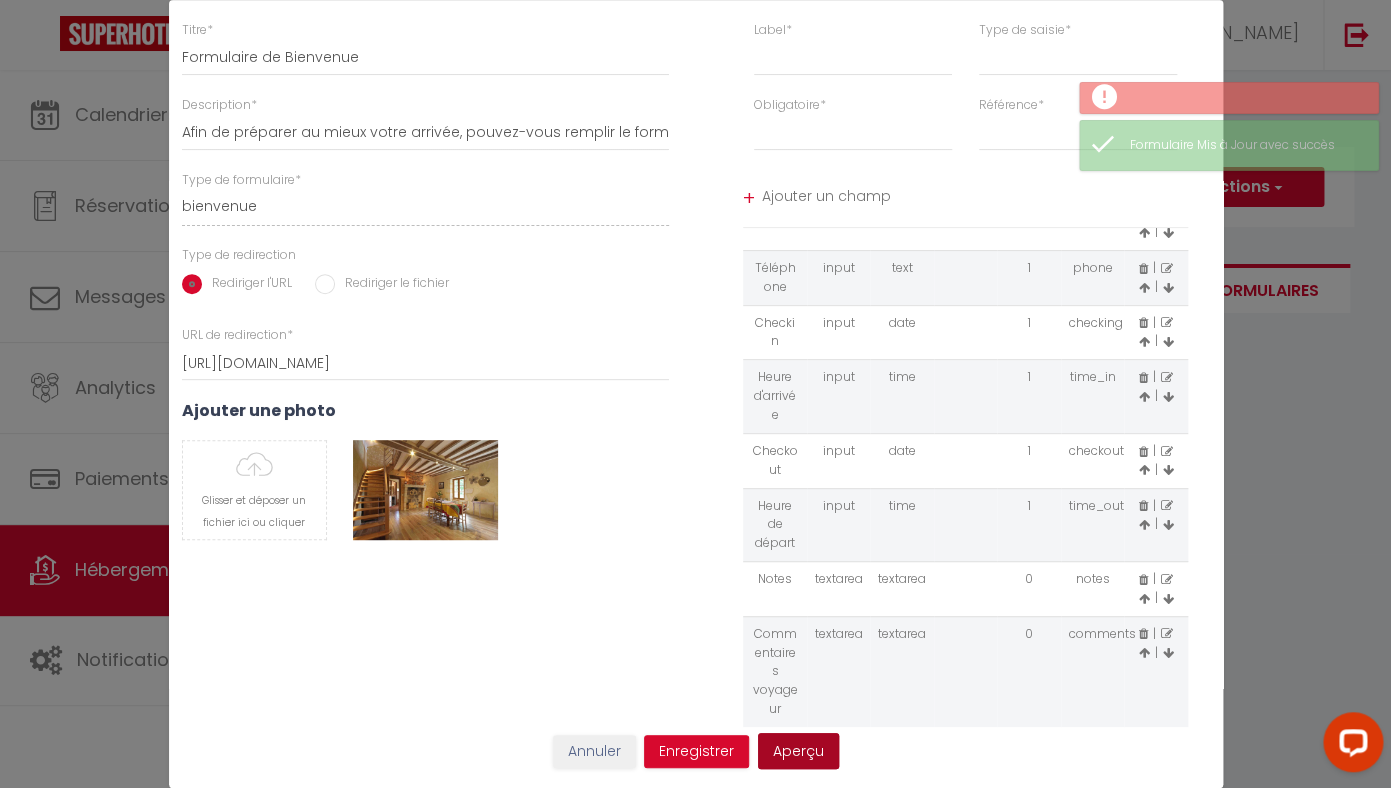 click on "Aperçu" at bounding box center (798, 751) 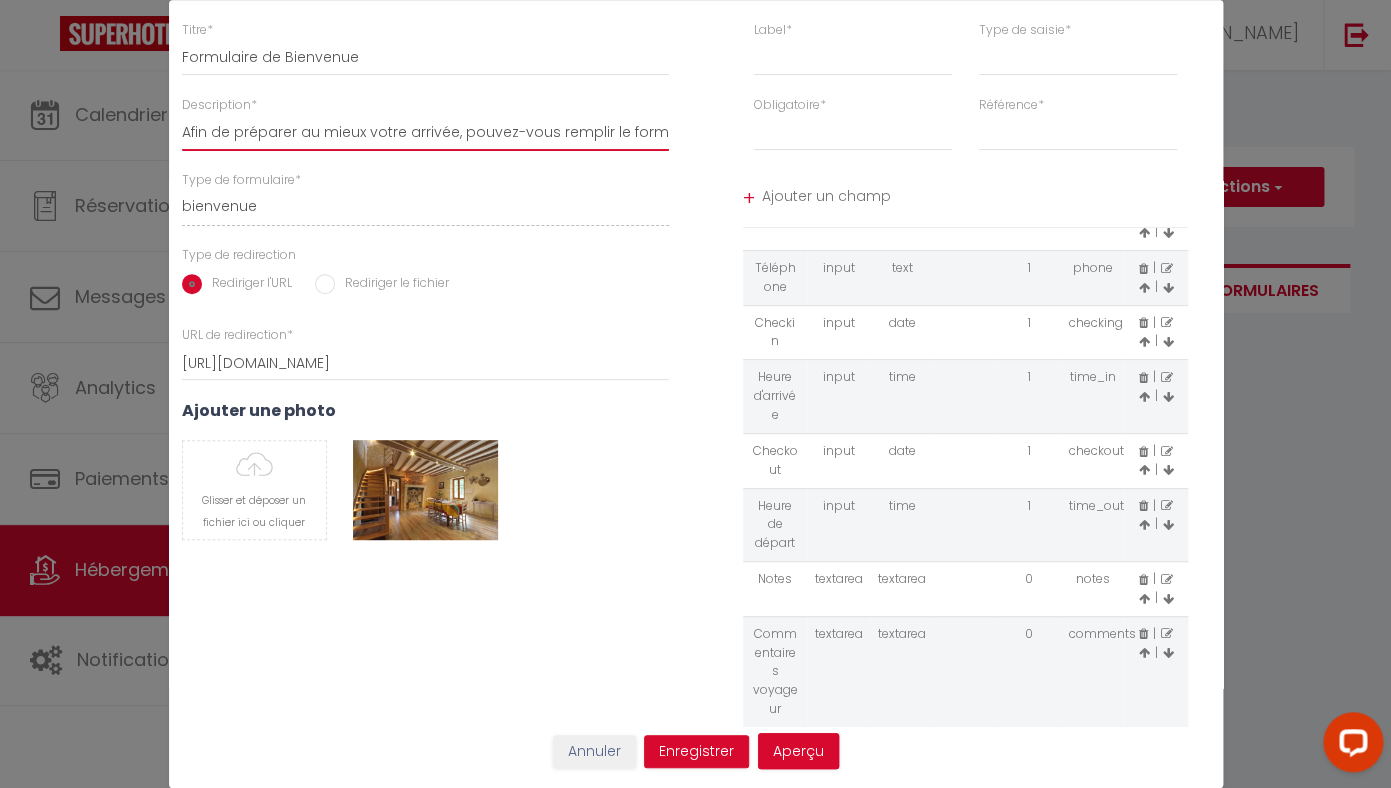 click on "Afin de préparer au mieux votre arrivée, pouvez-vous remplir le formulaire suivant.Au plaisir de vous accueillir. Ludivine et Pierre" at bounding box center (426, 133) 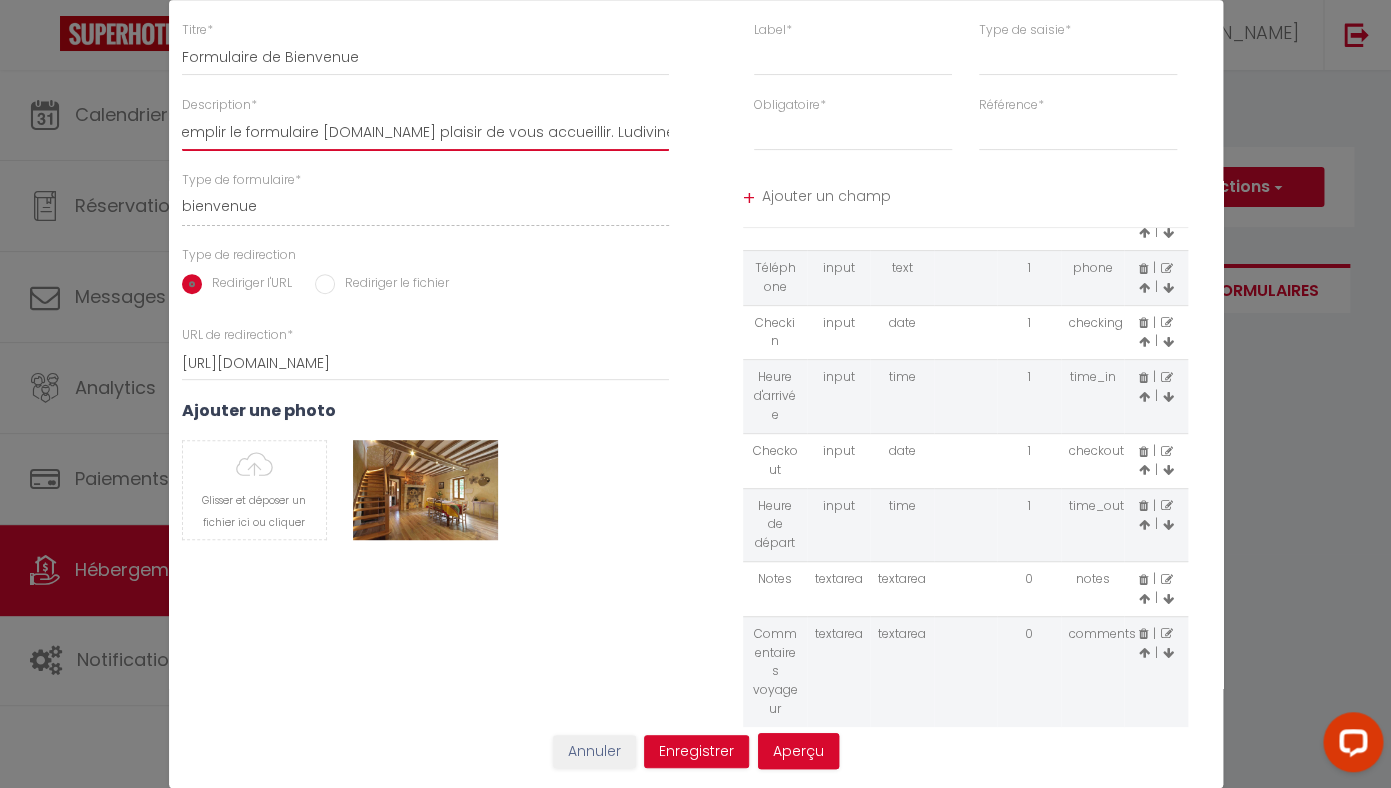 click on "Supprimer" at bounding box center [425, 490] 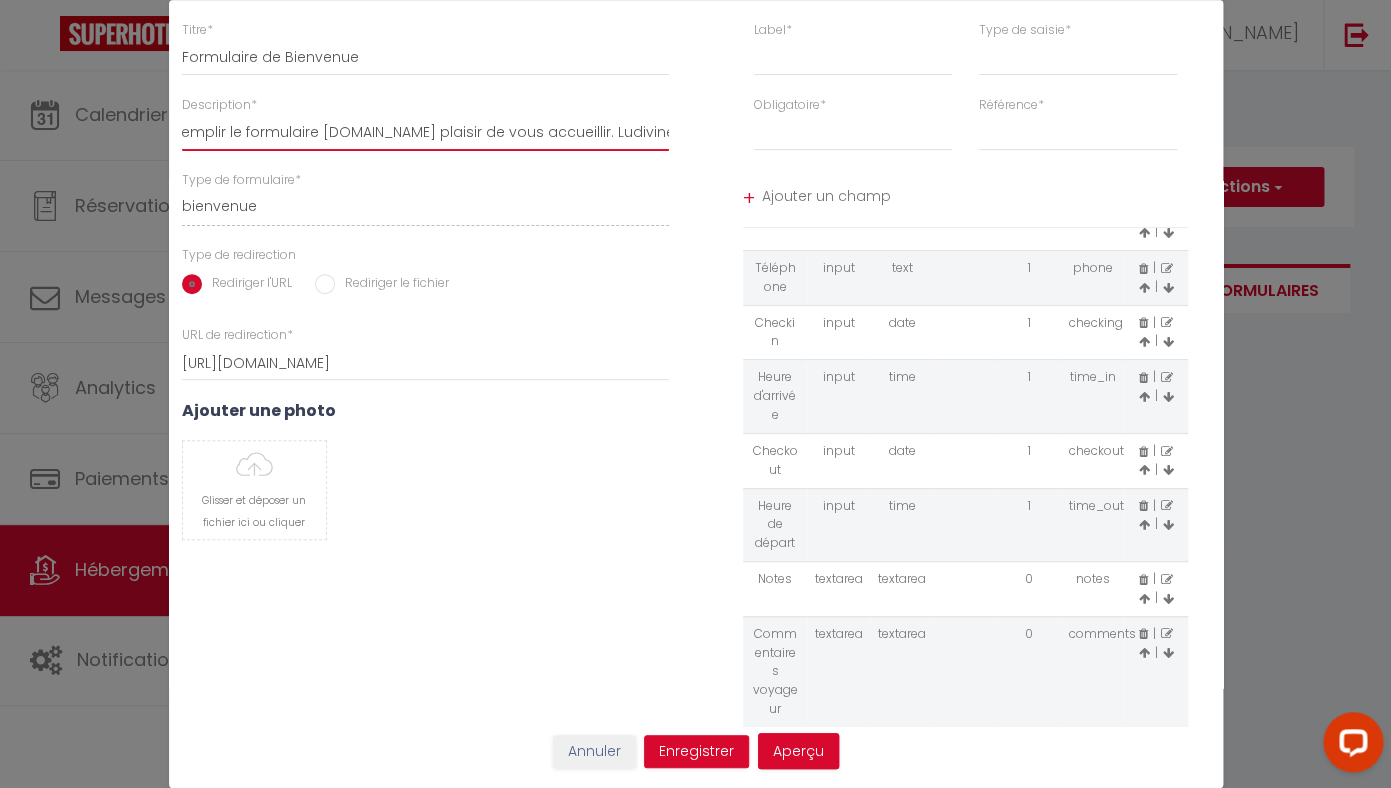 click on "Supprimer" at bounding box center (0, 0) 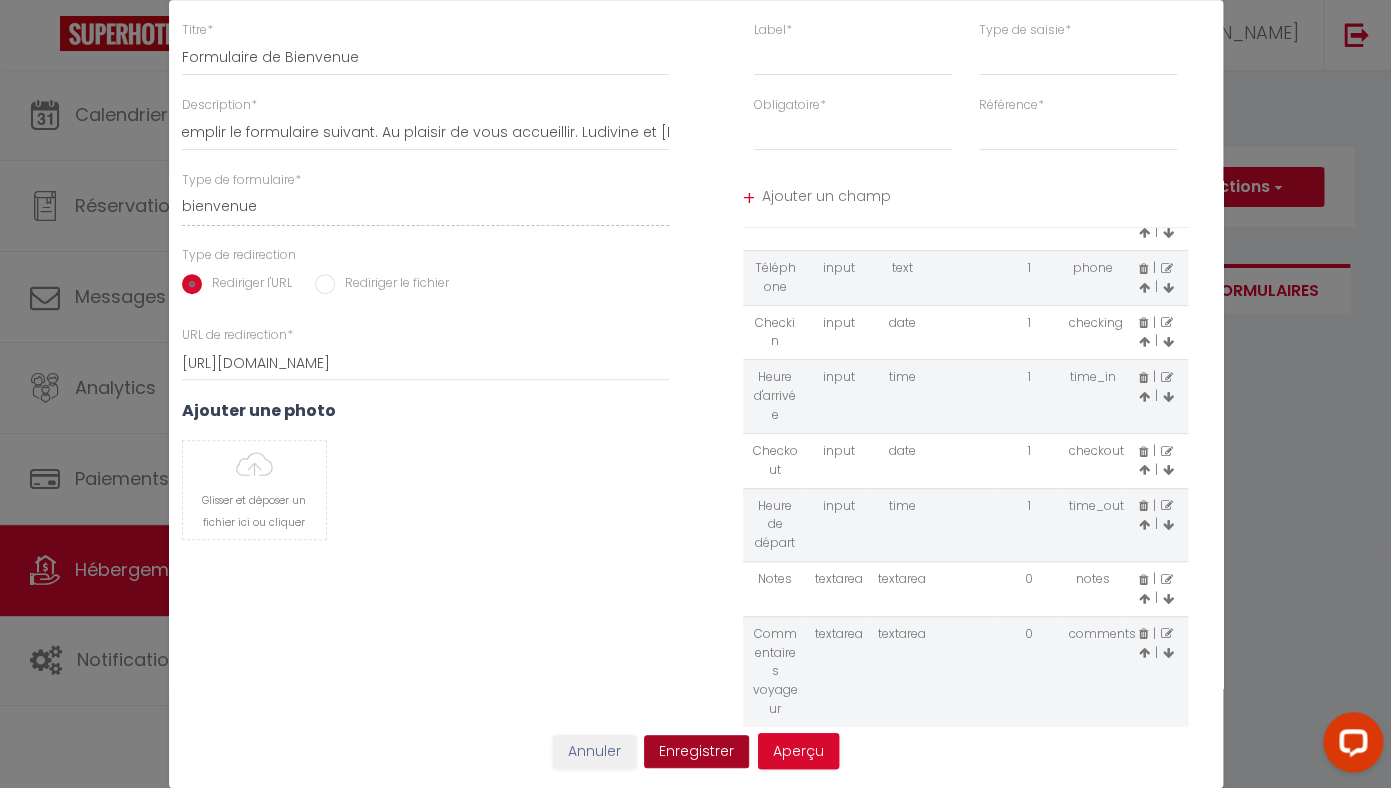 click on "Enregistrer" at bounding box center [696, 752] 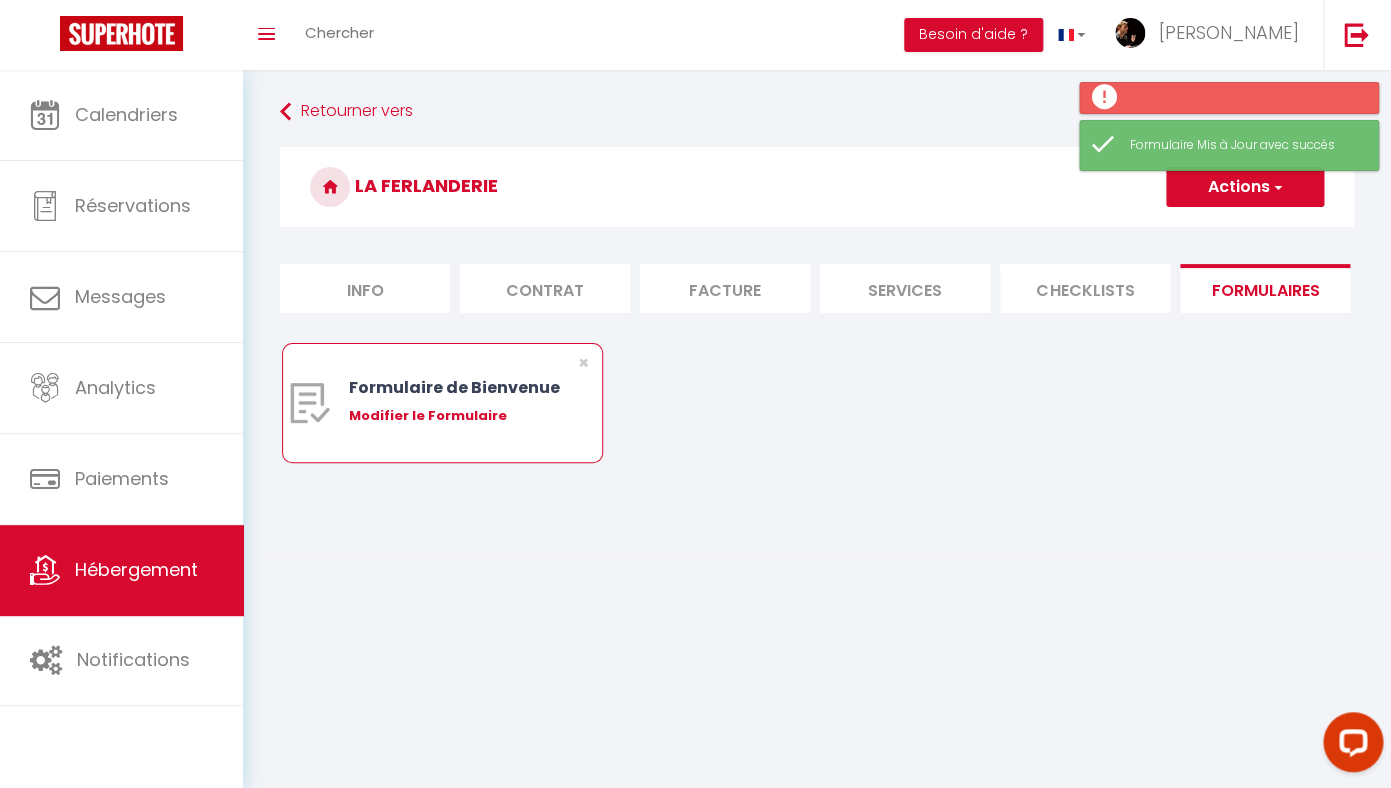 click on "Formulaire de Bienvenue
Modifier le Formulaire" at bounding box center [455, 403] 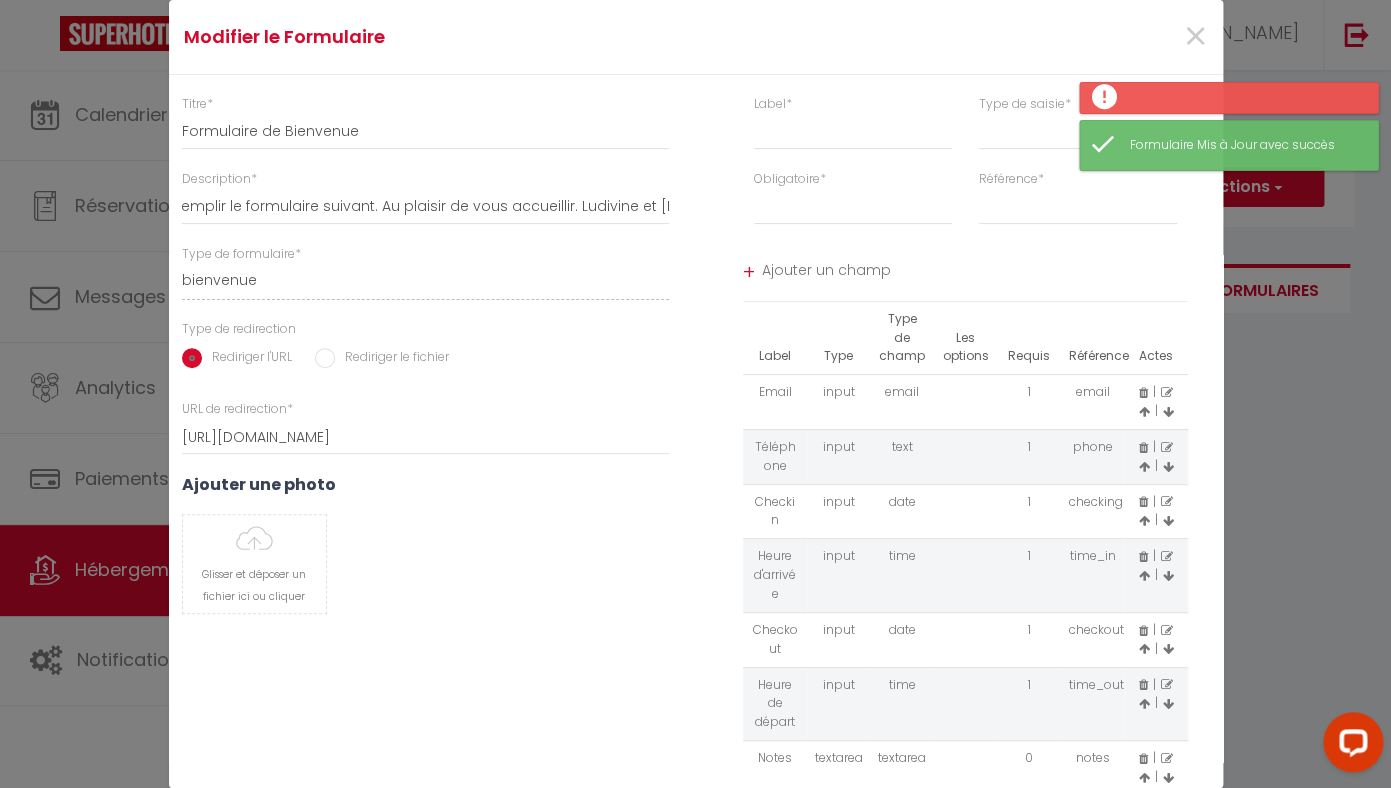 scroll, scrollTop: 105, scrollLeft: 0, axis: vertical 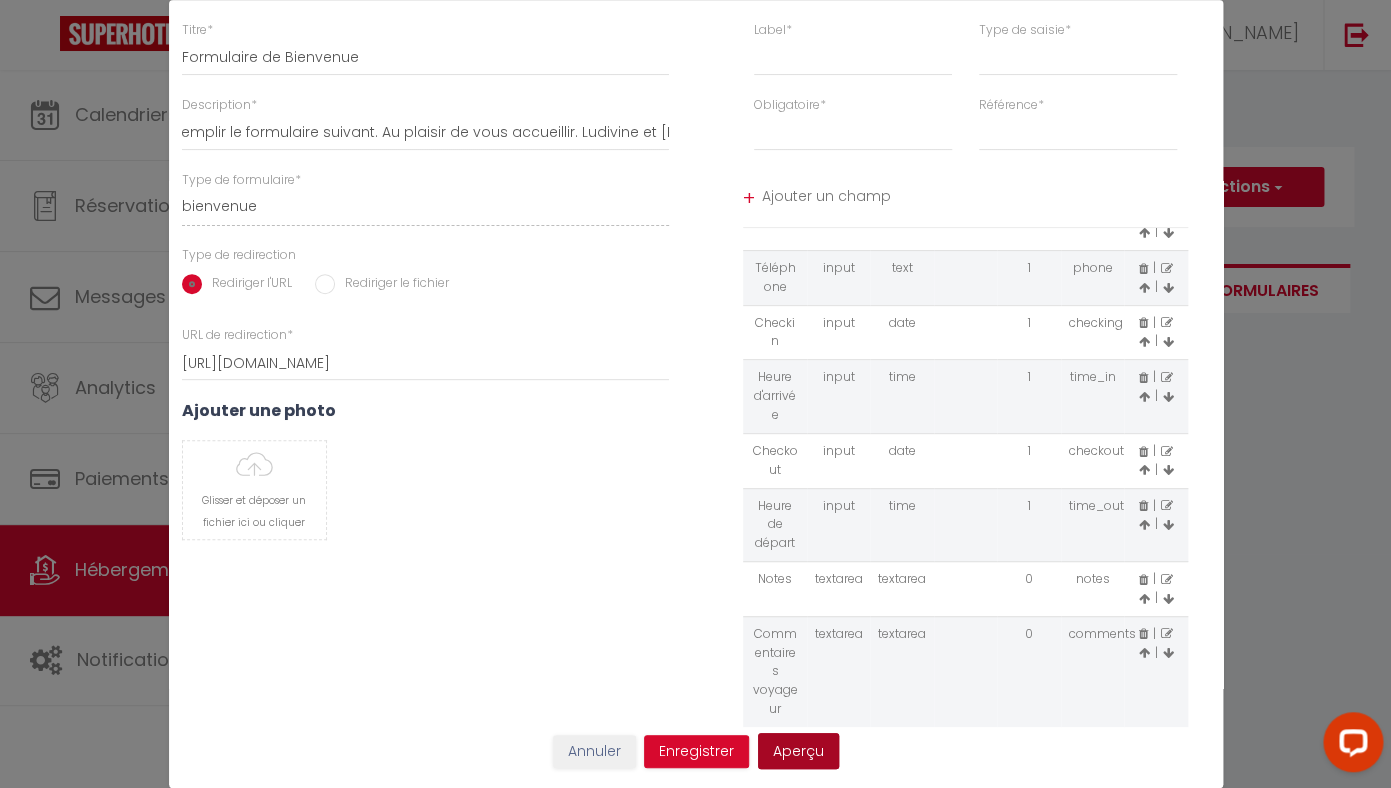 click on "Aperçu" at bounding box center [798, 751] 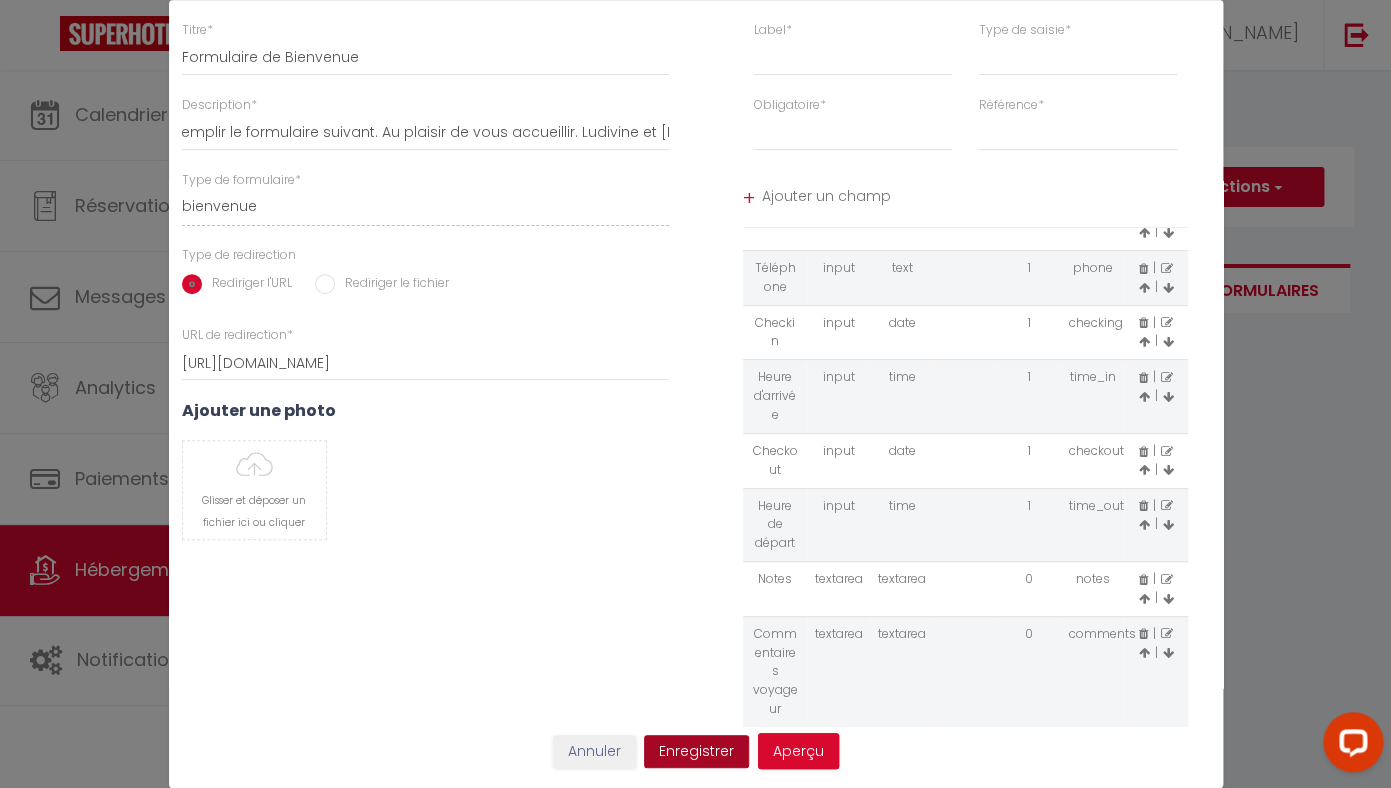 click on "Enregistrer" at bounding box center (696, 752) 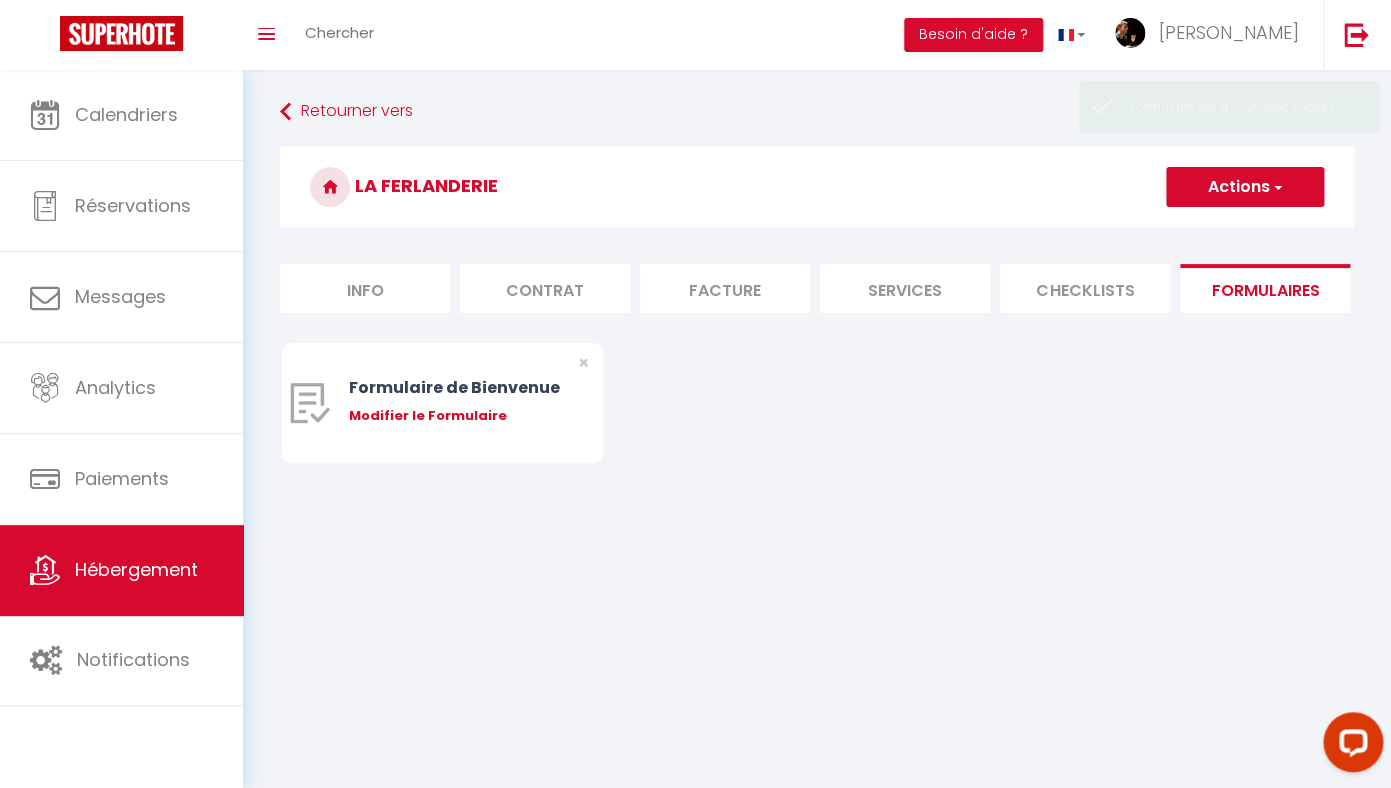 scroll, scrollTop: 0, scrollLeft: 0, axis: both 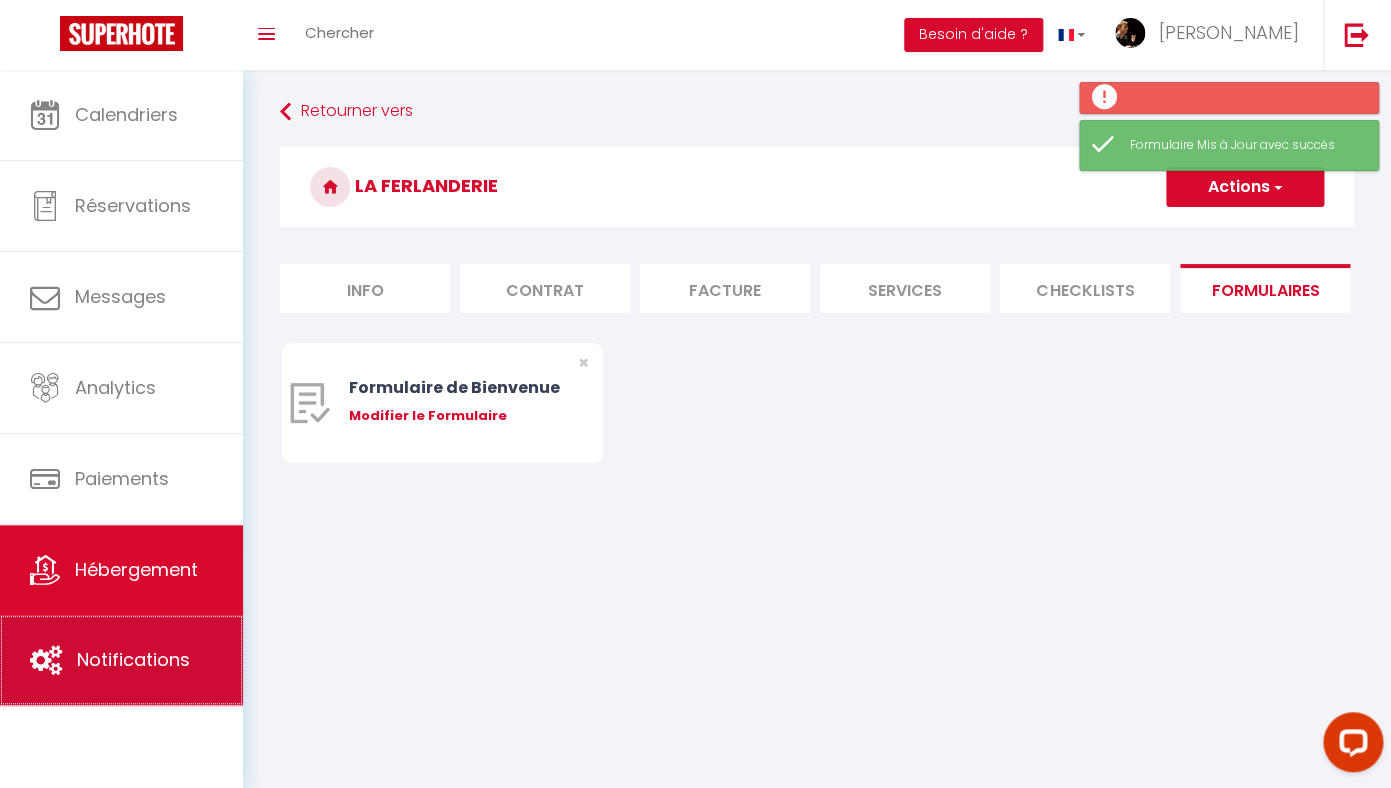 click on "Notifications" at bounding box center [133, 659] 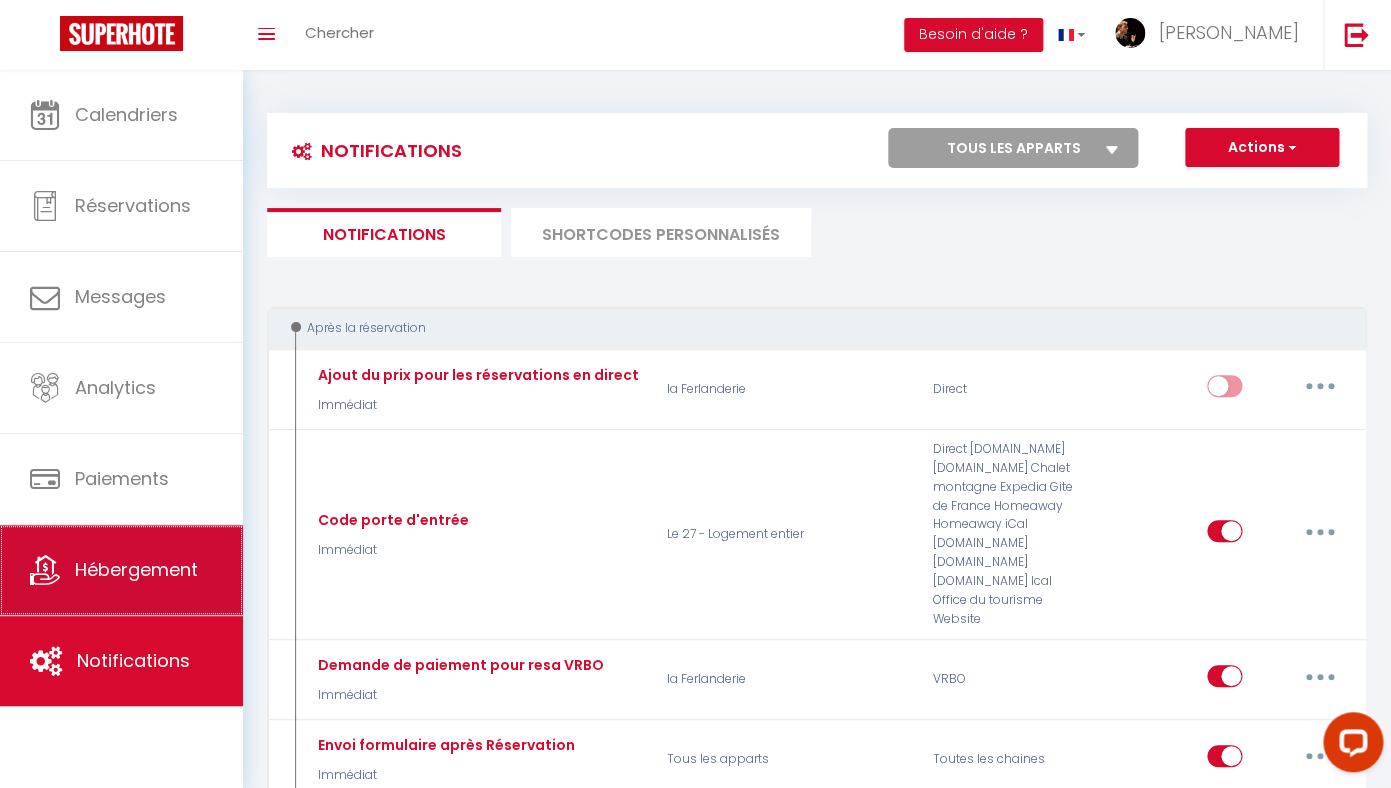 click on "Hébergement" at bounding box center (136, 569) 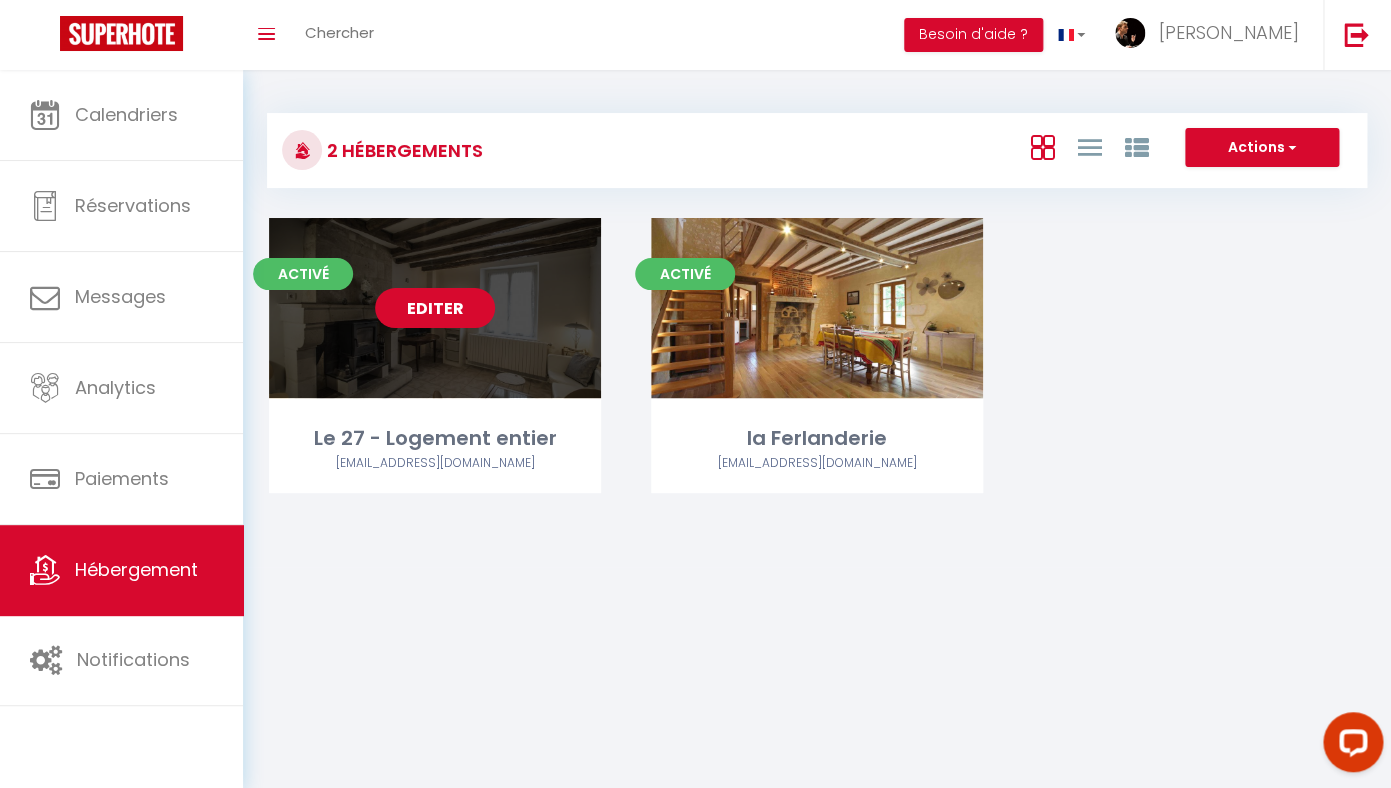 click on "Editer" at bounding box center [435, 308] 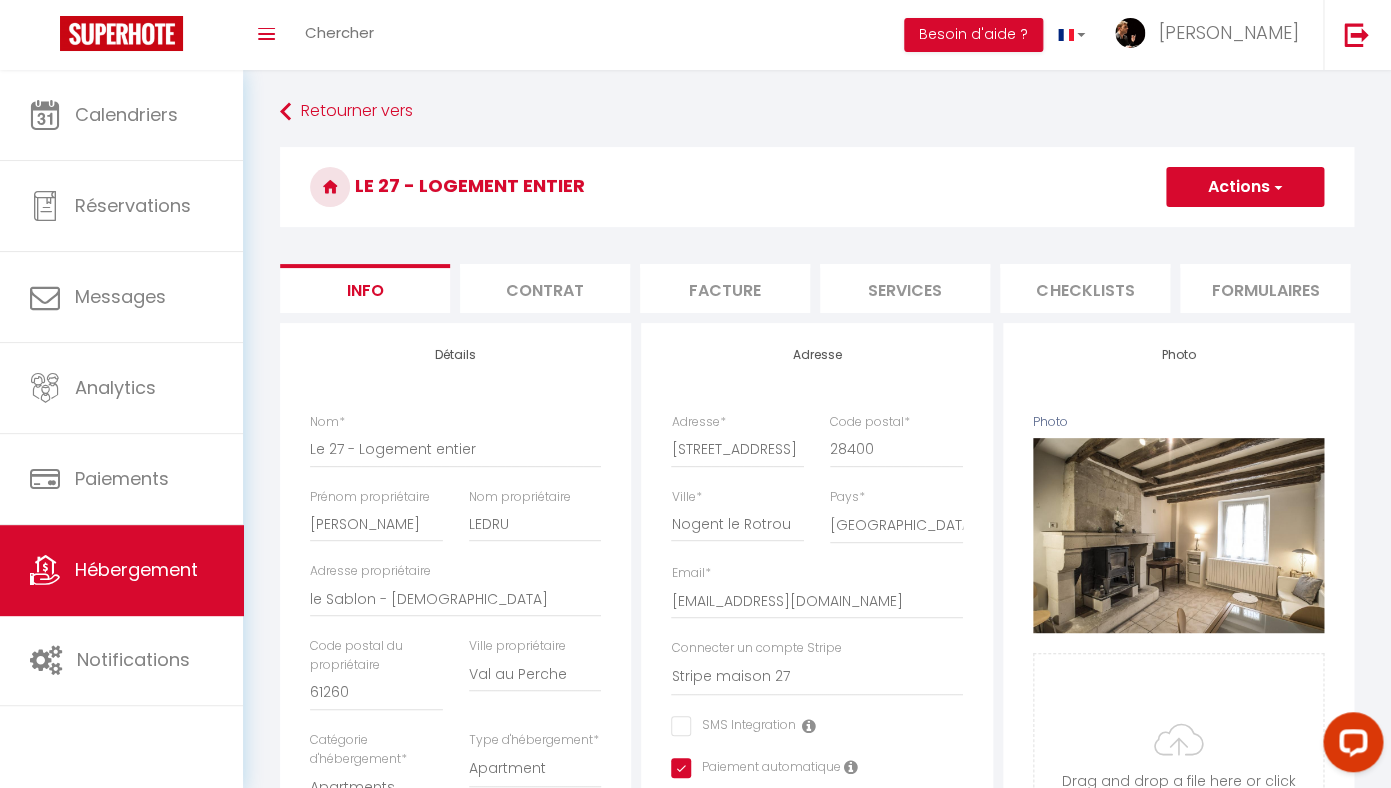 click on "Formulaires" at bounding box center (1265, 288) 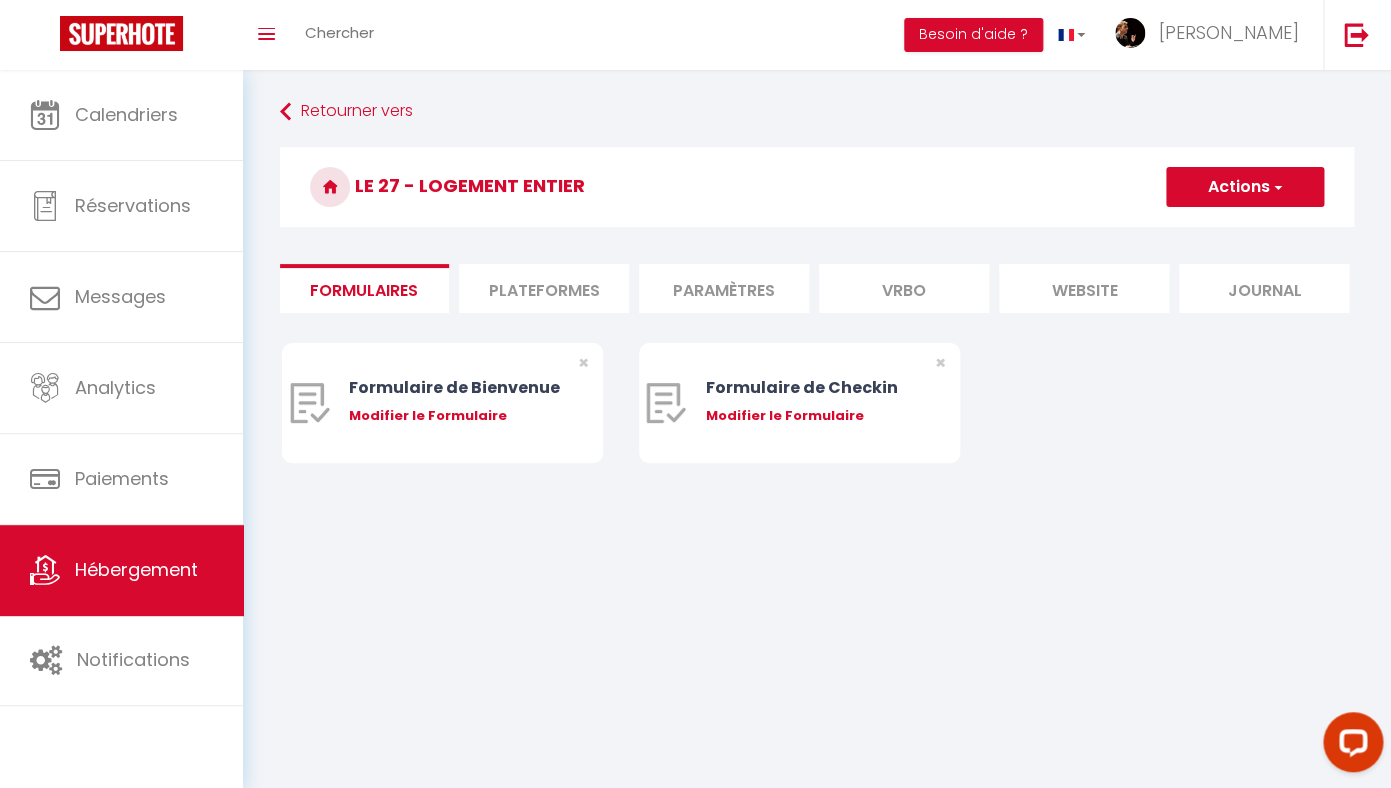 scroll, scrollTop: 0, scrollLeft: 907, axis: horizontal 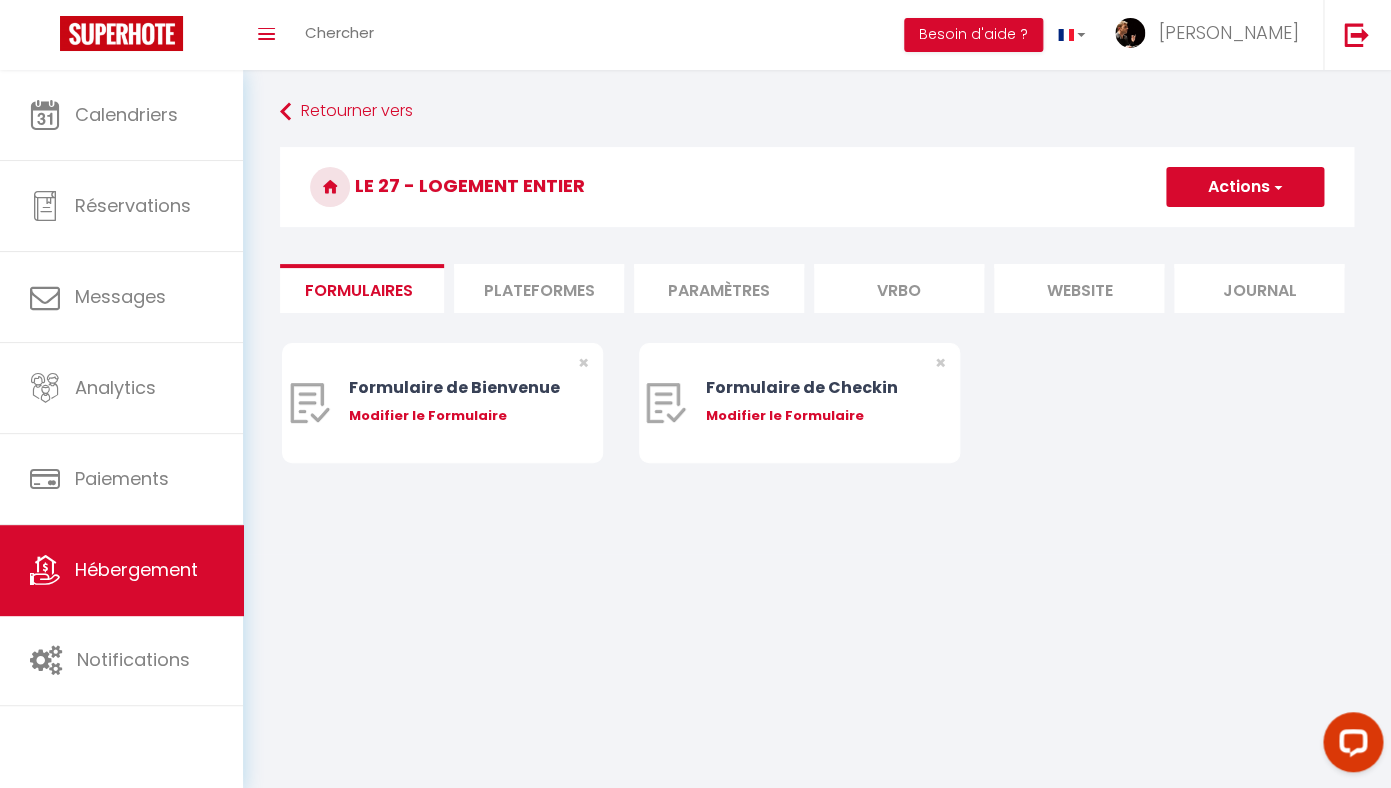click on "Plateformes" at bounding box center [539, 288] 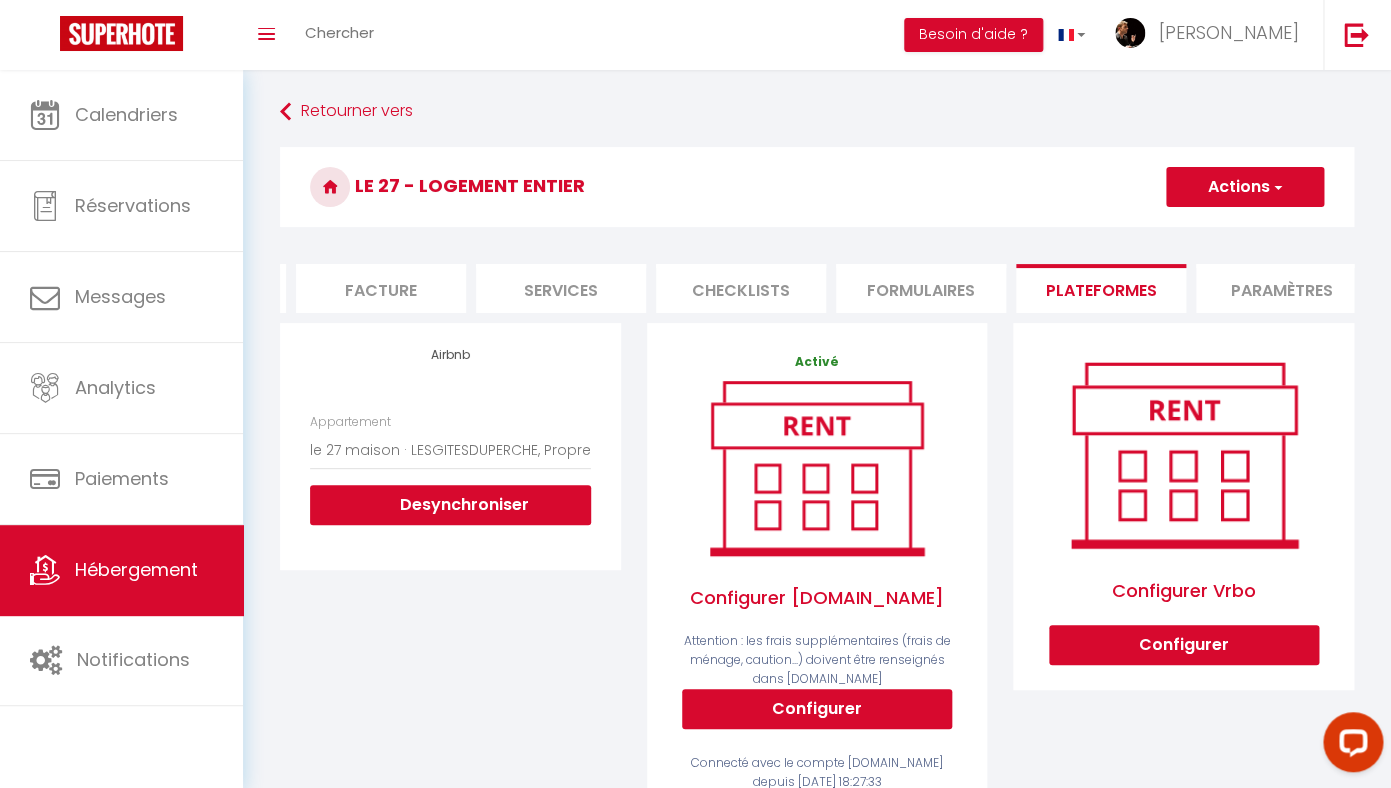 scroll, scrollTop: 0, scrollLeft: 342, axis: horizontal 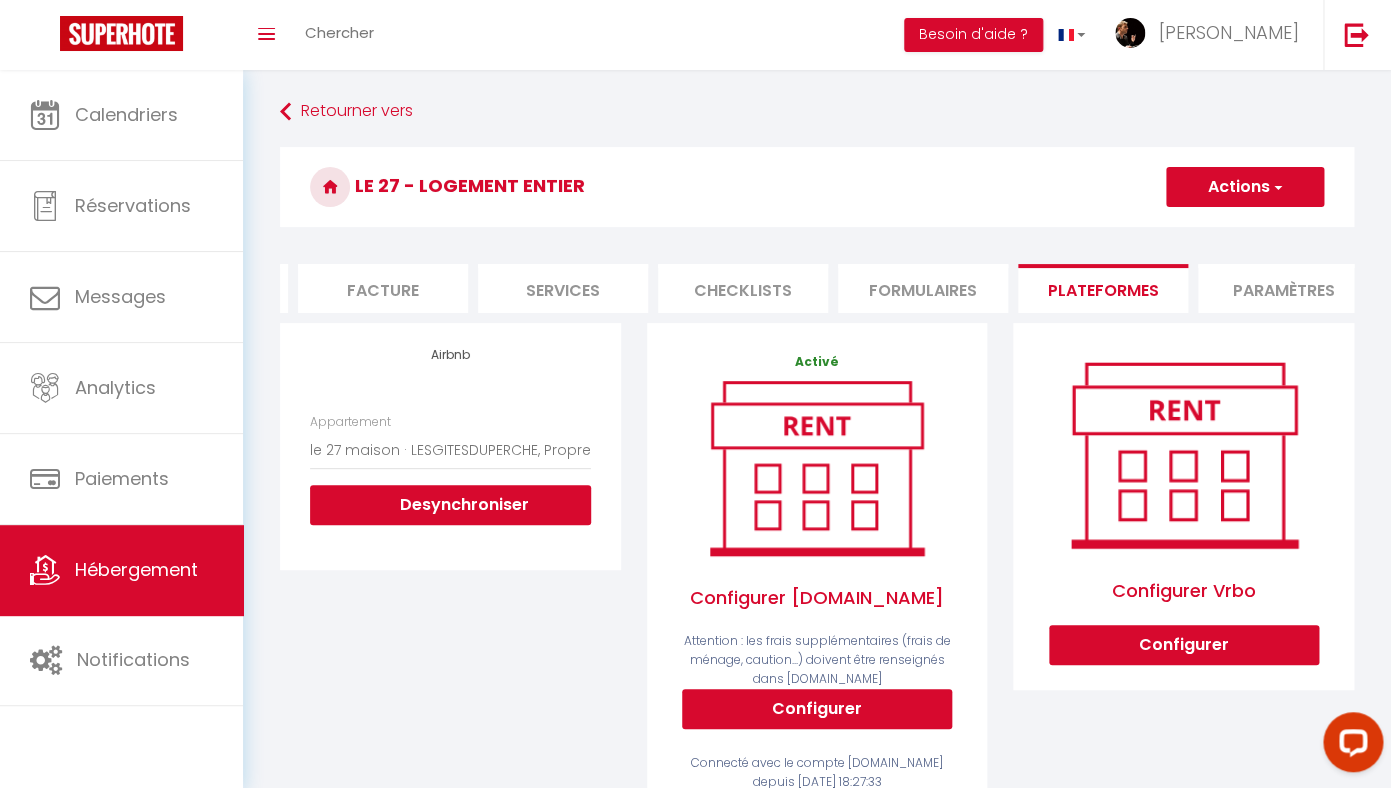 click on "Services" at bounding box center (563, 288) 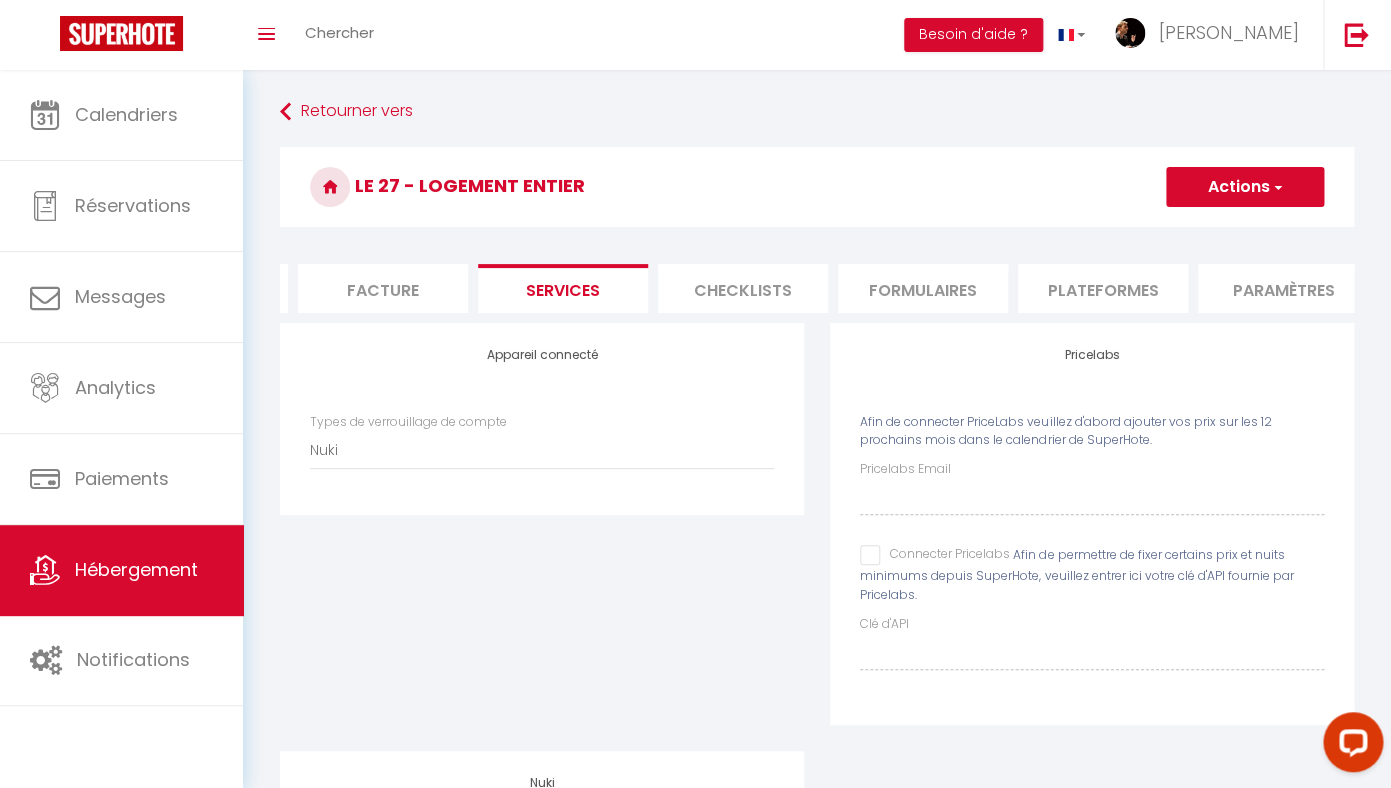 click on "Checklists" at bounding box center [743, 288] 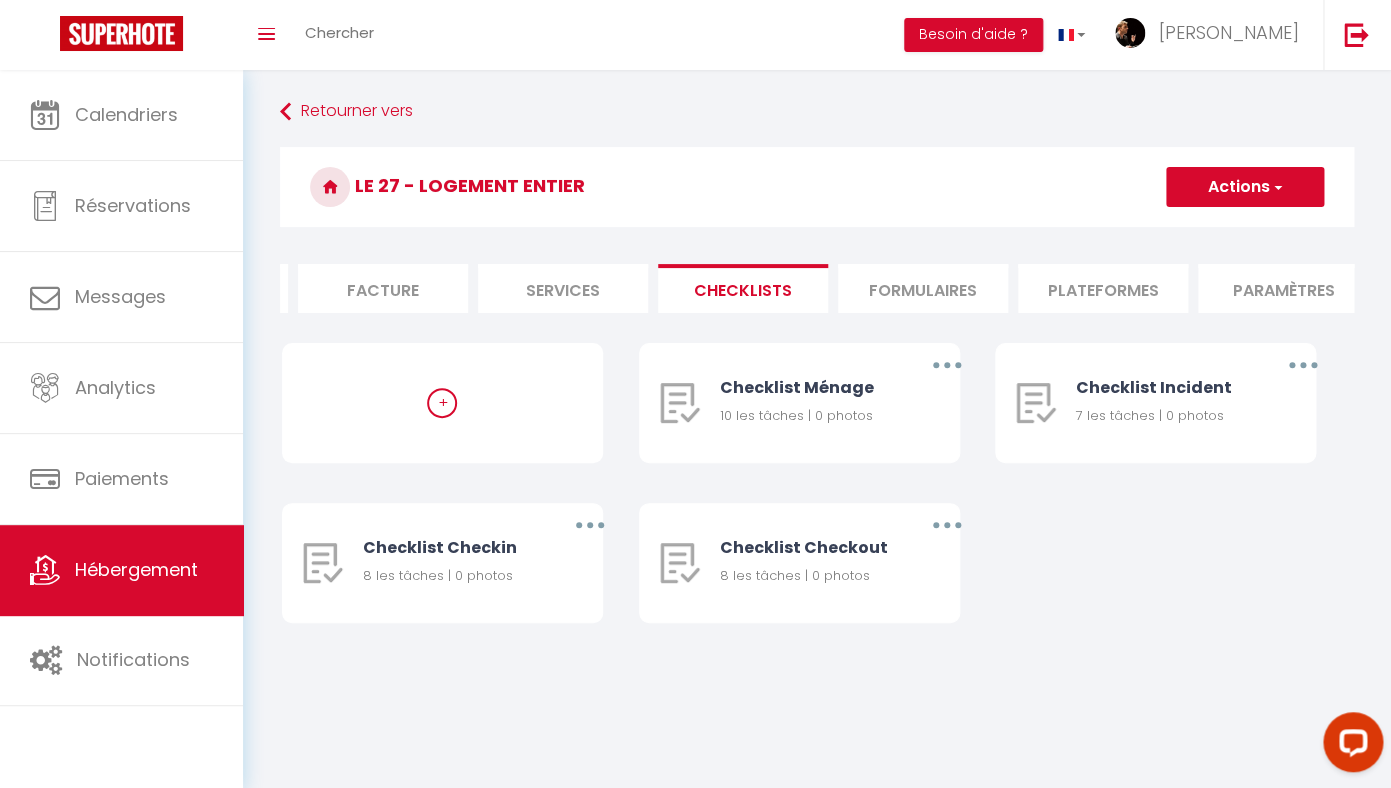 click on "Formulaires" at bounding box center [923, 288] 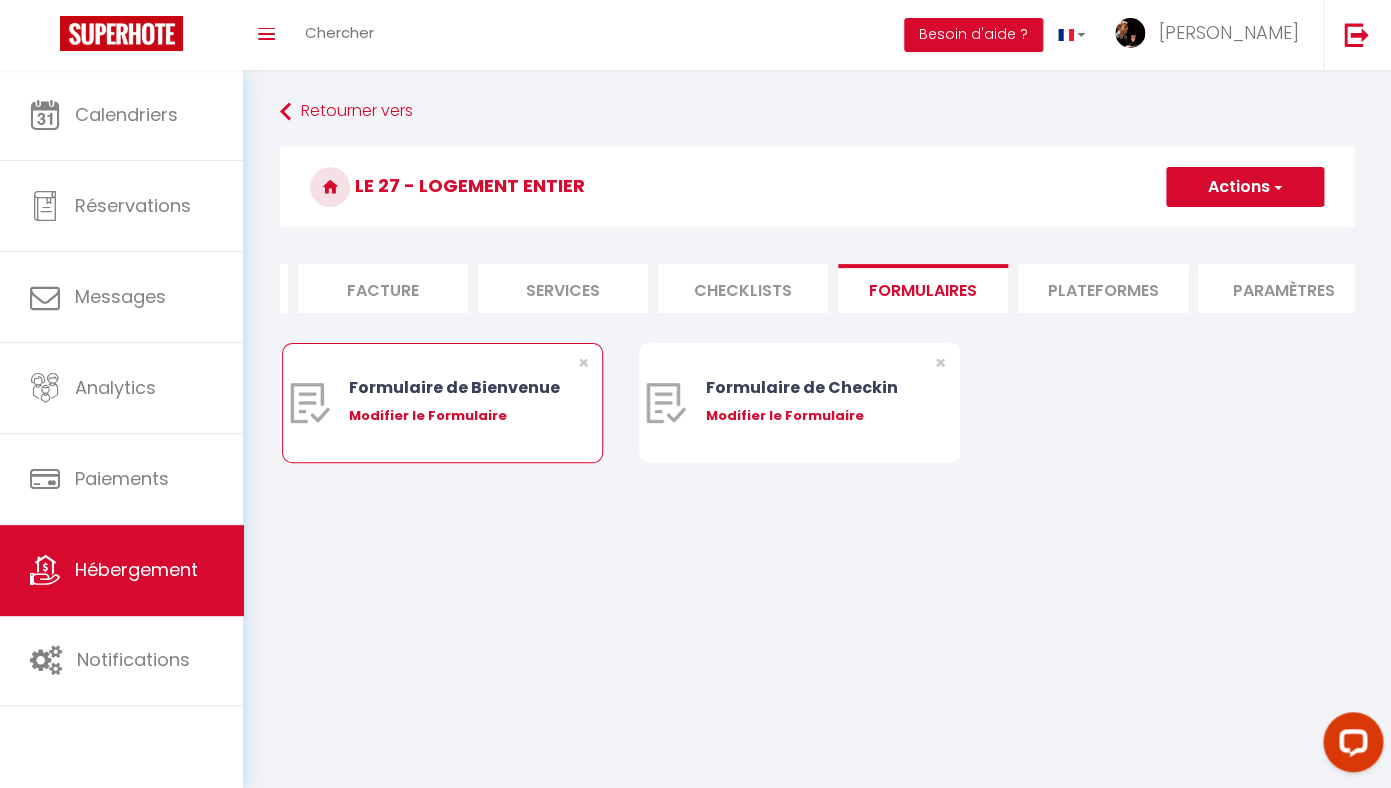 click on "Modifier le Formulaire" at bounding box center (455, 416) 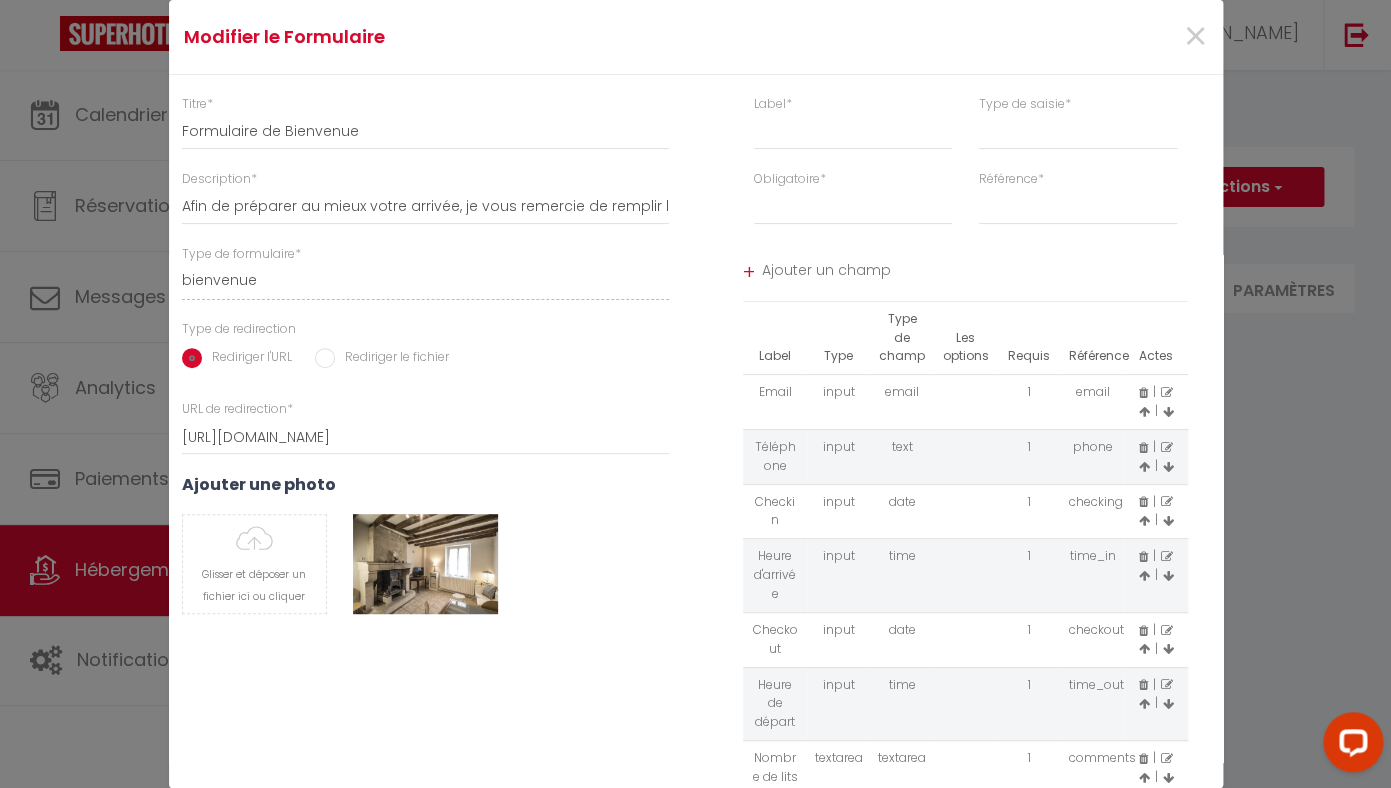 scroll, scrollTop: 105, scrollLeft: 0, axis: vertical 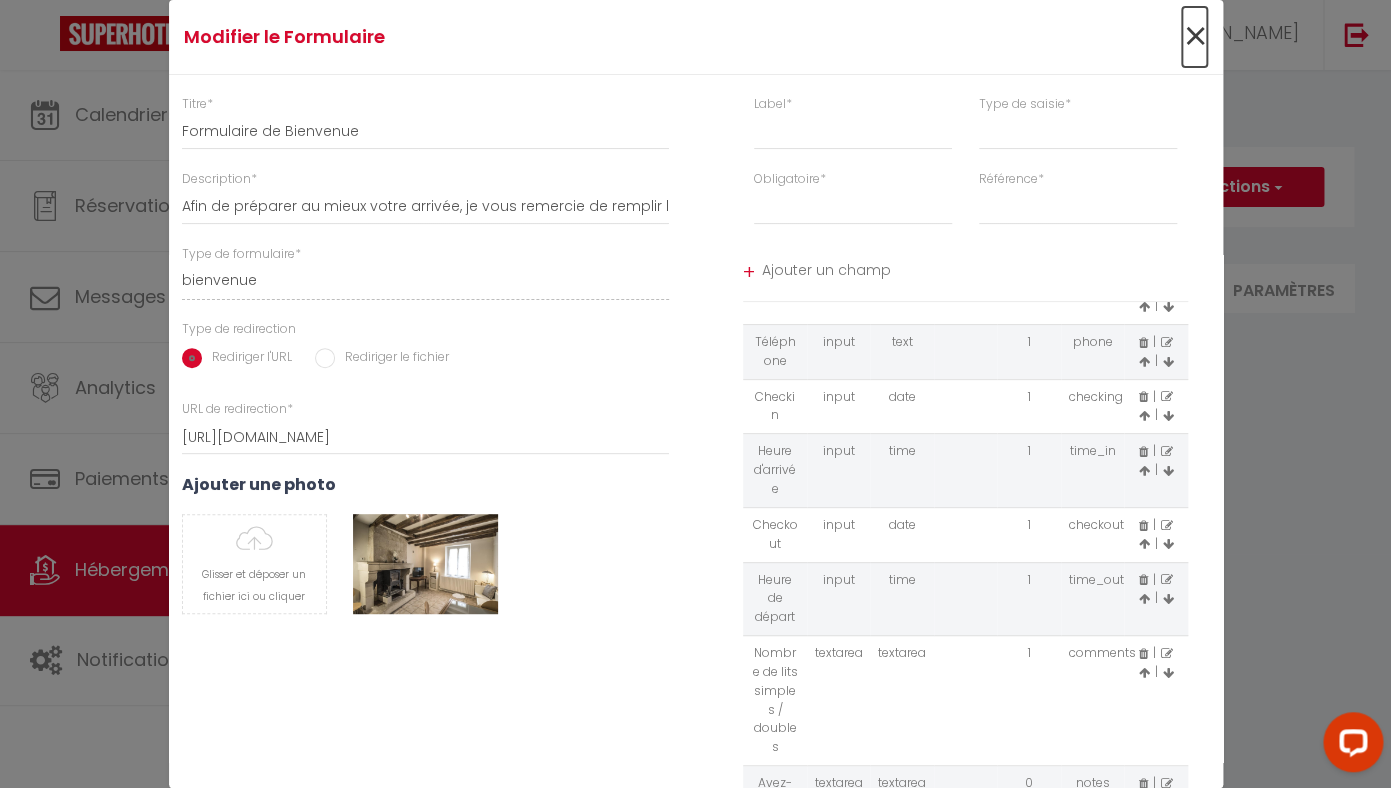 click on "×" at bounding box center [1194, 37] 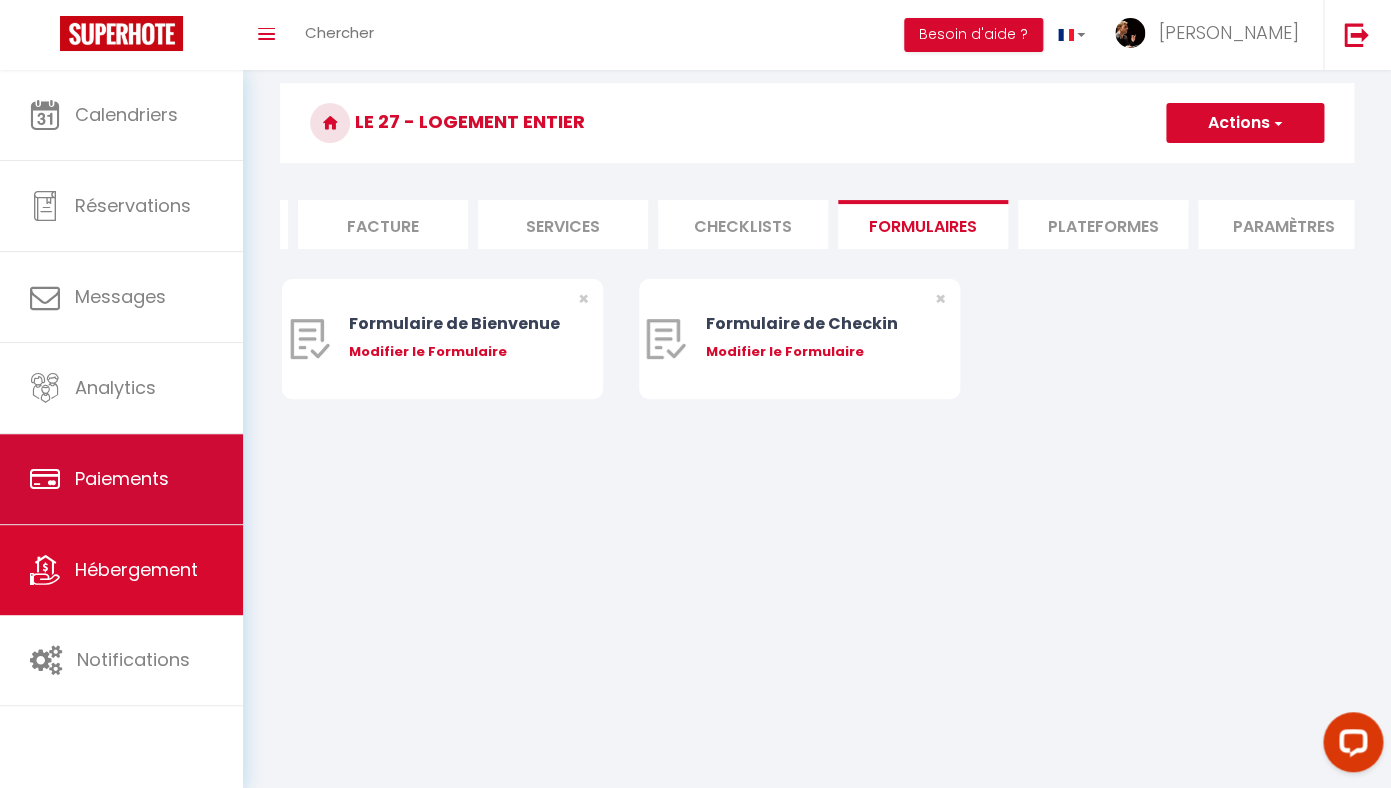scroll, scrollTop: 70, scrollLeft: 0, axis: vertical 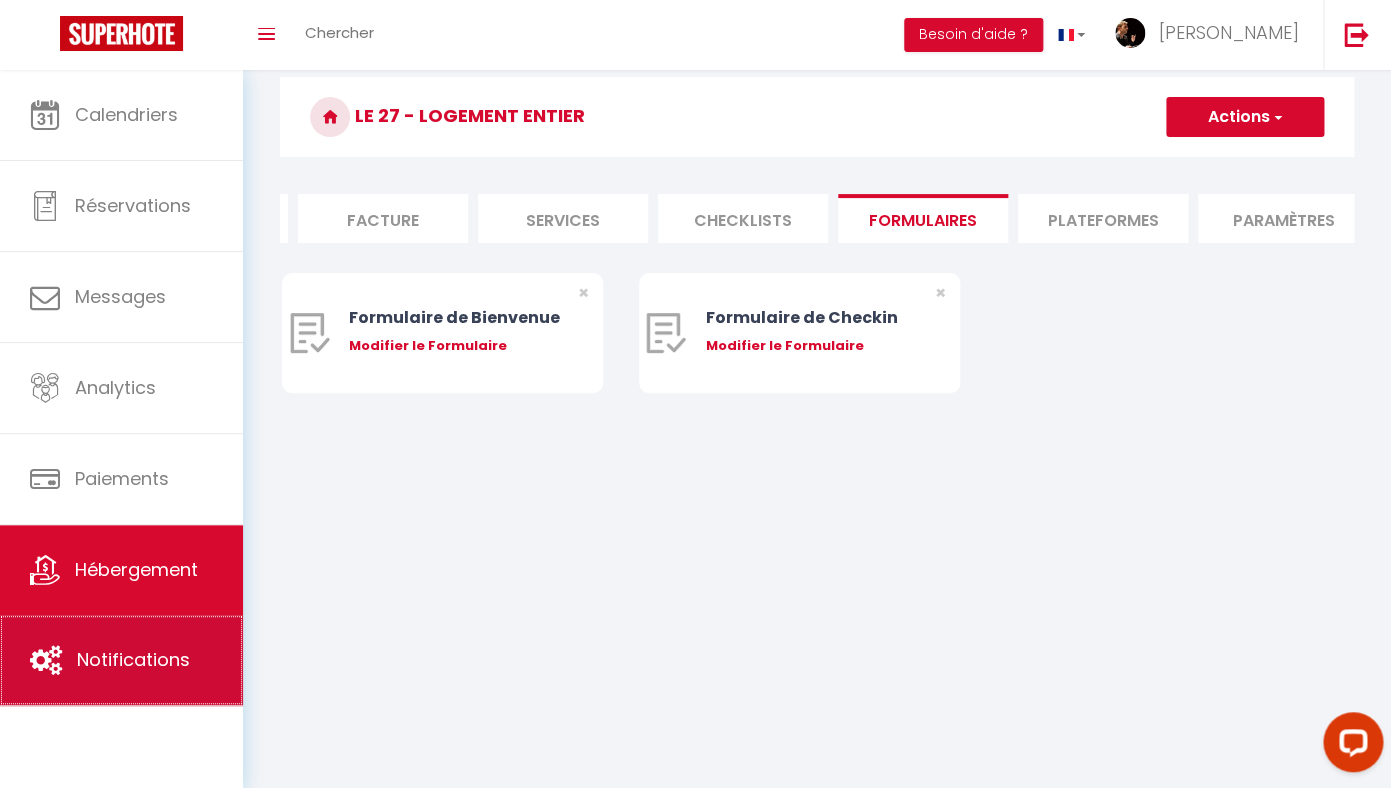 click on "Notifications" at bounding box center [133, 659] 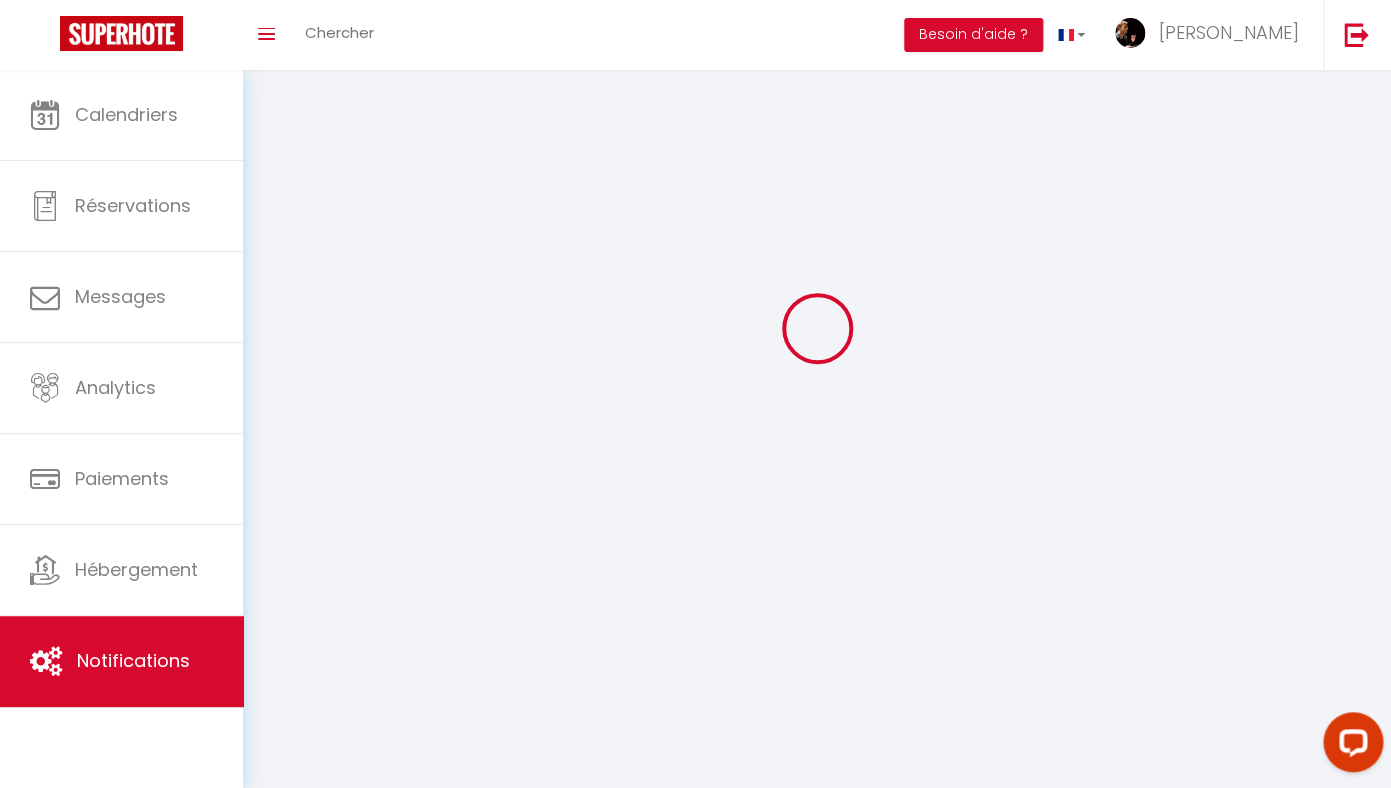 scroll, scrollTop: 0, scrollLeft: 0, axis: both 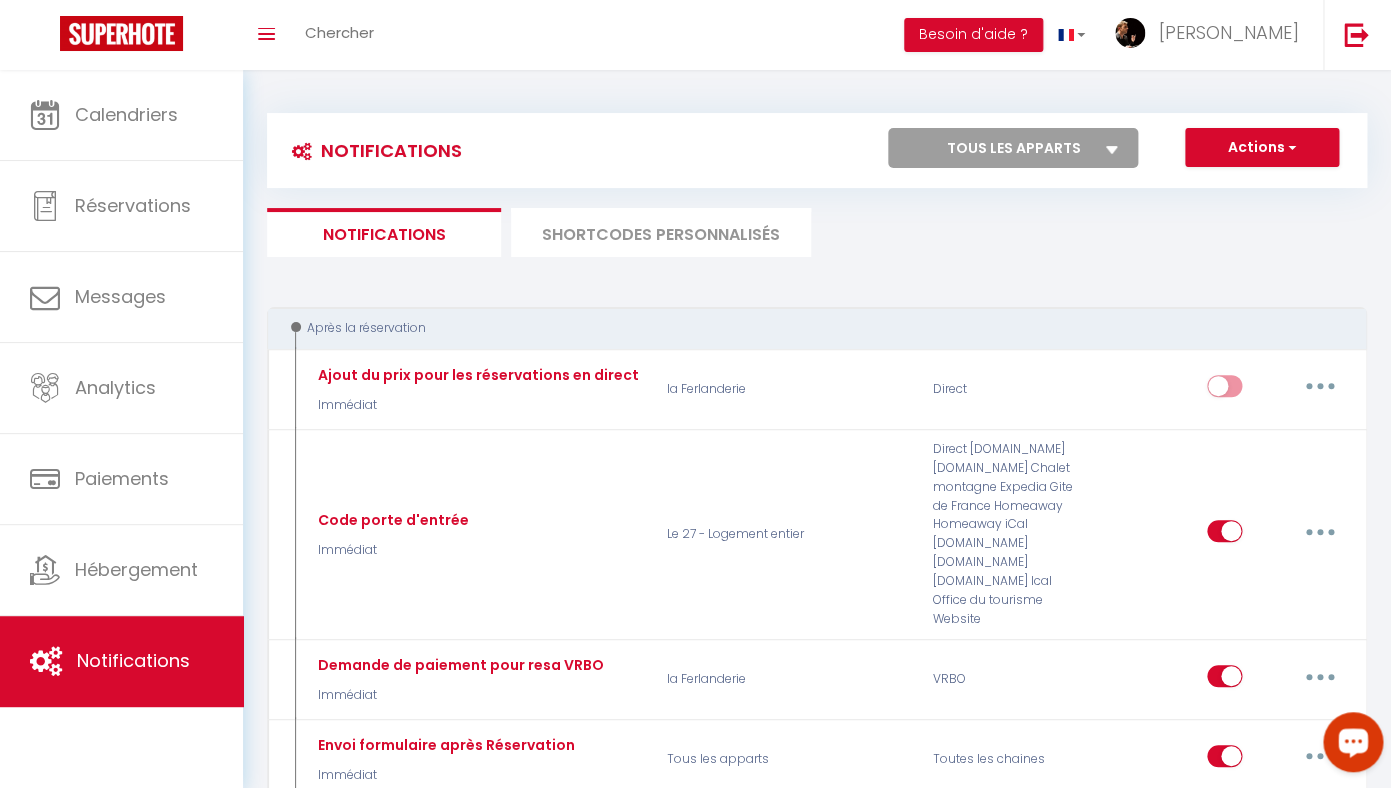 click at bounding box center [1353, 742] 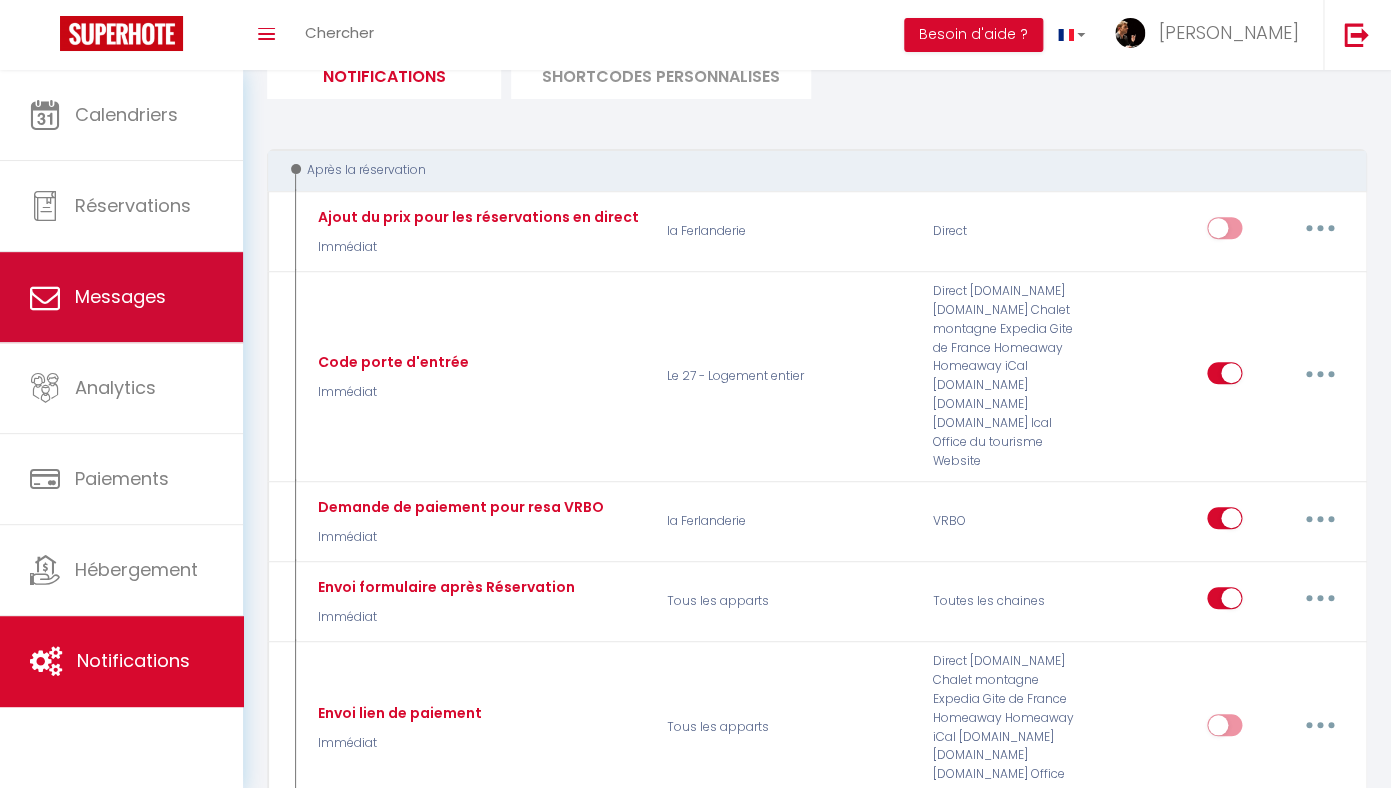 scroll, scrollTop: 0, scrollLeft: 0, axis: both 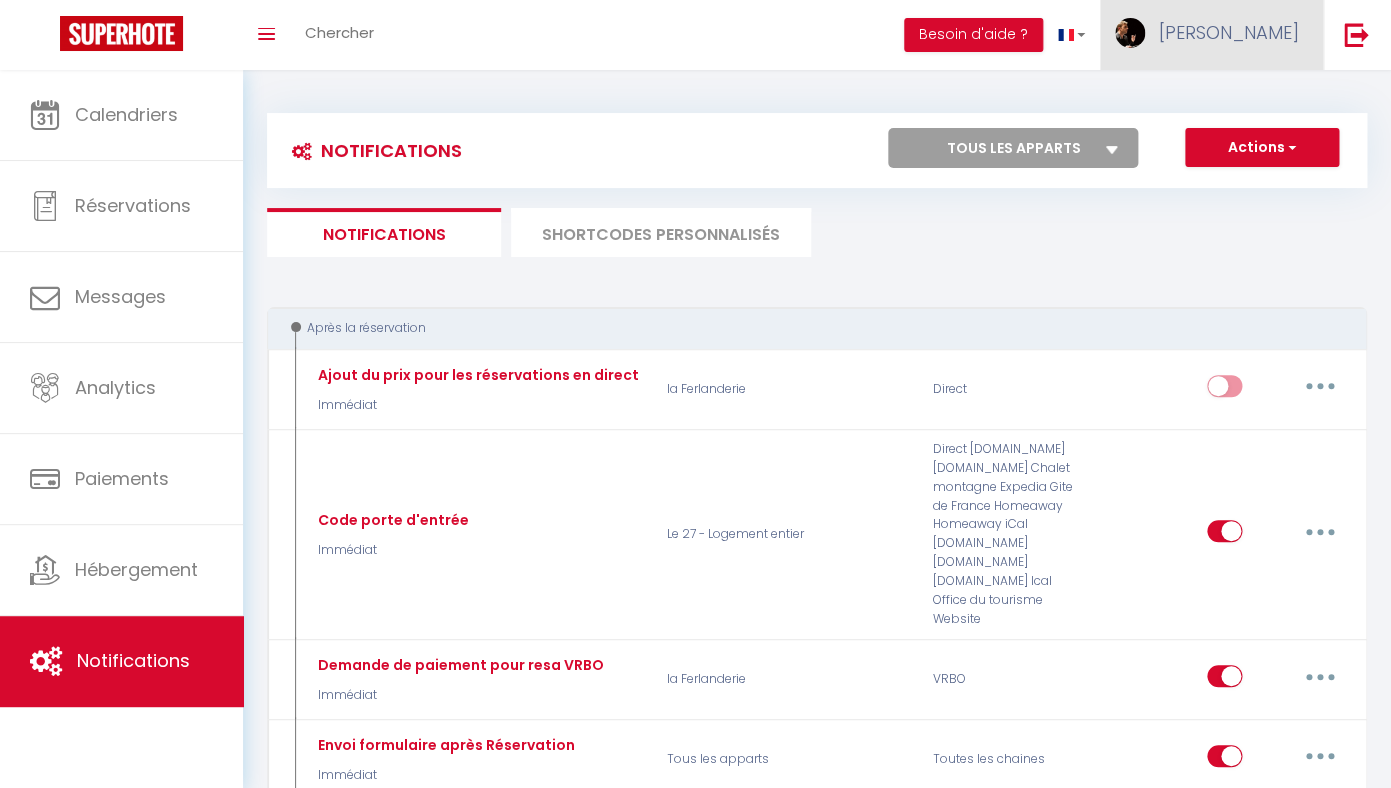 click on "Pierre" at bounding box center (1228, 32) 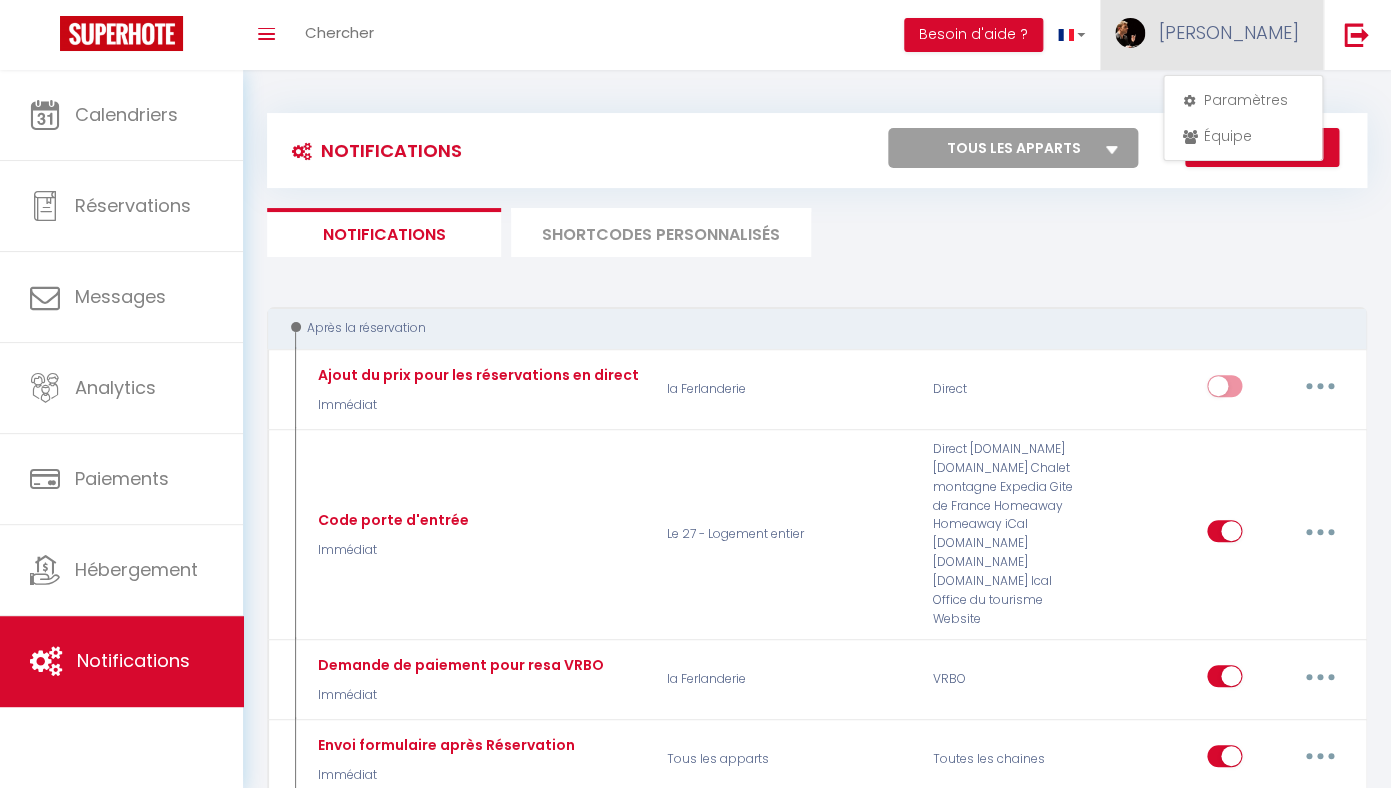 click on "Pierre" at bounding box center (1211, 35) 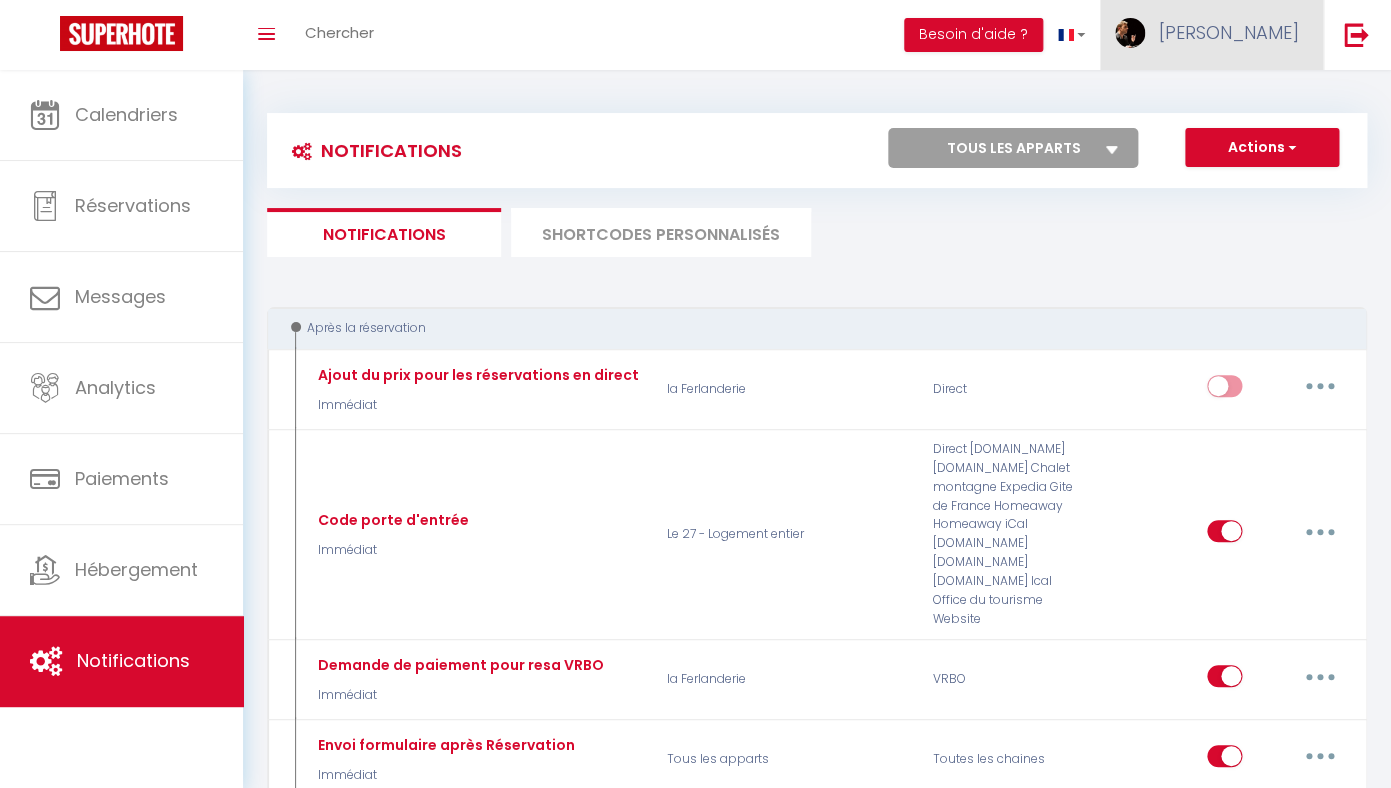 click on "Pierre" at bounding box center (1228, 32) 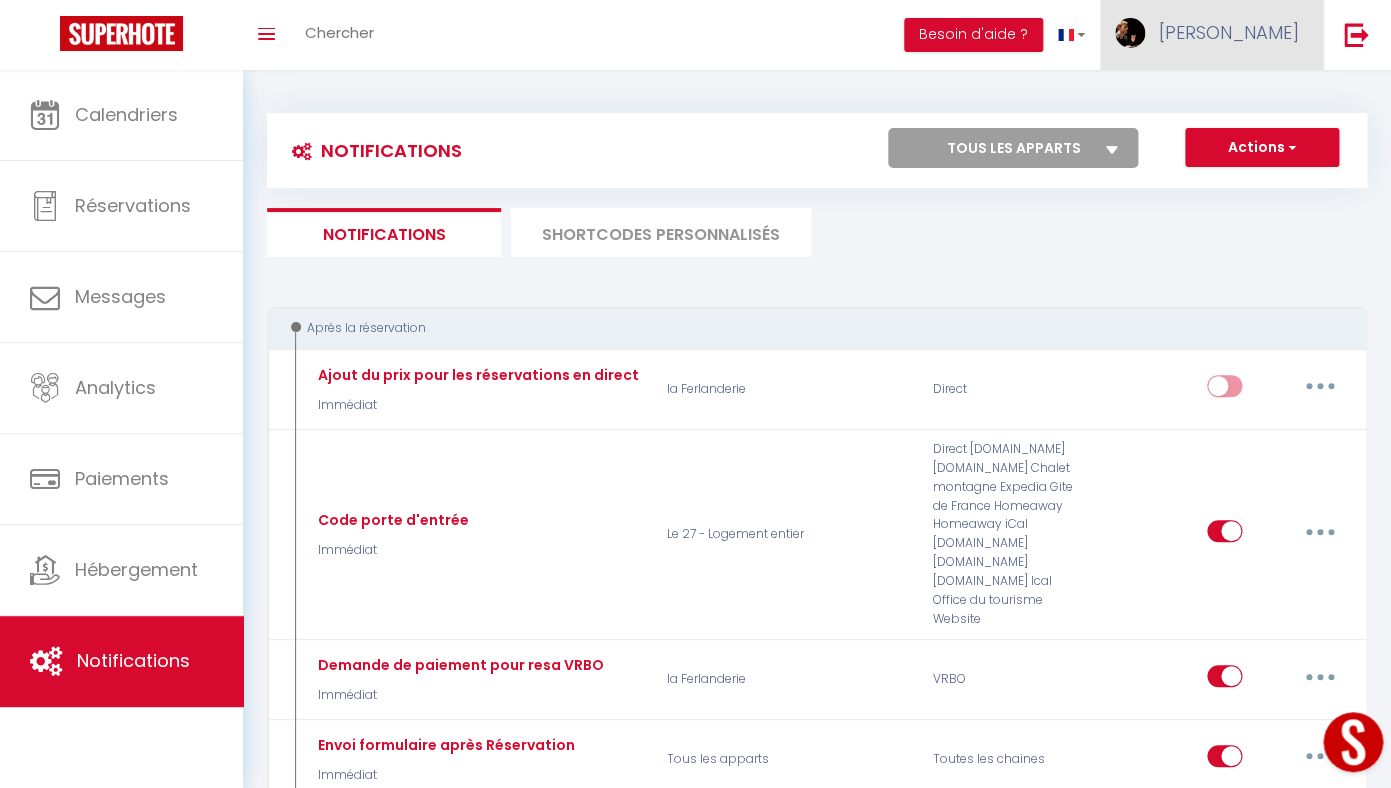 click on "Pierre" at bounding box center (1211, 35) 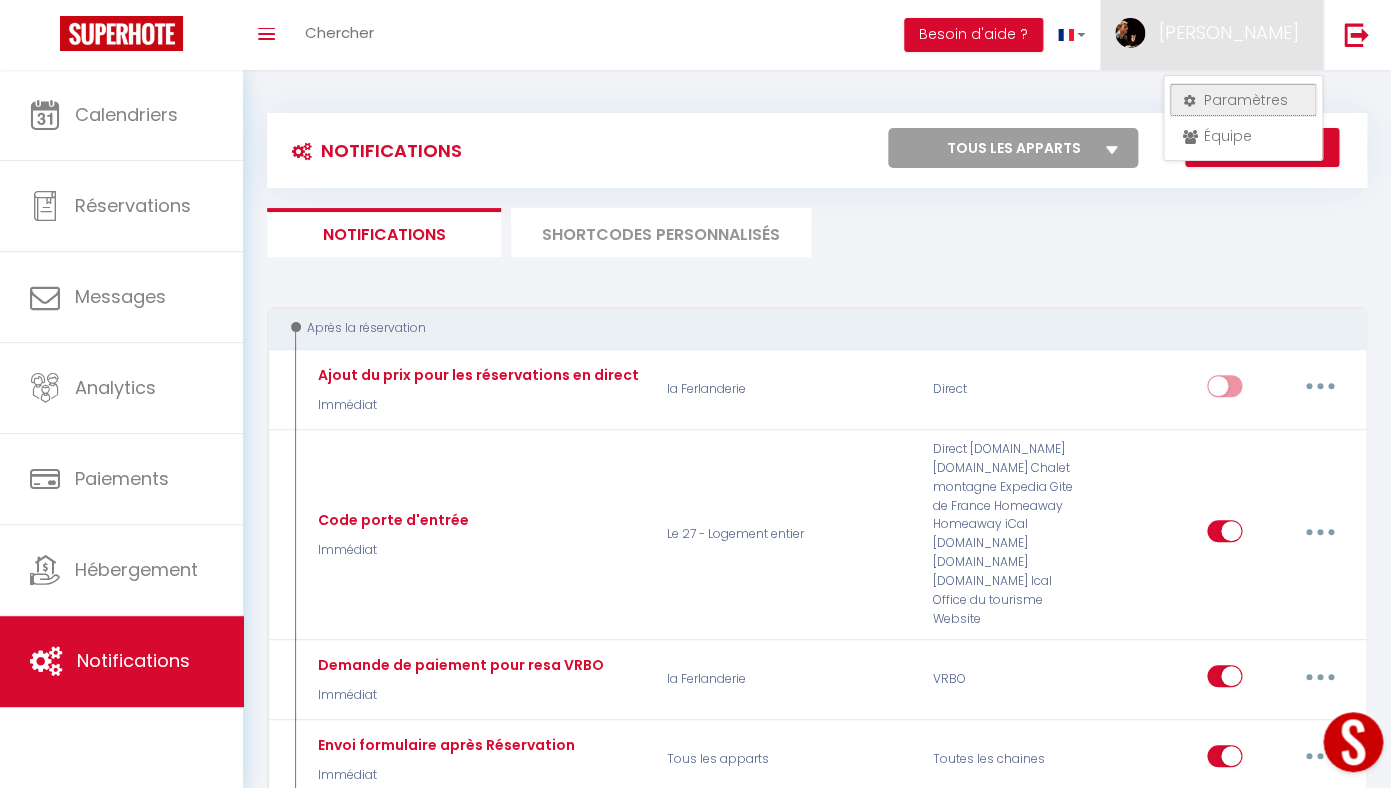 click on "Paramètres" at bounding box center (1243, 100) 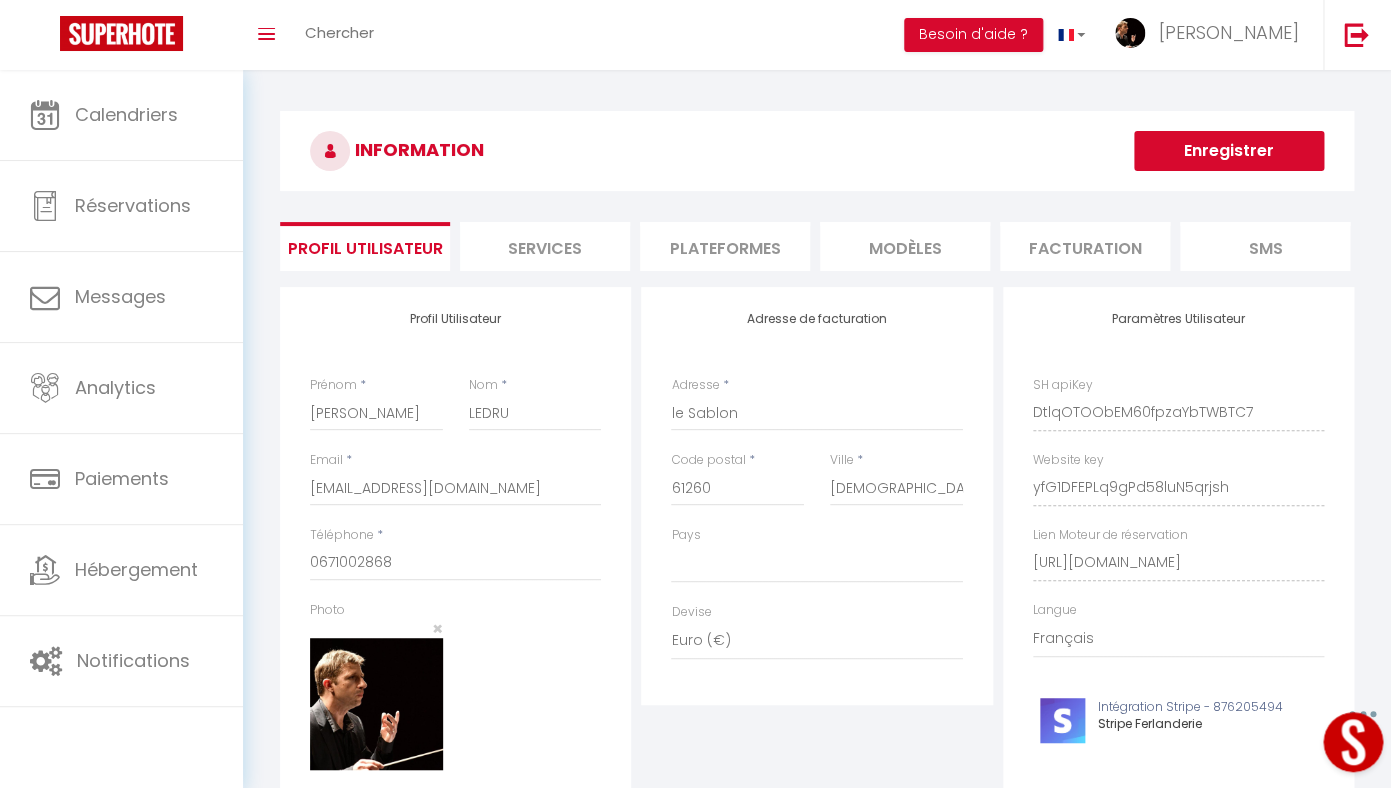 click on "Services" at bounding box center (545, 246) 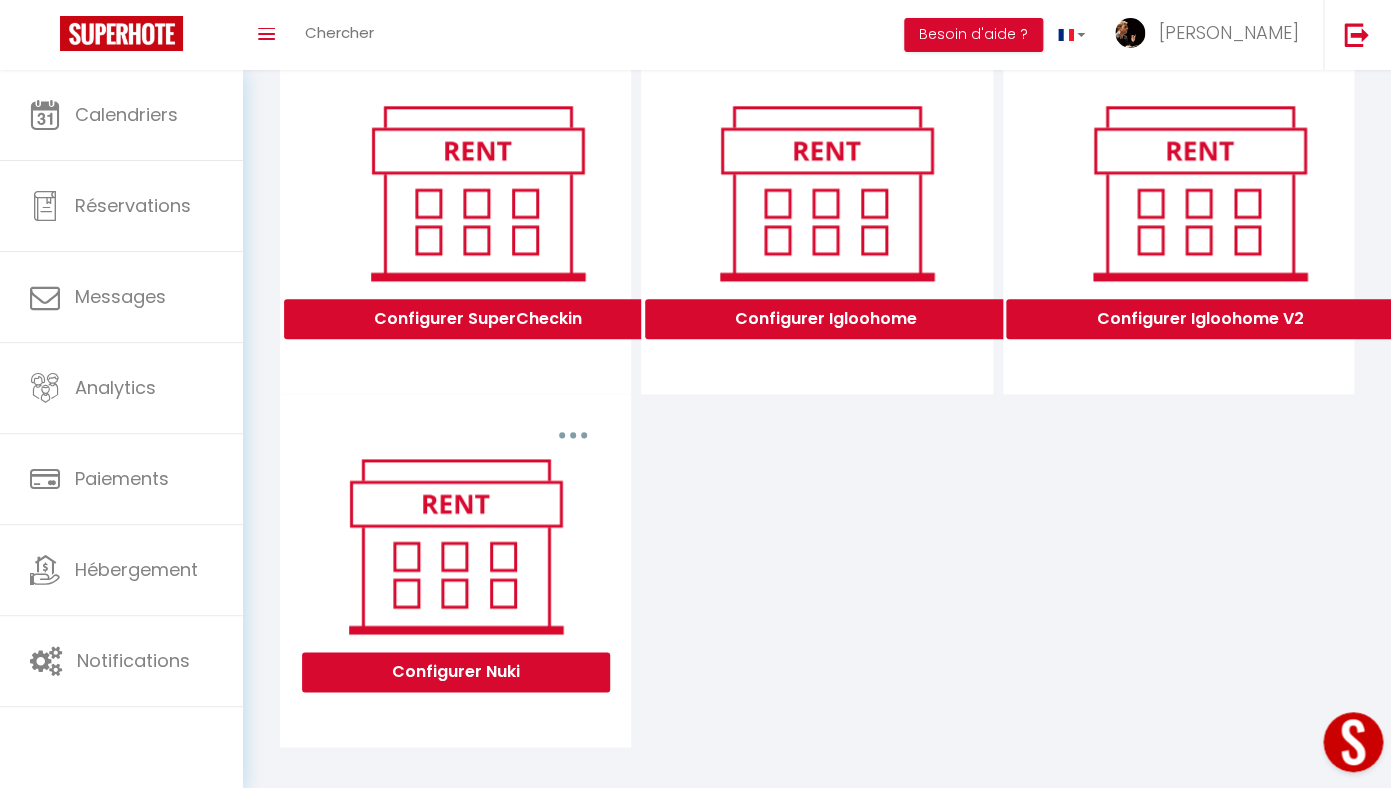 scroll, scrollTop: 625, scrollLeft: 0, axis: vertical 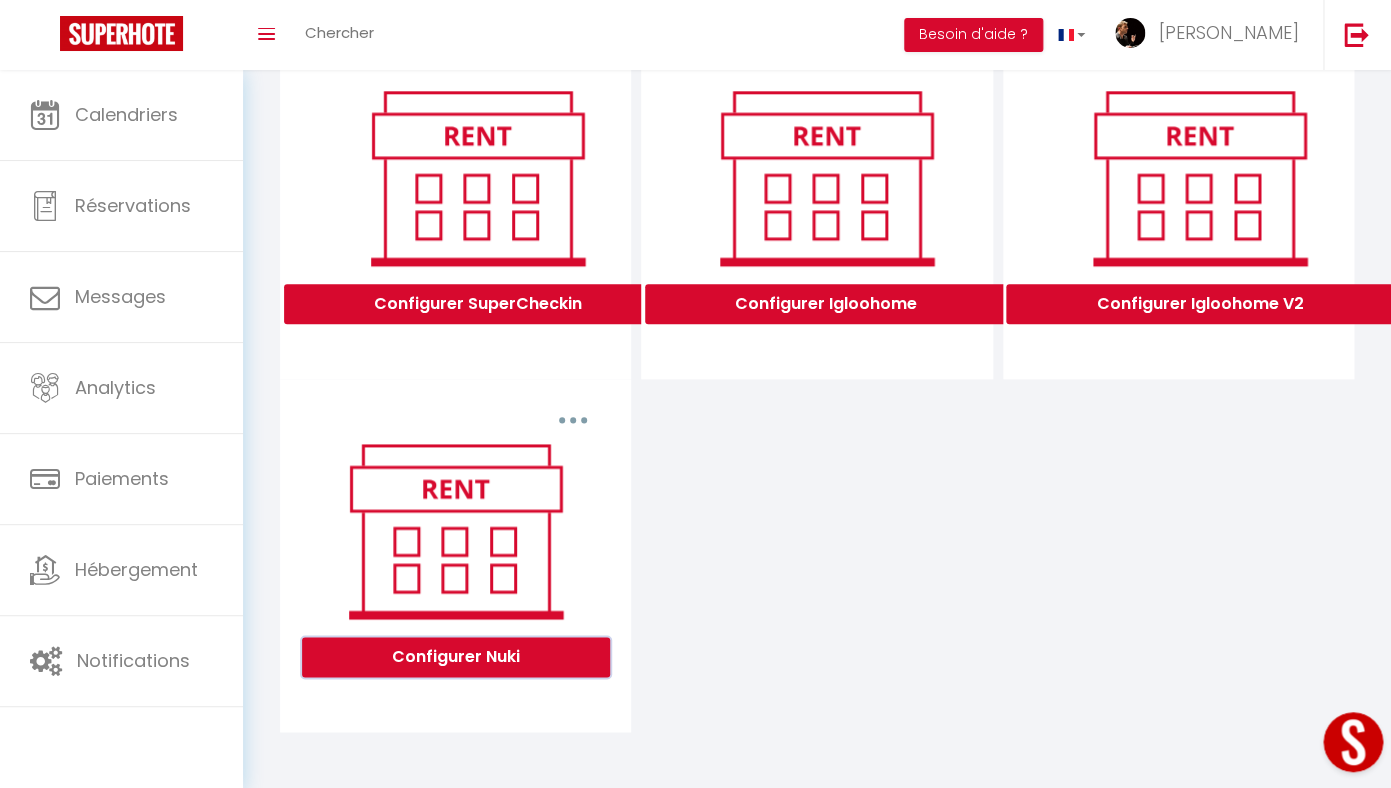 click on "Configurer Nuki" at bounding box center (456, 657) 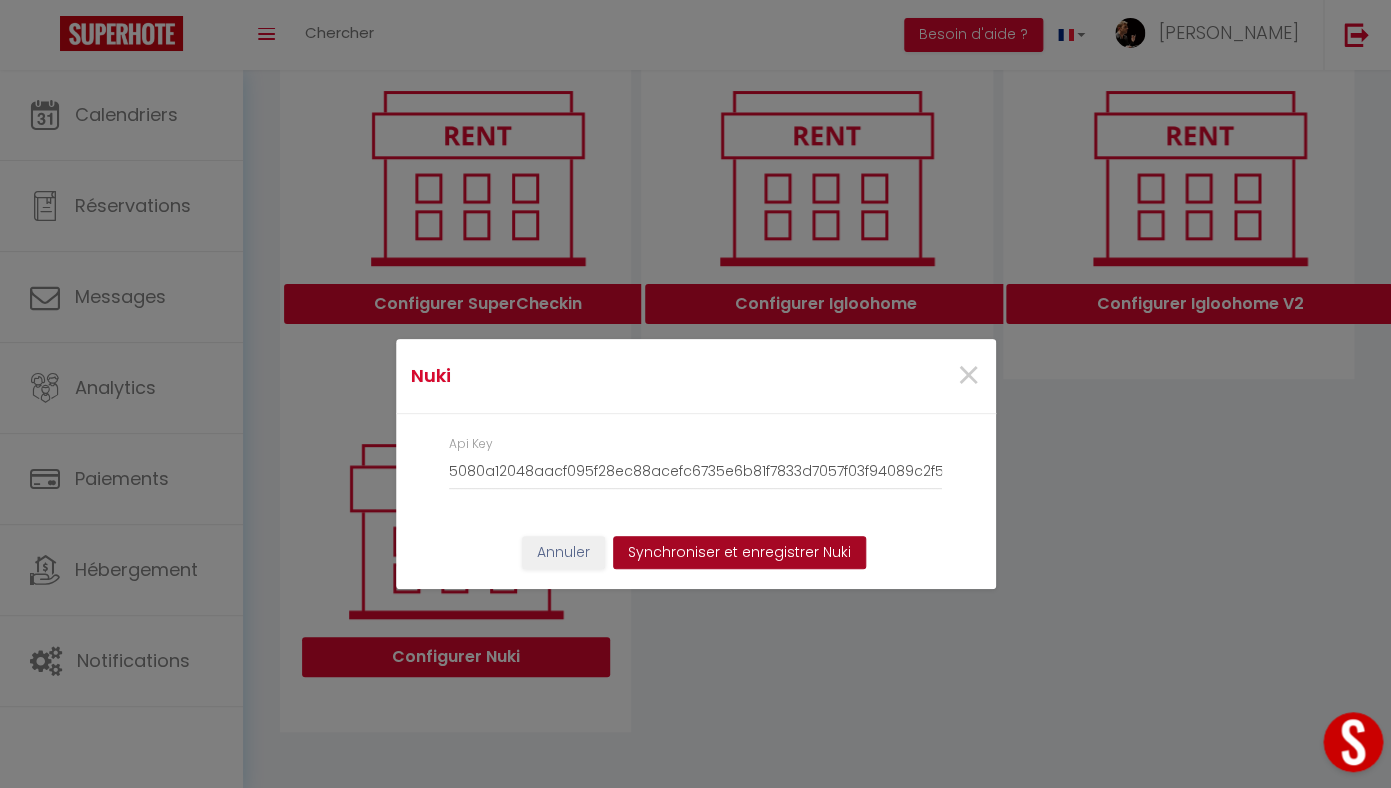 click on "Synchroniser et enregistrer Nuki" at bounding box center [739, 553] 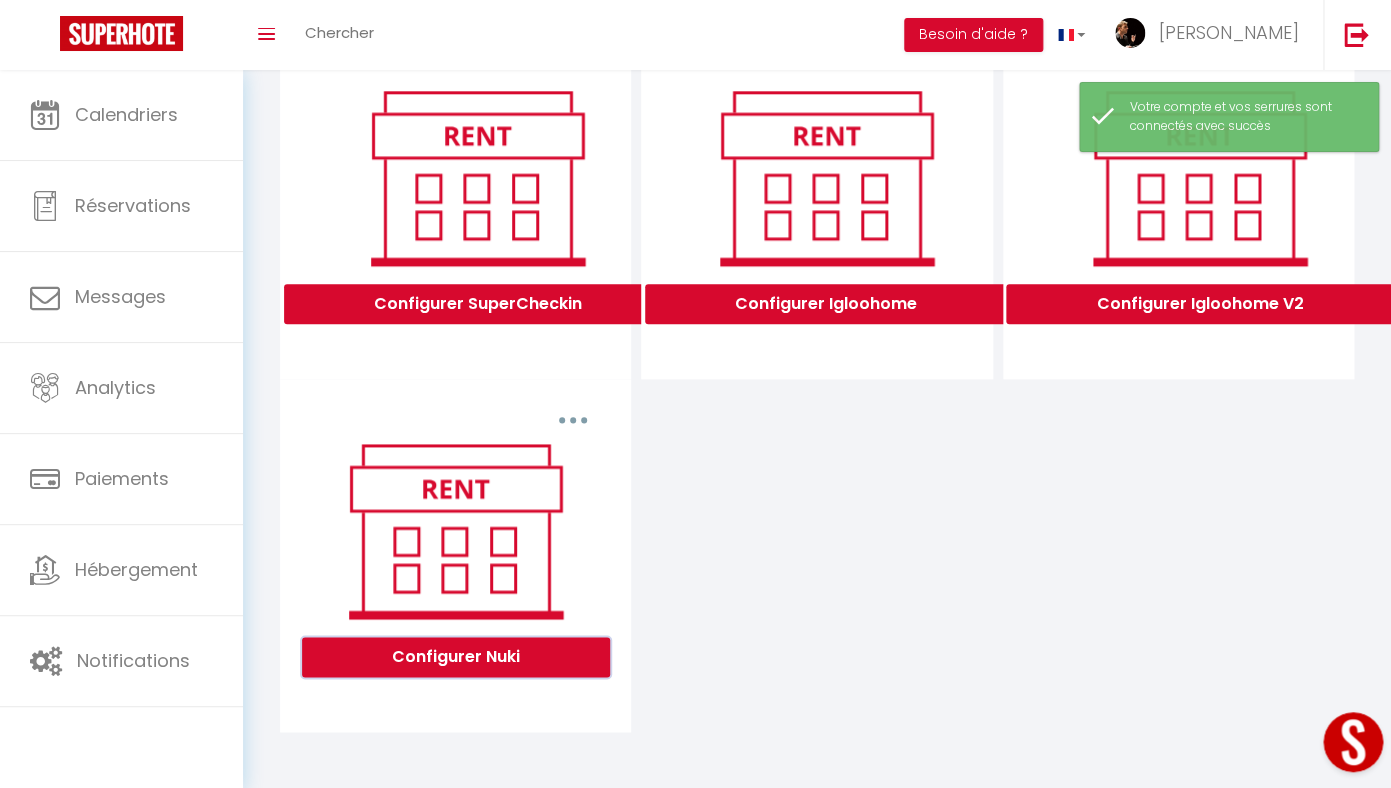 click on "Configurer Nuki" at bounding box center [456, 657] 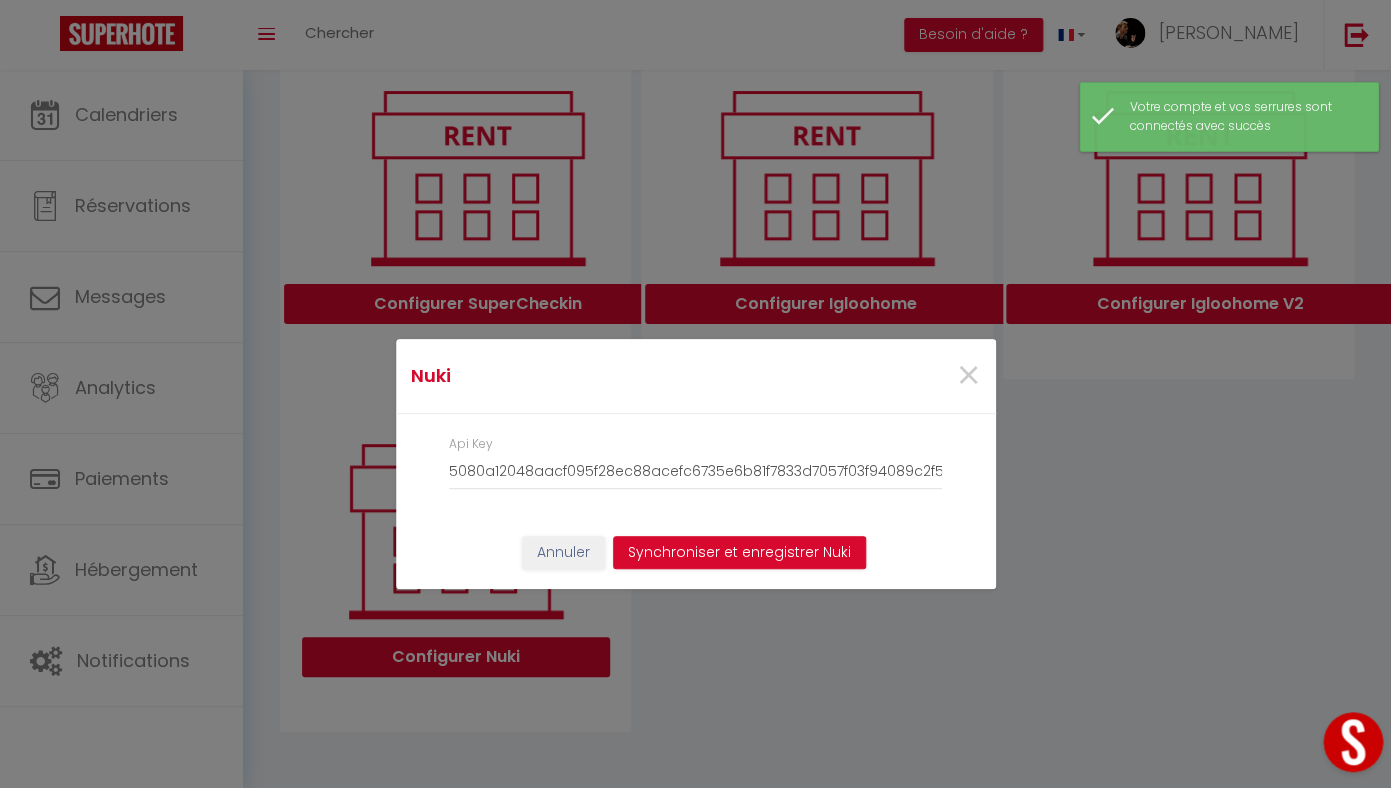 click on "Nuki
×
Api Key
5080a12048aacf095f28ec88acefc6735e6b81f7833d7057f03f94089c2f560380a70a94fb50848c   Annuler
Synchroniser et enregistrer Nuki" at bounding box center [696, 394] 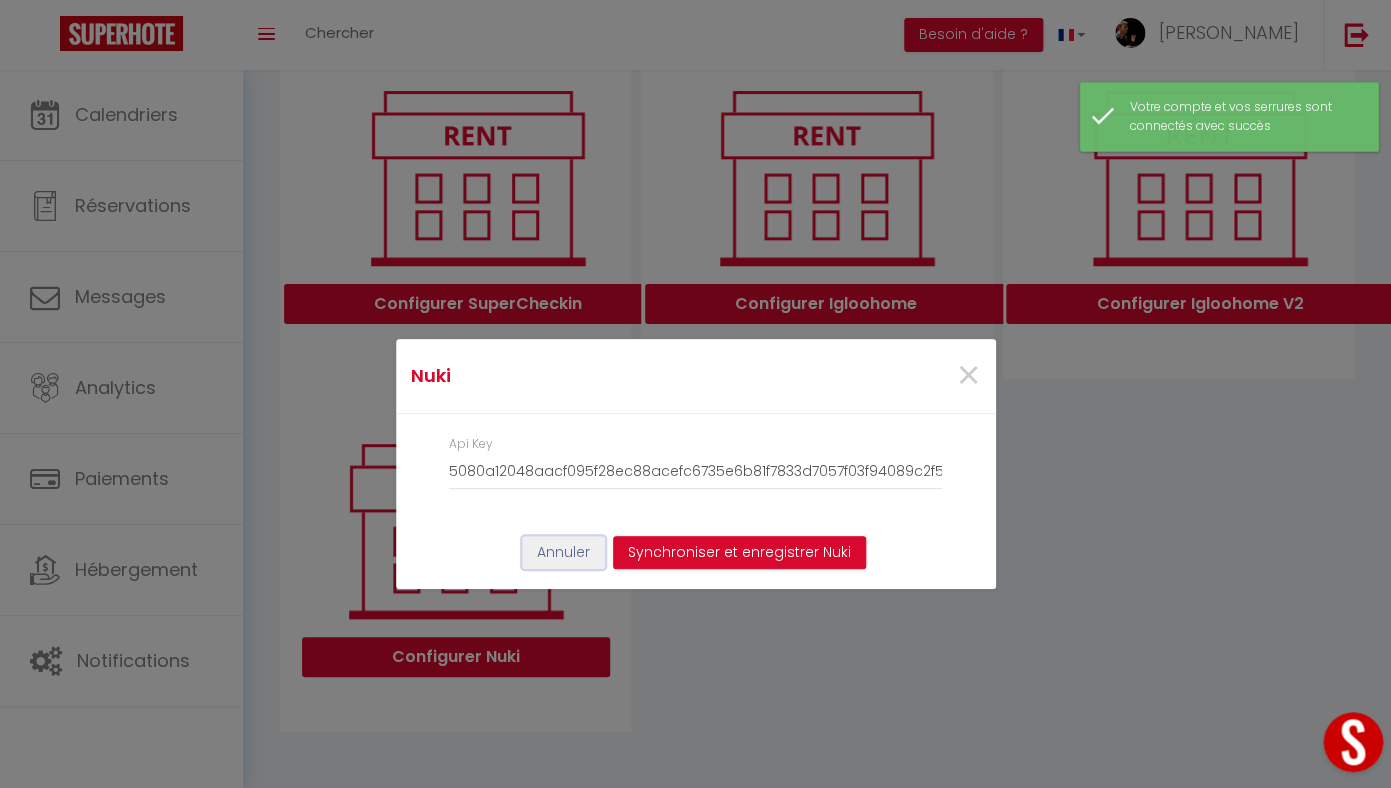 click on "Annuler" at bounding box center [563, 553] 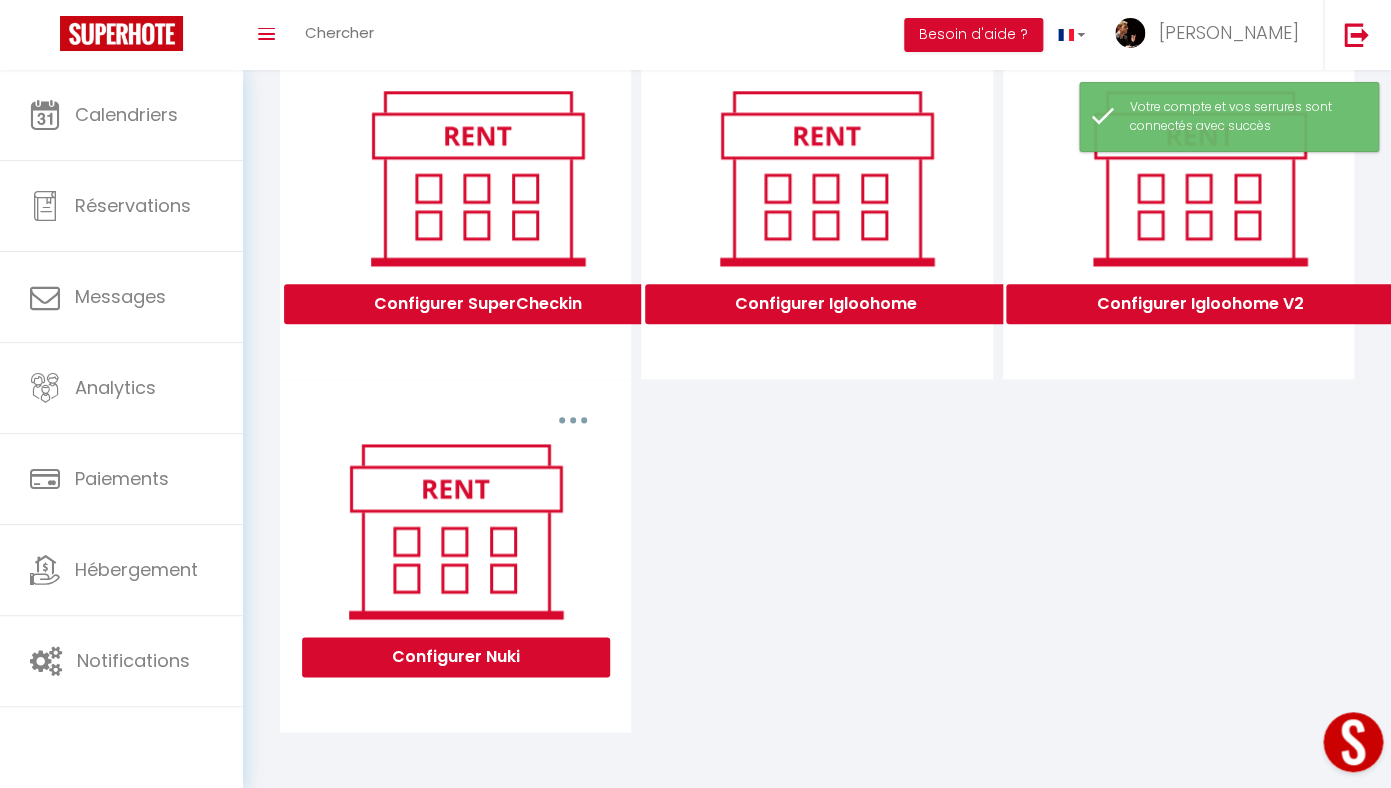 click at bounding box center (573, 420) 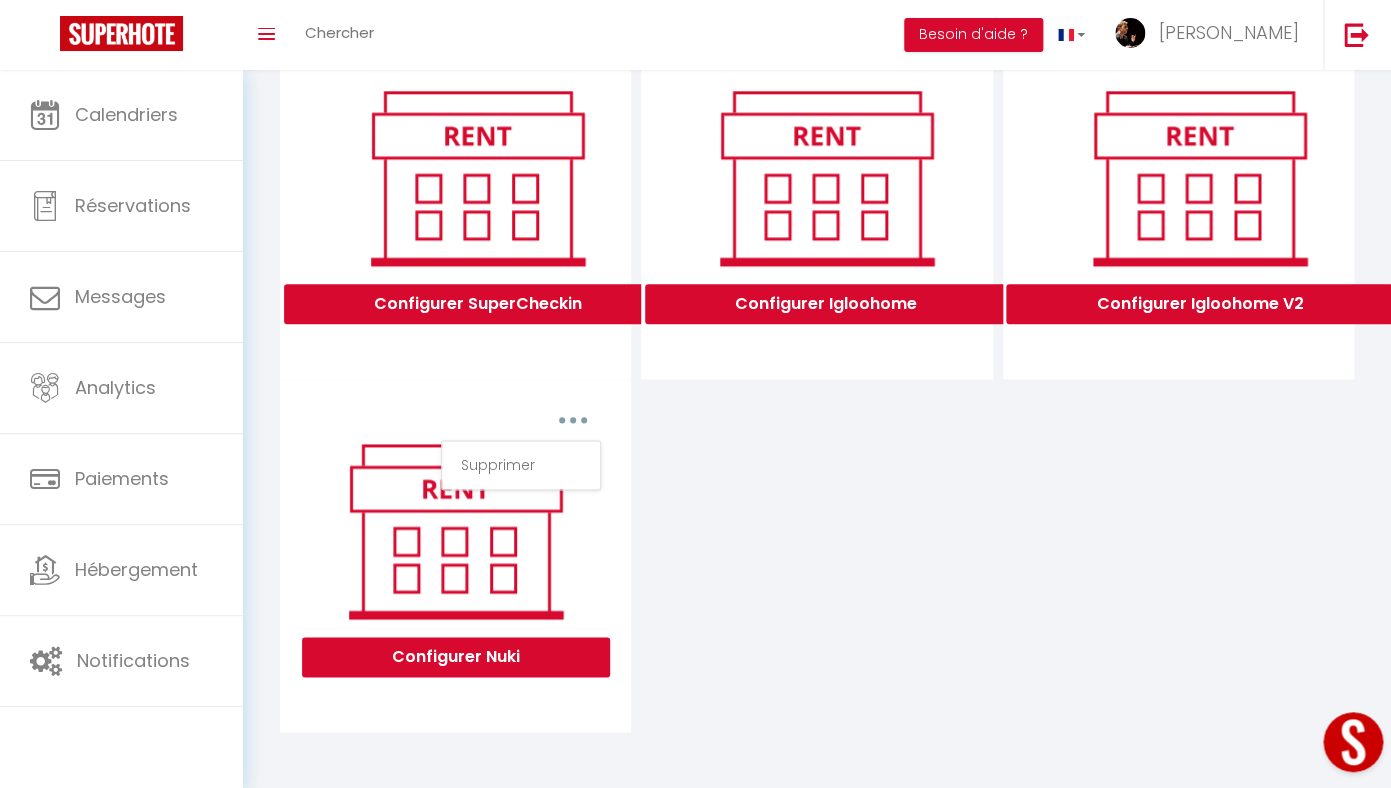 click on "Configurer SuperCheckin
Configurer Igloohome
Configurer Igloohome V2
Supprimer
Configurer Nuki" at bounding box center [817, 380] 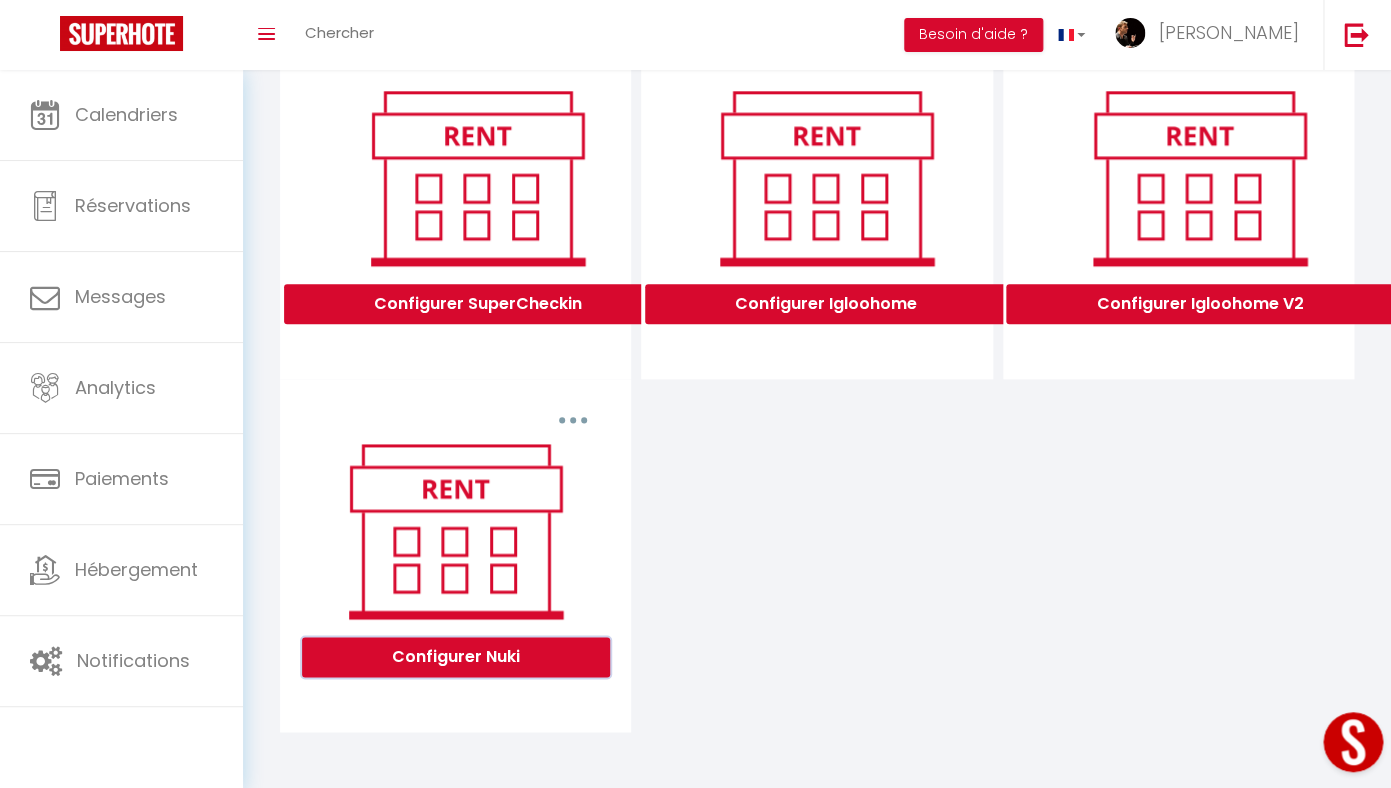 click on "Configurer Nuki" at bounding box center (456, 657) 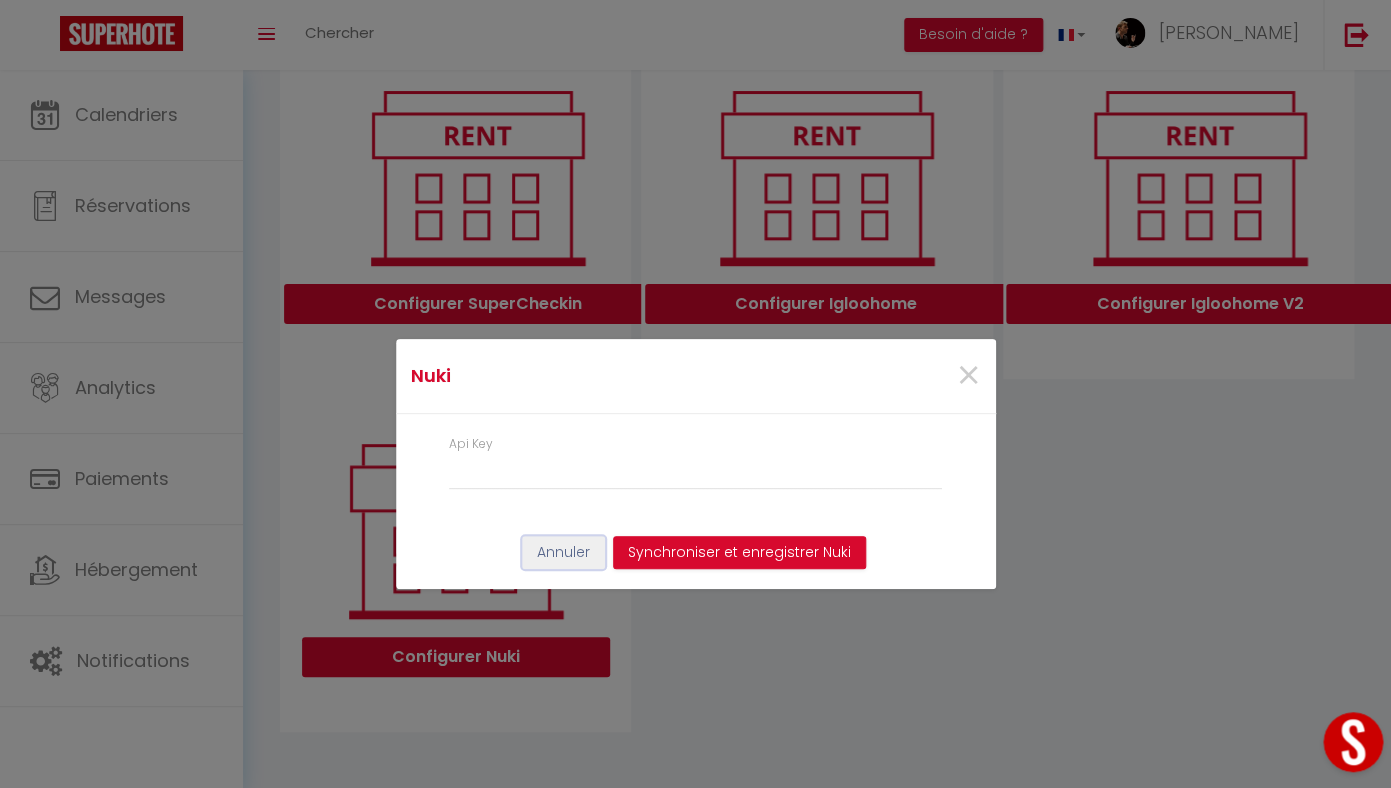 click on "Annuler" at bounding box center (563, 553) 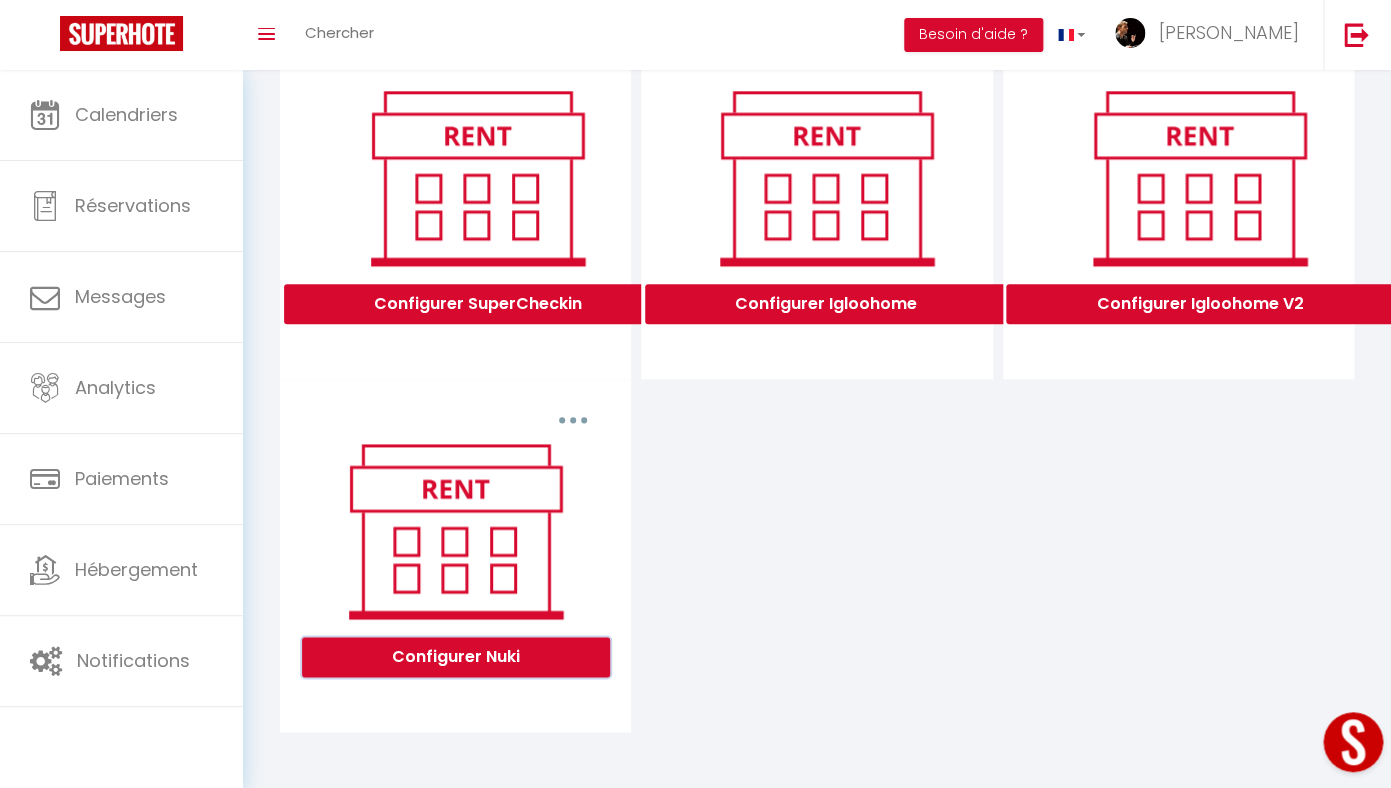 click on "Configurer Nuki" at bounding box center (456, 657) 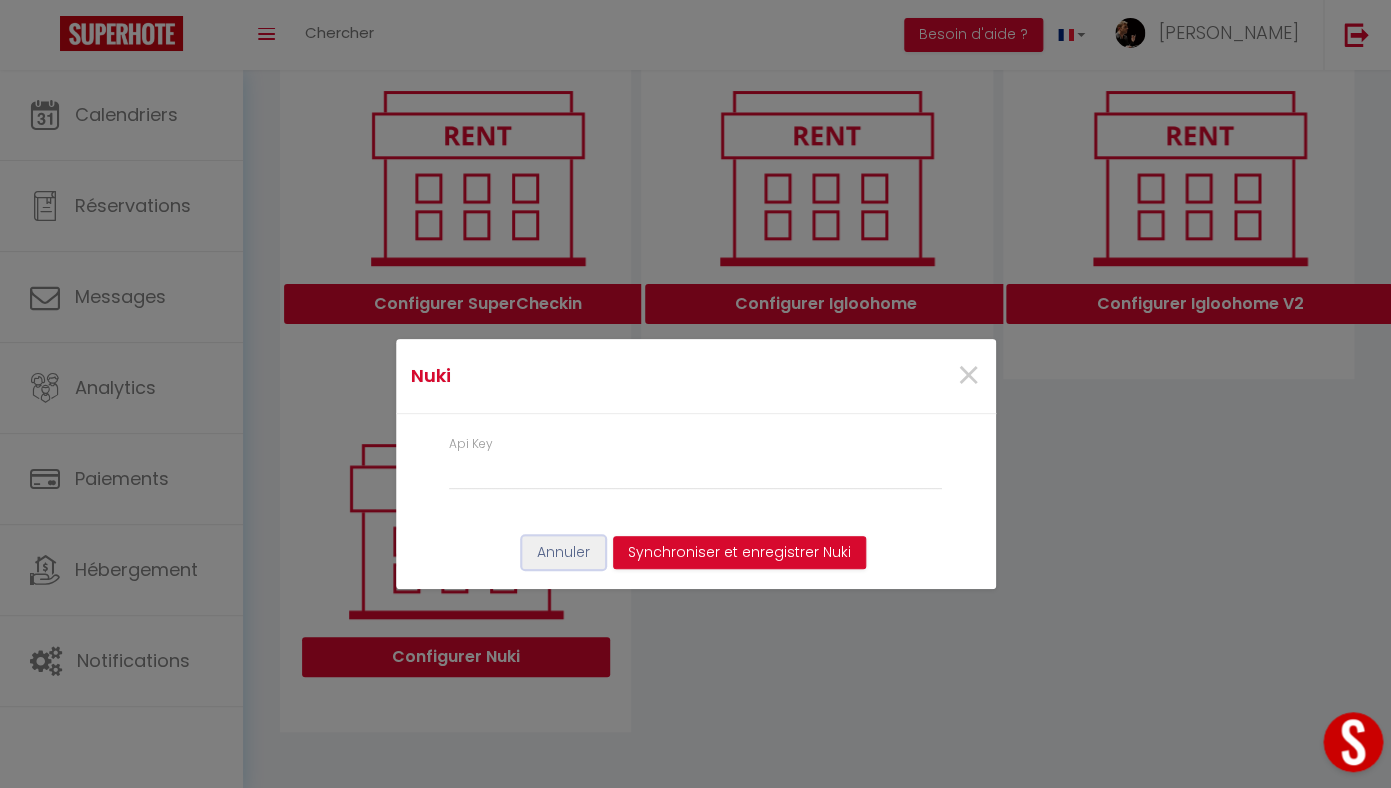 click on "Annuler" at bounding box center (563, 553) 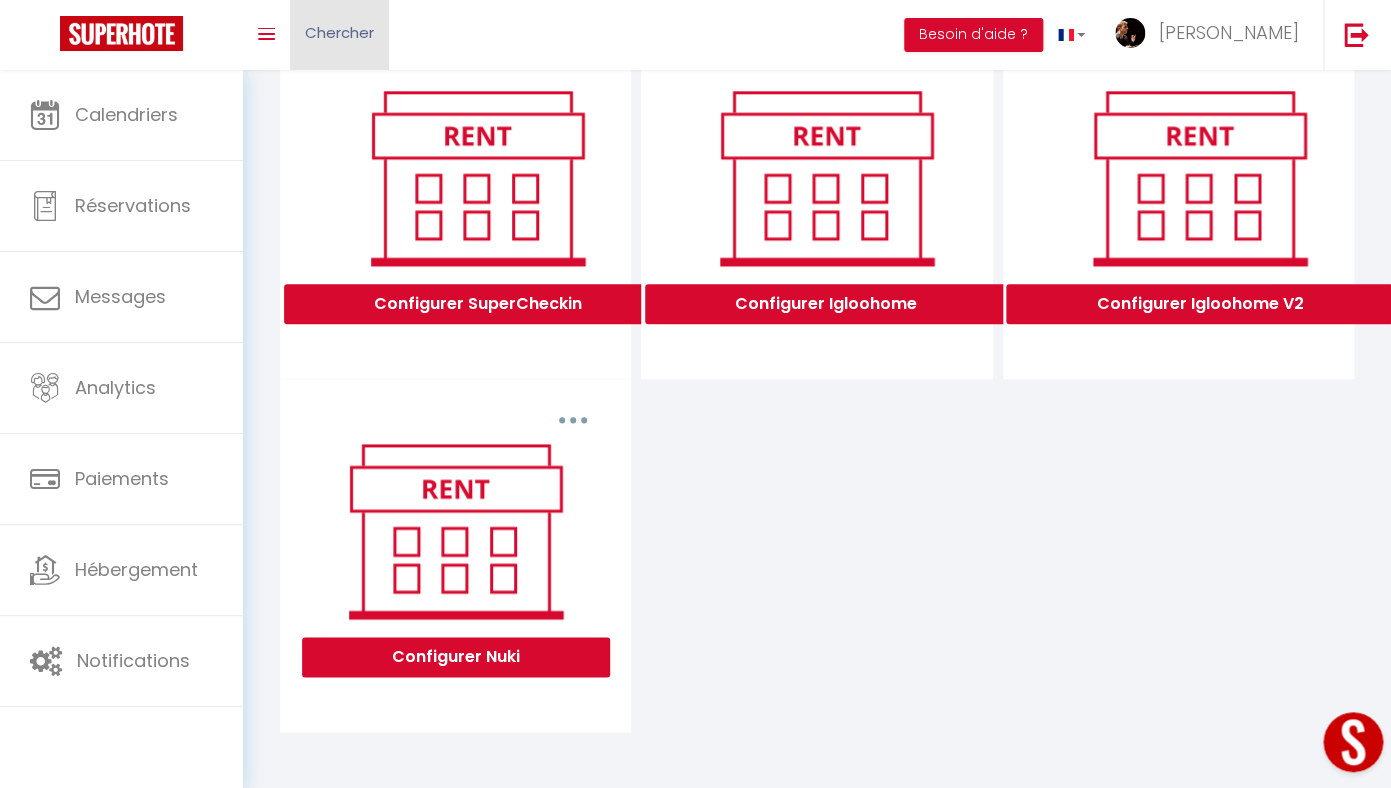 scroll, scrollTop: 0, scrollLeft: 0, axis: both 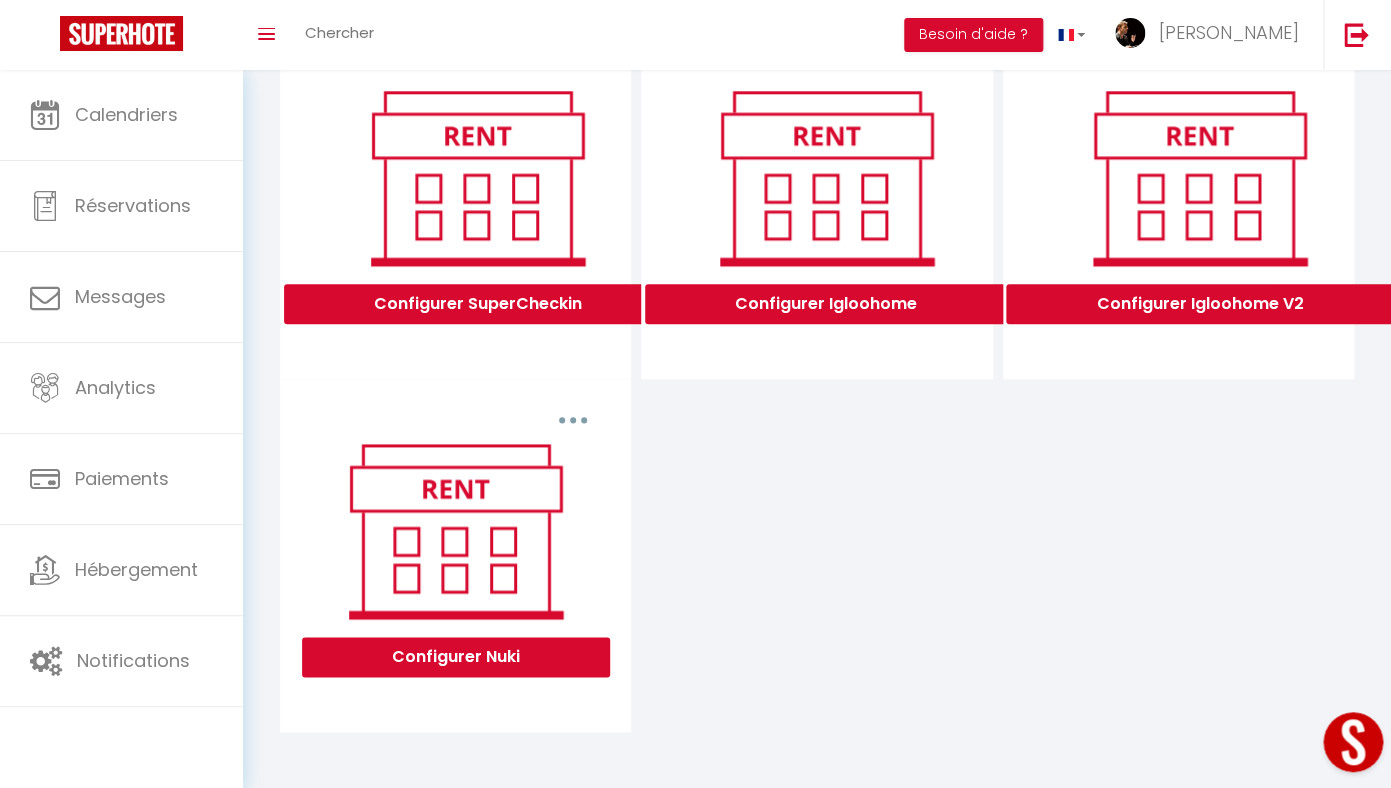 click at bounding box center [1353, 742] 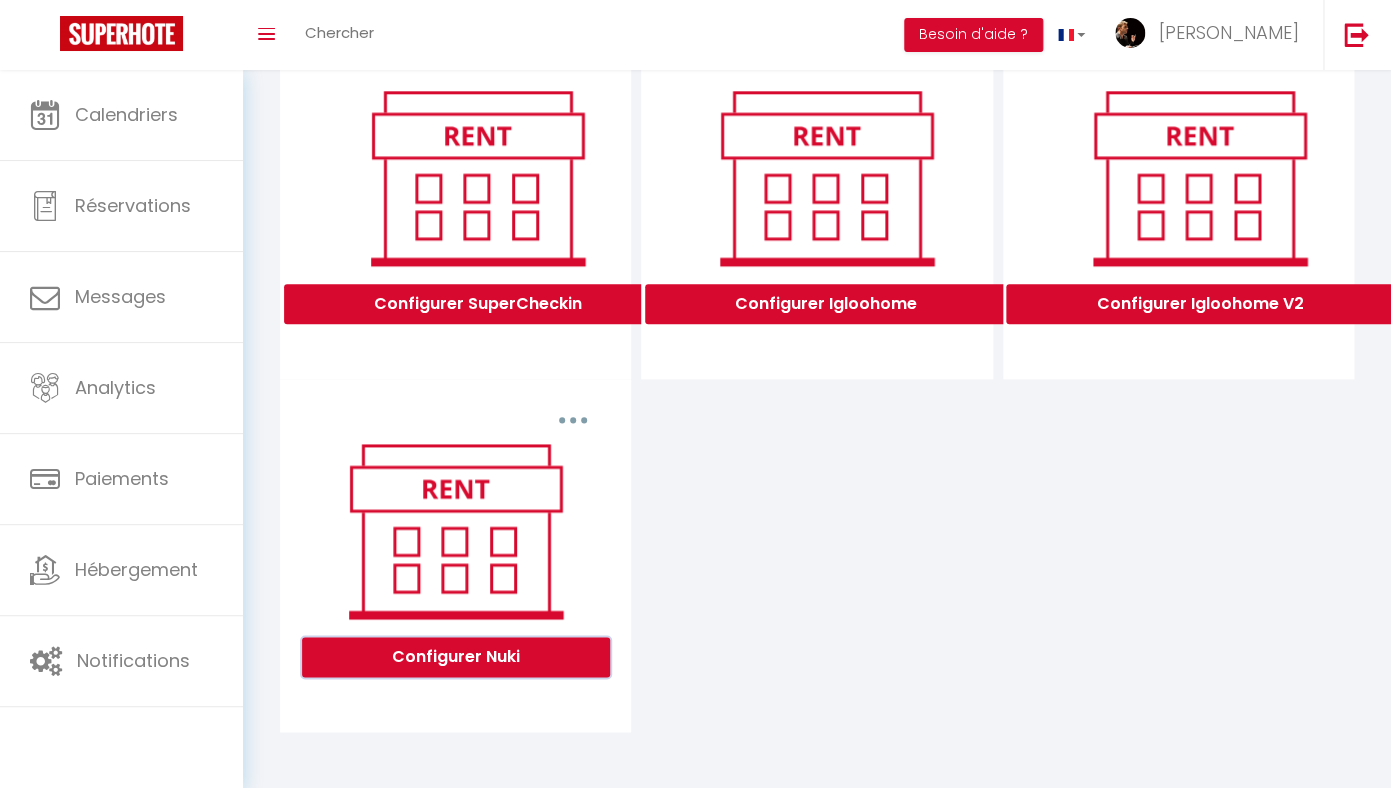 click on "Configurer Nuki" at bounding box center (456, 657) 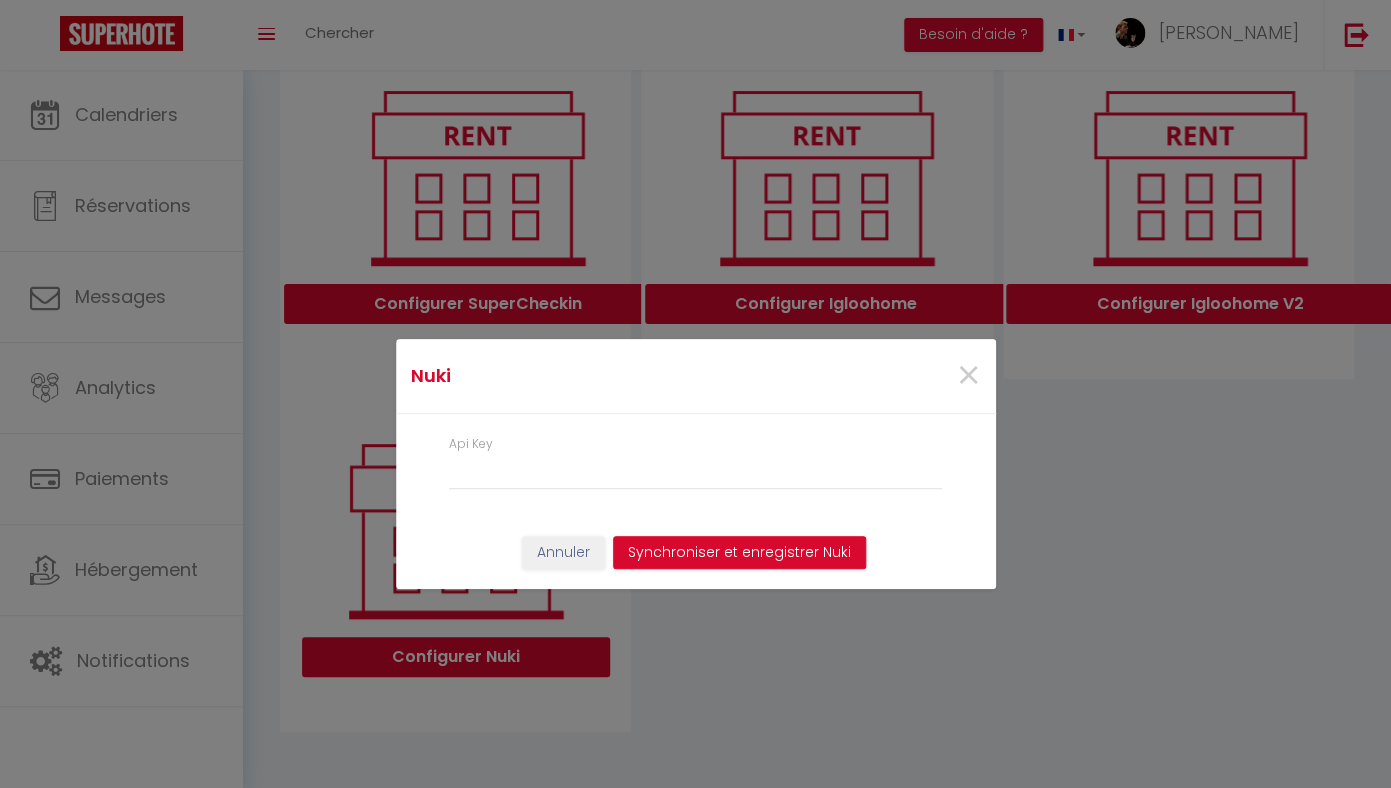 click on "×" at bounding box center (894, 376) 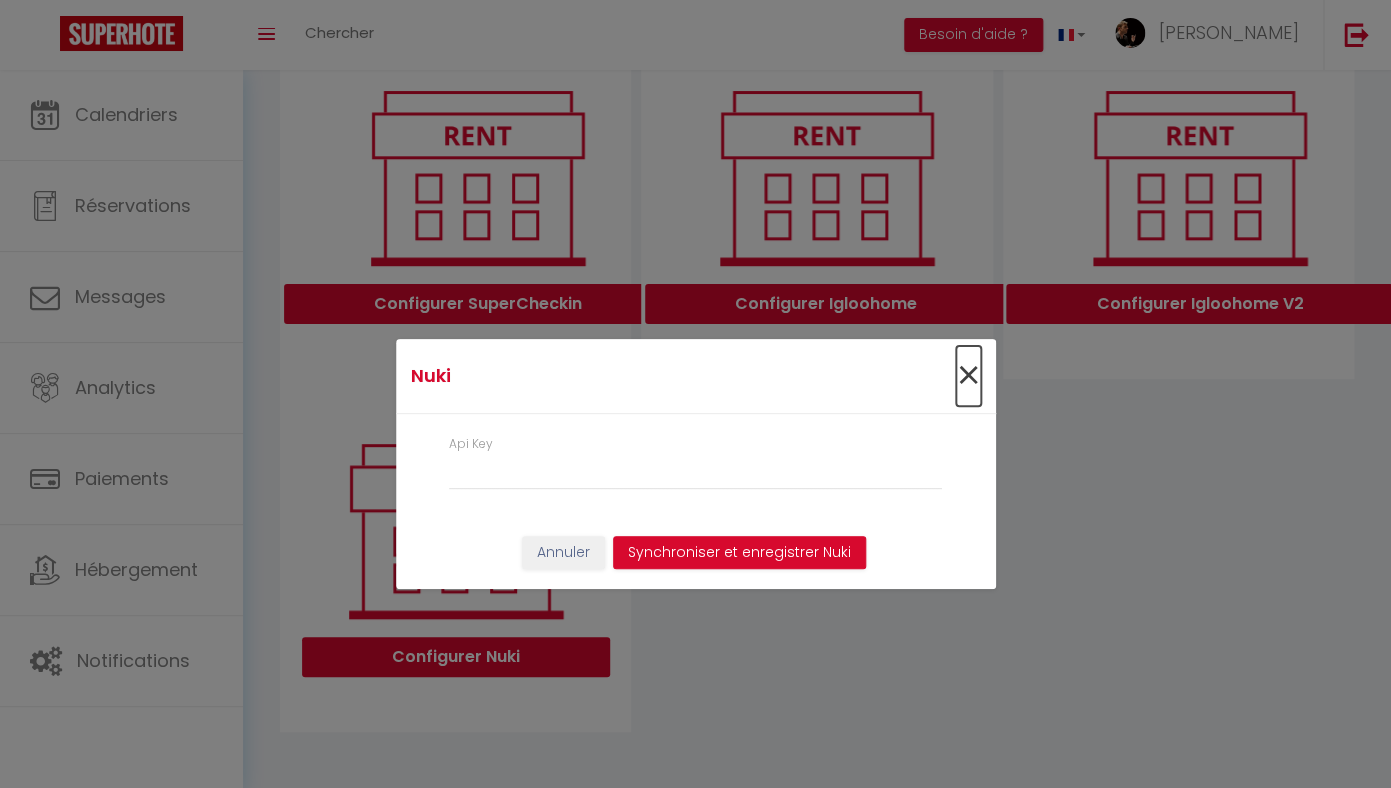 click on "×" at bounding box center (968, 376) 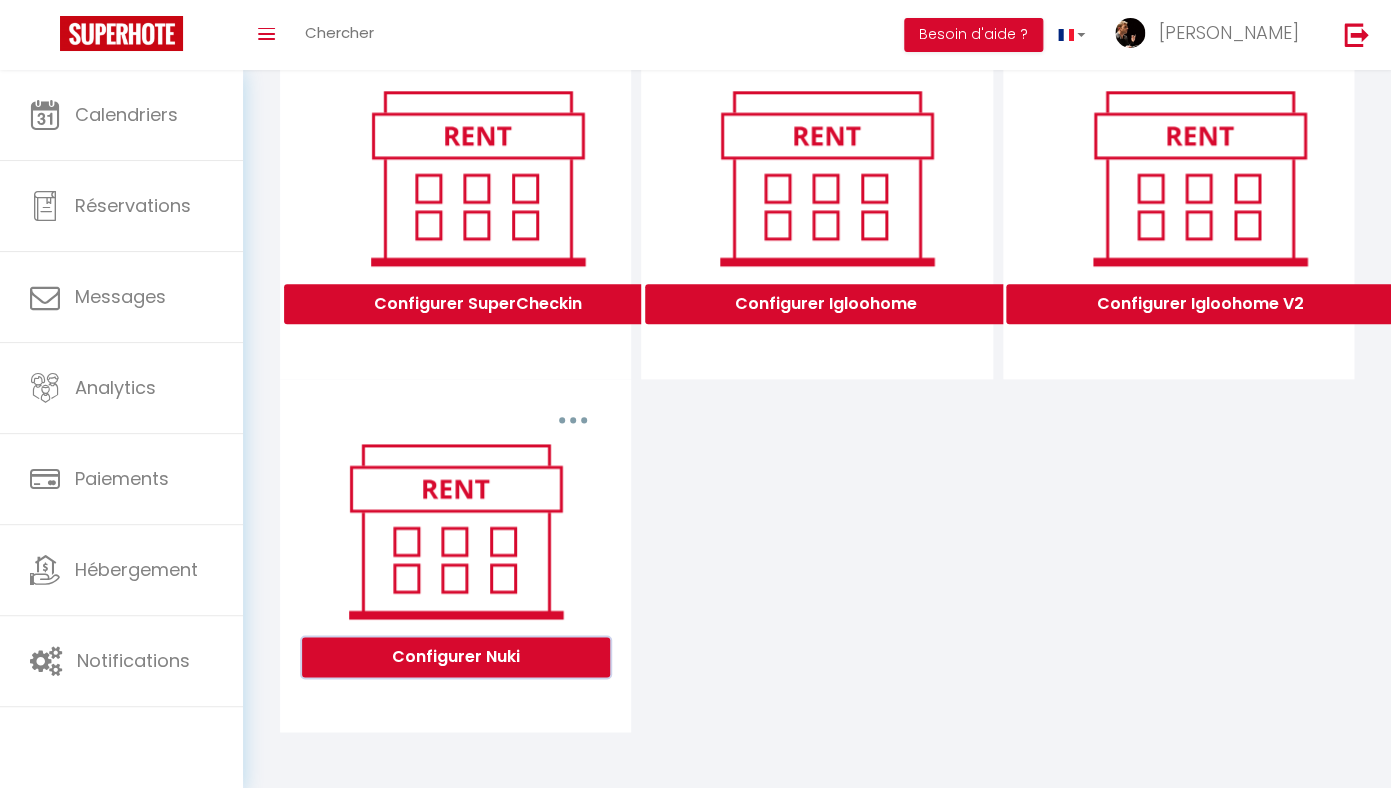 click on "Configurer Nuki" at bounding box center [456, 657] 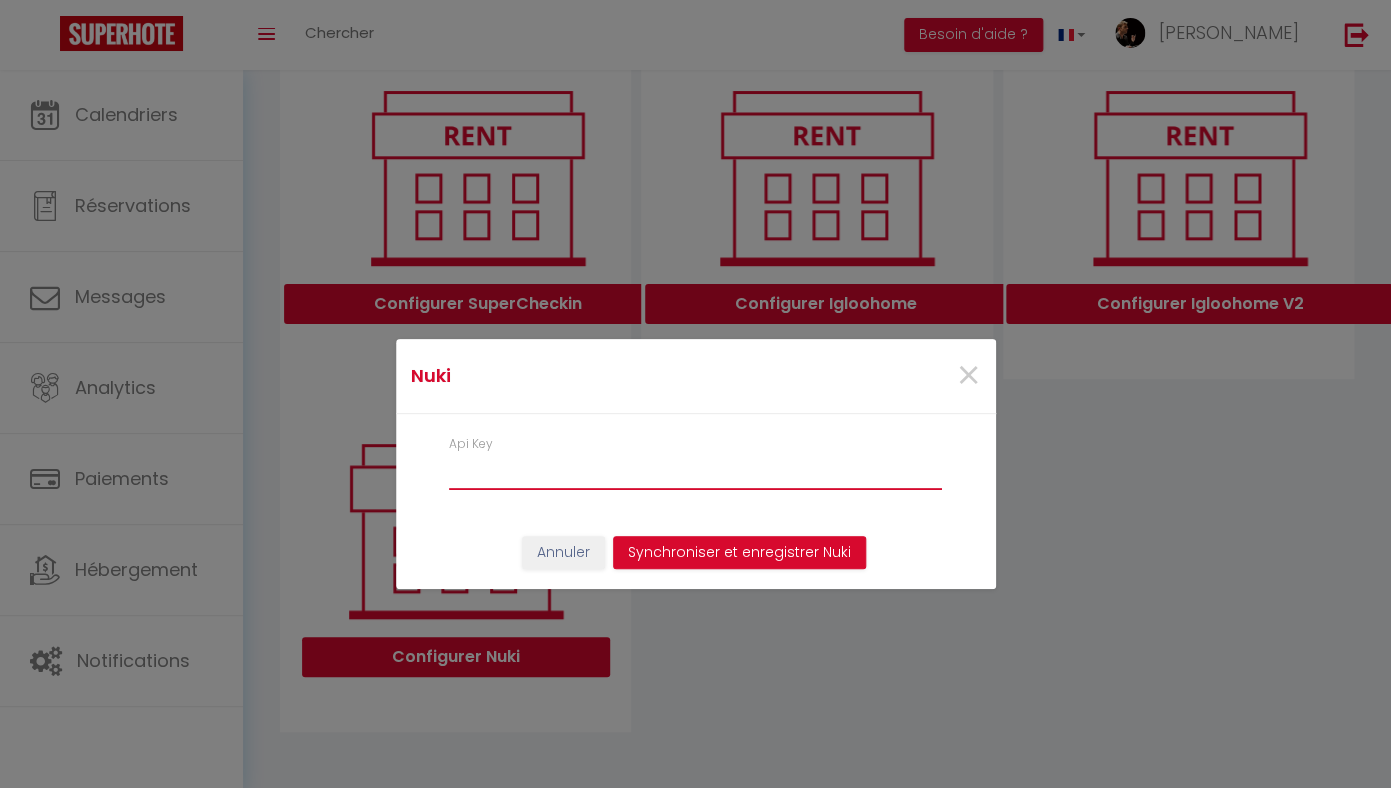 click on "Api Key" at bounding box center (696, 472) 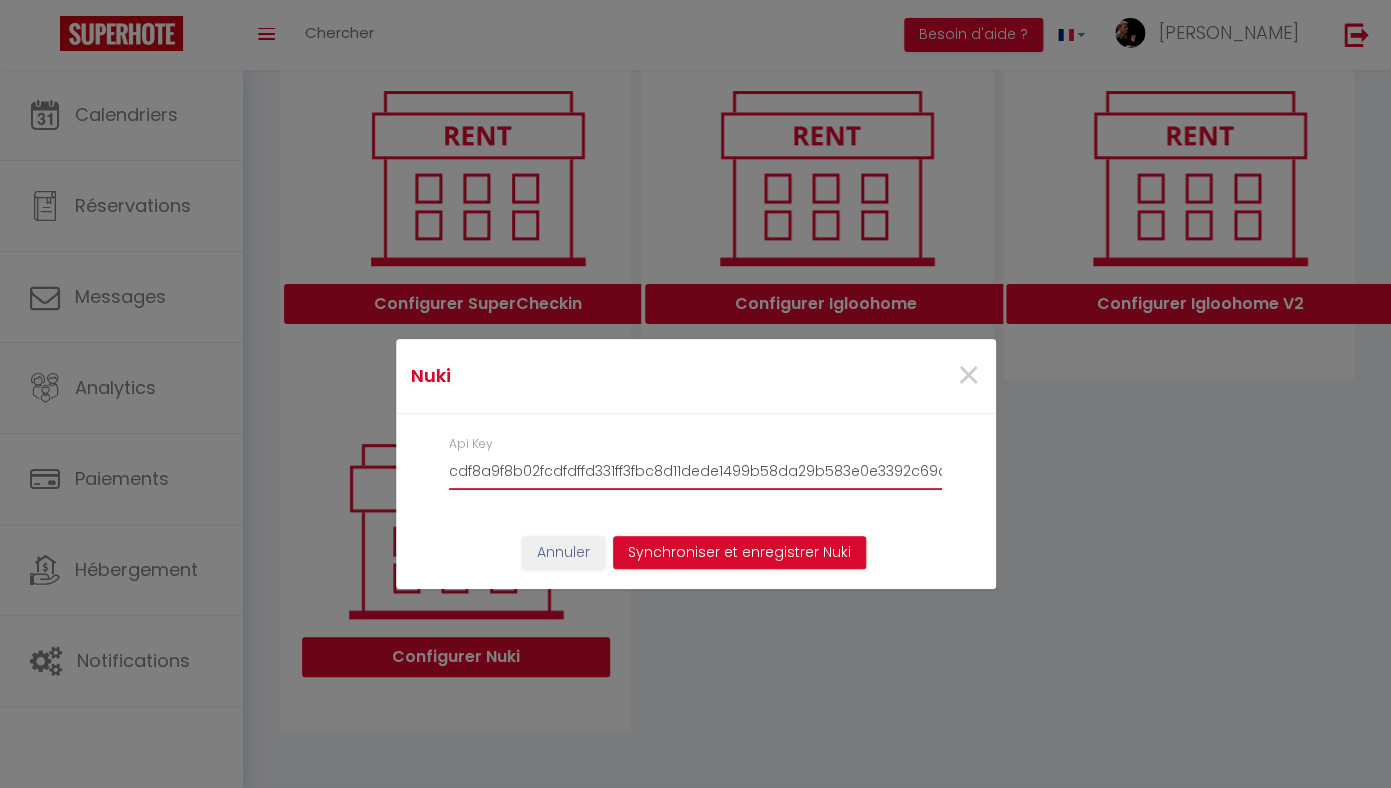 scroll, scrollTop: 0, scrollLeft: 151, axis: horizontal 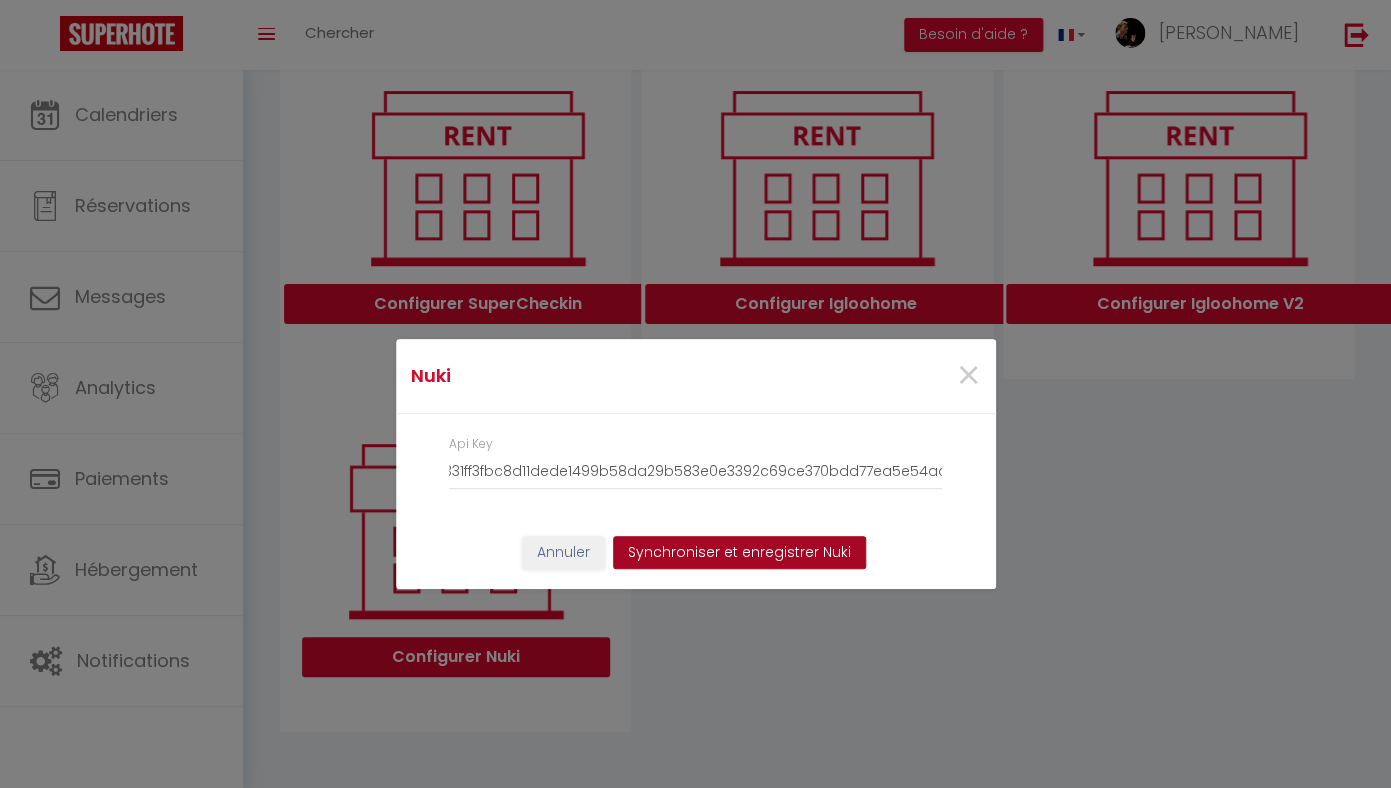 click on "Synchroniser et enregistrer Nuki" at bounding box center [739, 553] 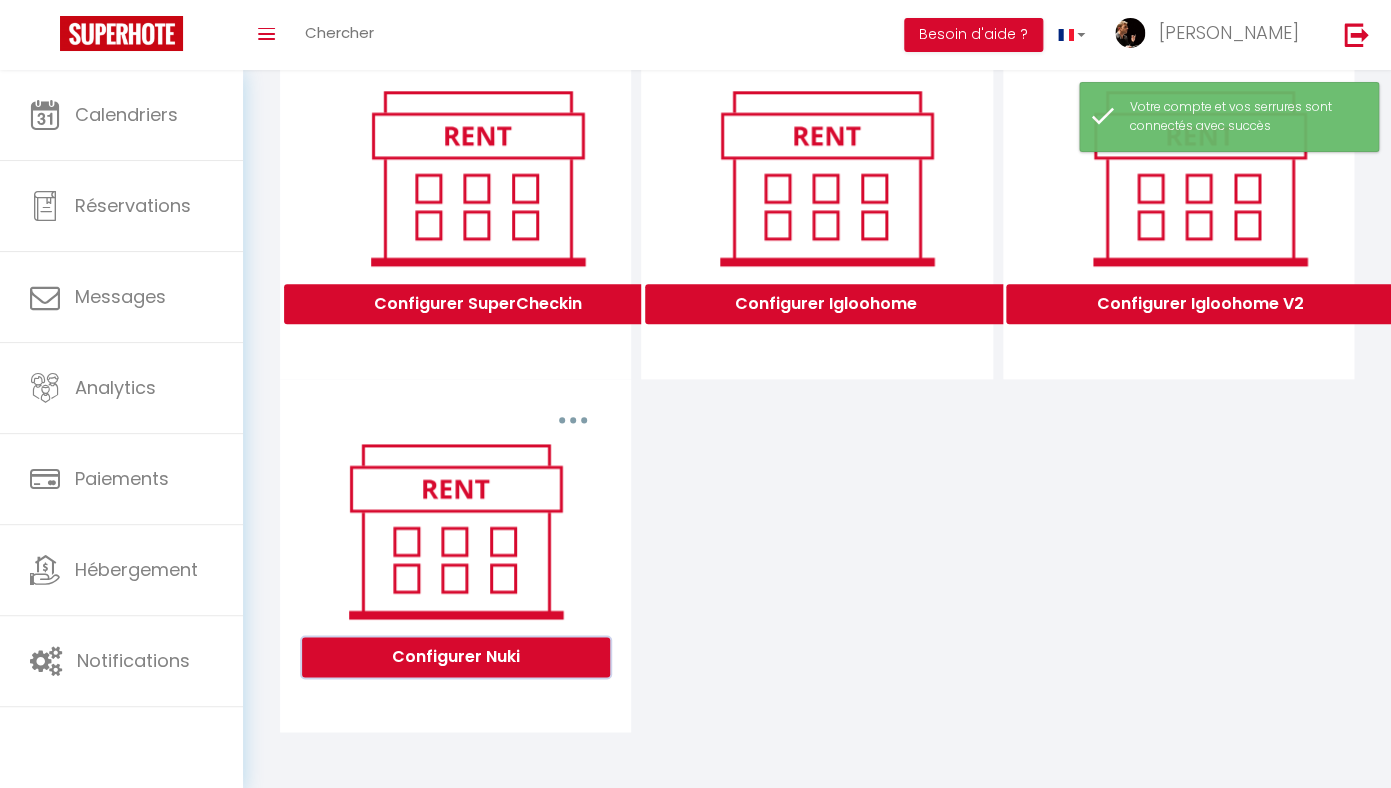 click on "Configurer Nuki" at bounding box center [456, 657] 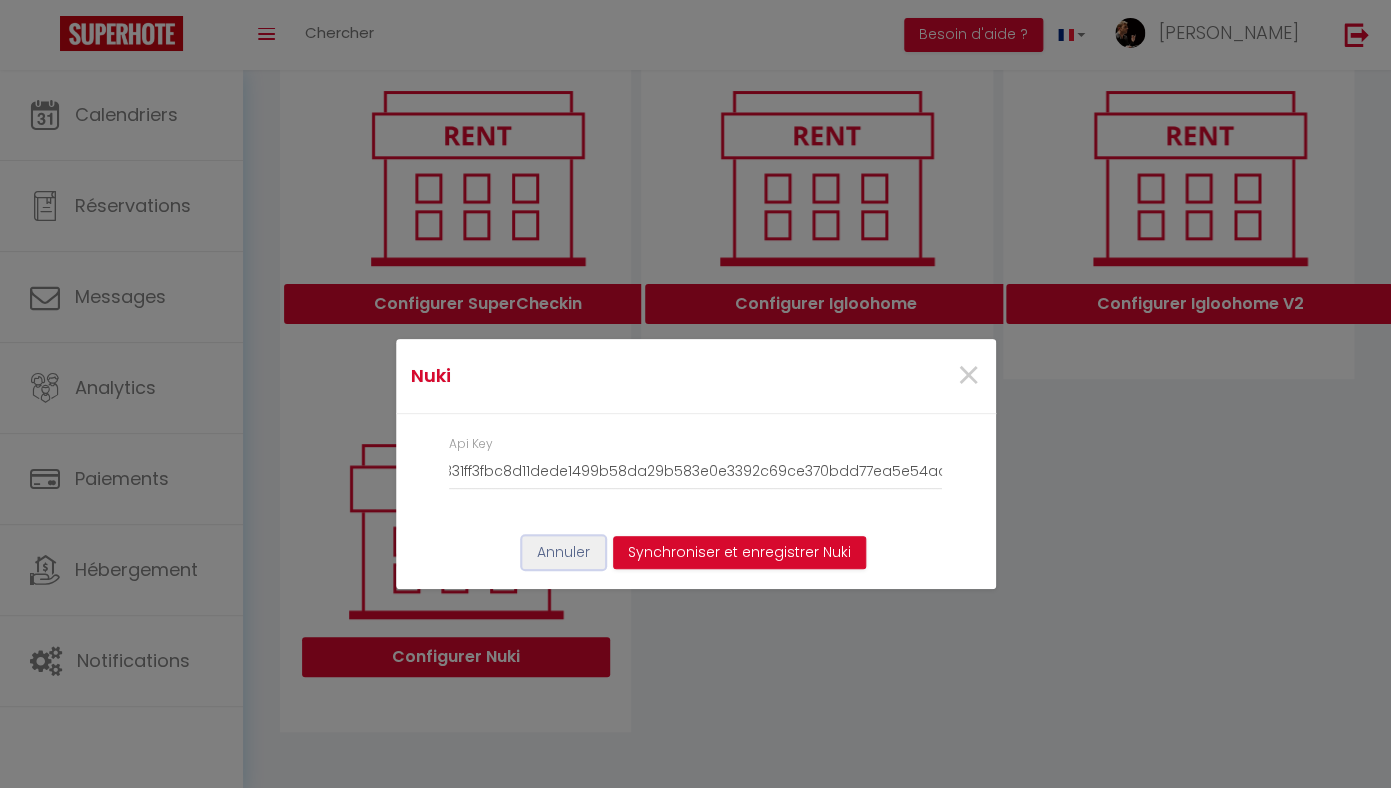click on "Annuler" at bounding box center [563, 553] 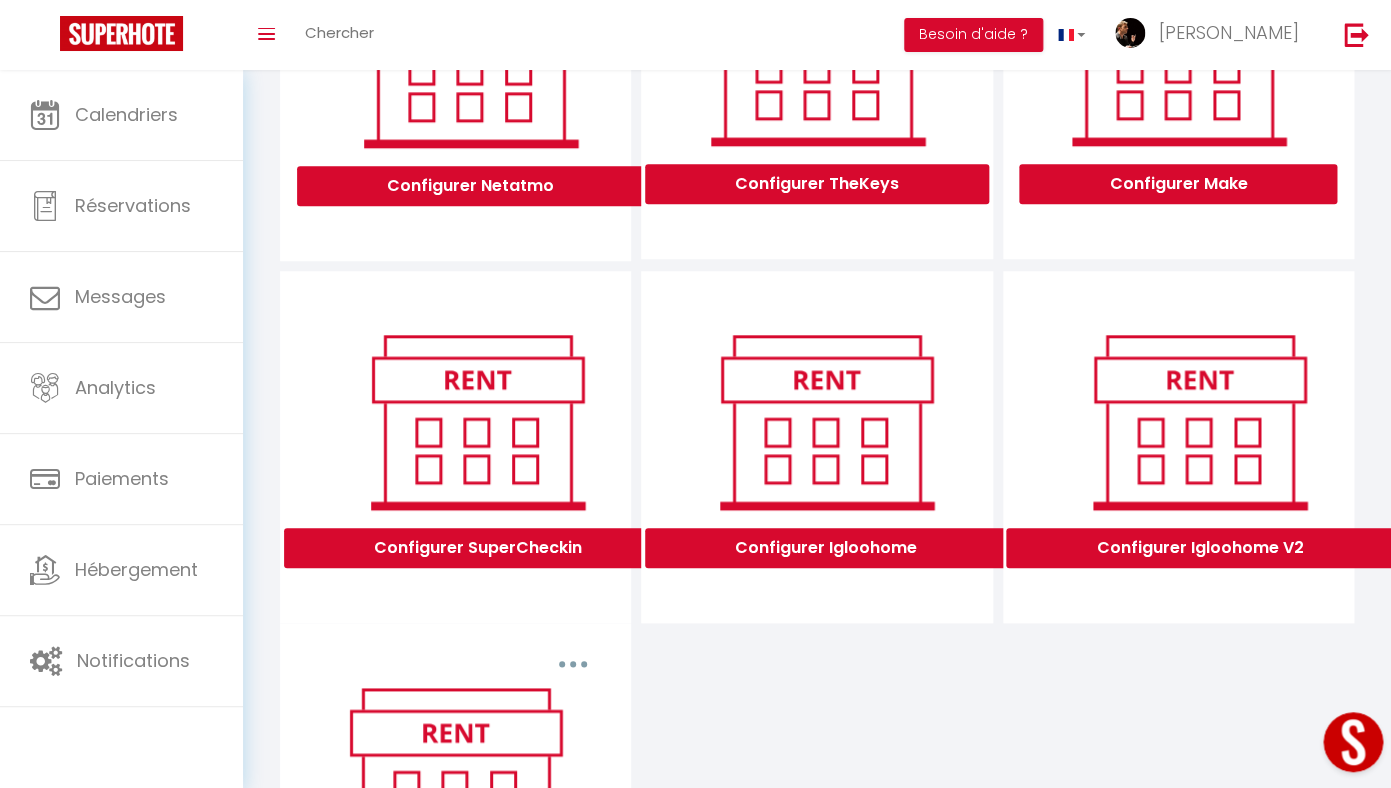 scroll, scrollTop: 0, scrollLeft: 0, axis: both 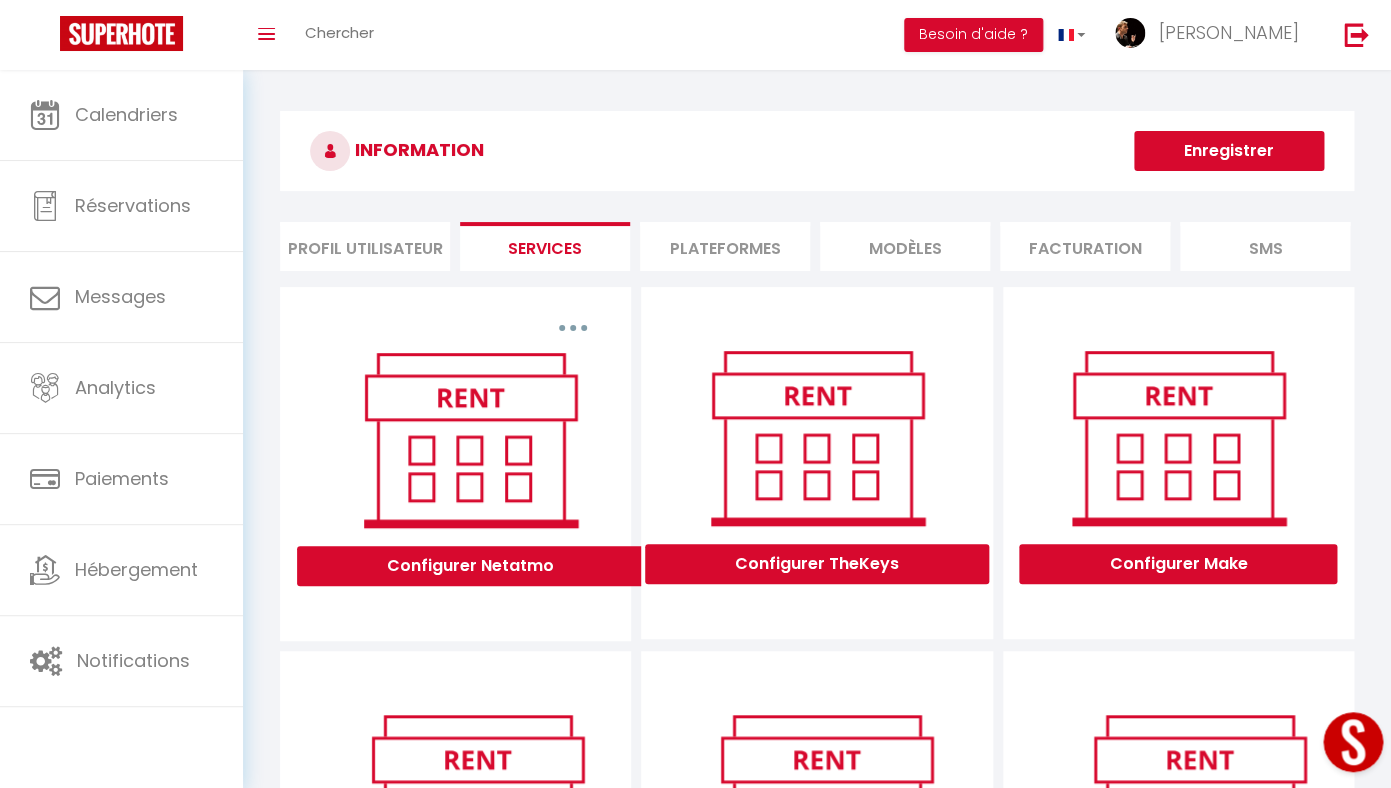 click on "Services" at bounding box center [545, 246] 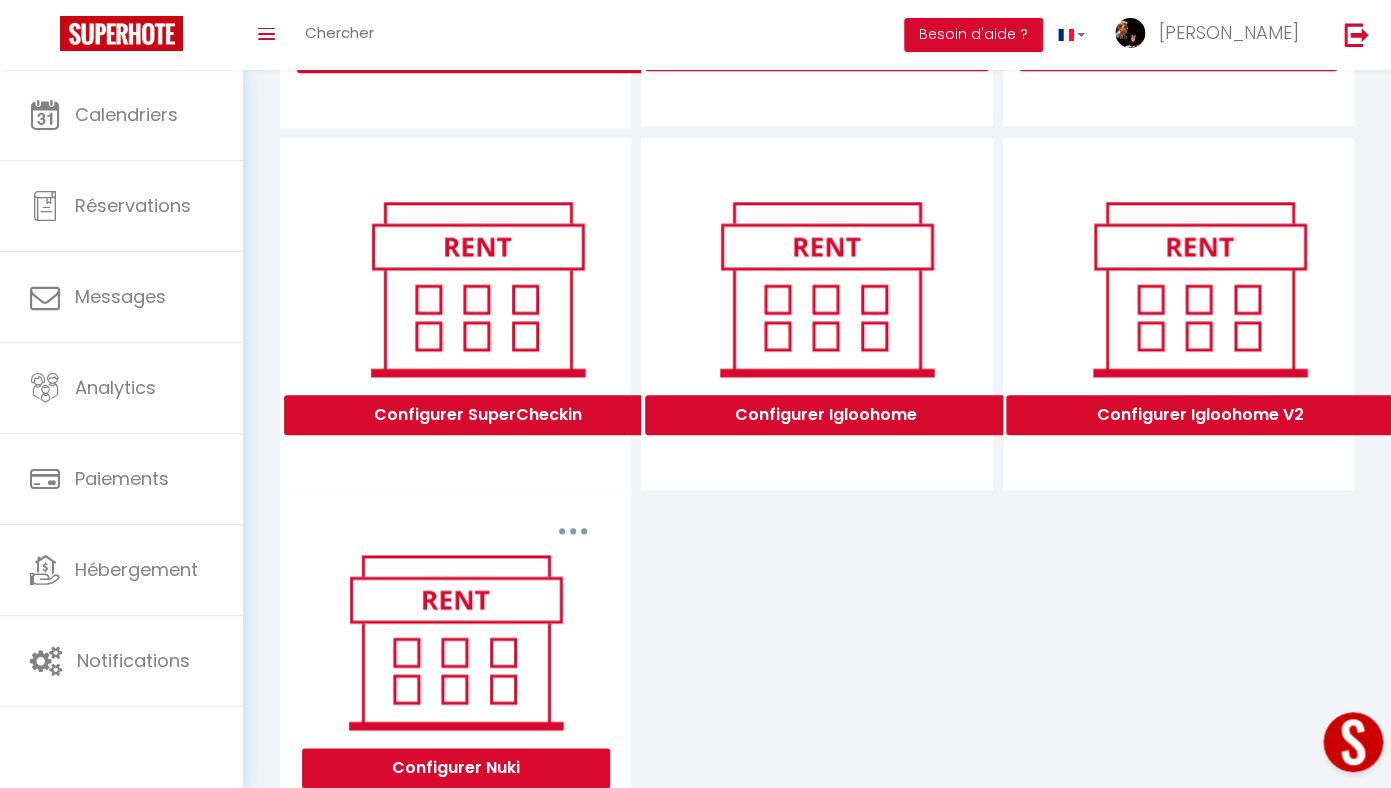 scroll, scrollTop: 625, scrollLeft: 0, axis: vertical 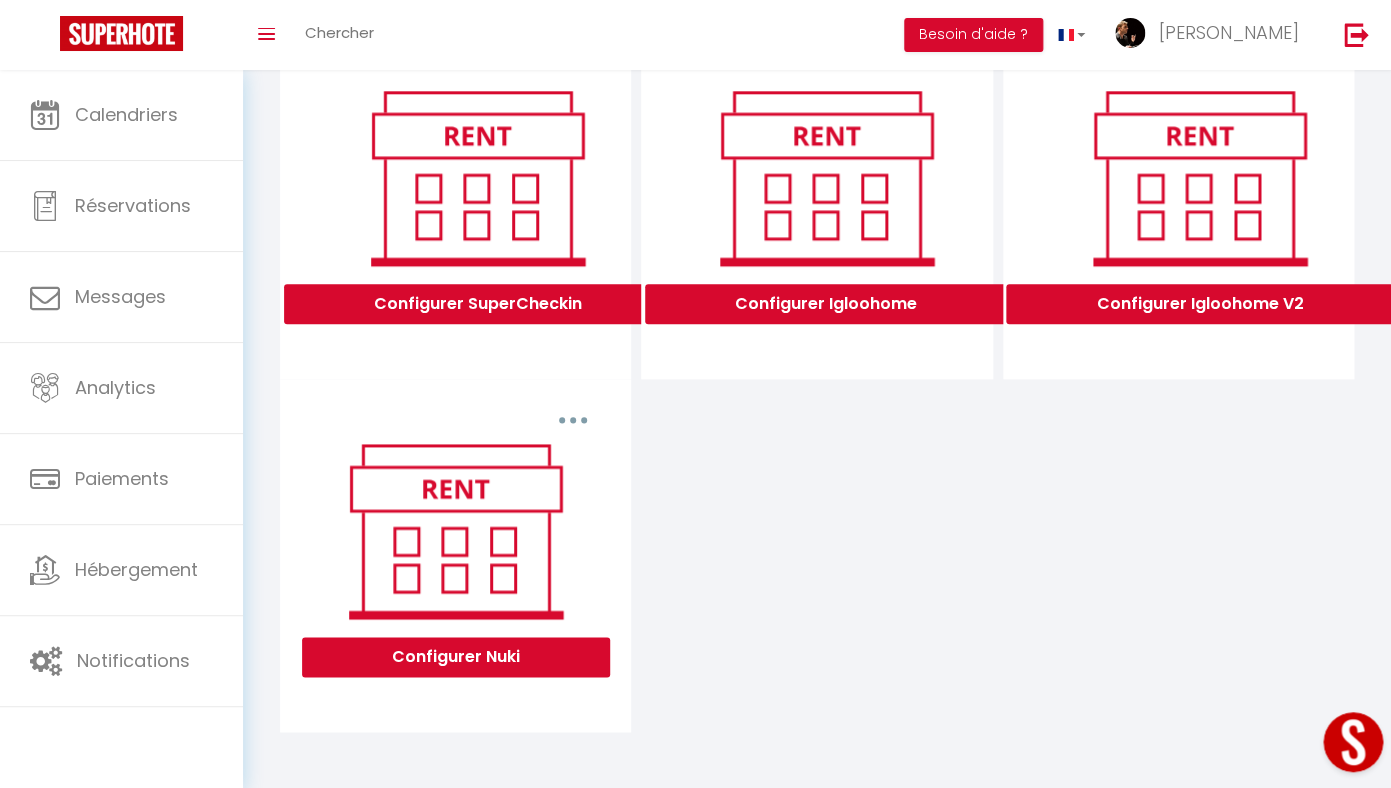 click at bounding box center (455, 531) 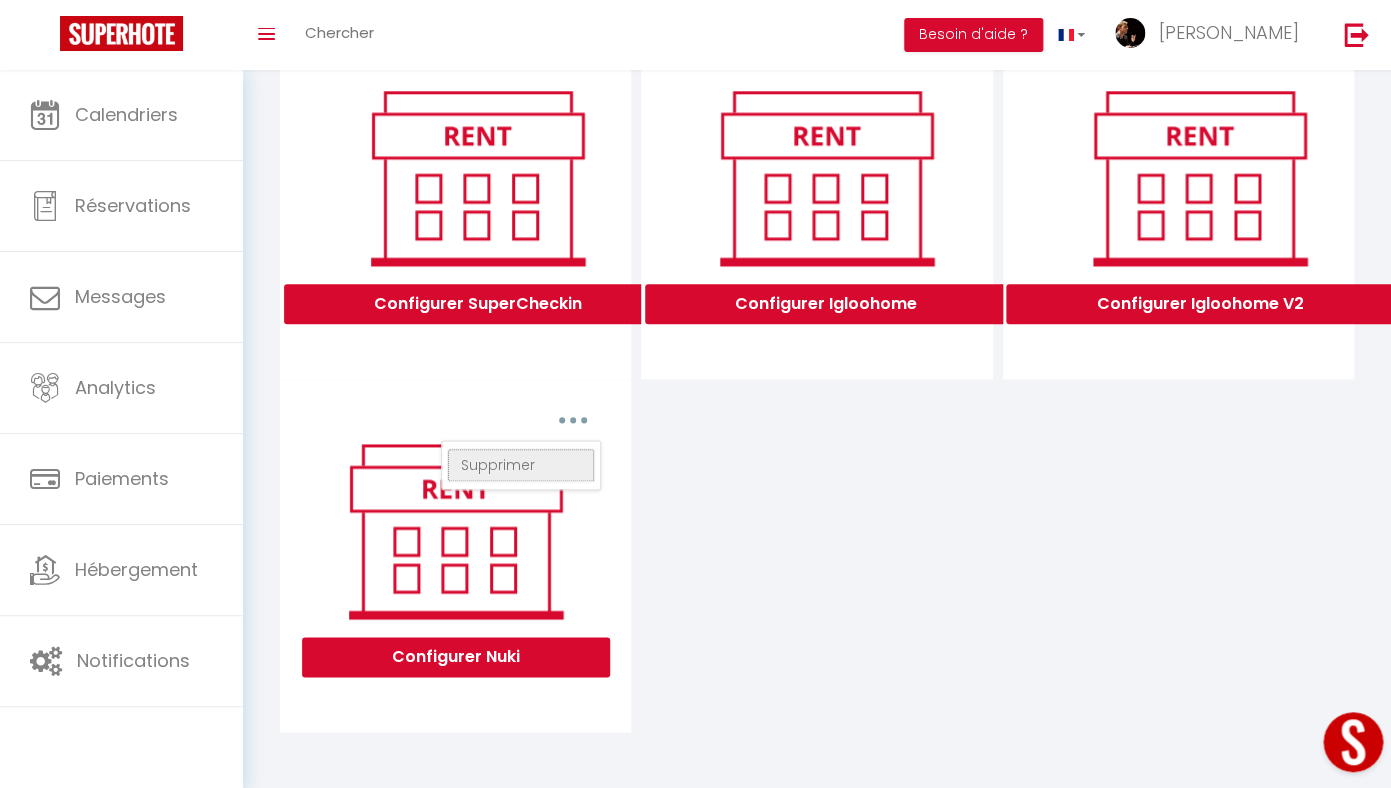 click on "Supprimer" at bounding box center [521, 465] 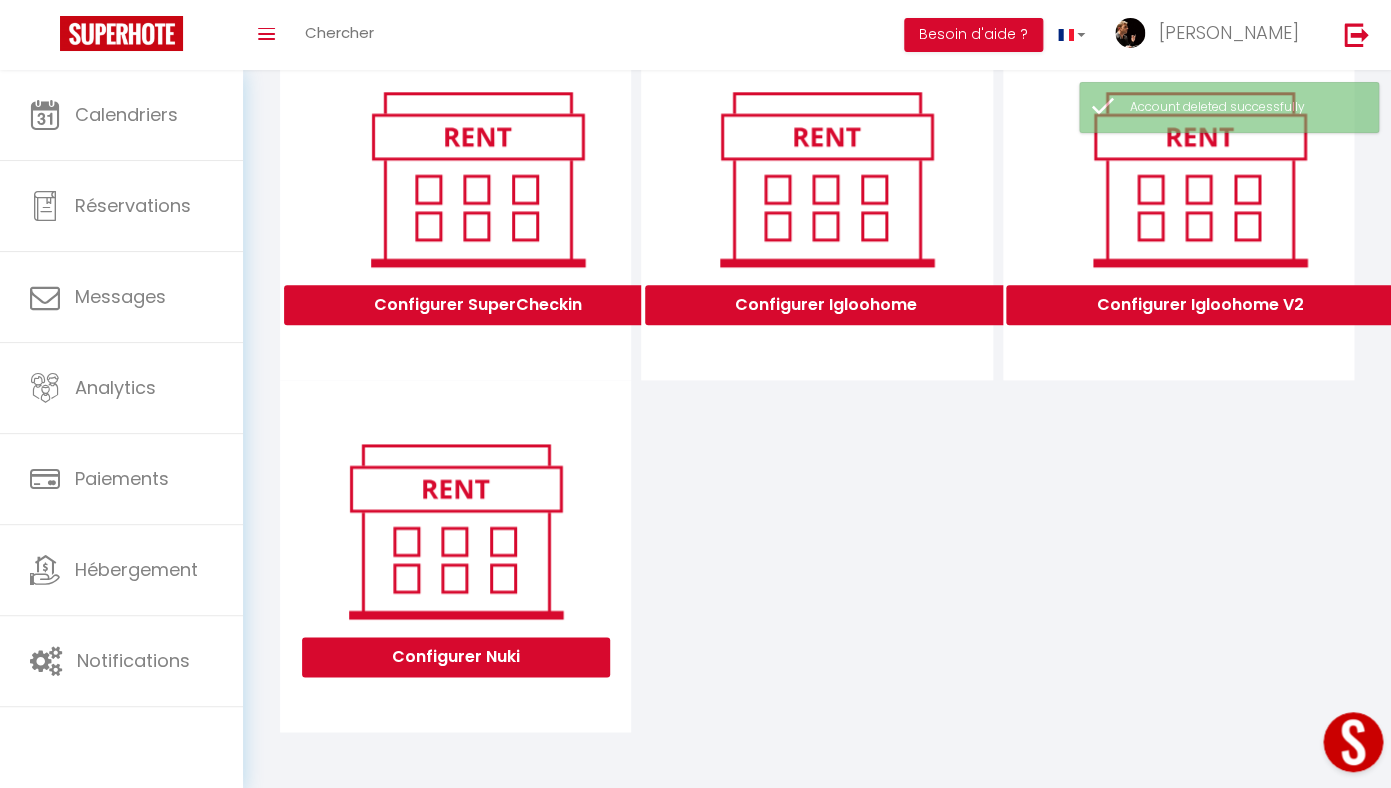 scroll, scrollTop: 623, scrollLeft: 0, axis: vertical 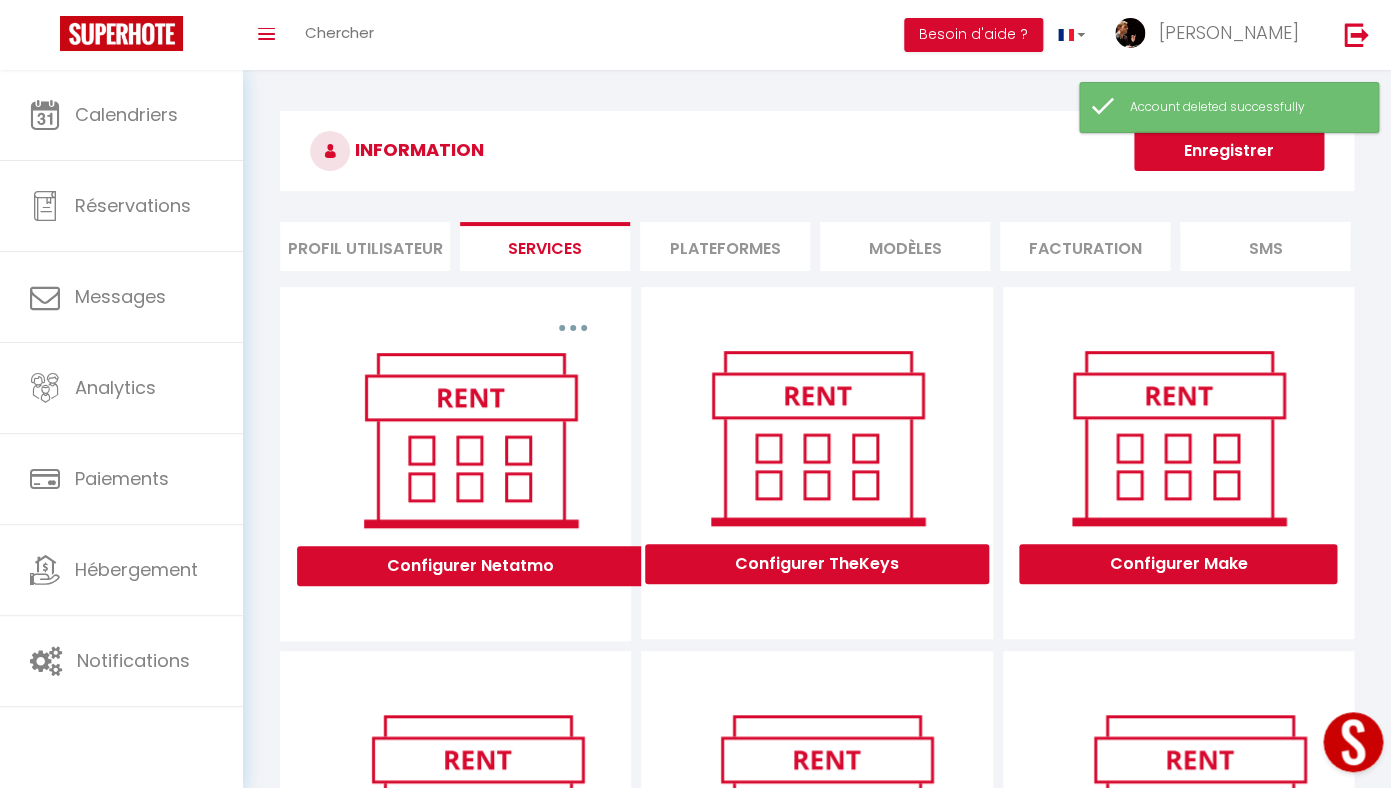 click on "Services" at bounding box center (545, 246) 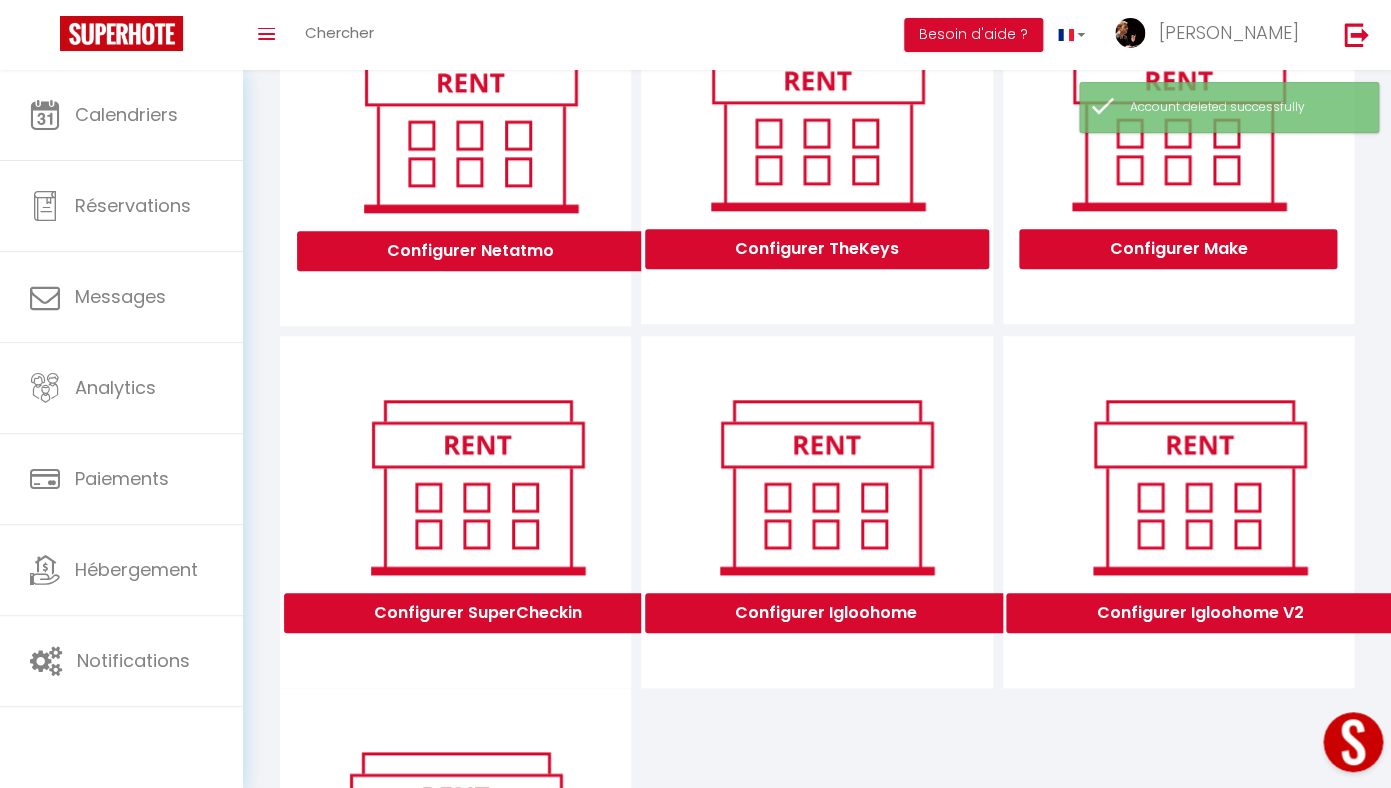 scroll, scrollTop: 623, scrollLeft: 0, axis: vertical 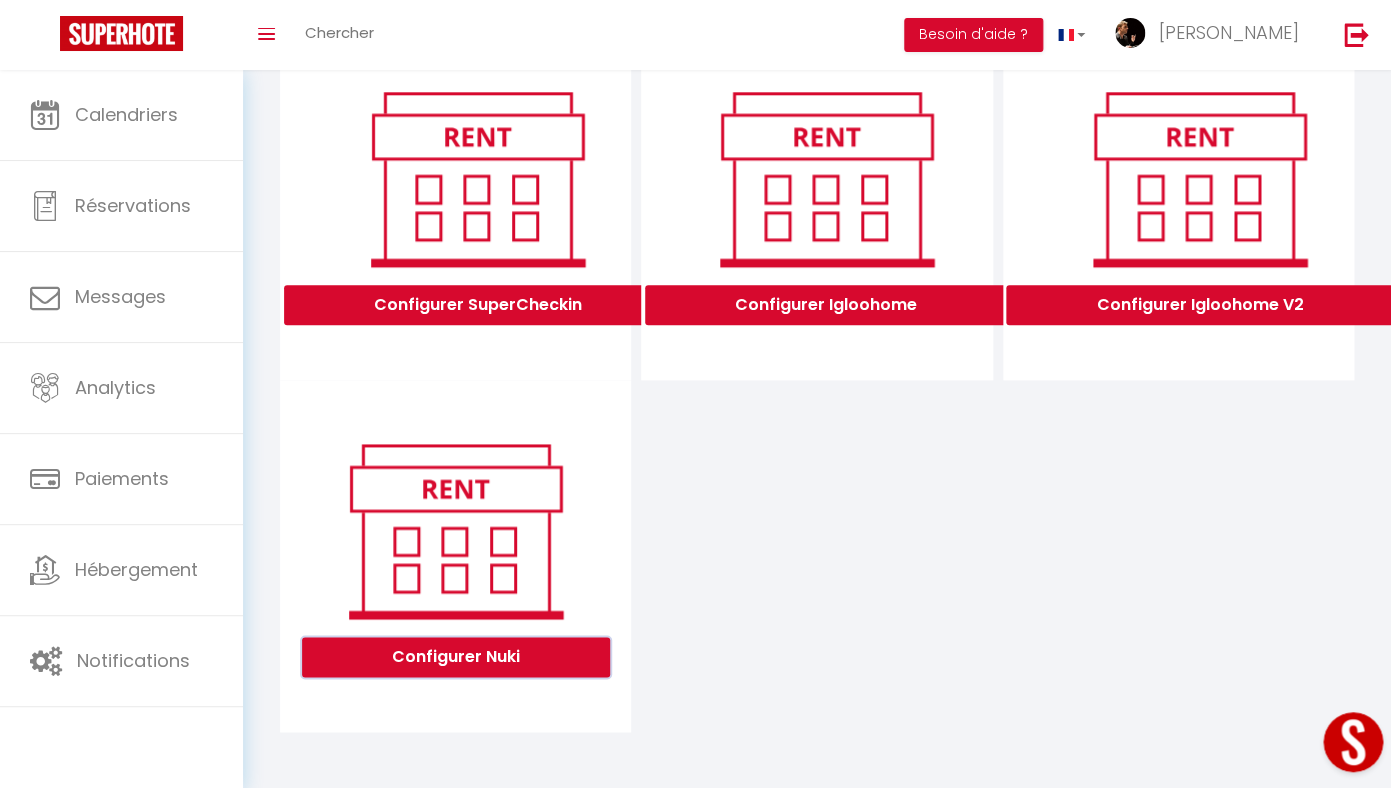 click on "Configurer Nuki" at bounding box center [456, 657] 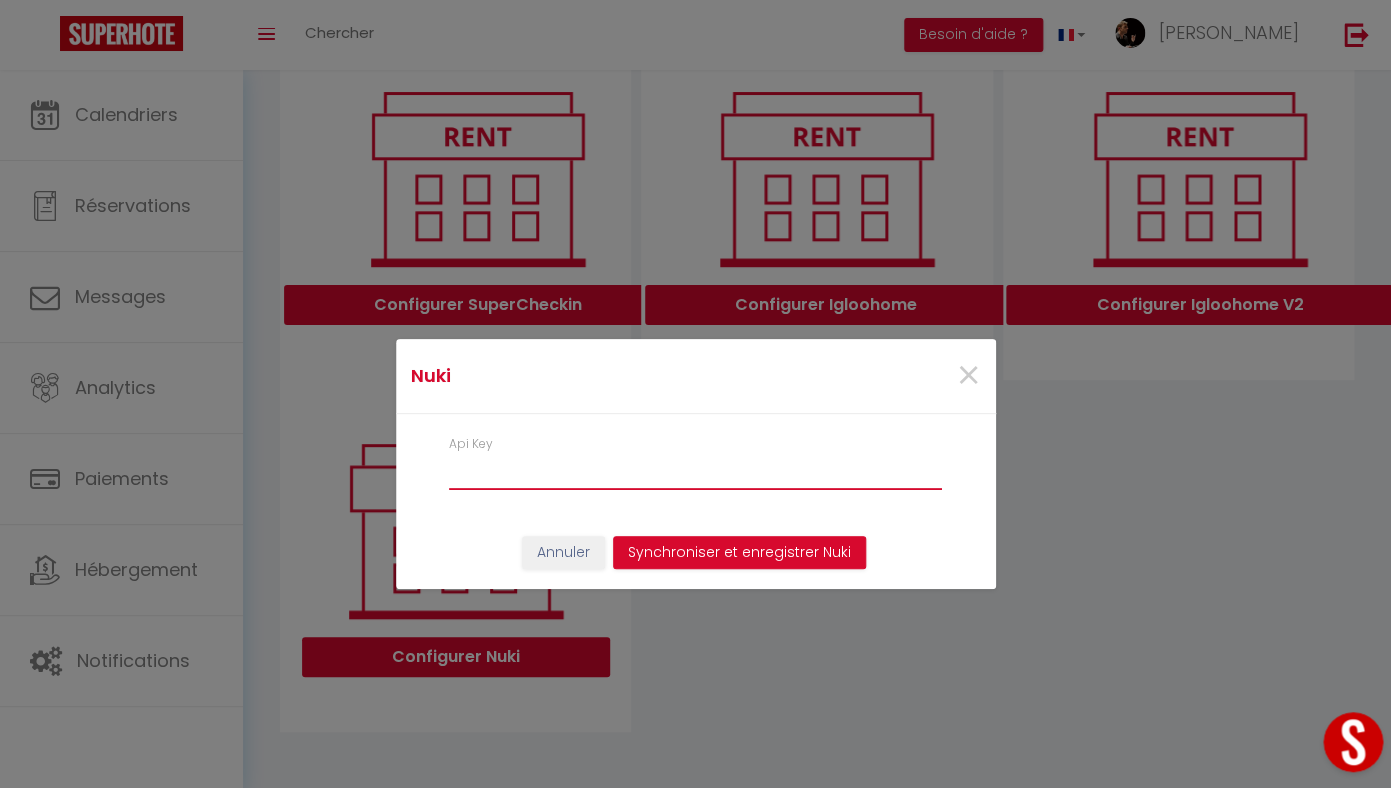 click on "Api Key" at bounding box center (696, 472) 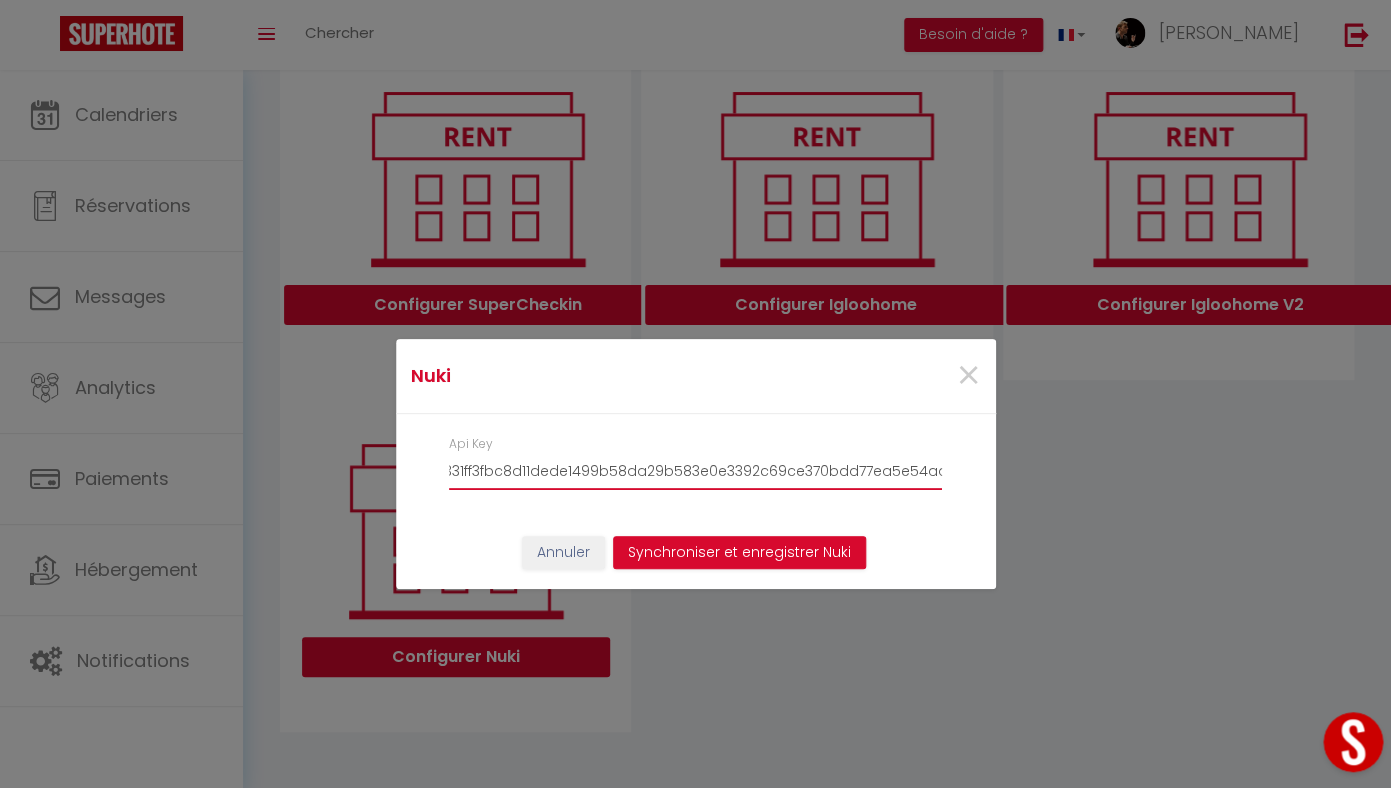 scroll, scrollTop: 0, scrollLeft: 151, axis: horizontal 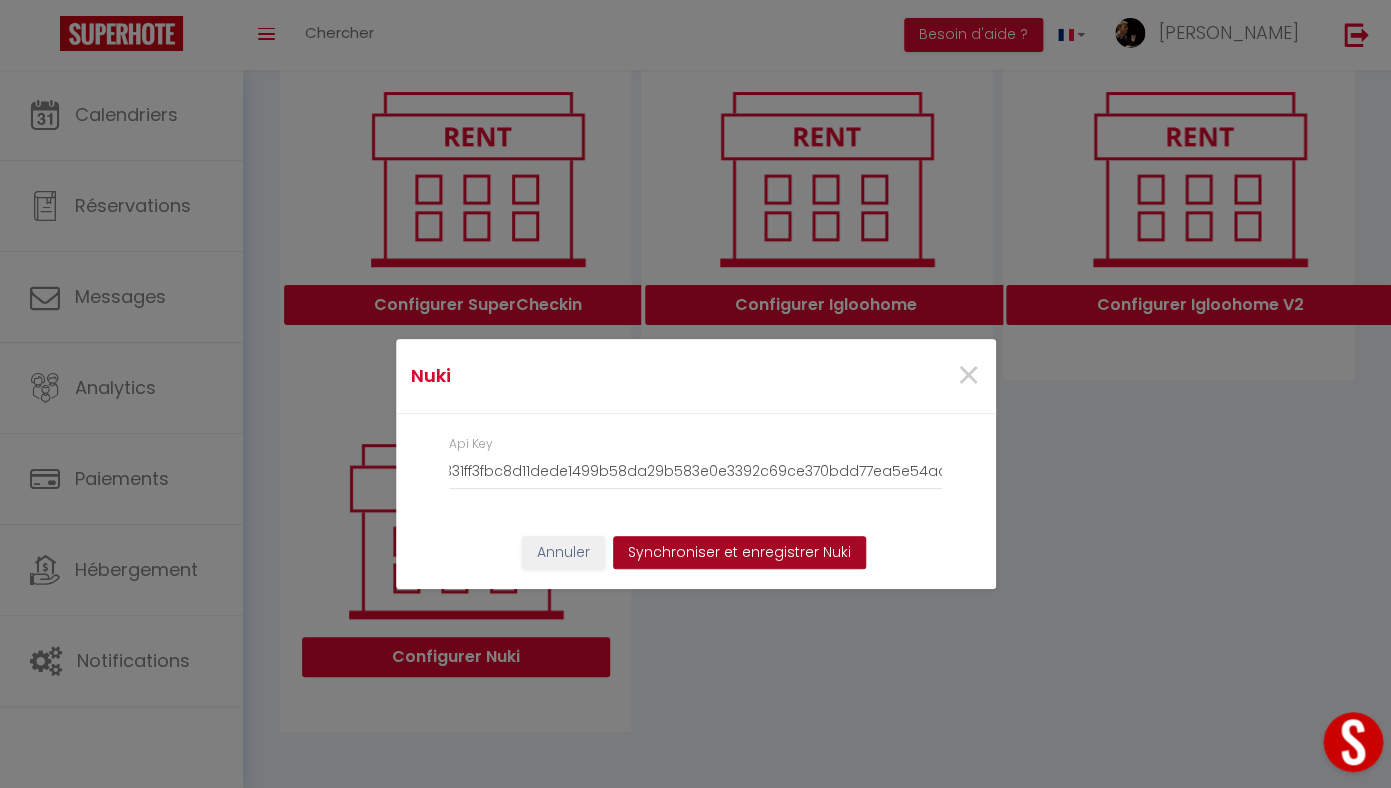 click on "Synchroniser et enregistrer Nuki" at bounding box center [739, 553] 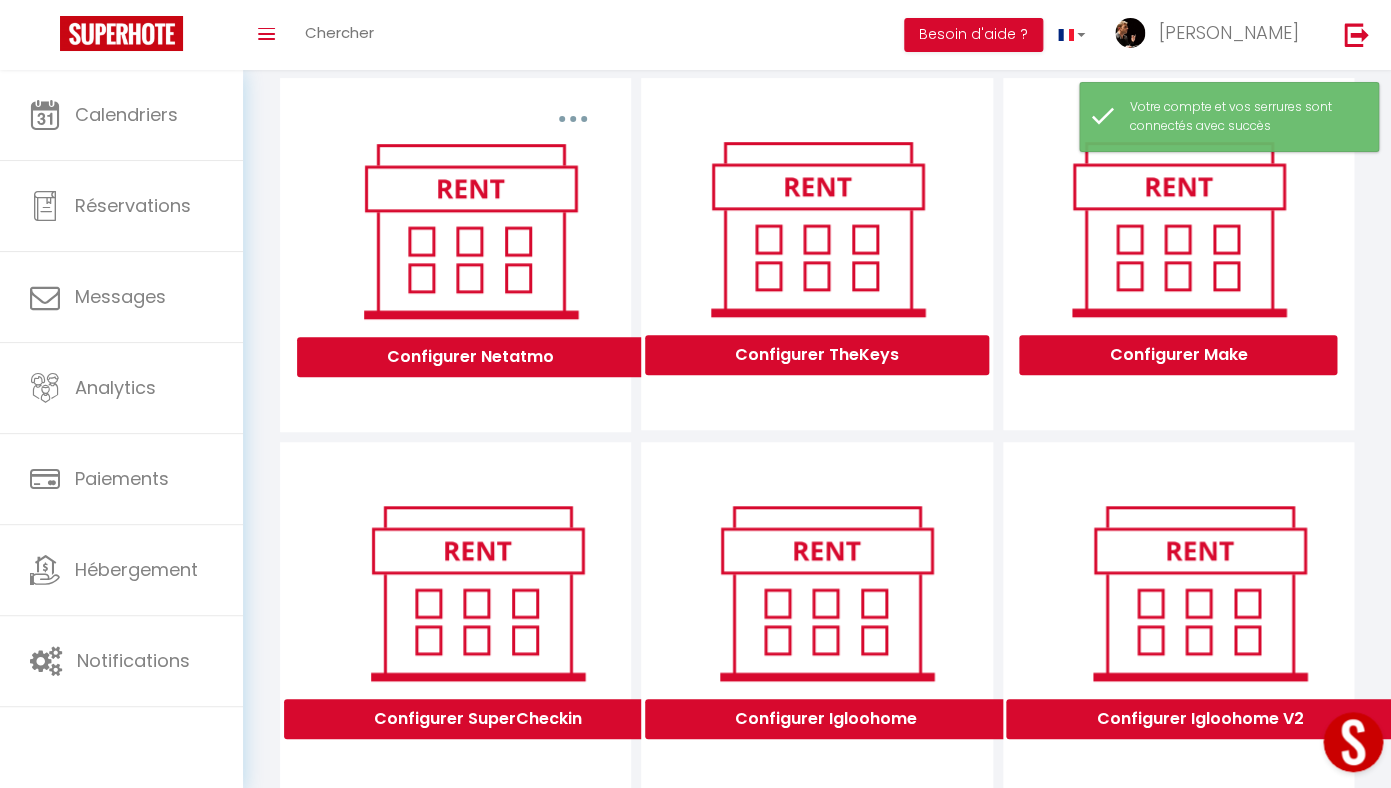 scroll, scrollTop: 0, scrollLeft: 0, axis: both 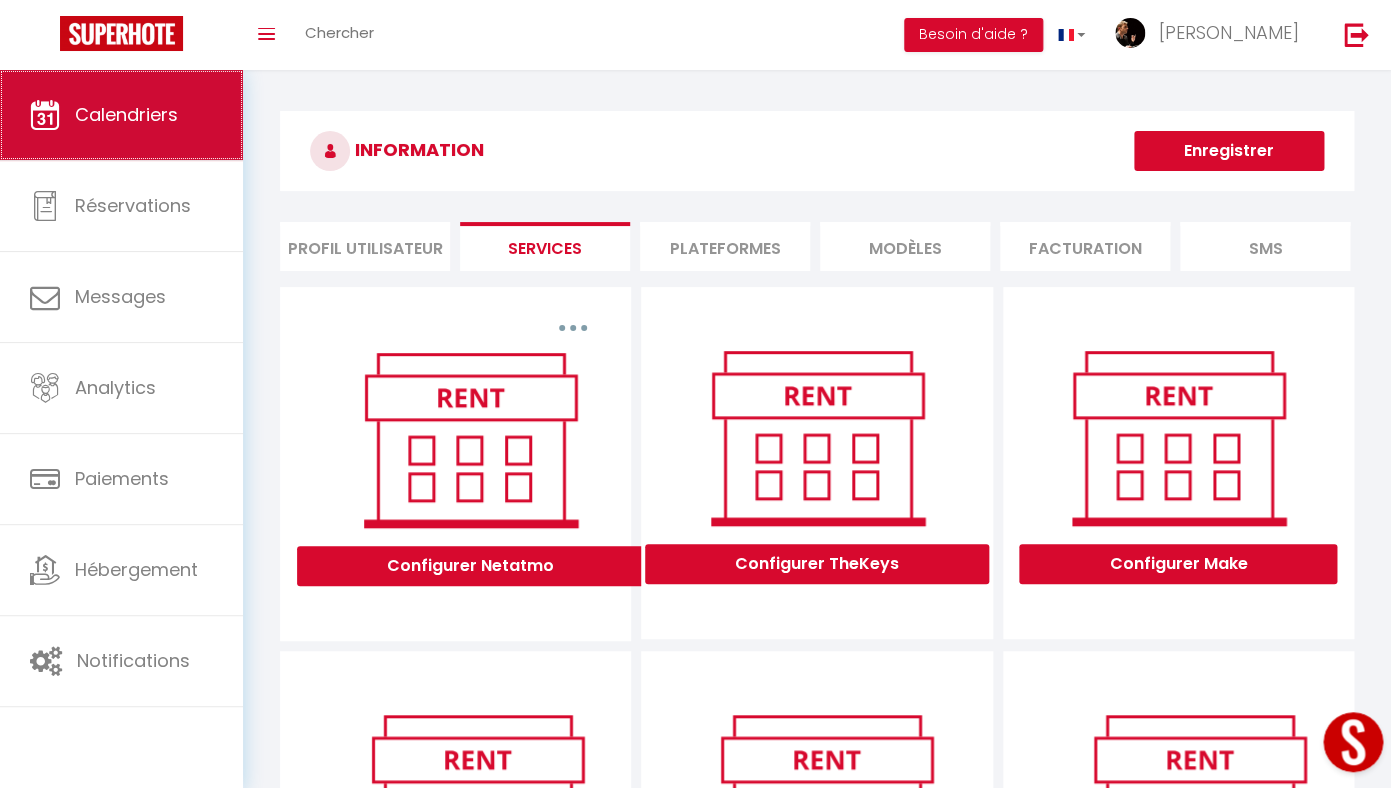 click on "Calendriers" at bounding box center (126, 114) 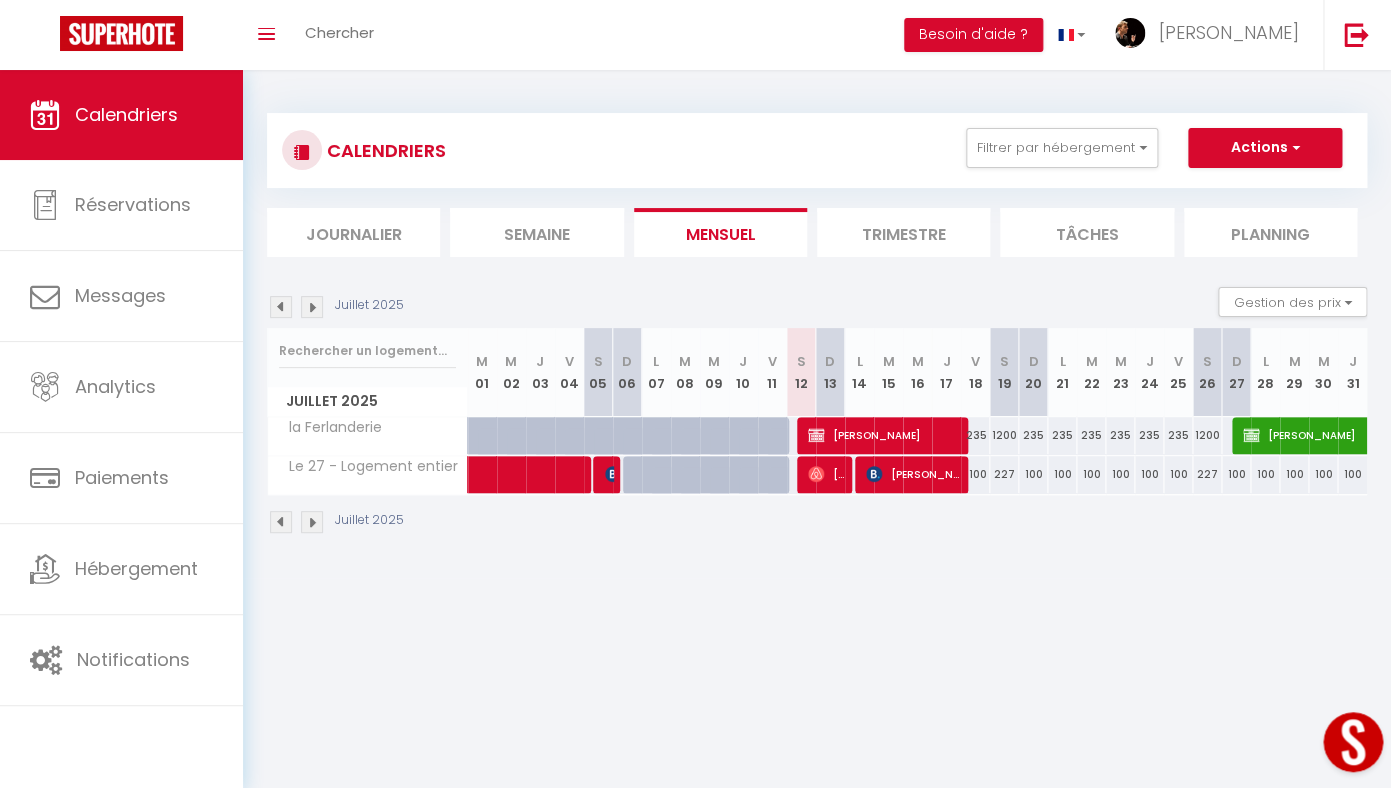 click on "100" at bounding box center (975, 474) 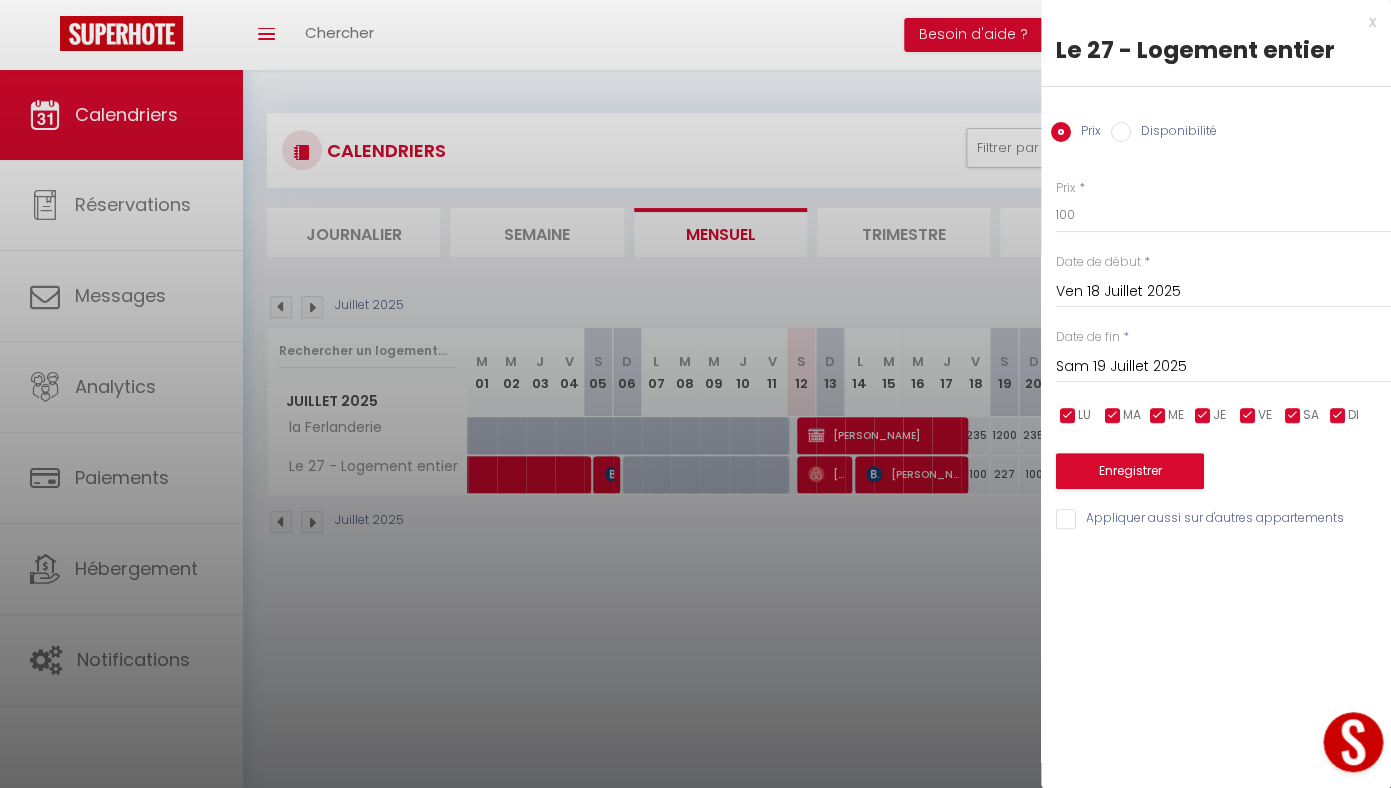 click at bounding box center [695, 394] 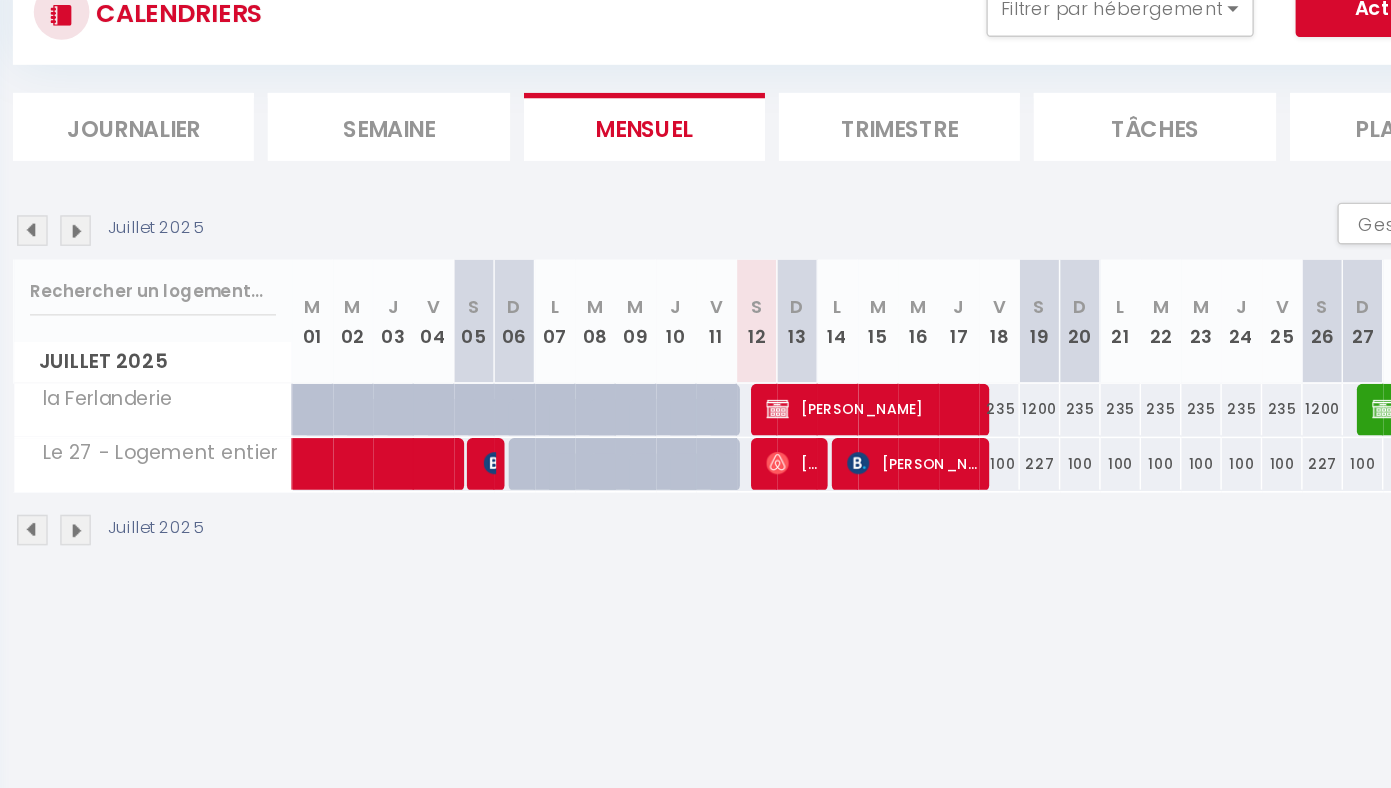 click on "Jose Fernandes" at bounding box center (914, 474) 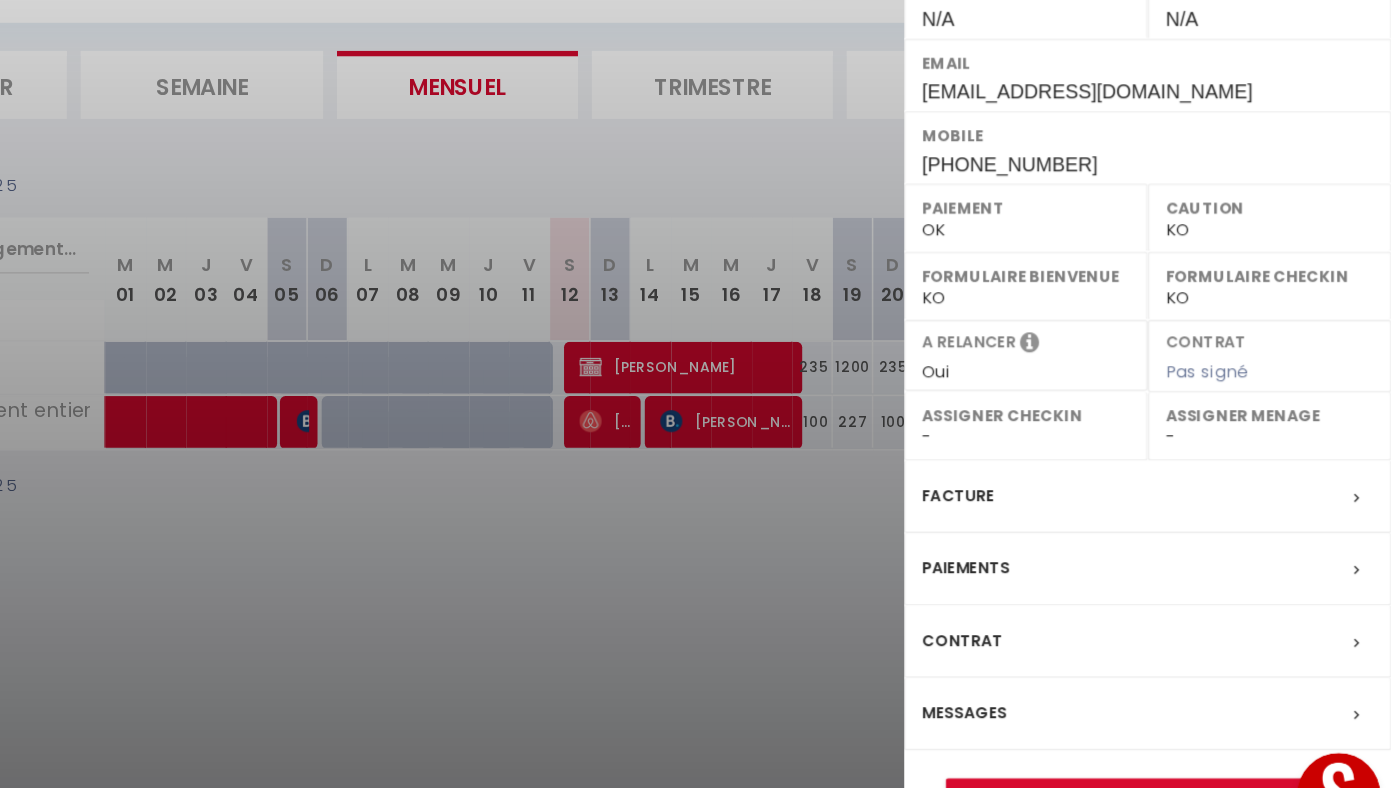 scroll, scrollTop: 70, scrollLeft: 0, axis: vertical 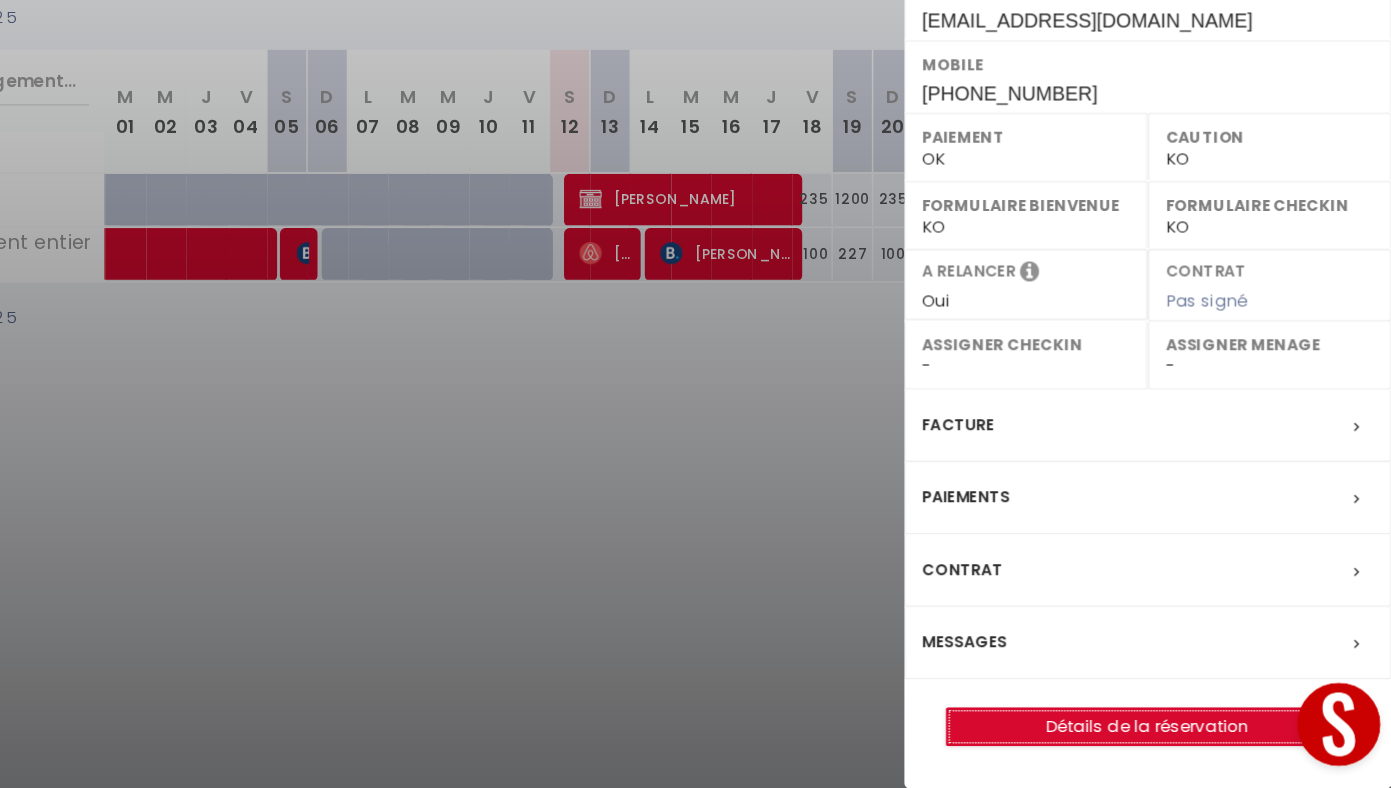 click on "Détails de la réservation" at bounding box center (1216, 744) 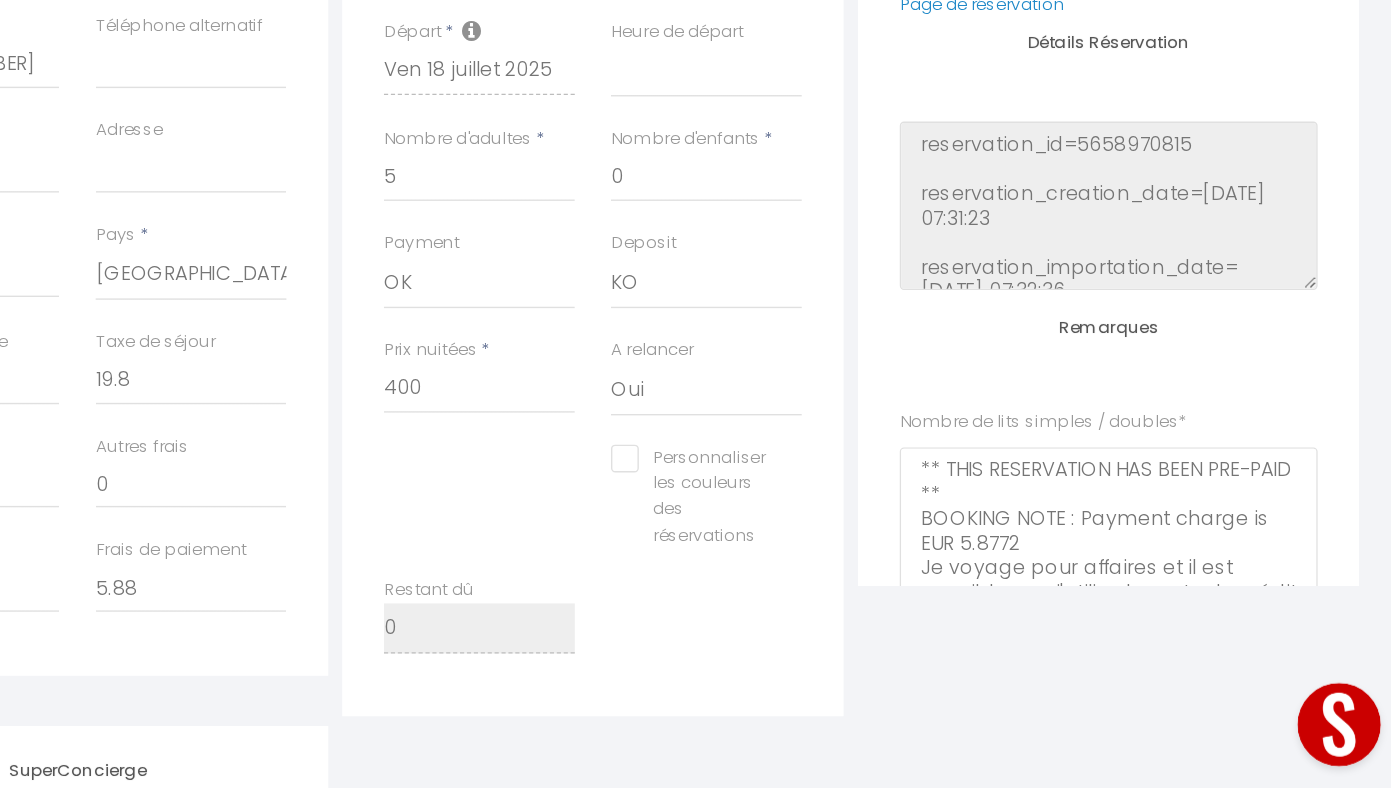 scroll, scrollTop: 339, scrollLeft: 0, axis: vertical 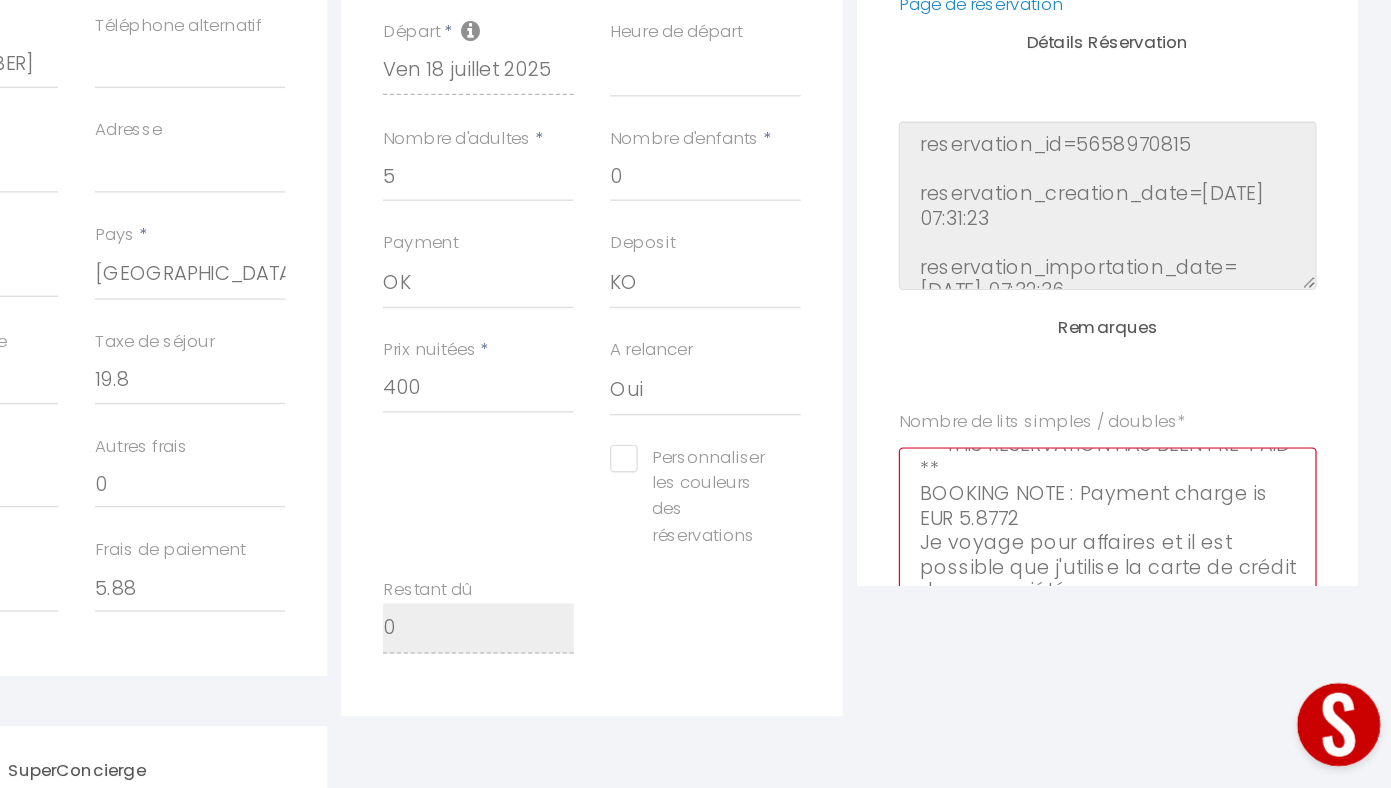 click on "** THIS RESERVATION HAS BEEN PRE-PAID **
BOOKING NOTE : Payment charge is EUR 5.8772
Je voyage pour affaires et il est possible que j'utilise la carte de crédit de ma société." at bounding box center (1187, 603) 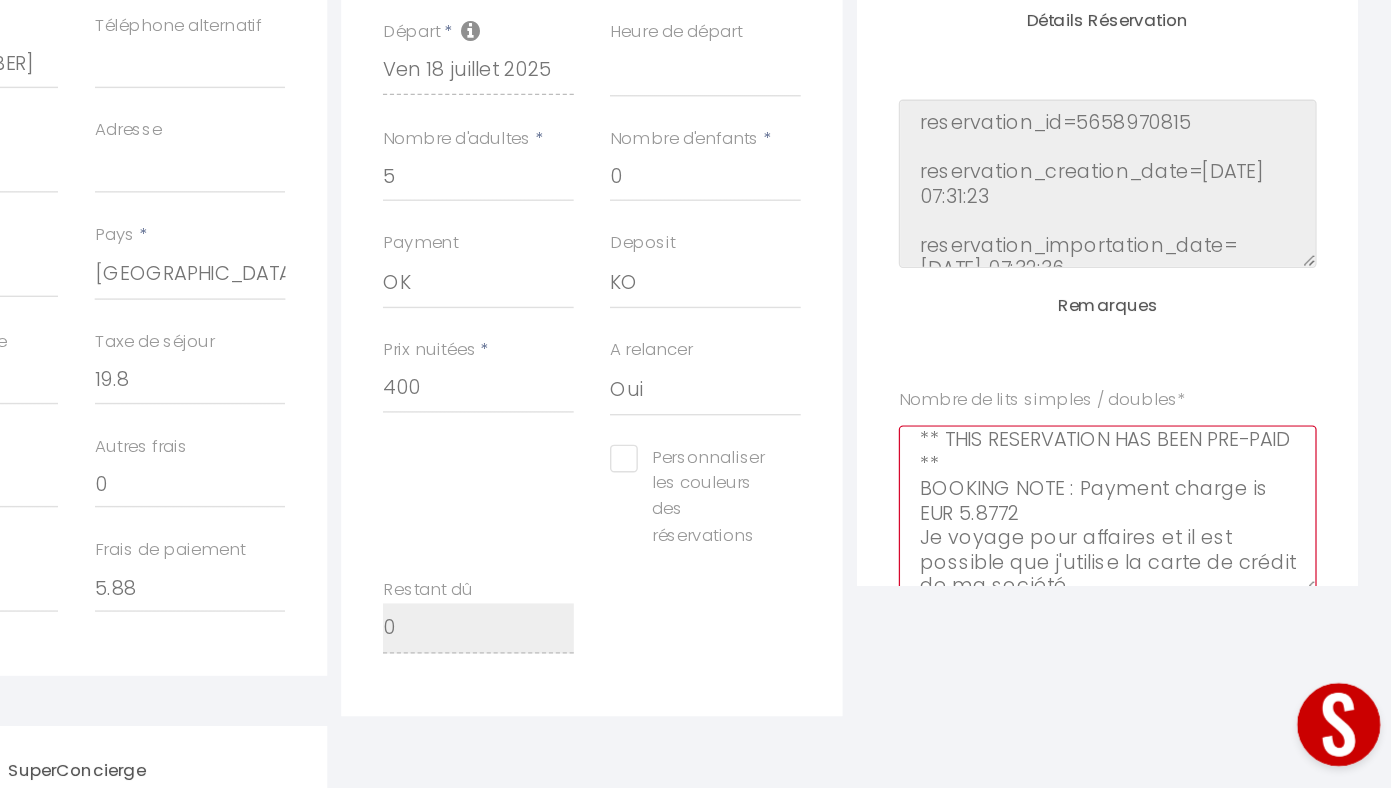 scroll, scrollTop: 18, scrollLeft: 0, axis: vertical 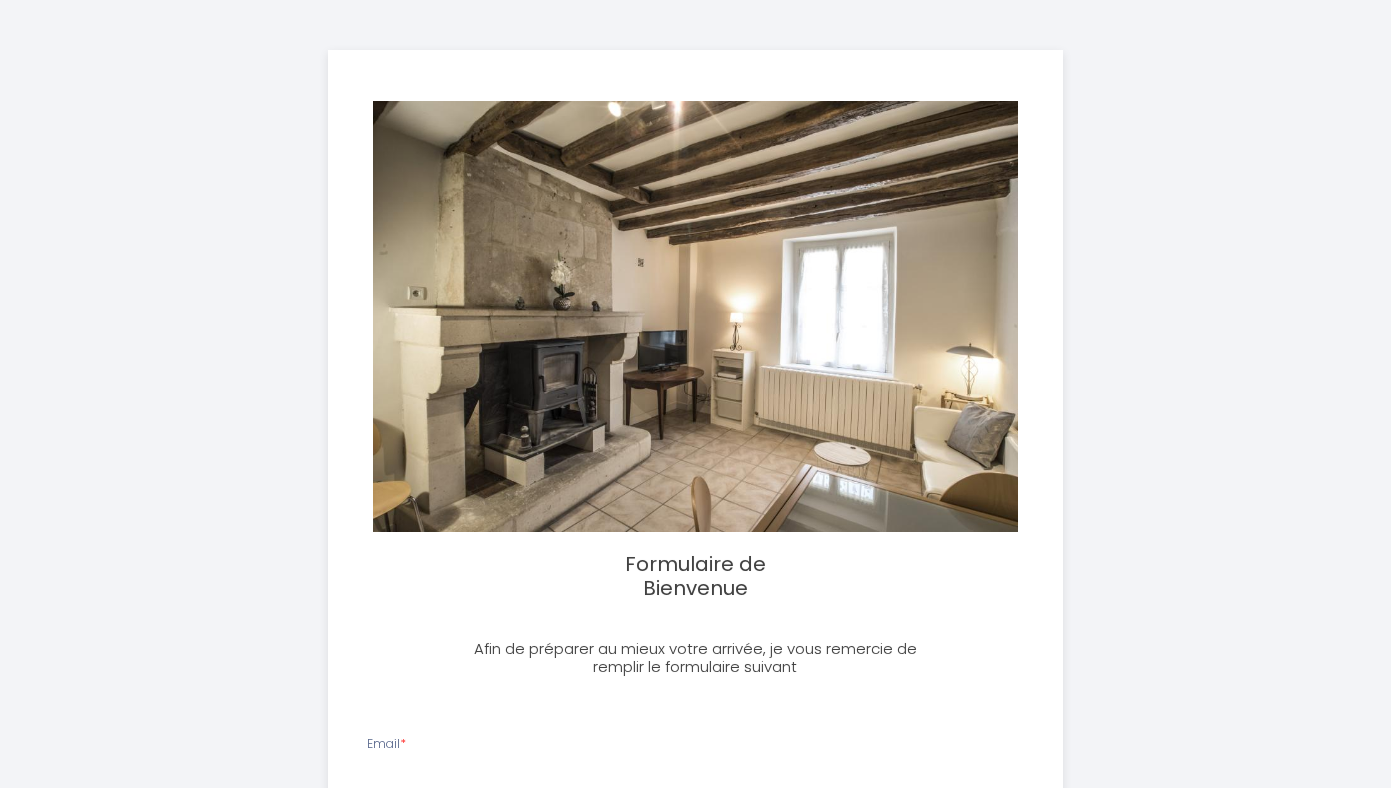select 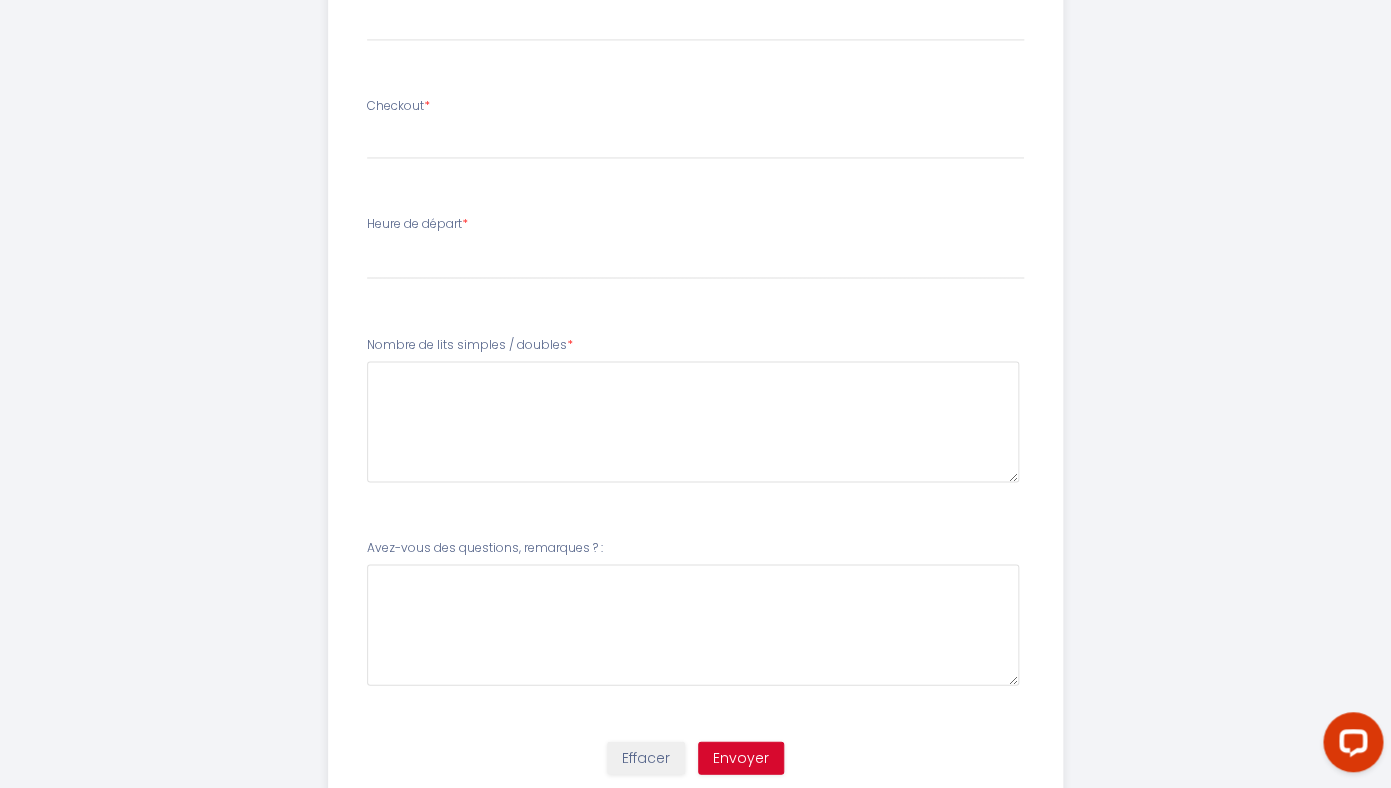 scroll, scrollTop: 1119, scrollLeft: 0, axis: vertical 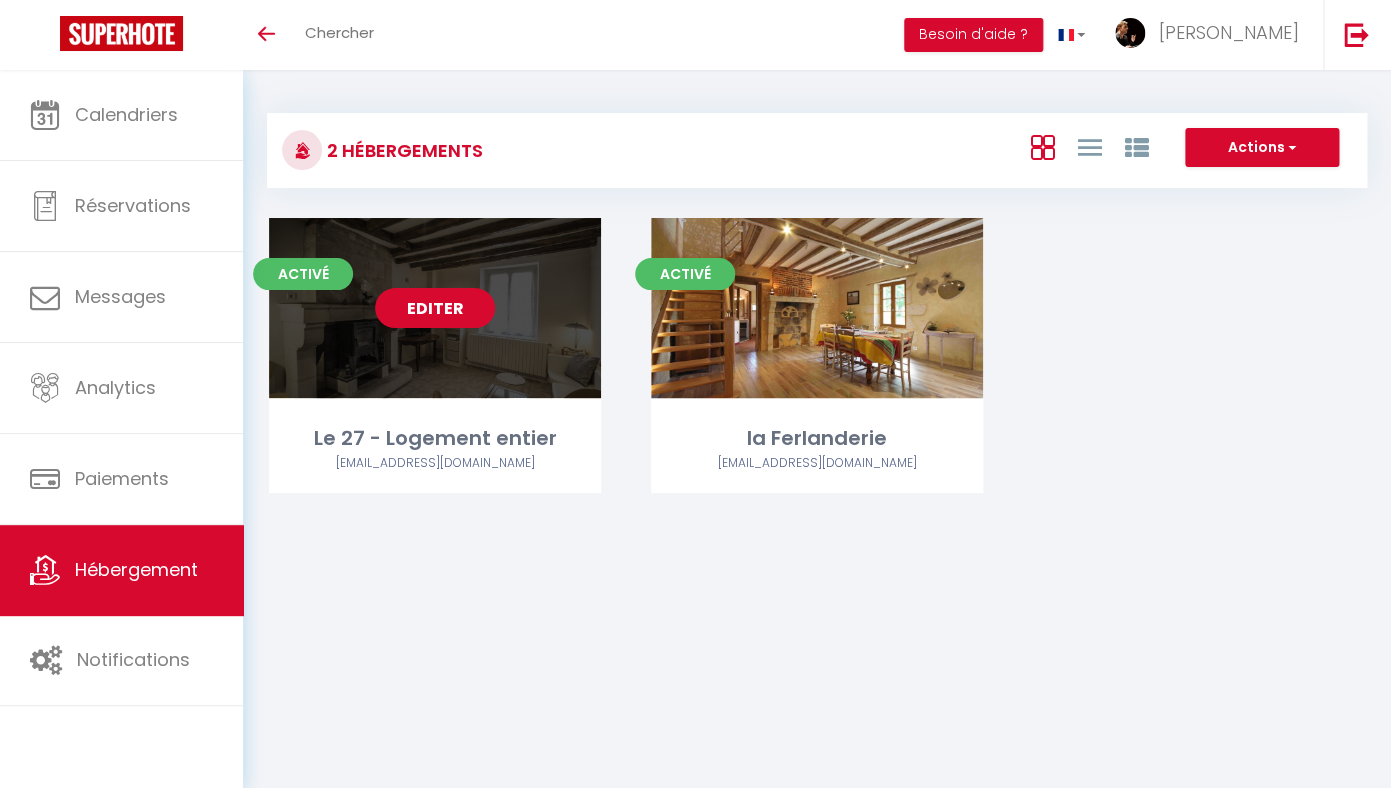 click on "Editer" at bounding box center (435, 308) 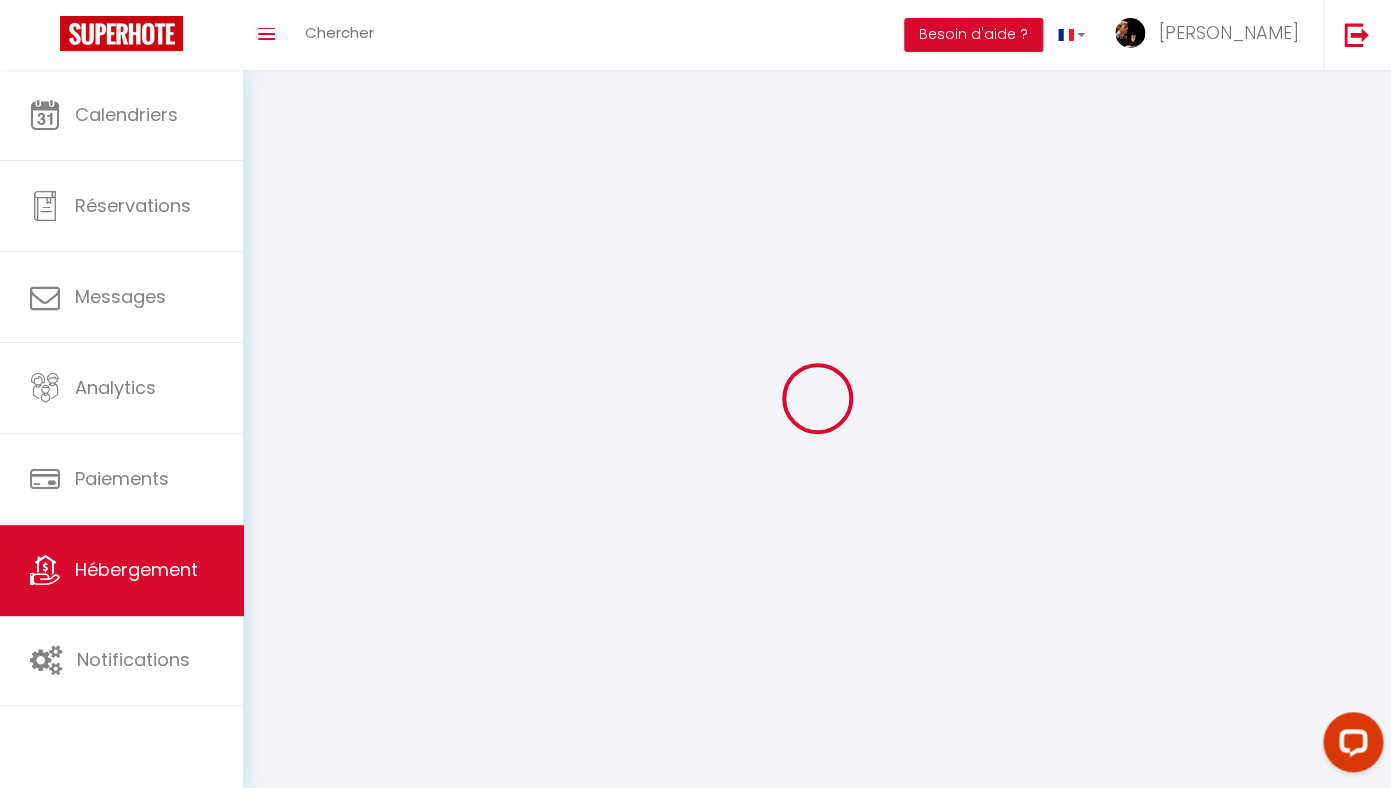 scroll, scrollTop: 0, scrollLeft: 0, axis: both 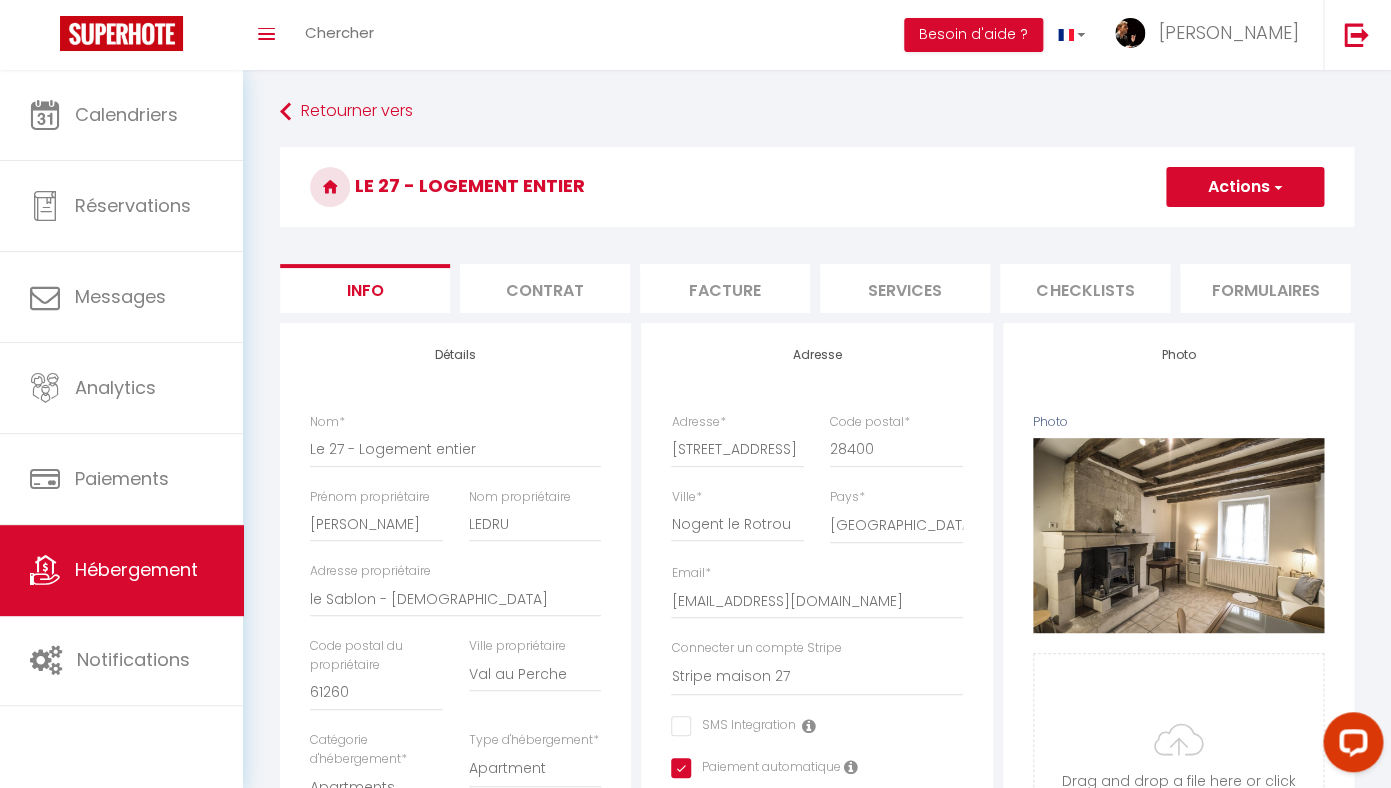 click on "Formulaires" at bounding box center [1265, 288] 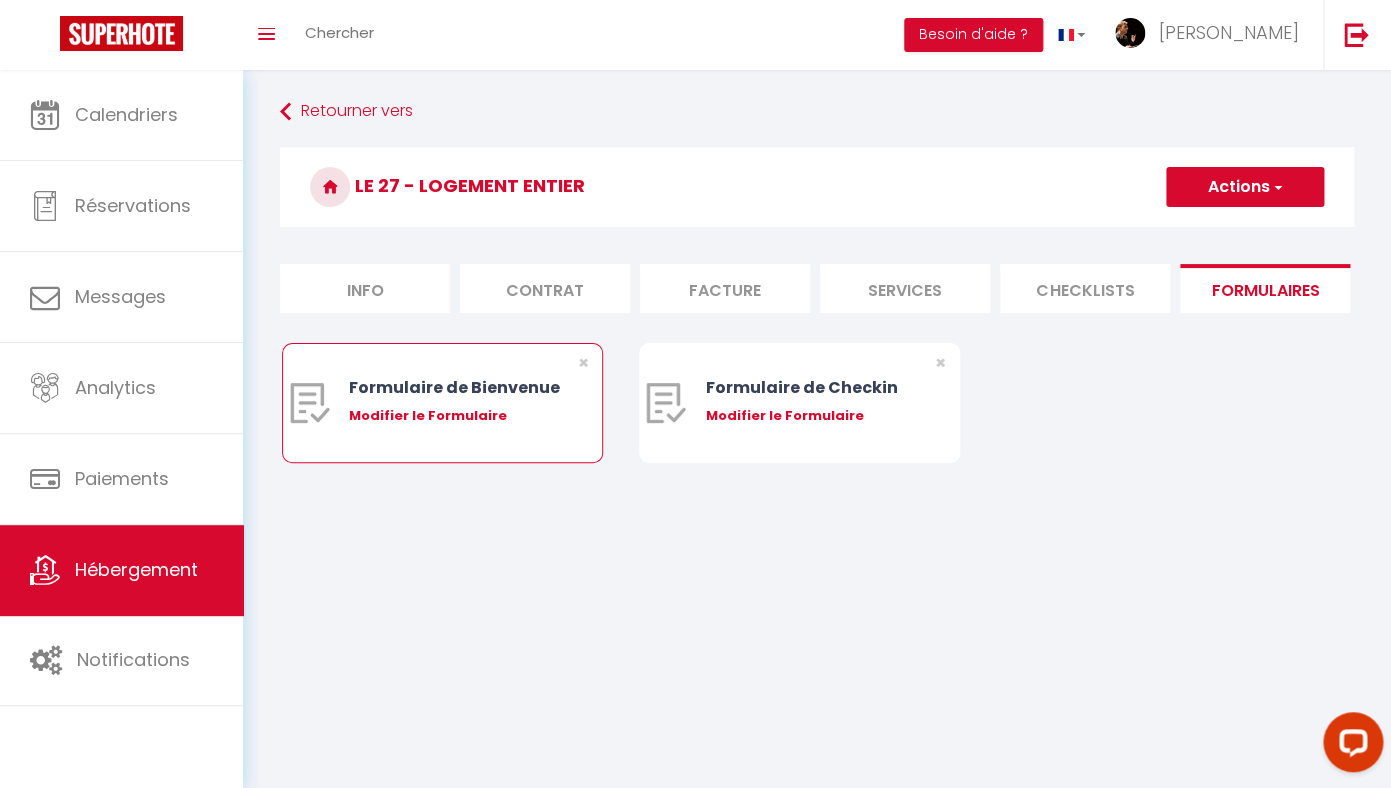 click on "Modifier le Formulaire" at bounding box center (455, 416) 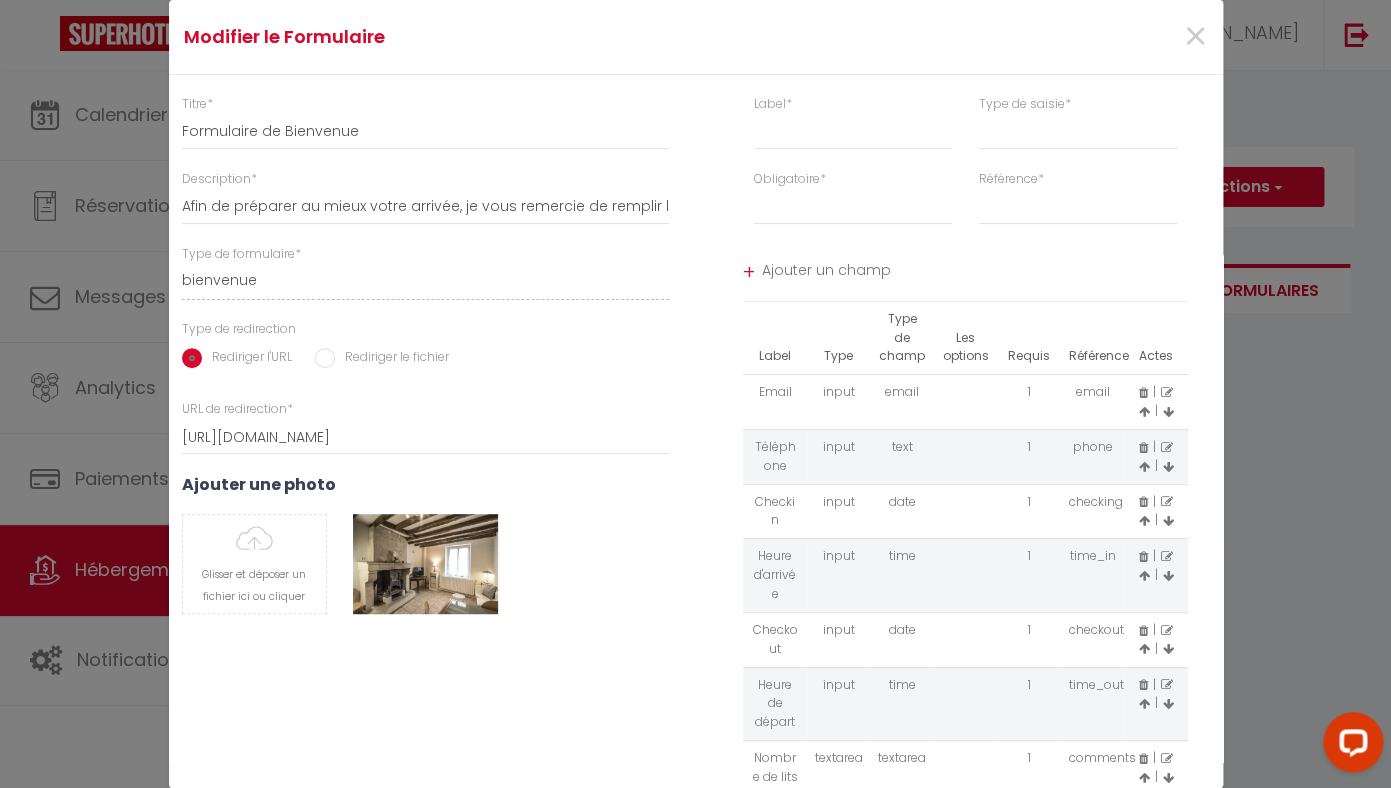 scroll, scrollTop: 219, scrollLeft: 0, axis: vertical 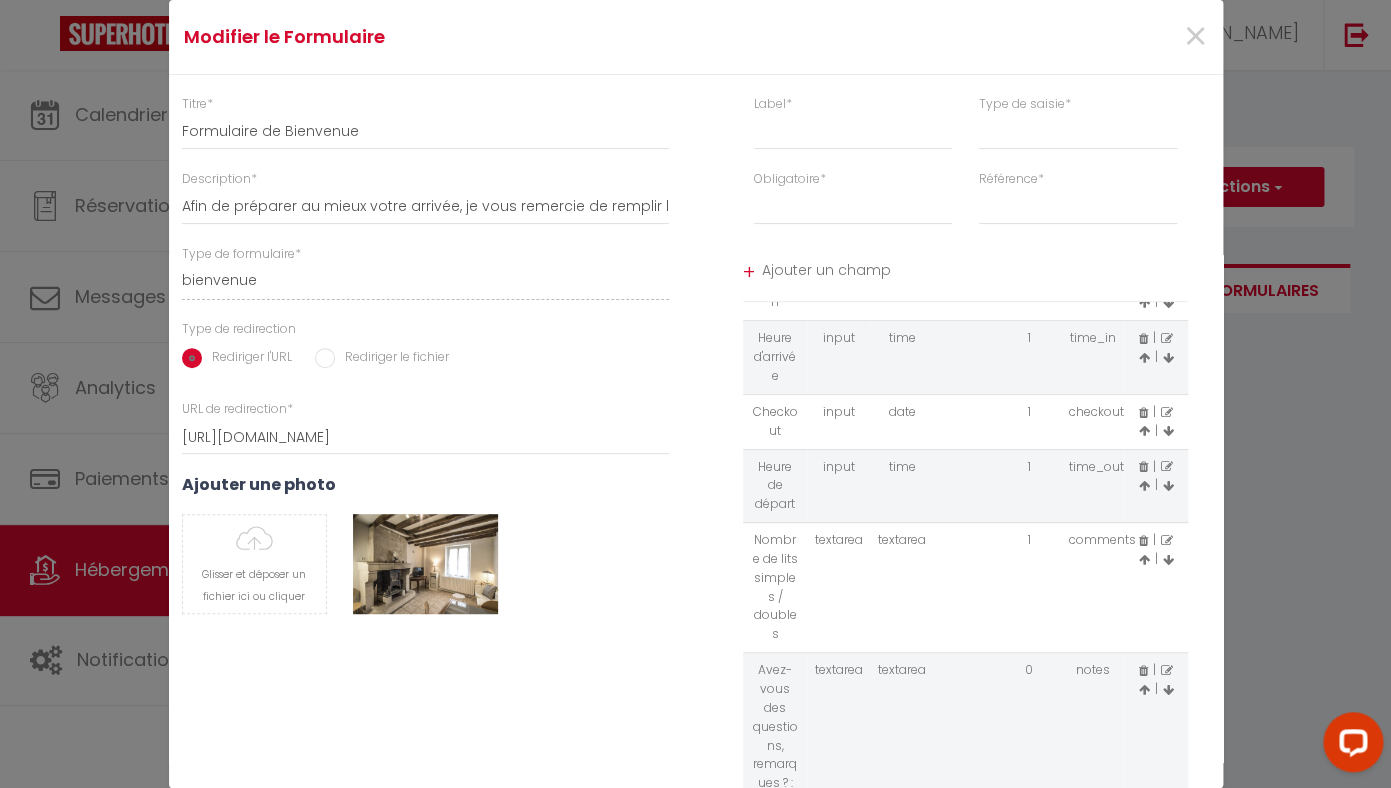 click at bounding box center [1167, 671] 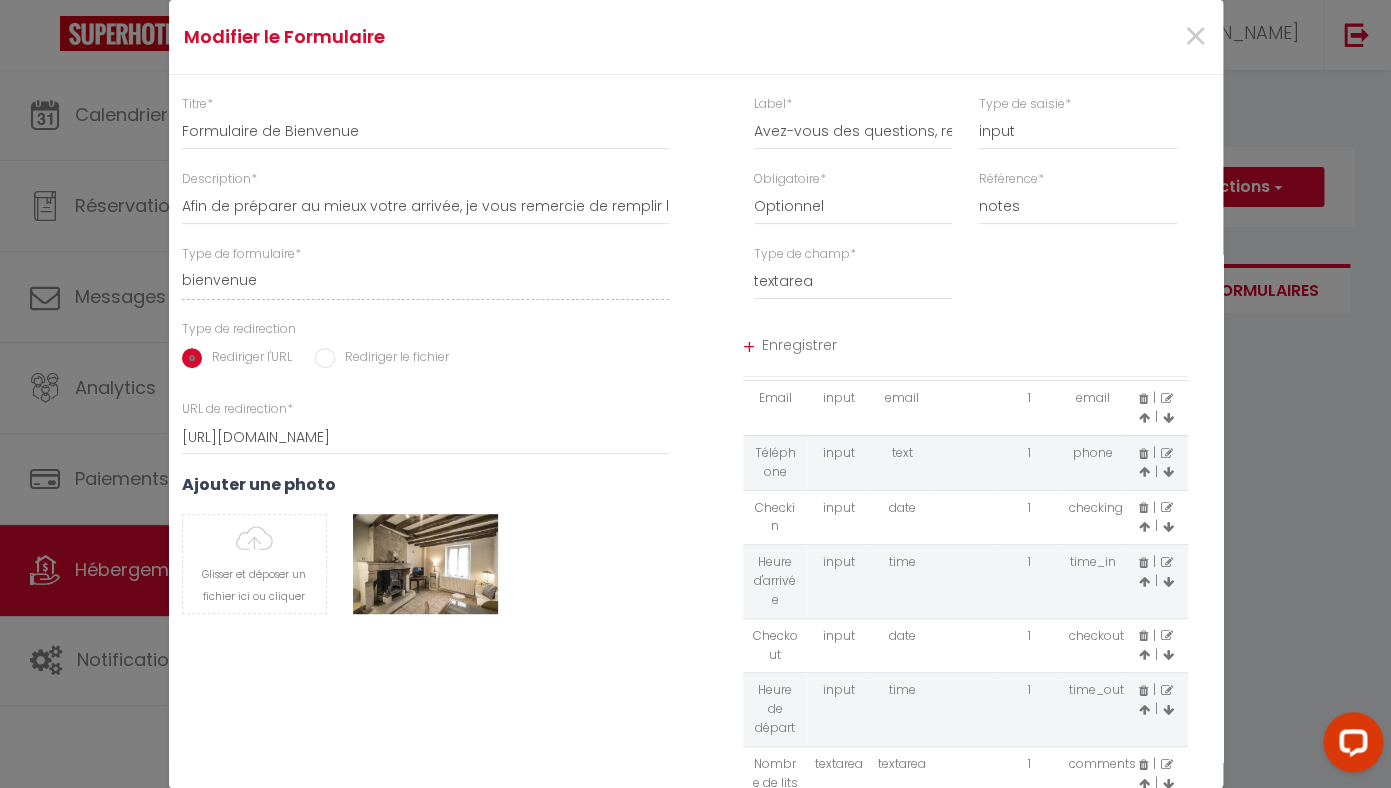 scroll, scrollTop: 70, scrollLeft: 0, axis: vertical 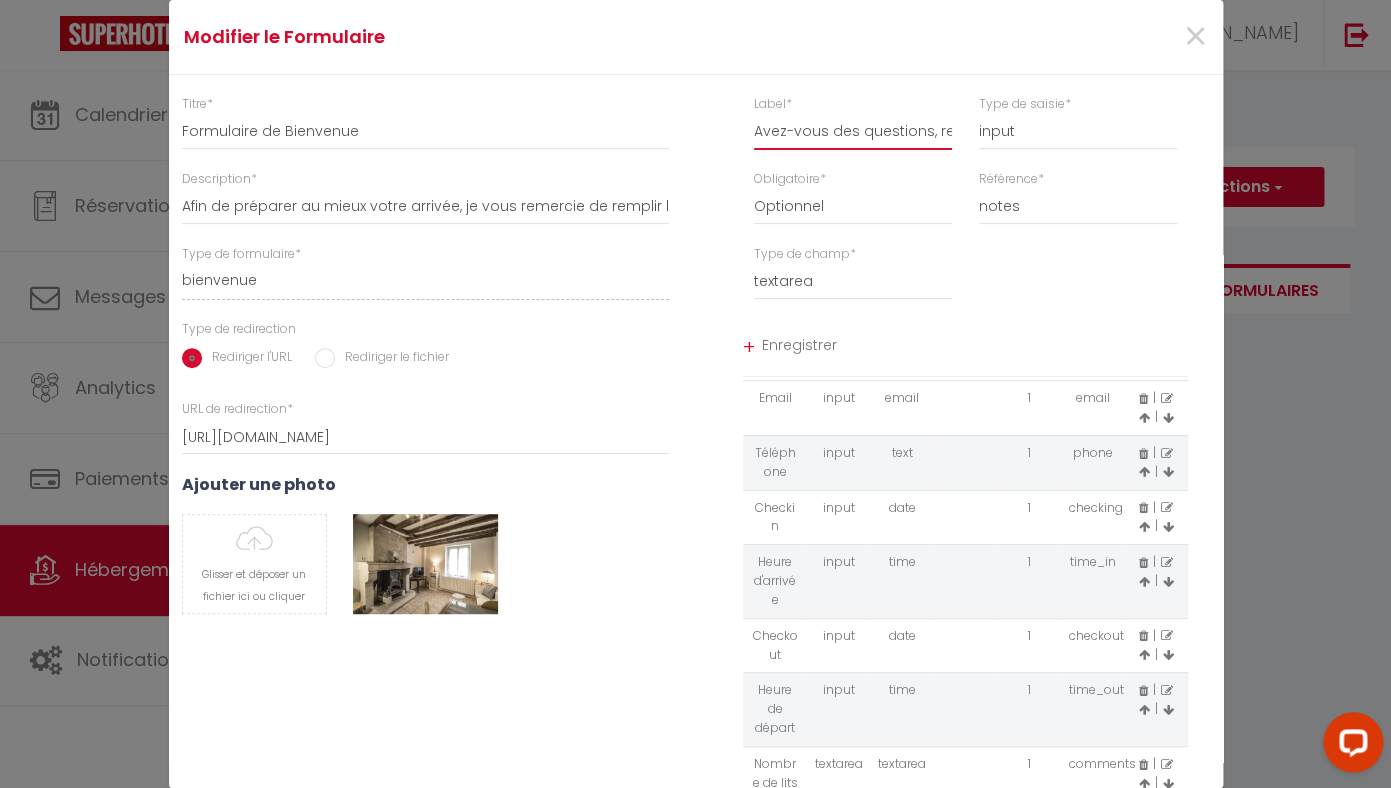 click on "Avez-vous des questions, remarques ? :" at bounding box center (853, 132) 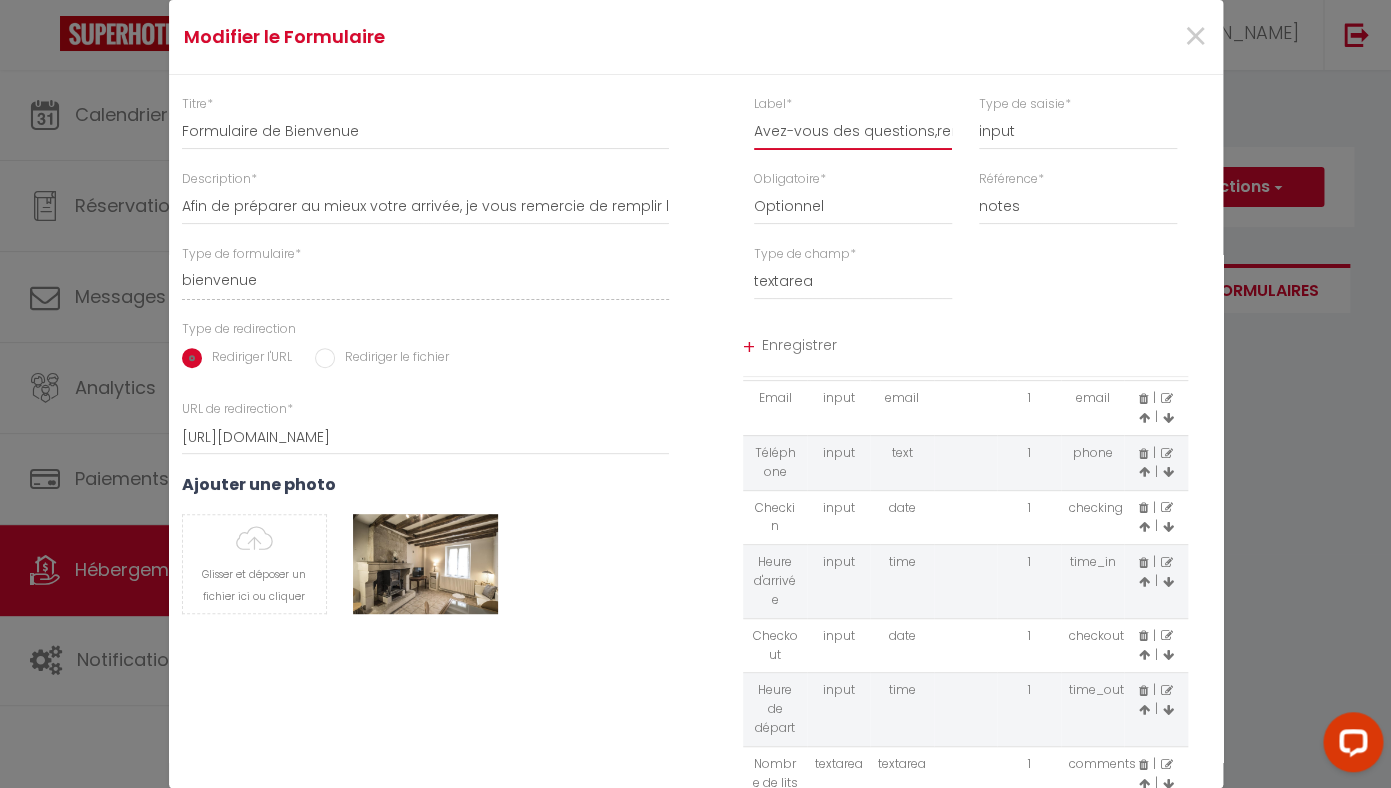 select on "[object Object]" 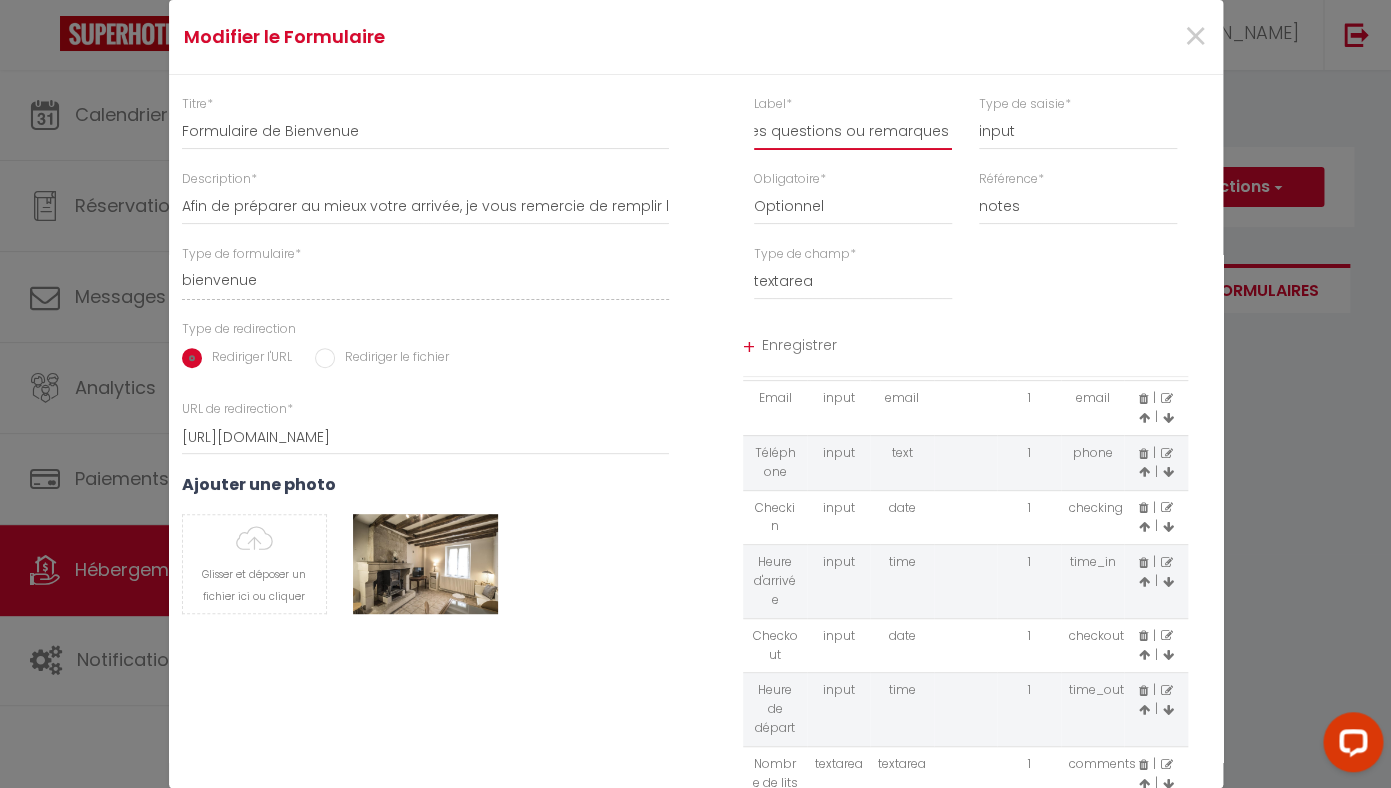 scroll, scrollTop: 0, scrollLeft: 90, axis: horizontal 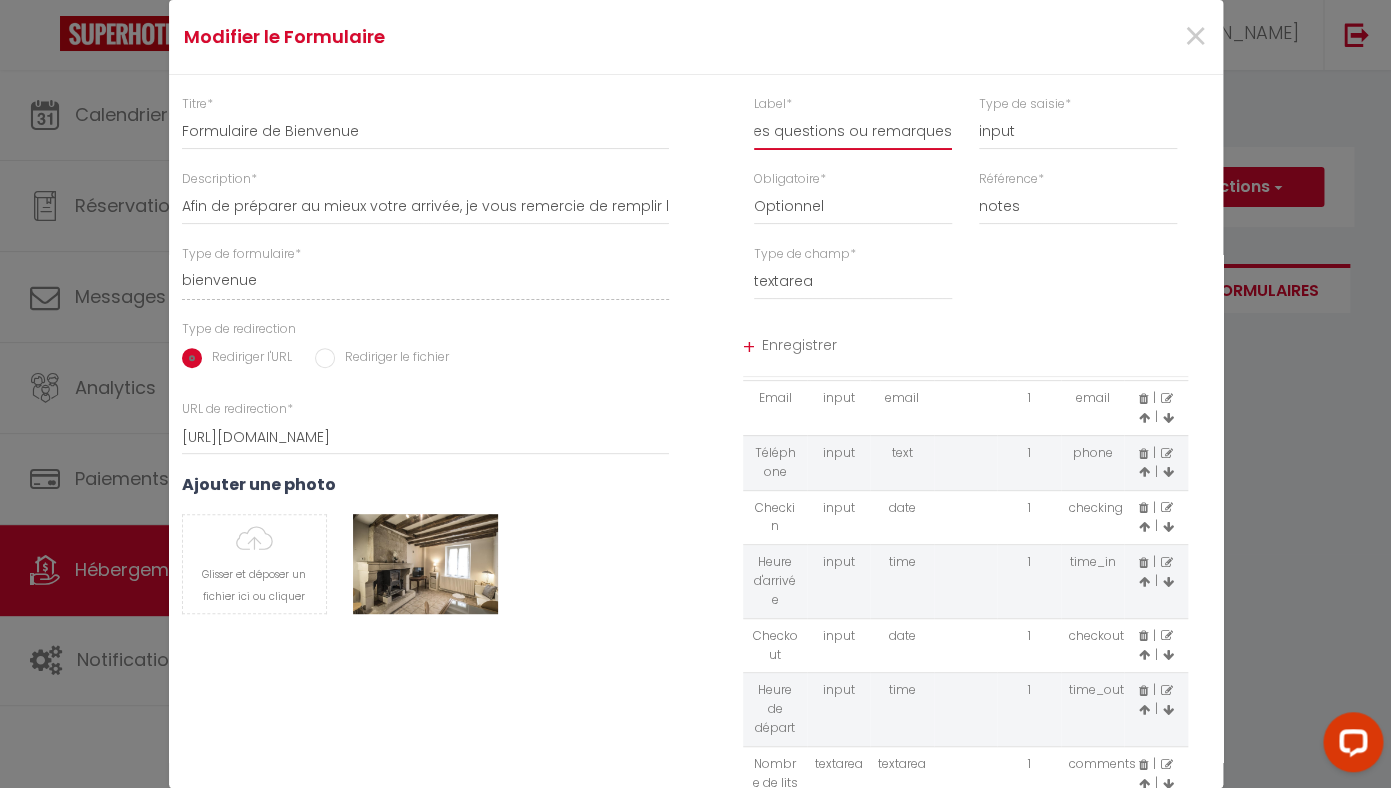 type on "Avez-vous des questions ou remarques ?" 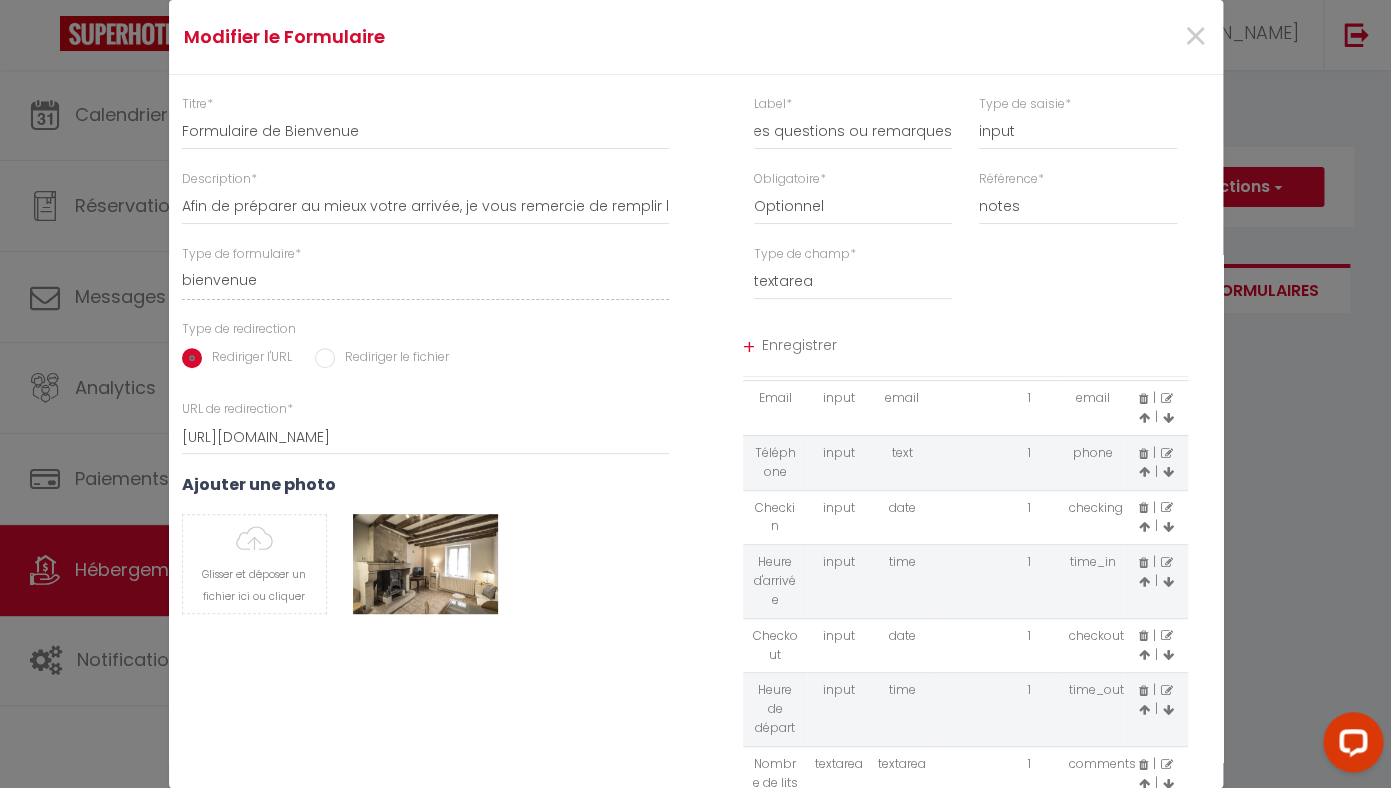 click on "Enregistrer" at bounding box center (975, 348) 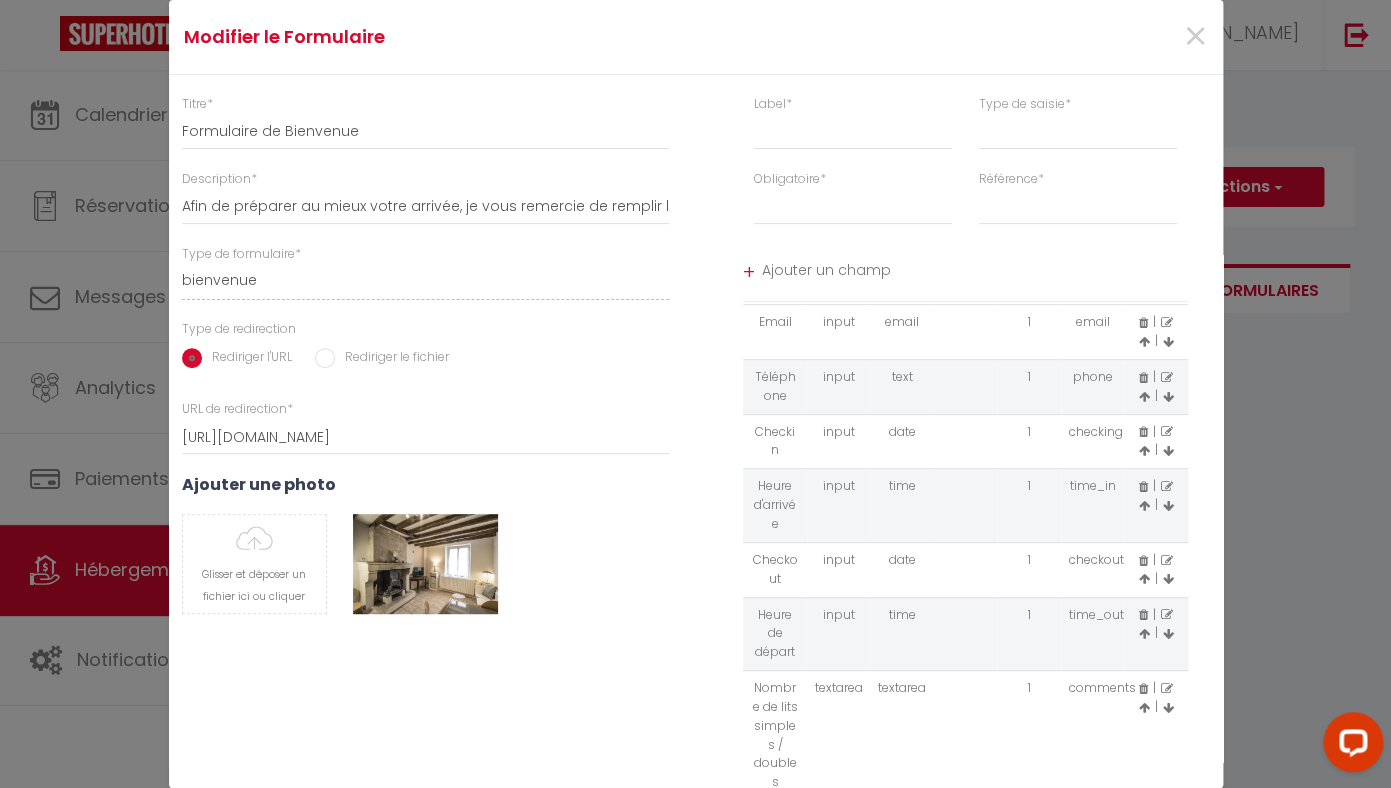 scroll, scrollTop: 0, scrollLeft: 0, axis: both 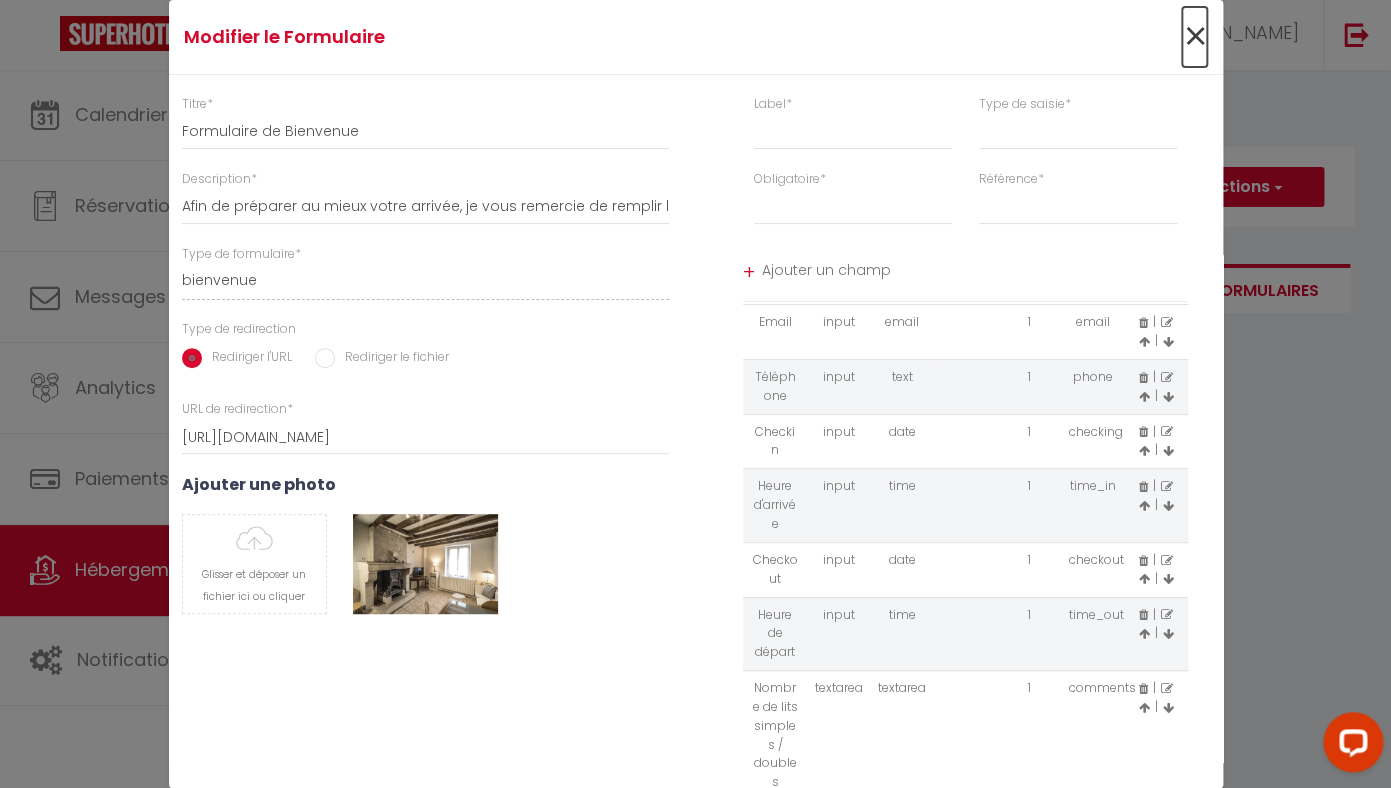 click on "×" at bounding box center (1194, 37) 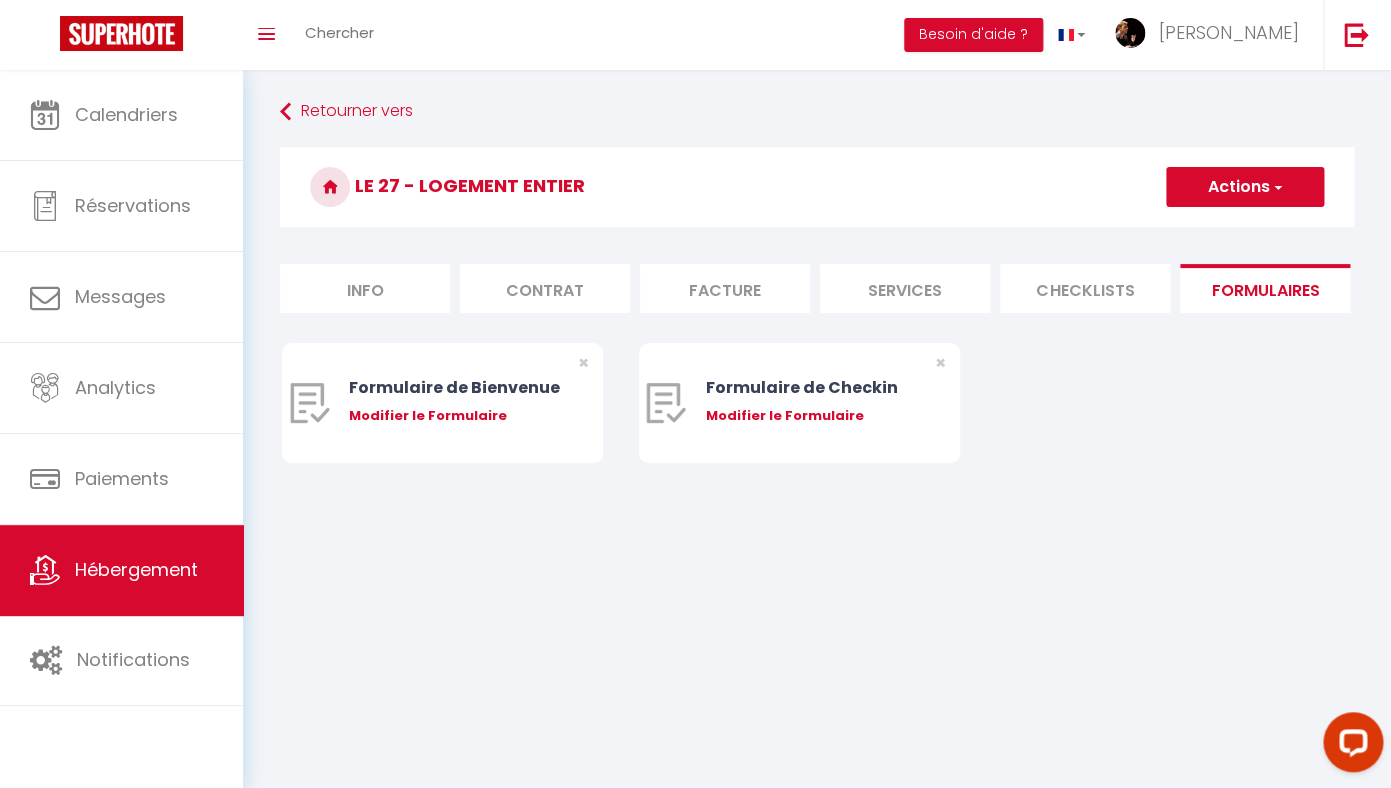 click on "Actions" at bounding box center [1245, 187] 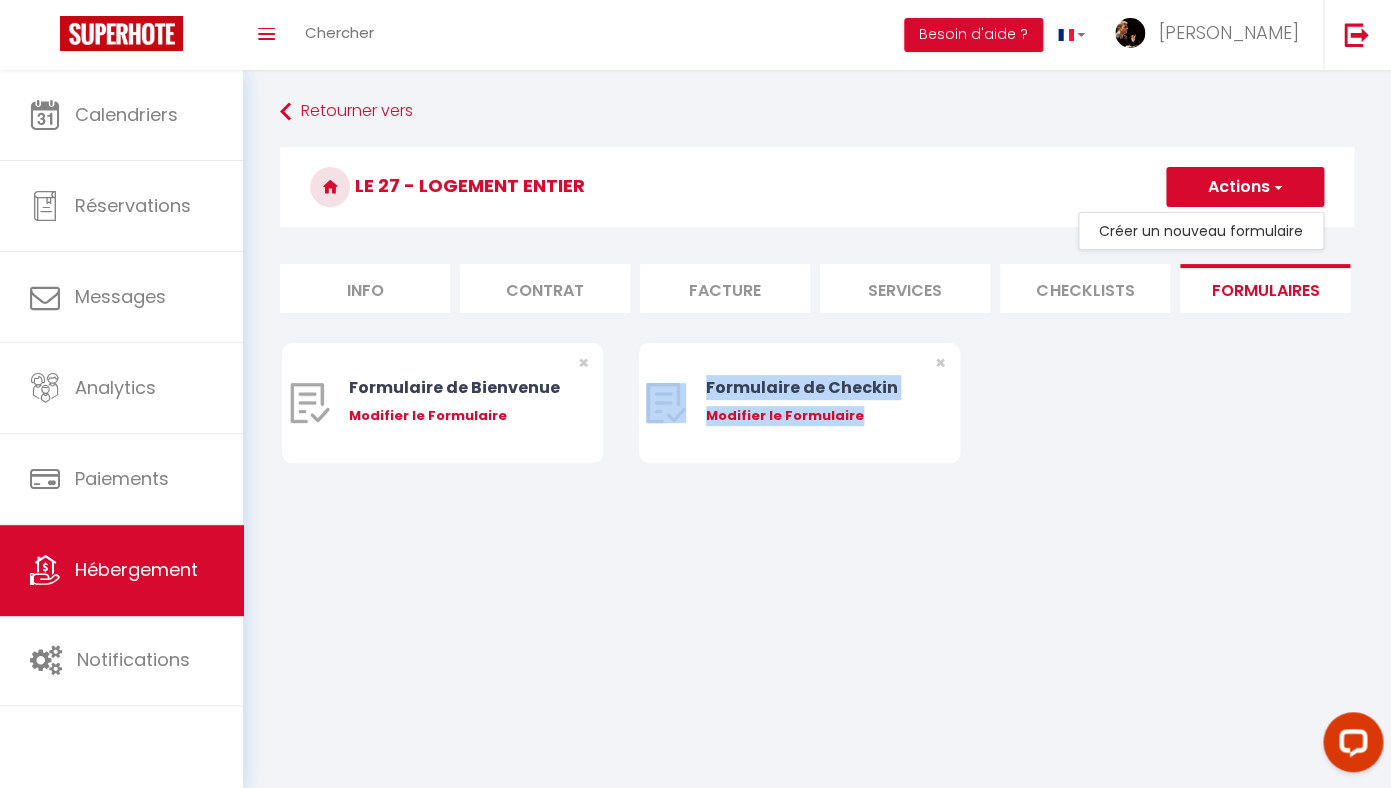 drag, startPoint x: 1229, startPoint y: 221, endPoint x: 1103, endPoint y: 497, distance: 303.40073 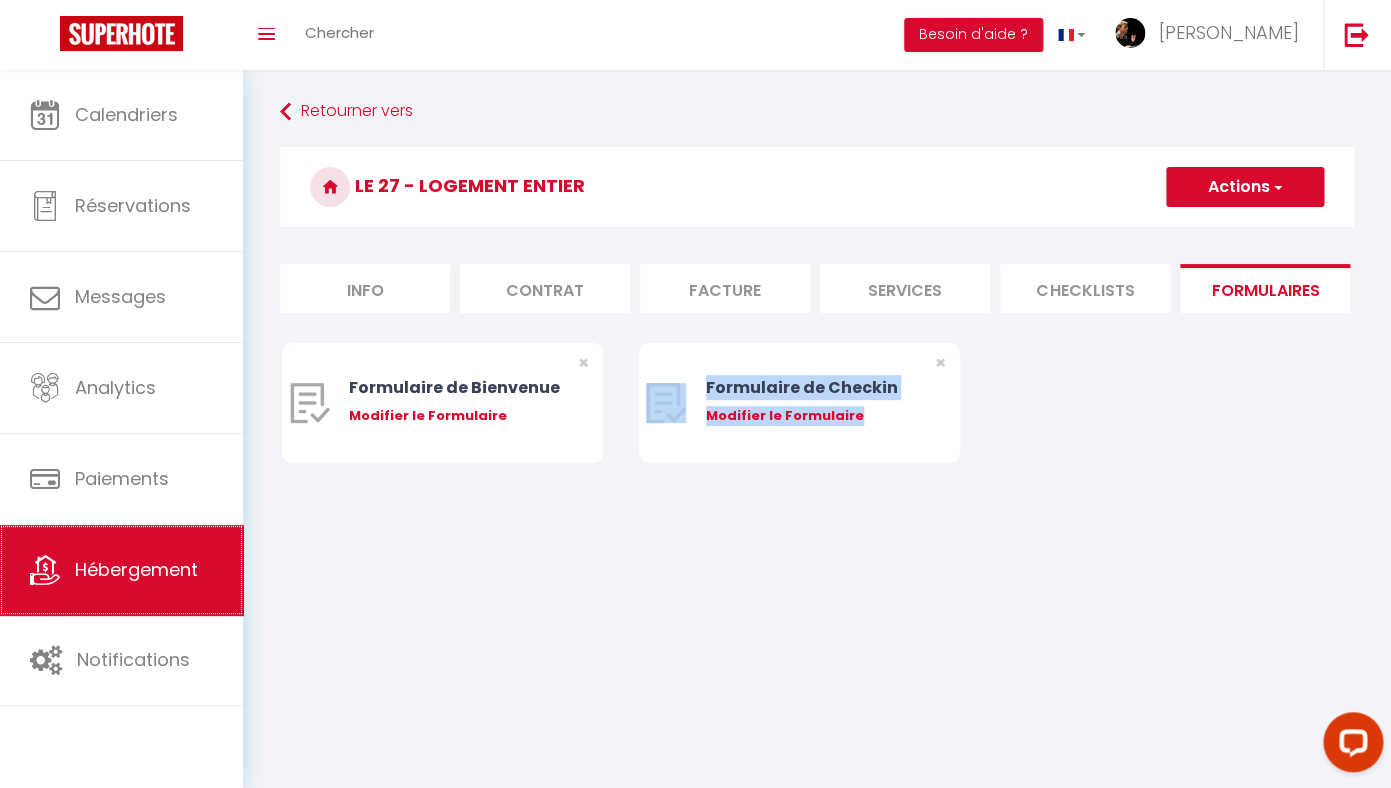 click on "Hébergement" at bounding box center [121, 570] 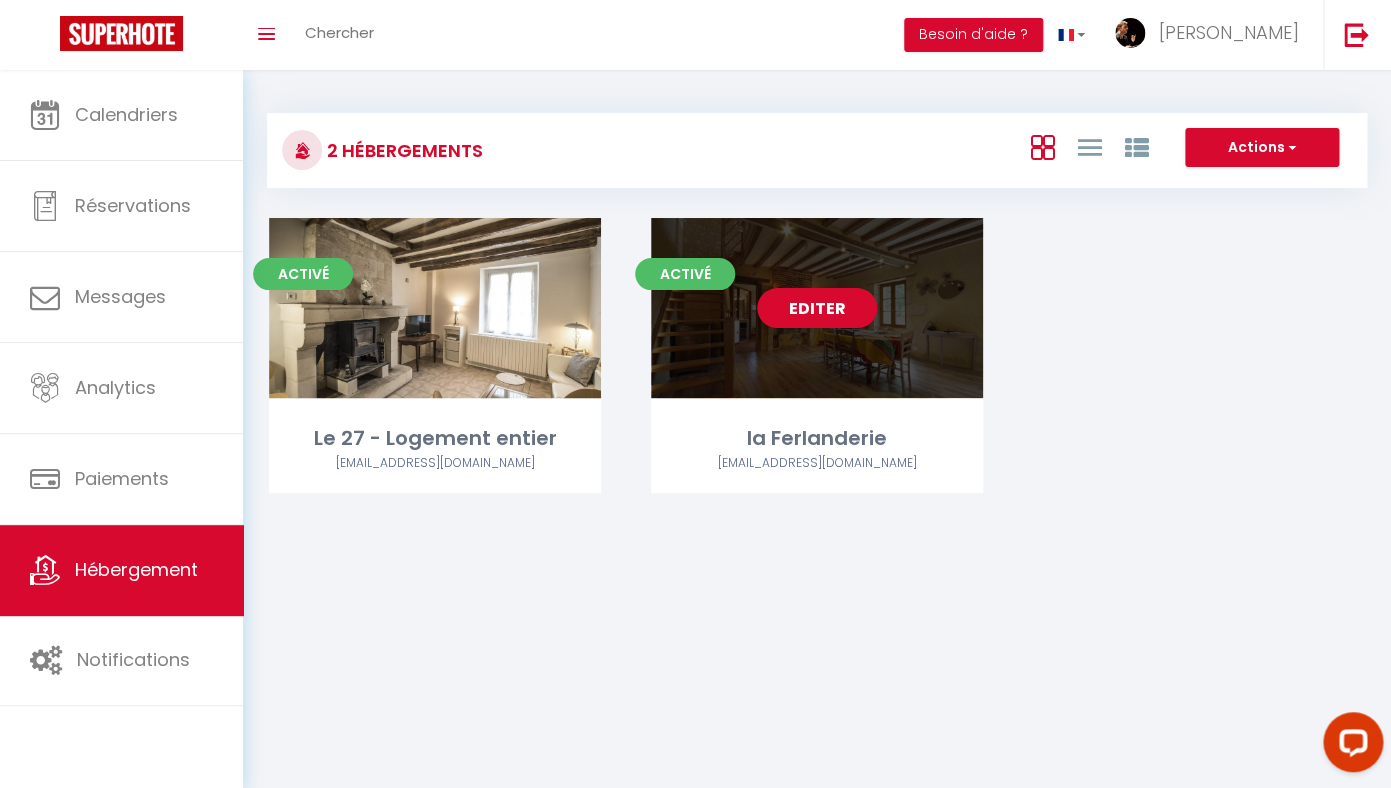 click on "Editer" at bounding box center [817, 308] 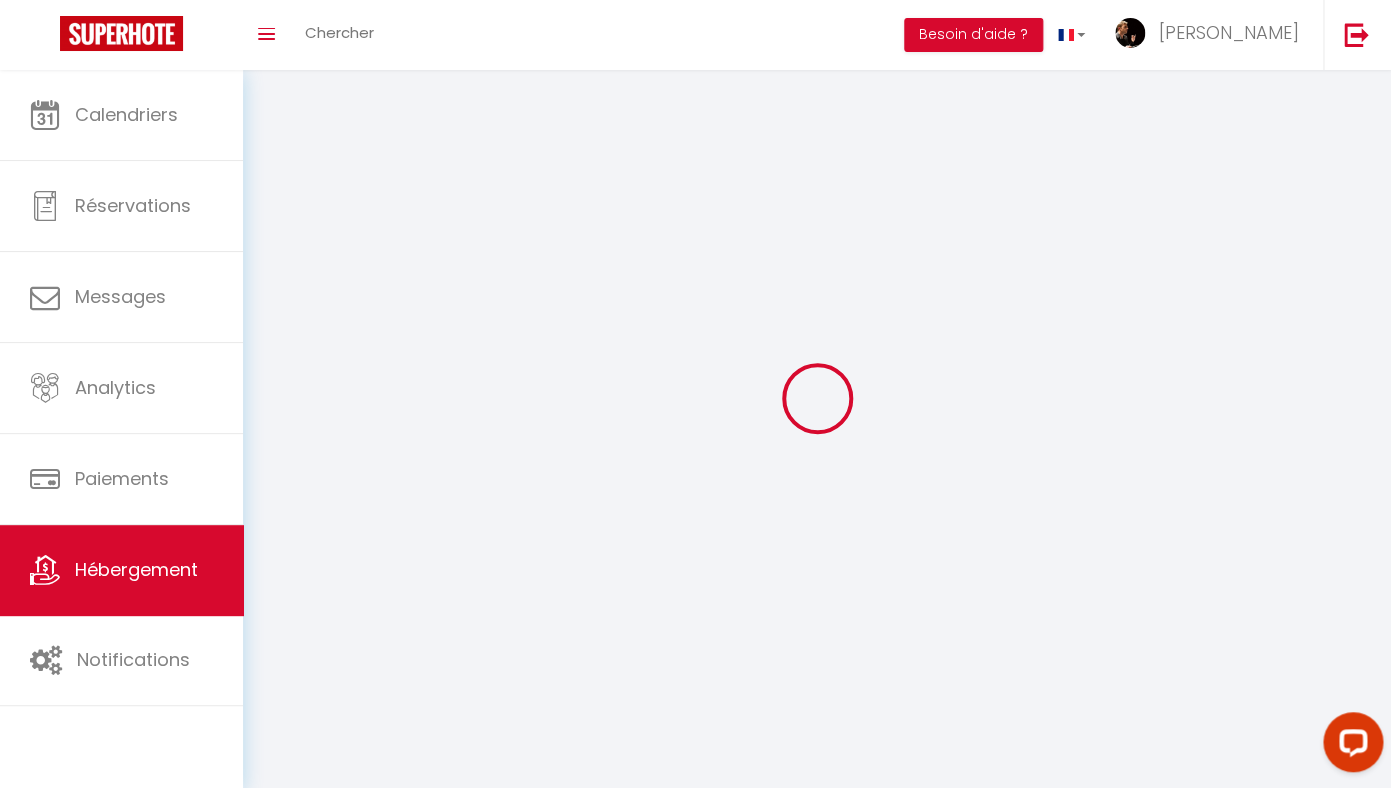 select 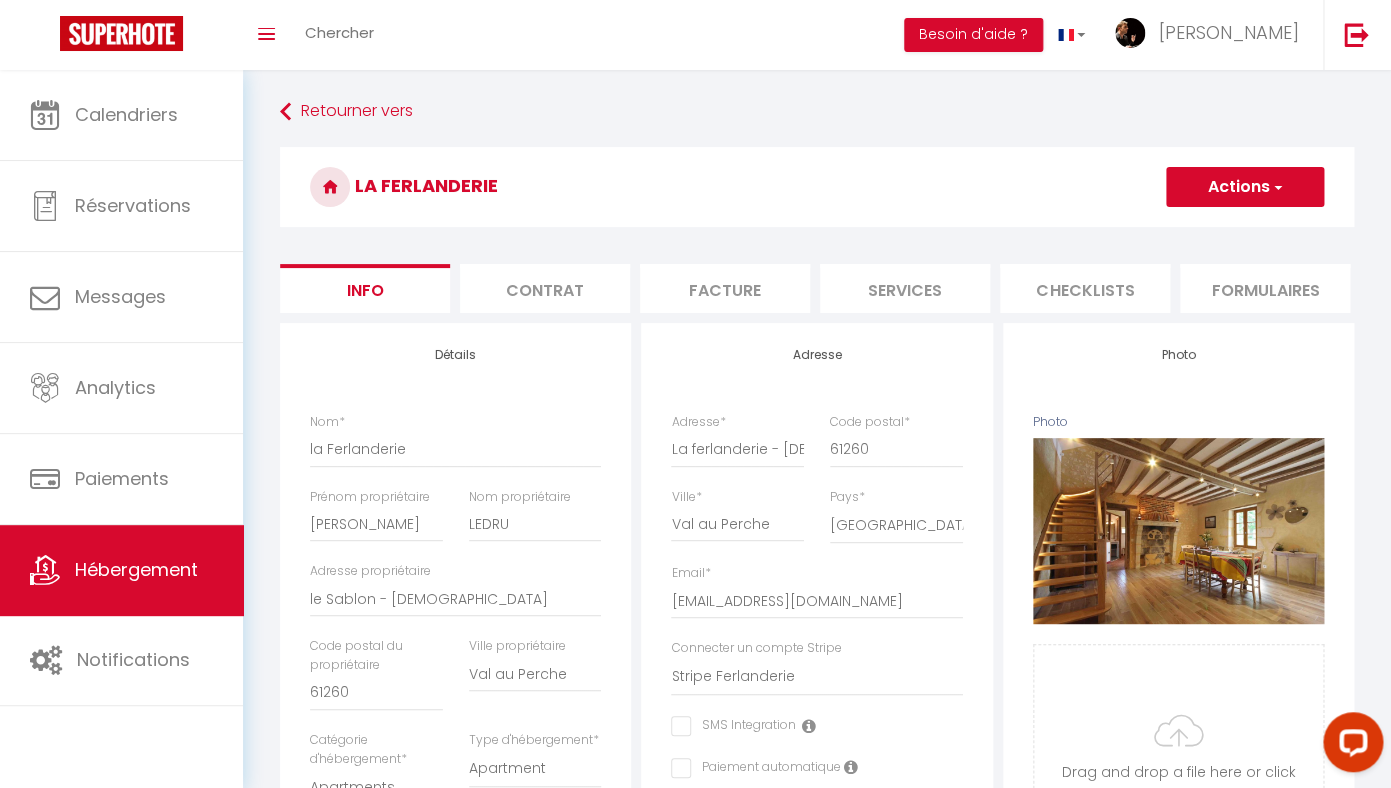 click on "Formulaires" at bounding box center [1265, 288] 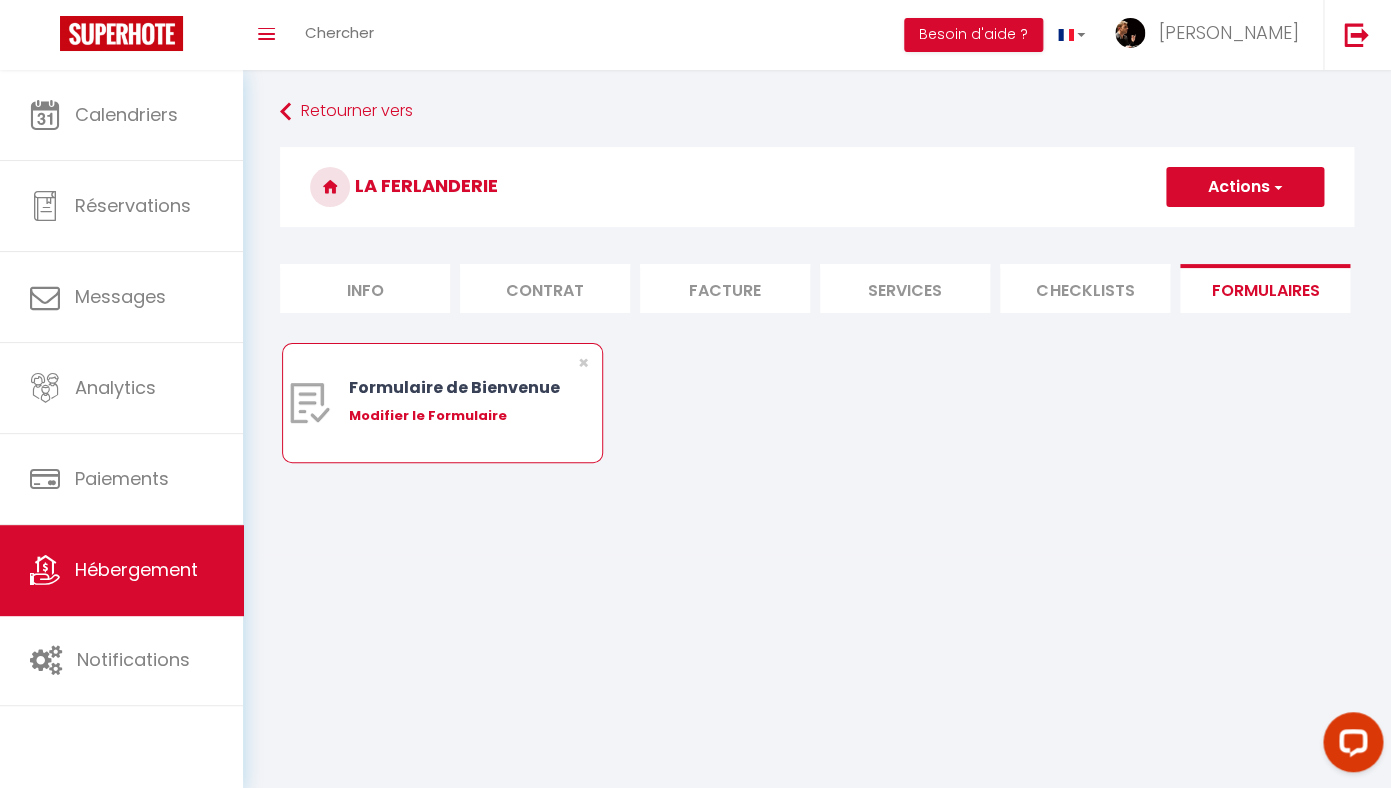 click on "Formulaire de Bienvenue
Modifier le Formulaire" at bounding box center (455, 403) 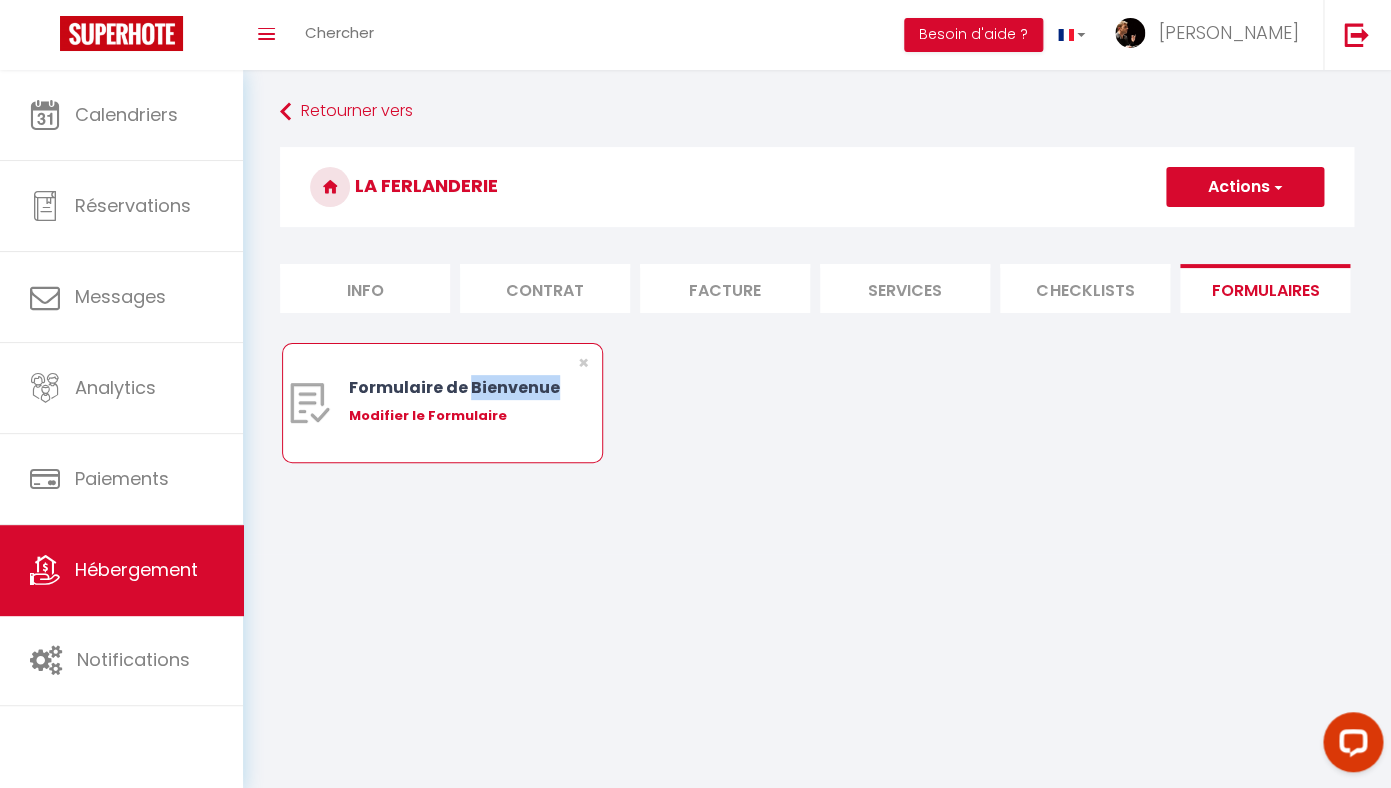 click on "Formulaire de Bienvenue
Modifier le Formulaire" at bounding box center (455, 403) 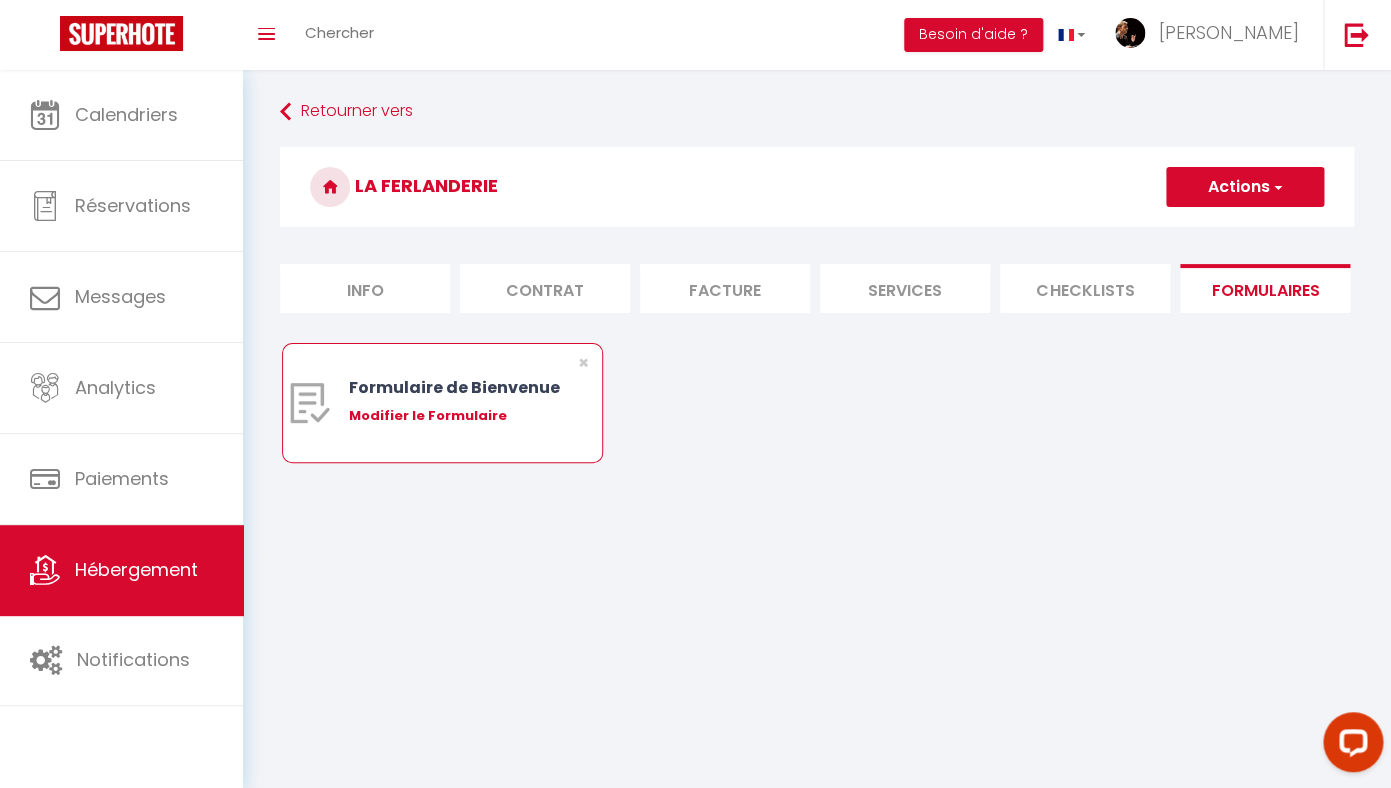 click on "Modifier le Formulaire" at bounding box center [455, 416] 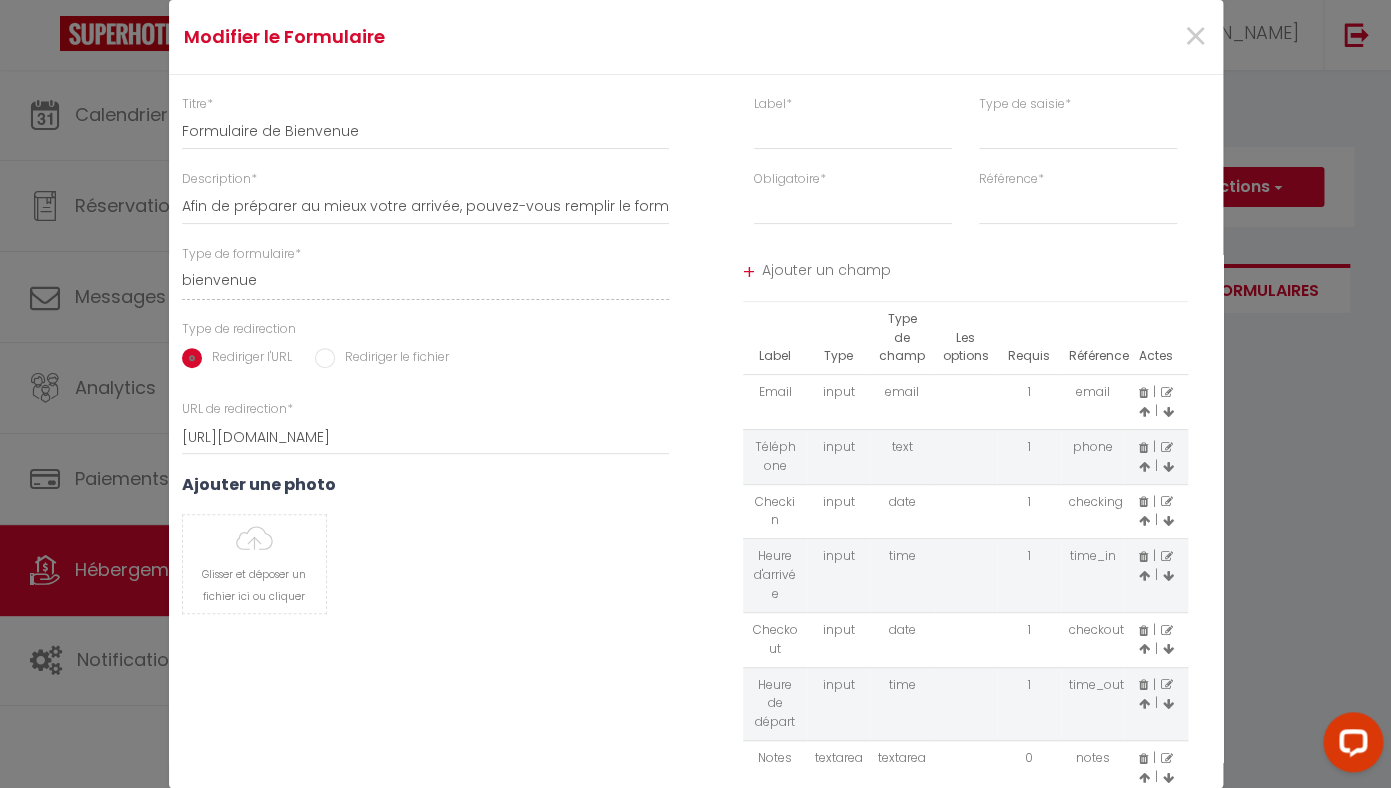 scroll, scrollTop: 70, scrollLeft: 0, axis: vertical 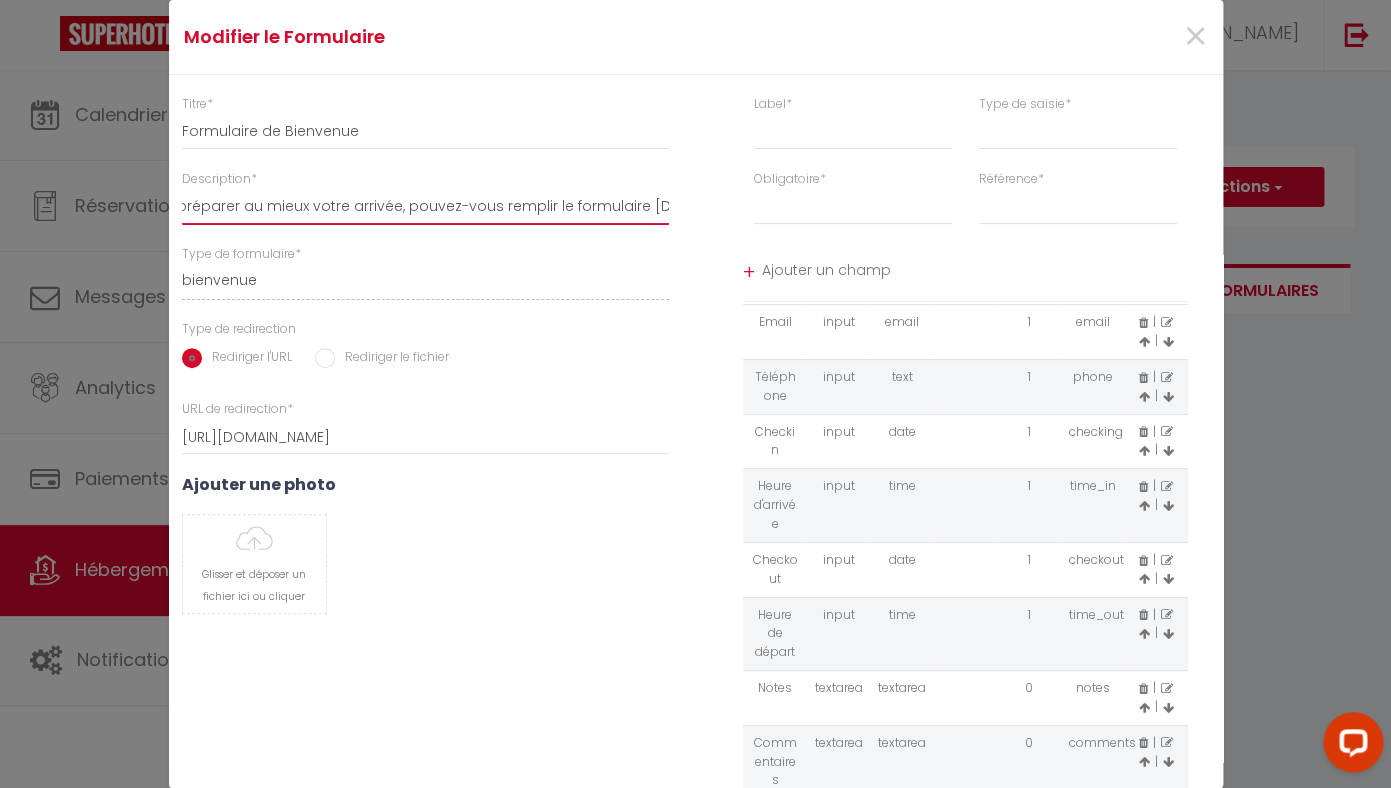 drag, startPoint x: 468, startPoint y: 196, endPoint x: 676, endPoint y: 193, distance: 208.02164 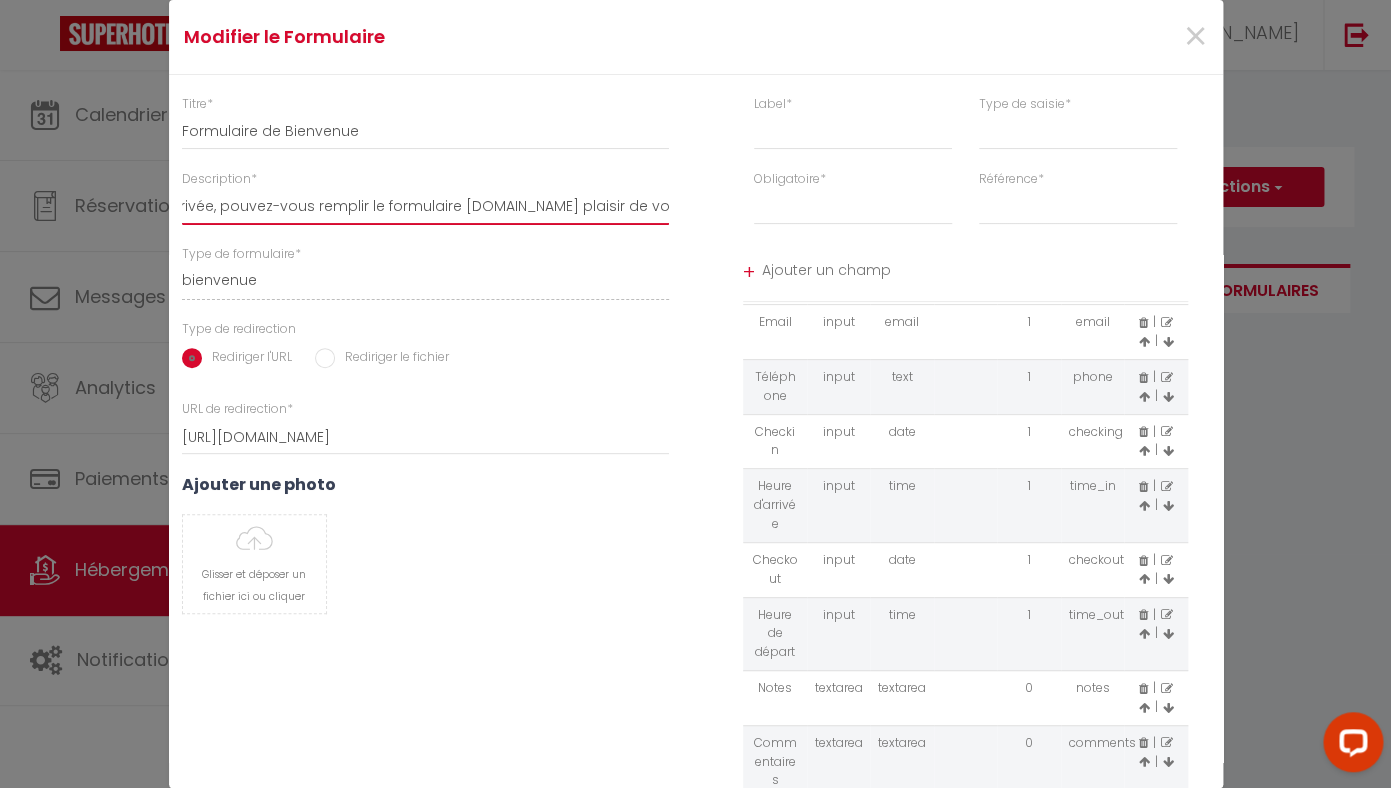 scroll, scrollTop: 0, scrollLeft: 389, axis: horizontal 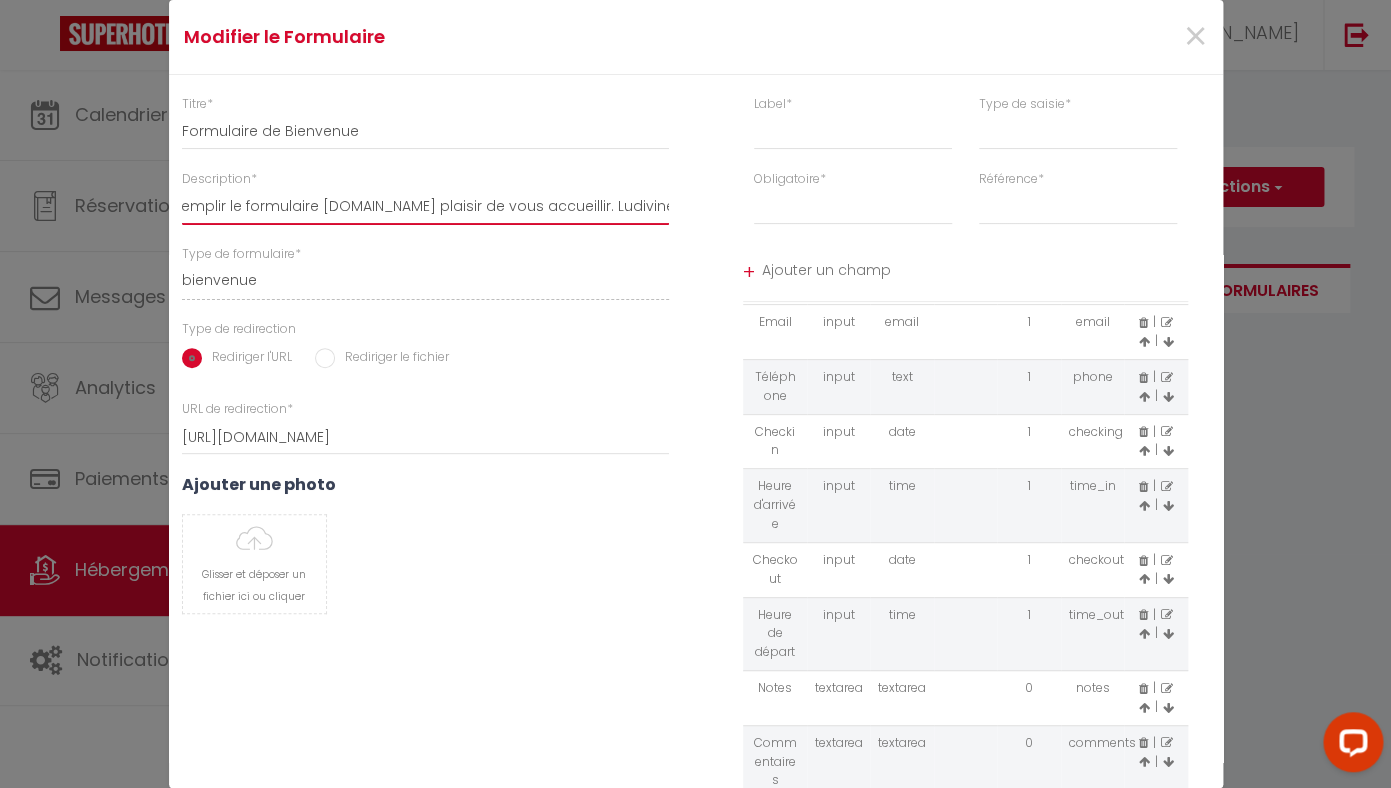 drag, startPoint x: 631, startPoint y: 205, endPoint x: 711, endPoint y: 211, distance: 80.224686 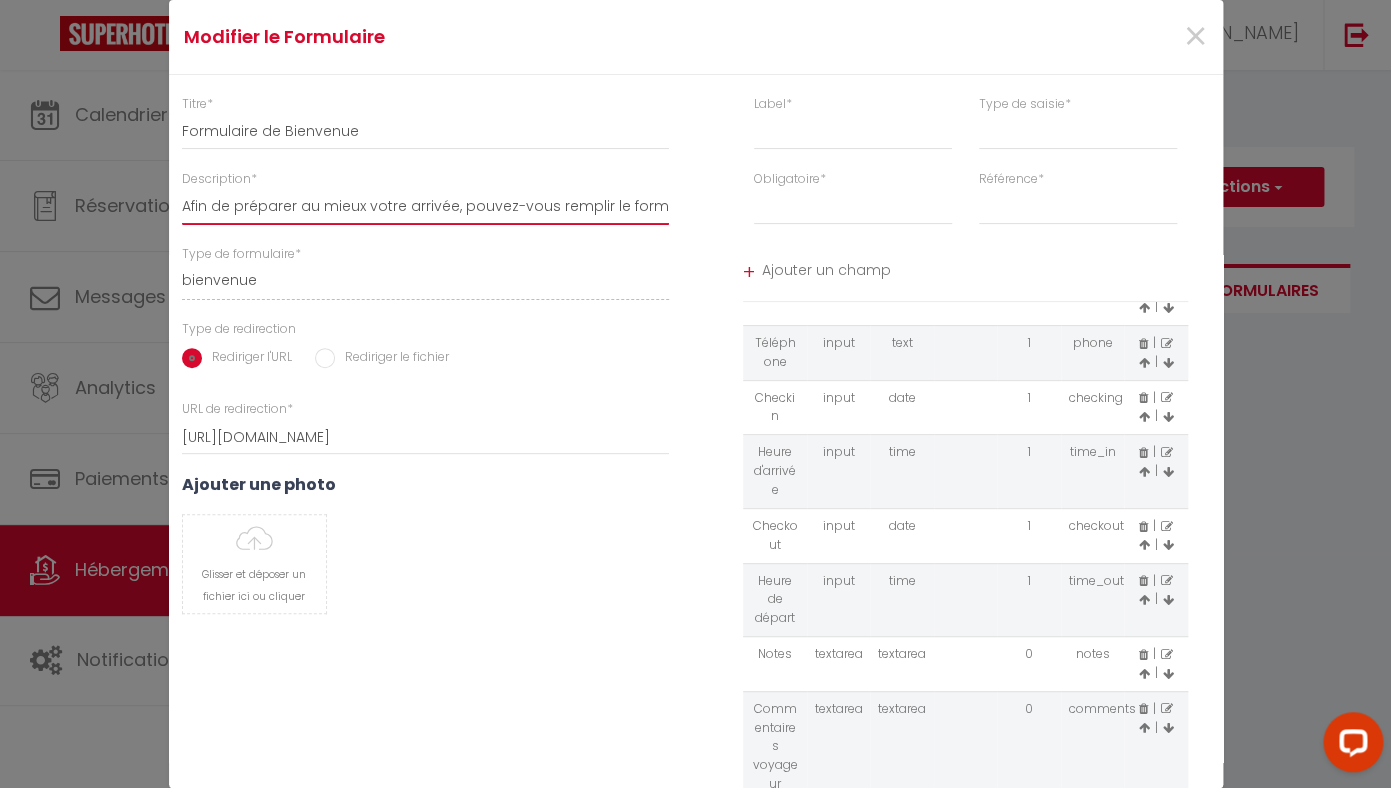 scroll, scrollTop: 105, scrollLeft: 0, axis: vertical 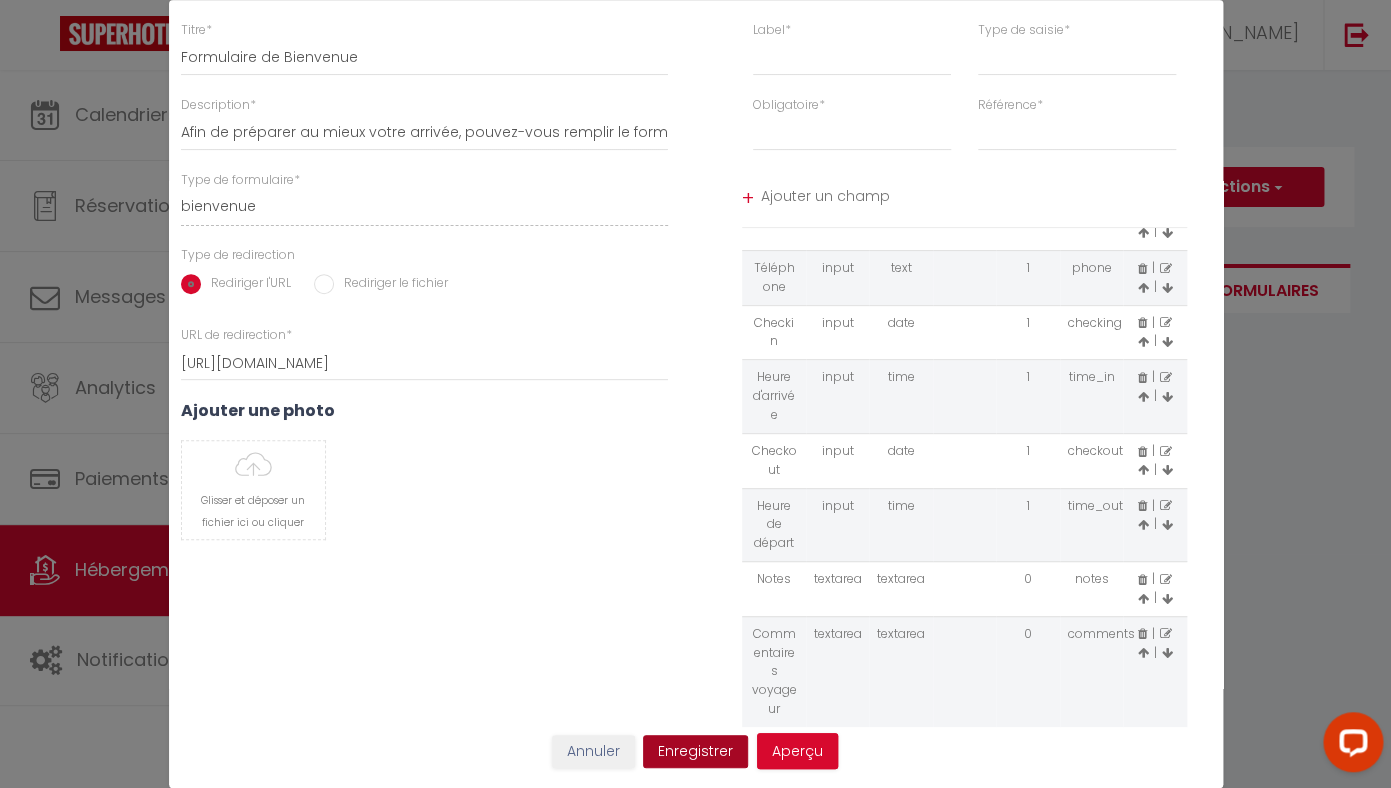 click on "Enregistrer" at bounding box center (695, 752) 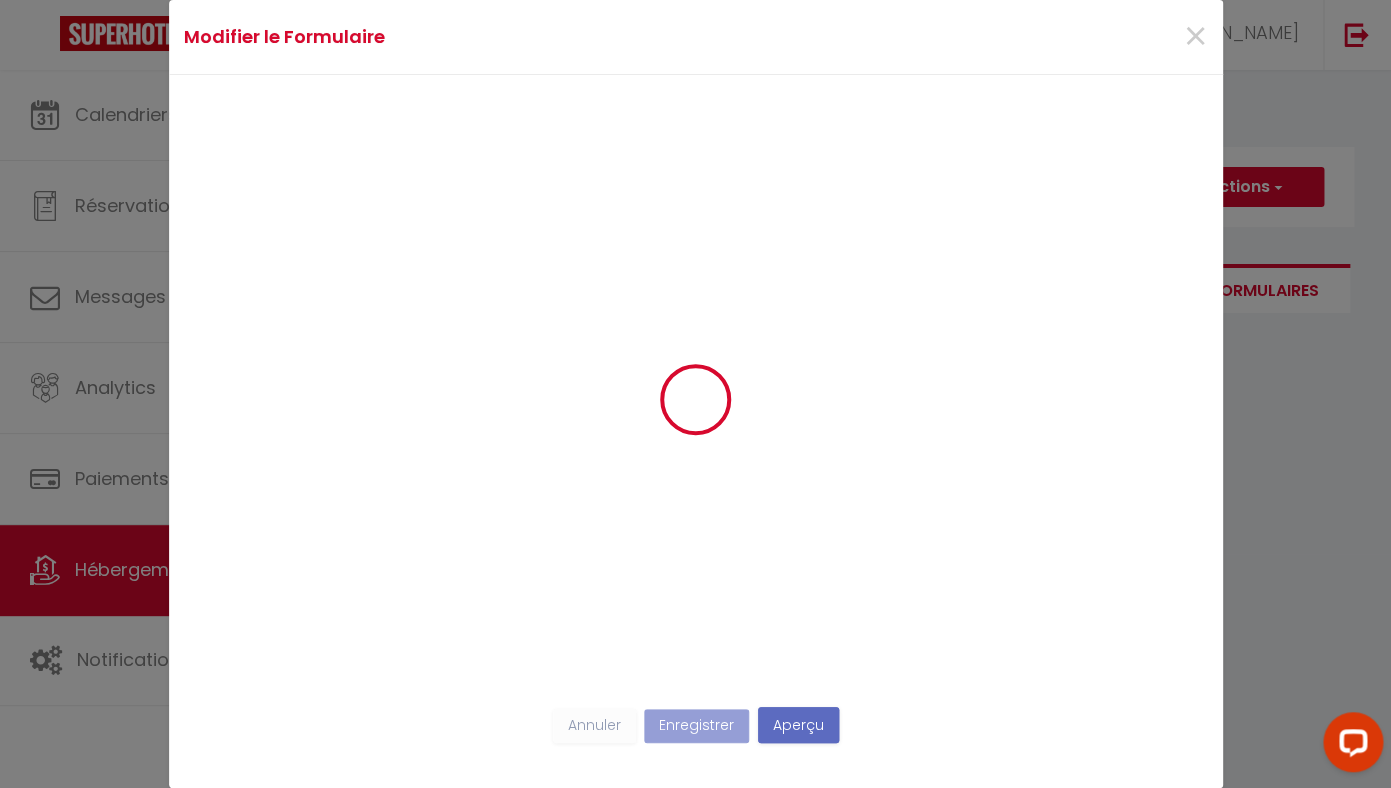 scroll, scrollTop: 0, scrollLeft: 0, axis: both 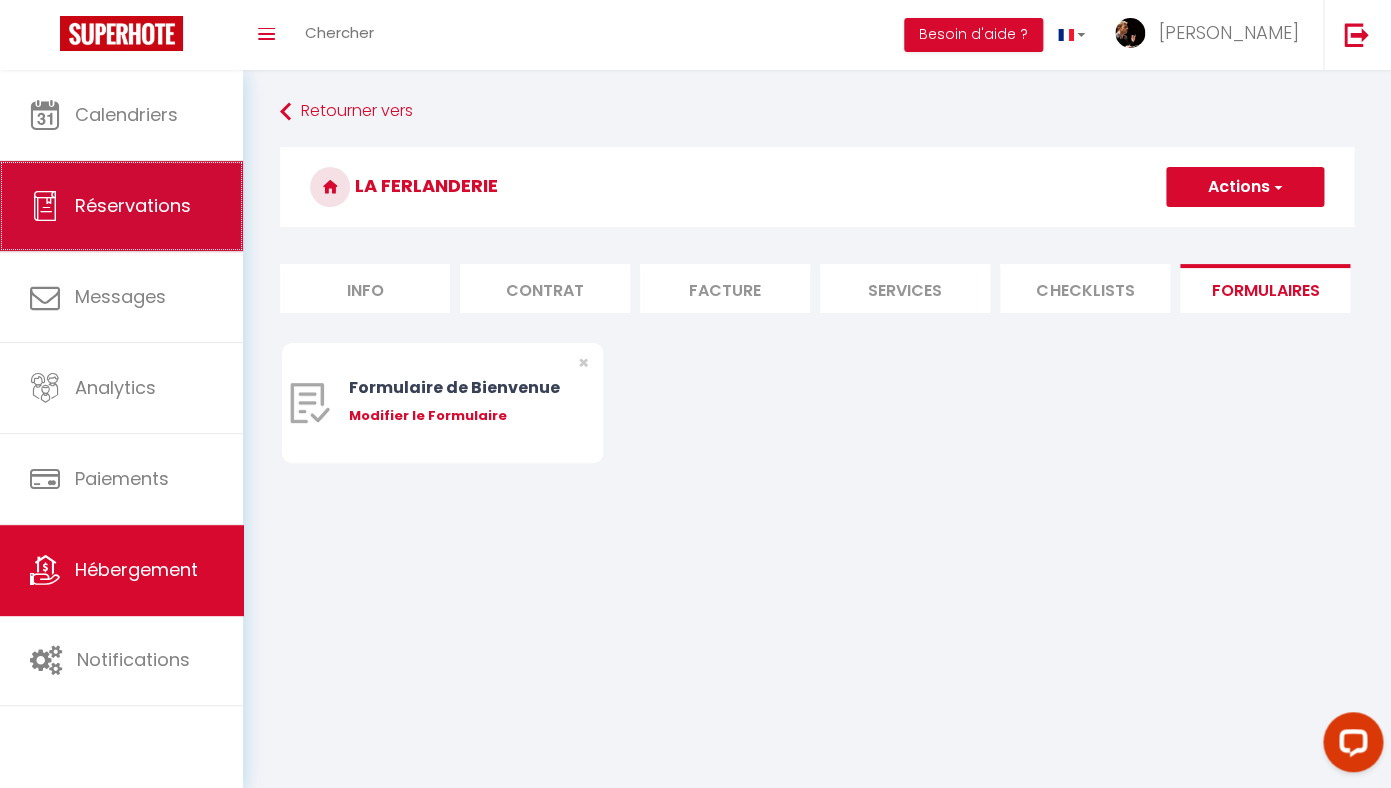 click on "Réservations" at bounding box center (133, 205) 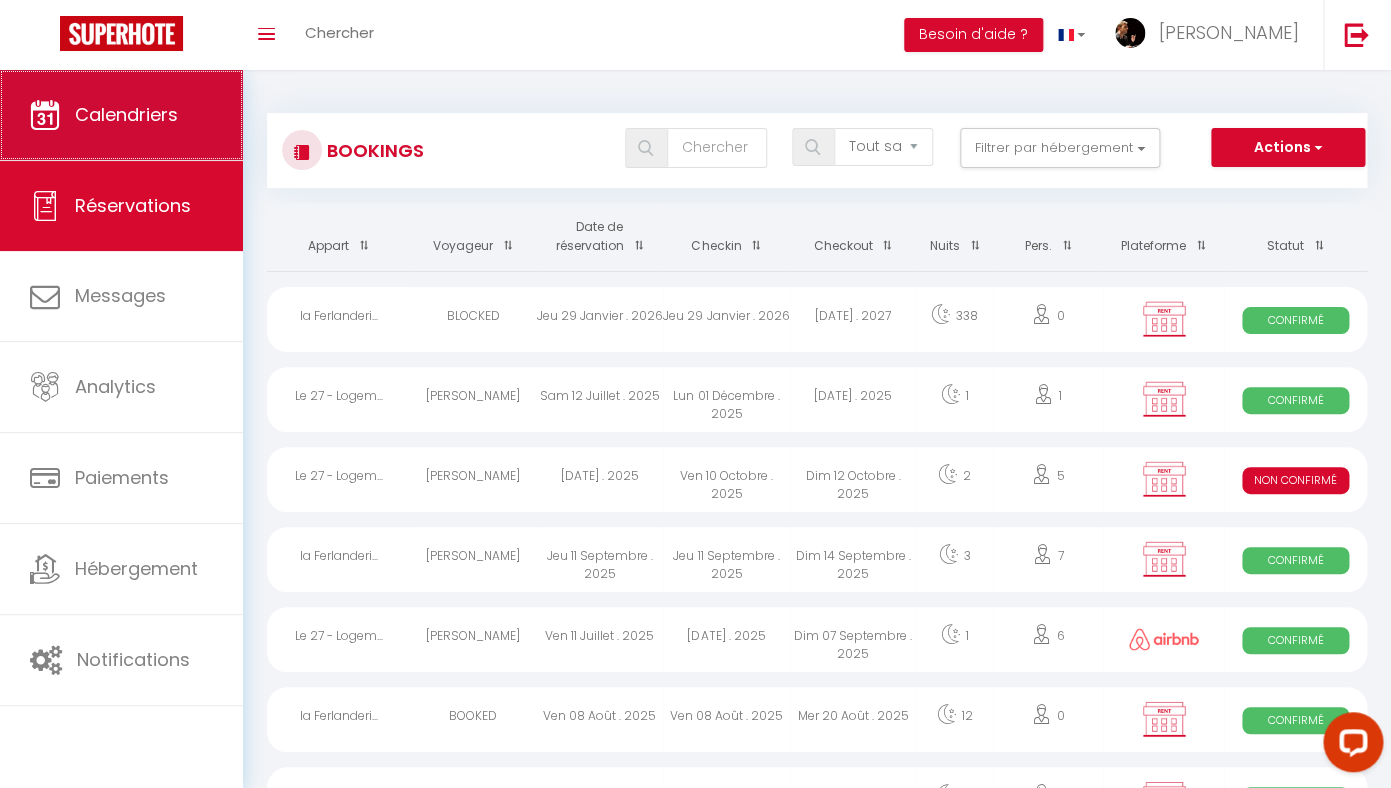 click on "Calendriers" at bounding box center [126, 114] 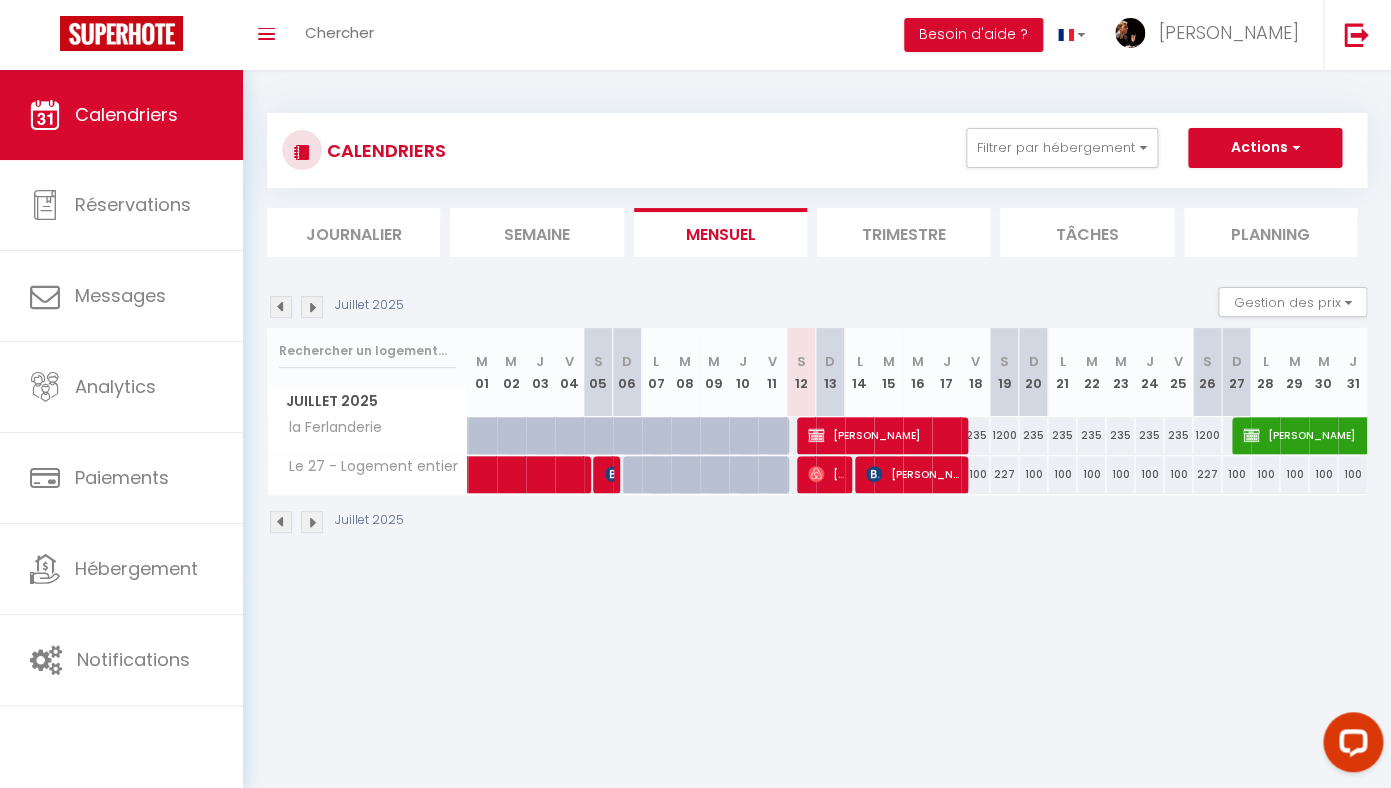 click at bounding box center (312, 307) 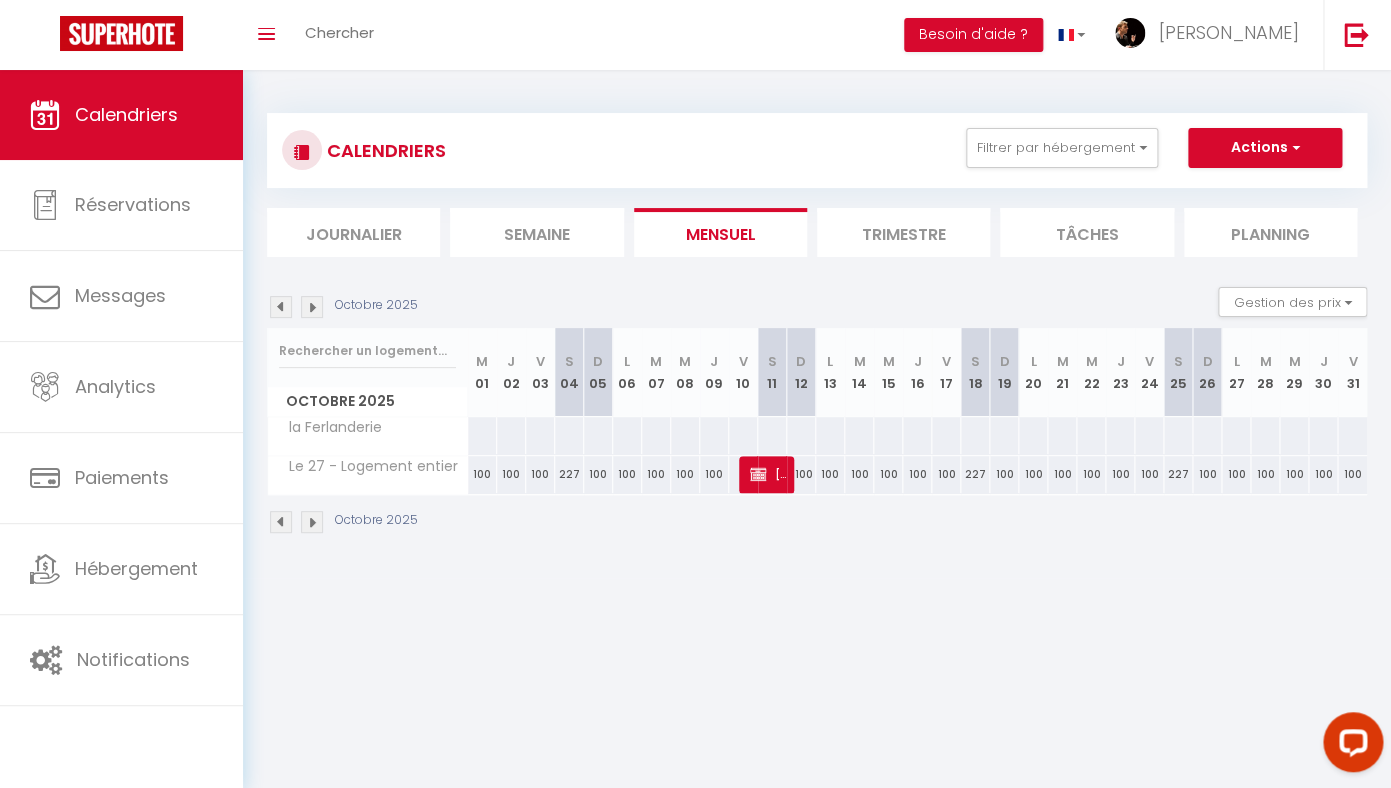 click at bounding box center (312, 307) 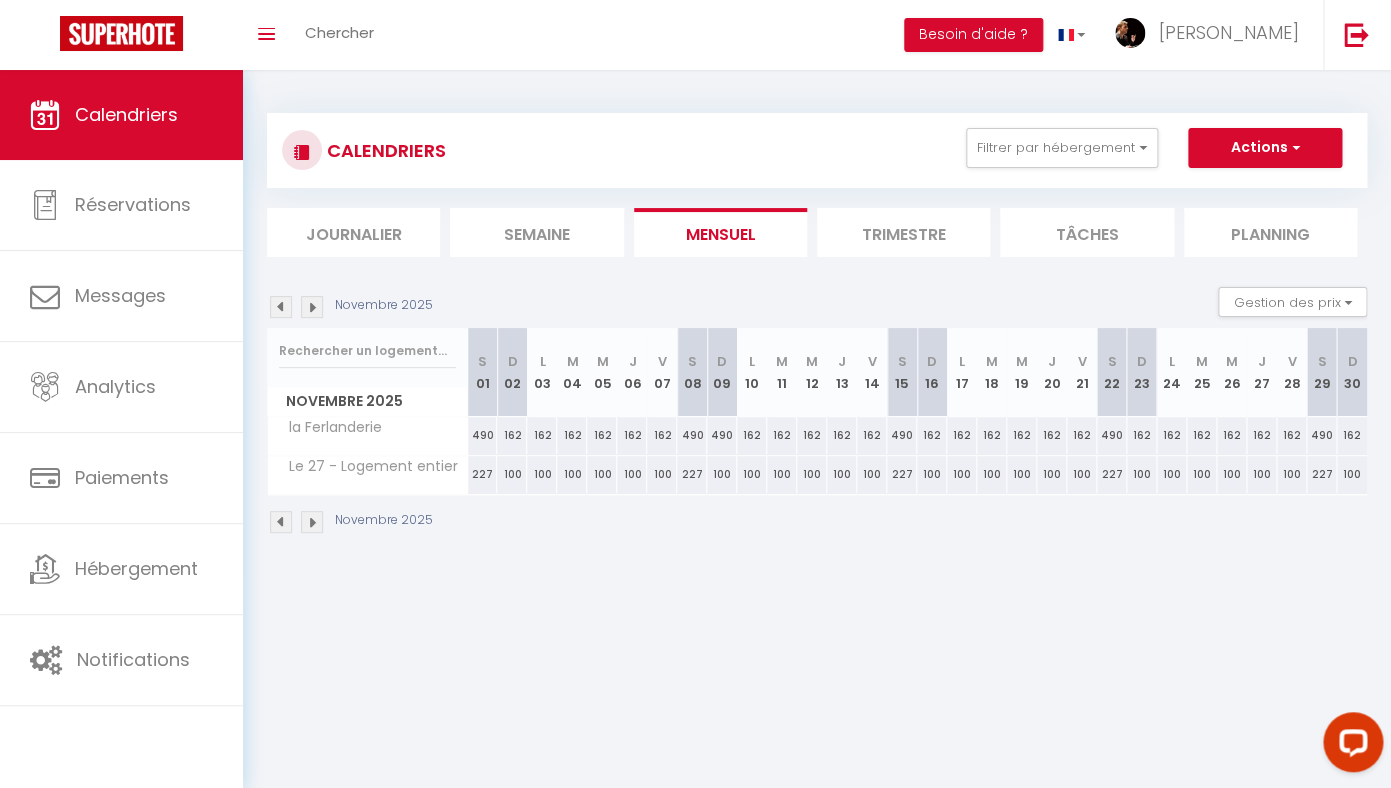 click at bounding box center (312, 307) 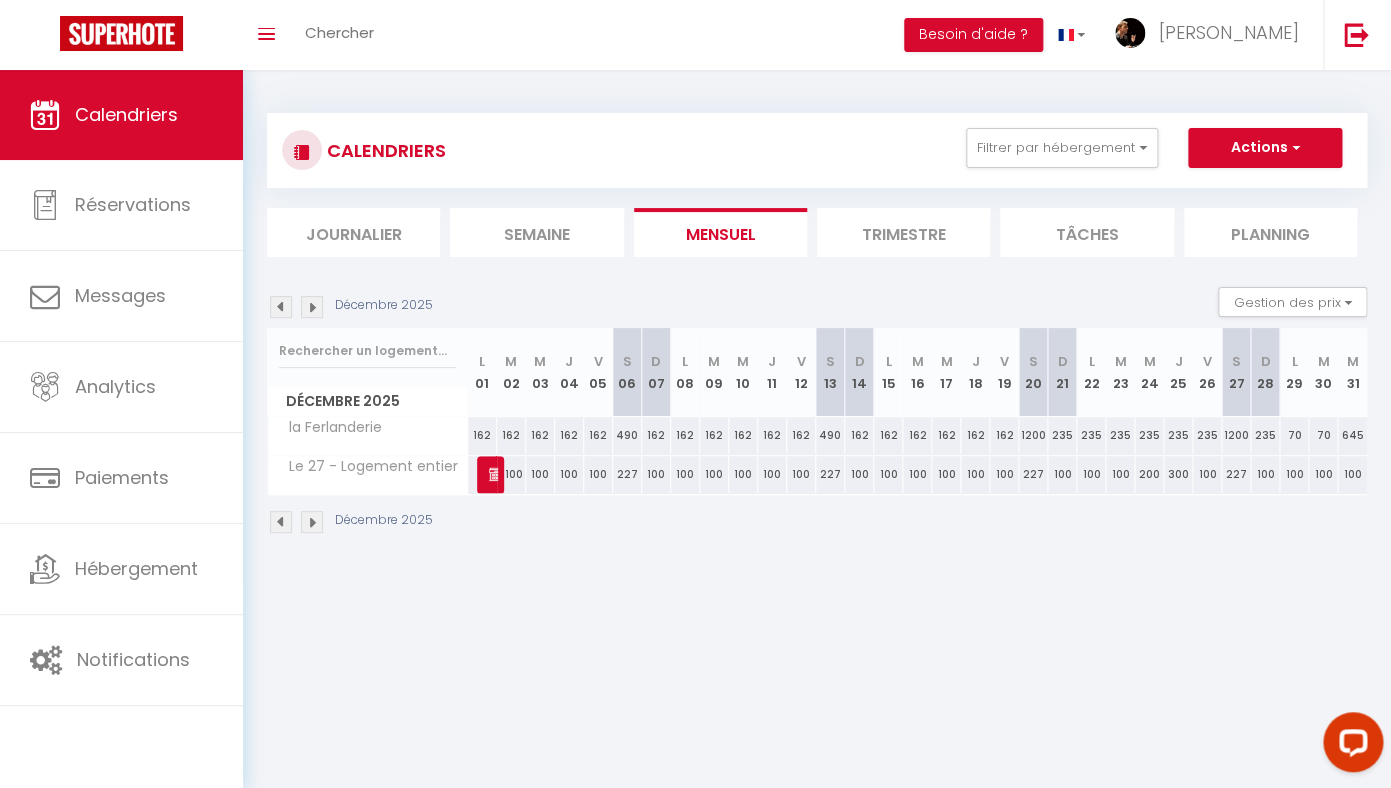 click on "100" at bounding box center [511, 474] 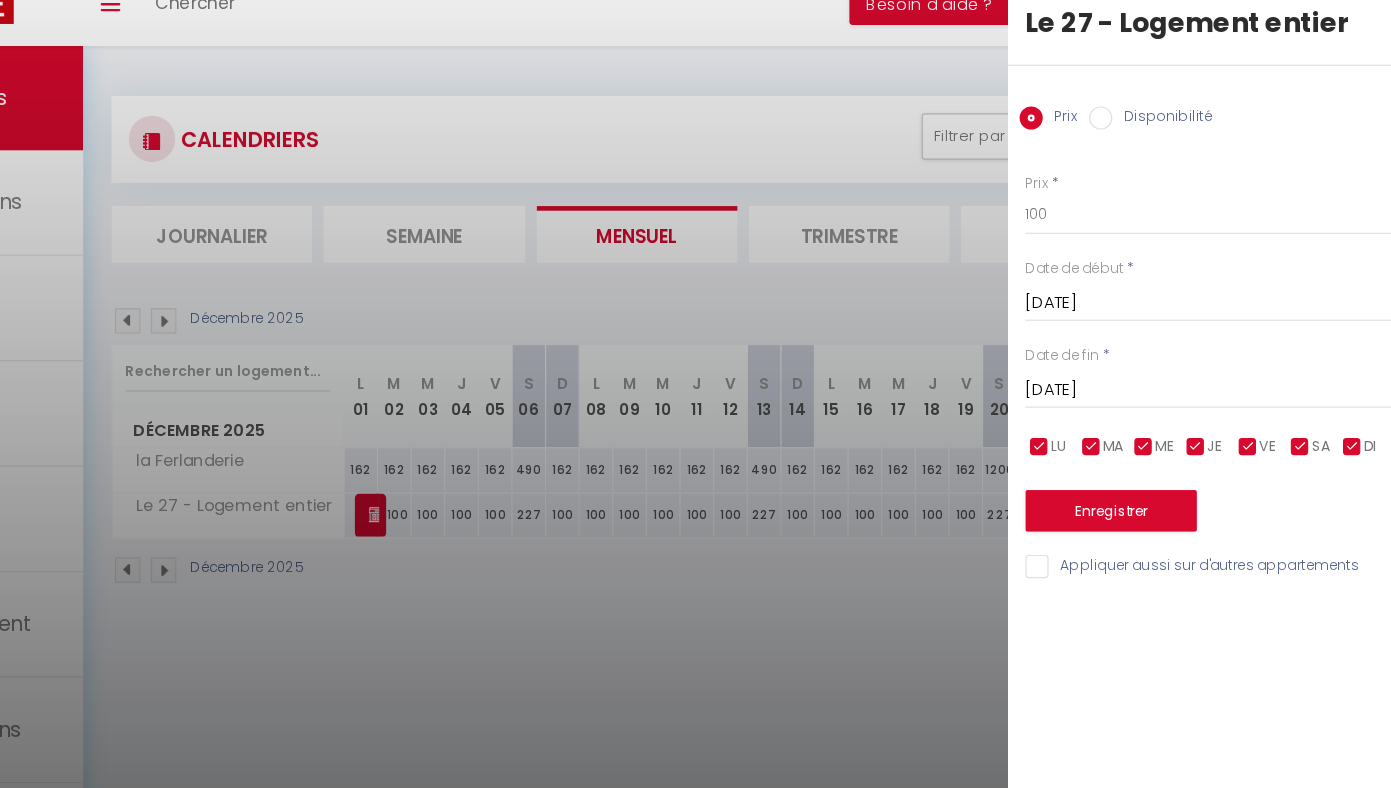 click at bounding box center [695, 394] 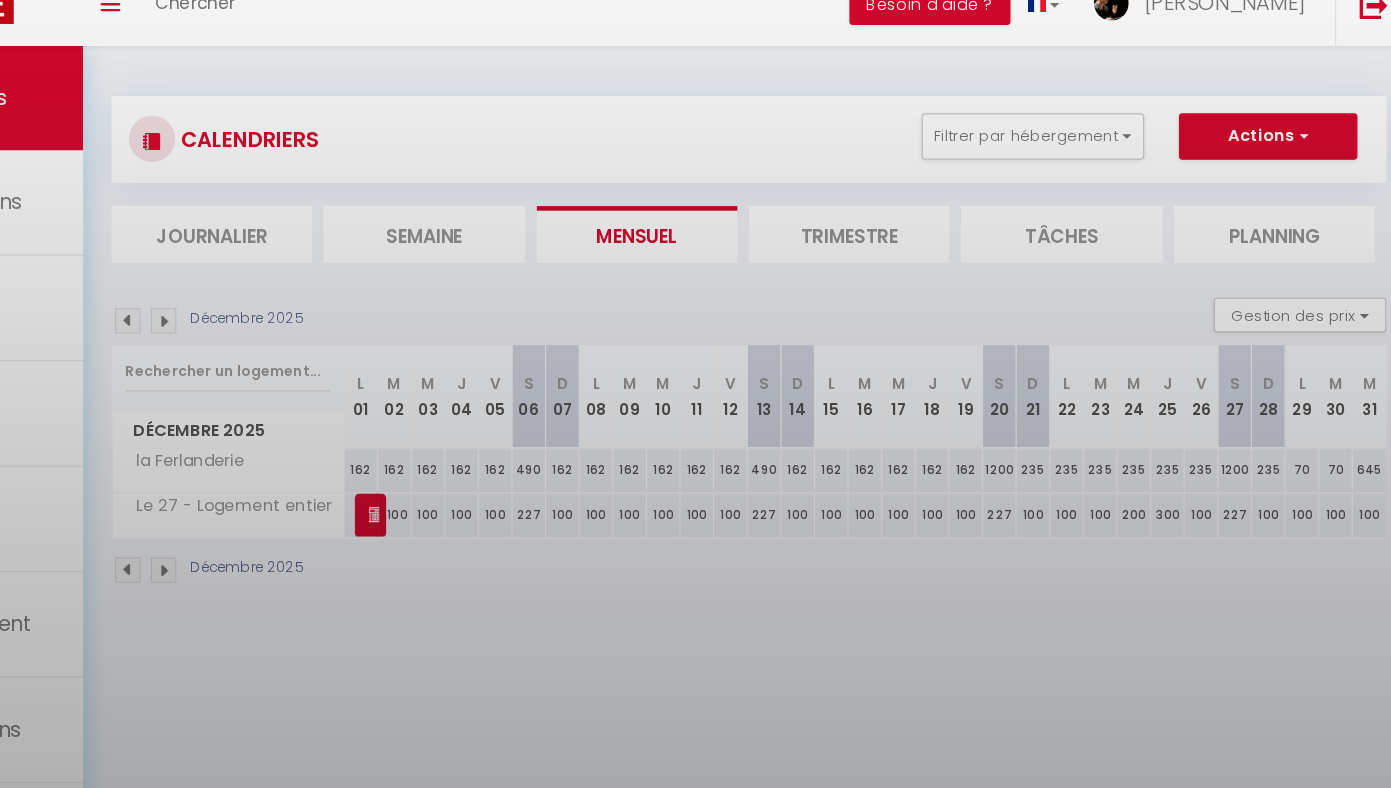 select 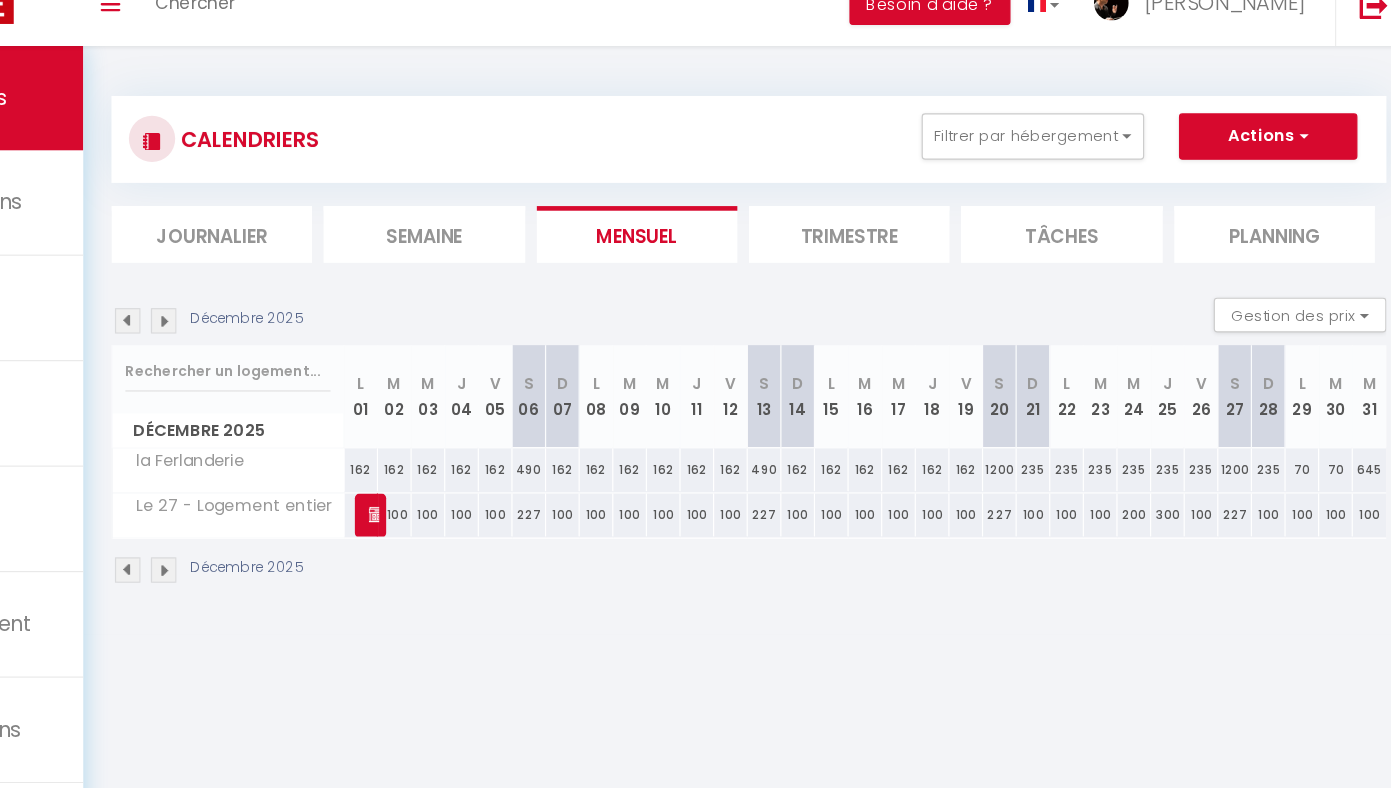 click at bounding box center [497, 474] 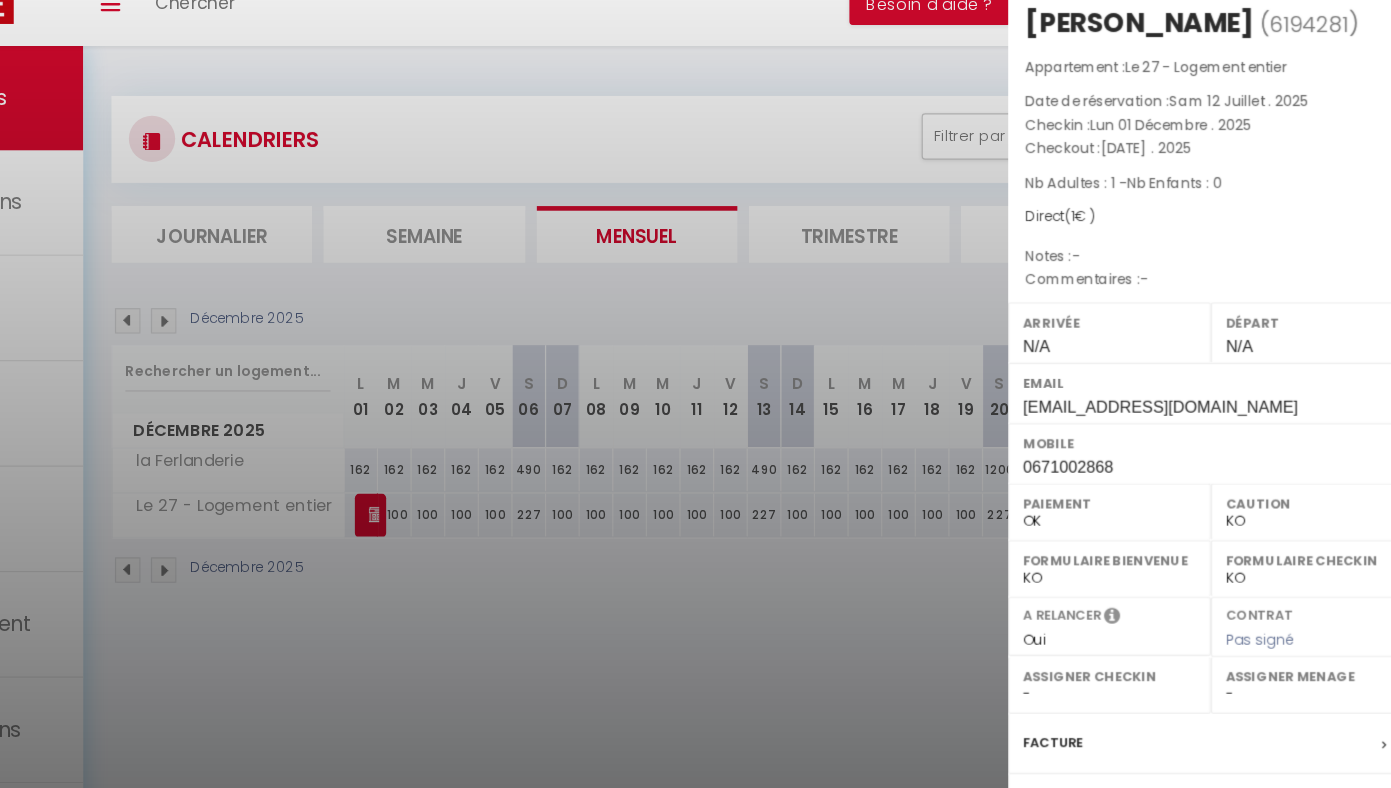 scroll, scrollTop: 144, scrollLeft: 0, axis: vertical 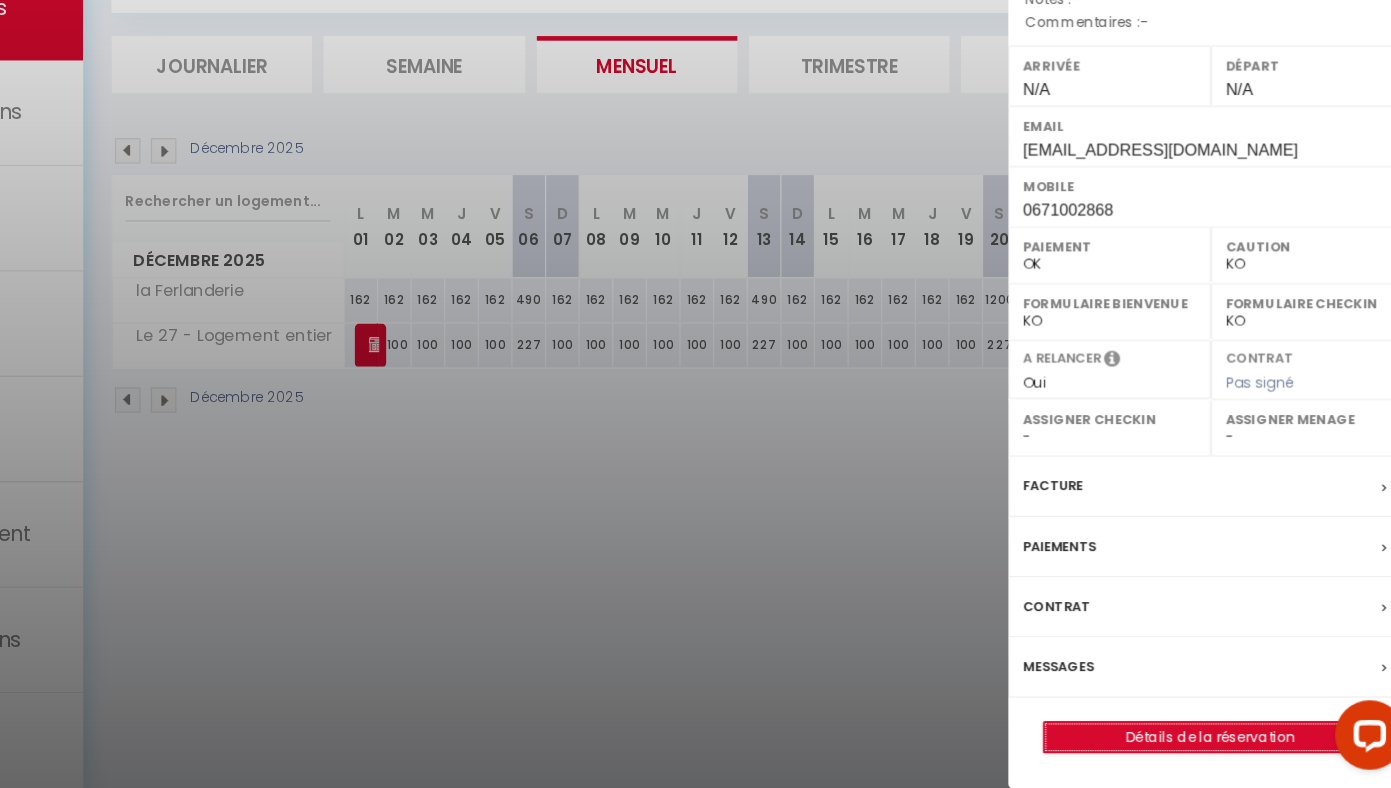 click on "Détails de la réservation" at bounding box center [1216, 744] 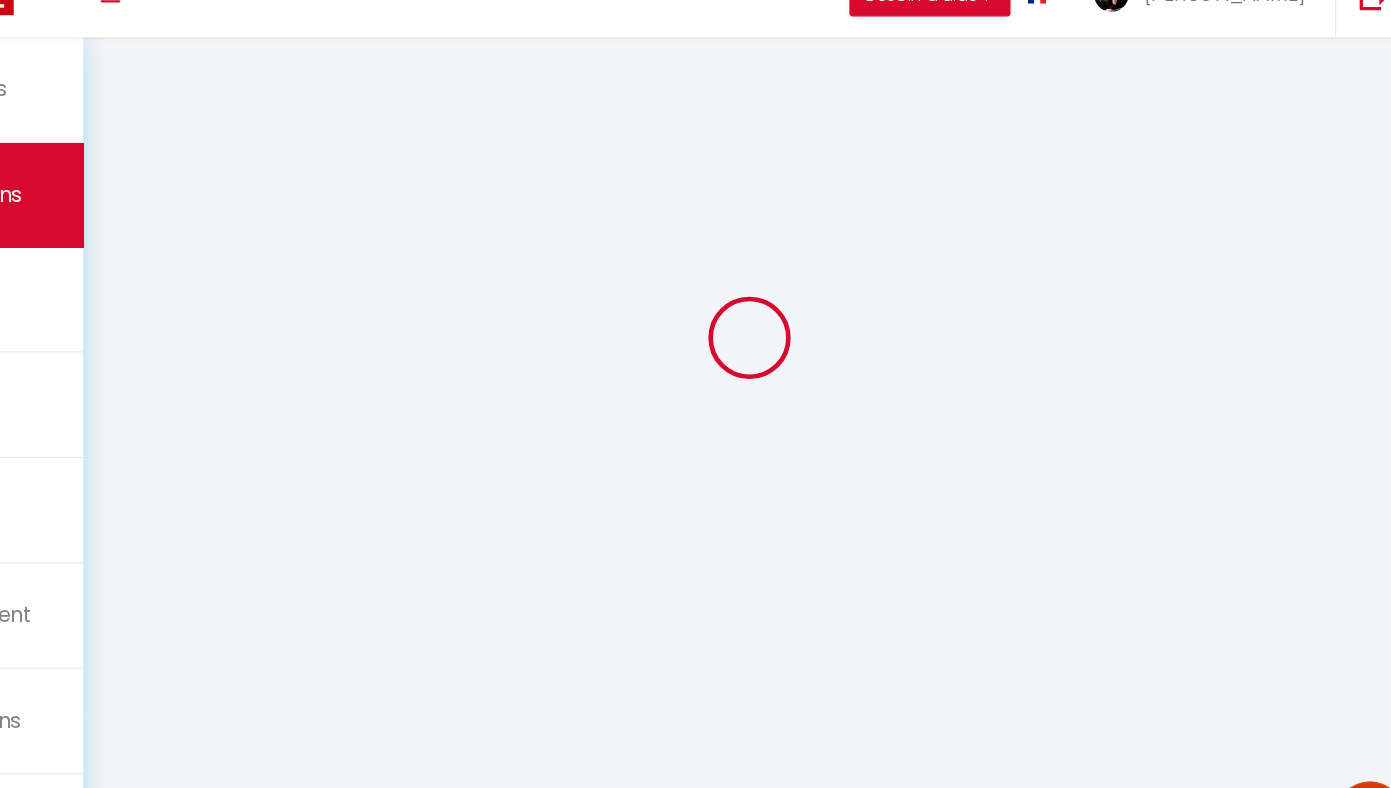 select 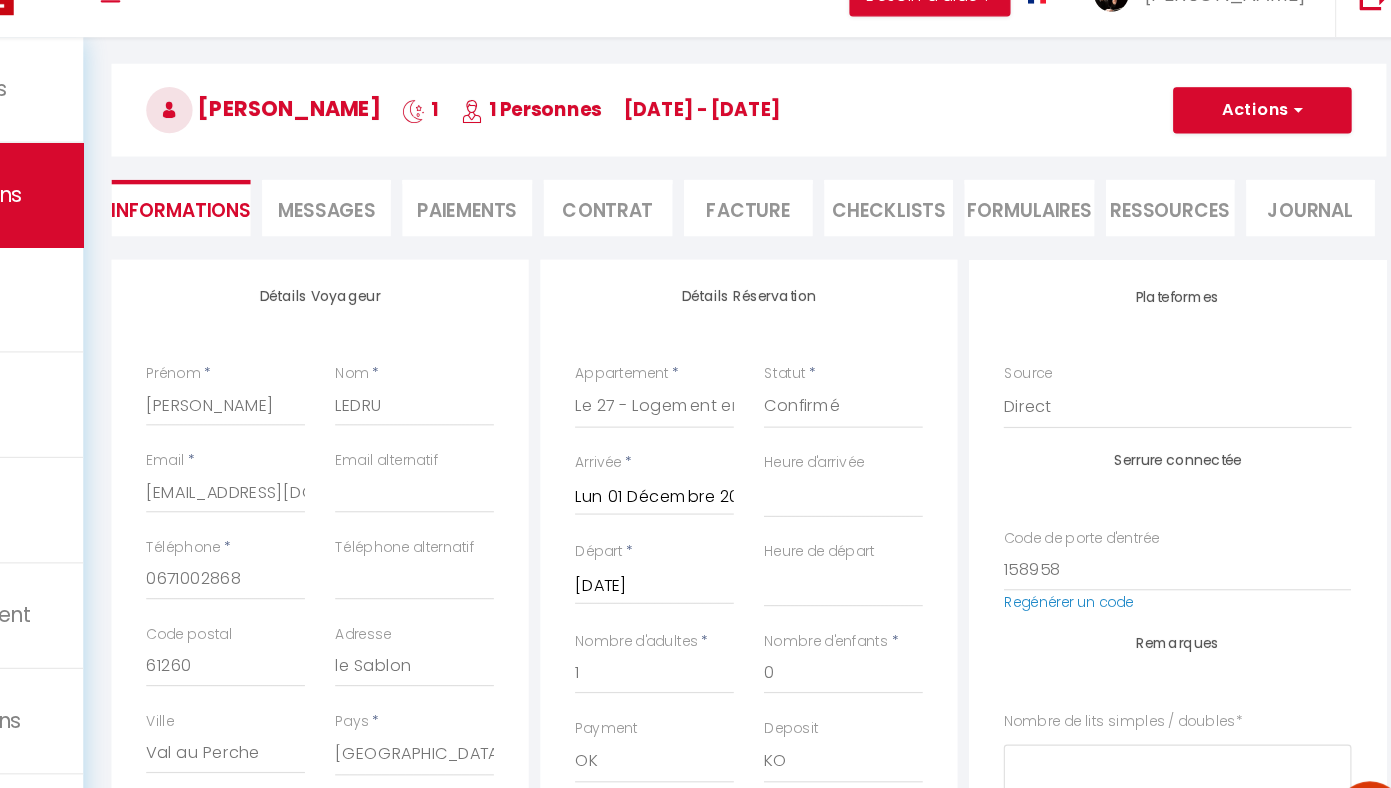 select 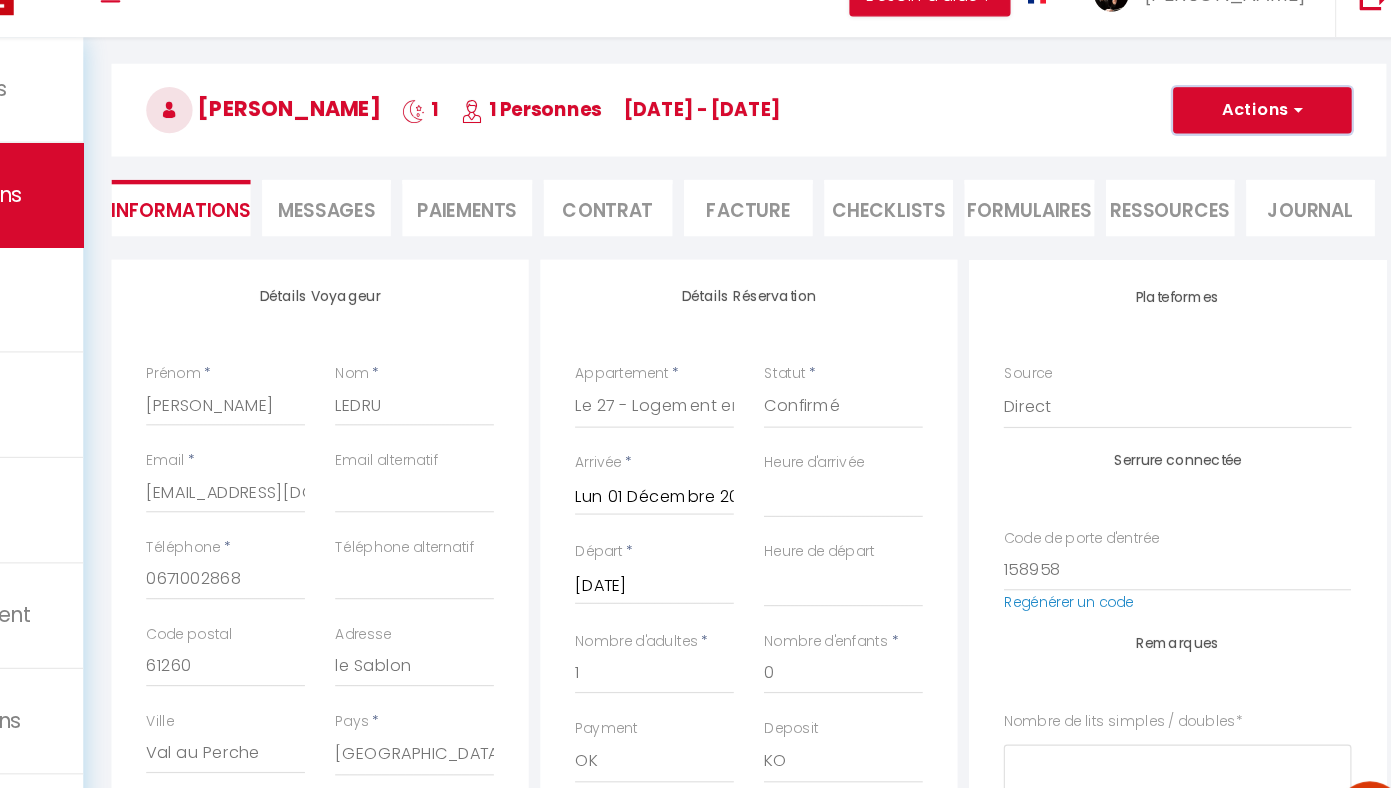 click on "Actions" at bounding box center [1260, 133] 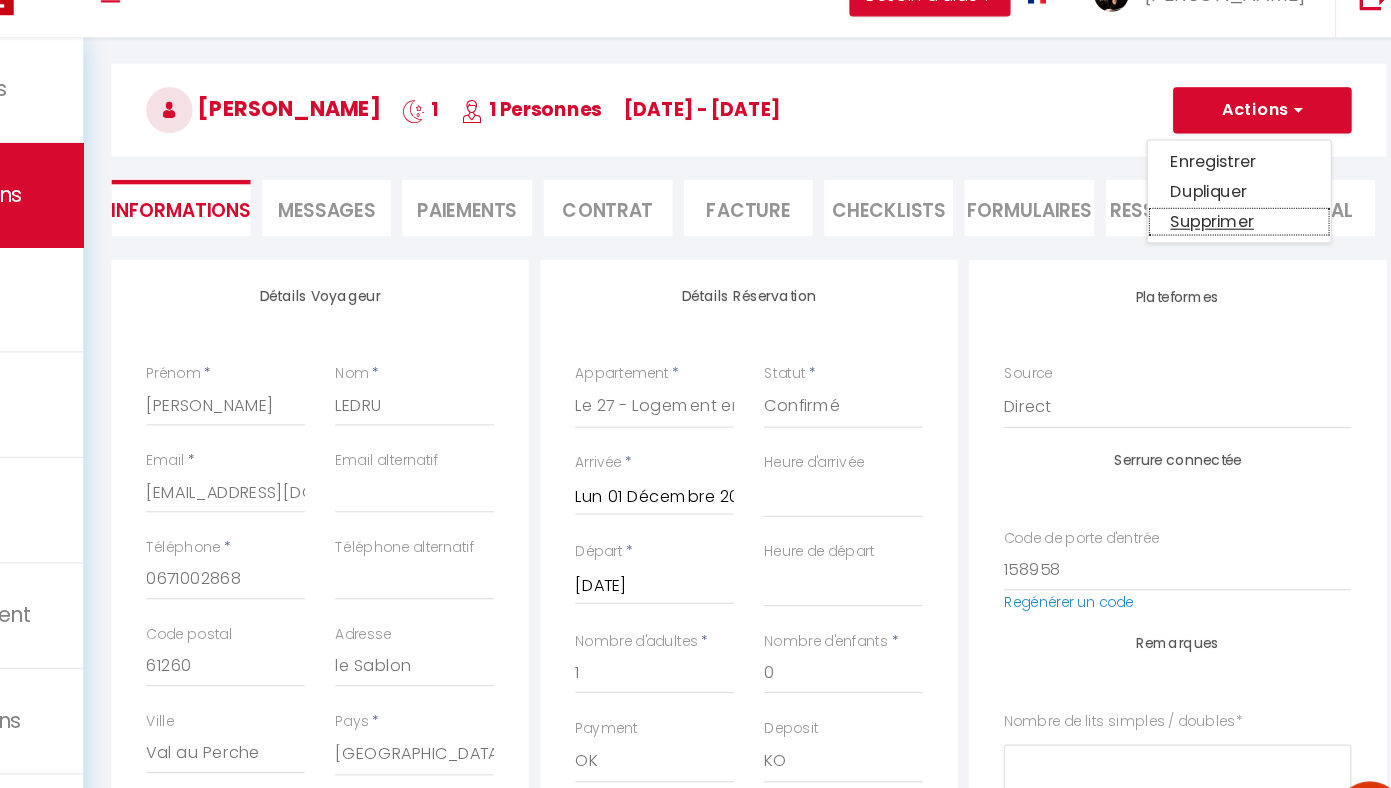 click on "Supprimer" at bounding box center (1240, 229) 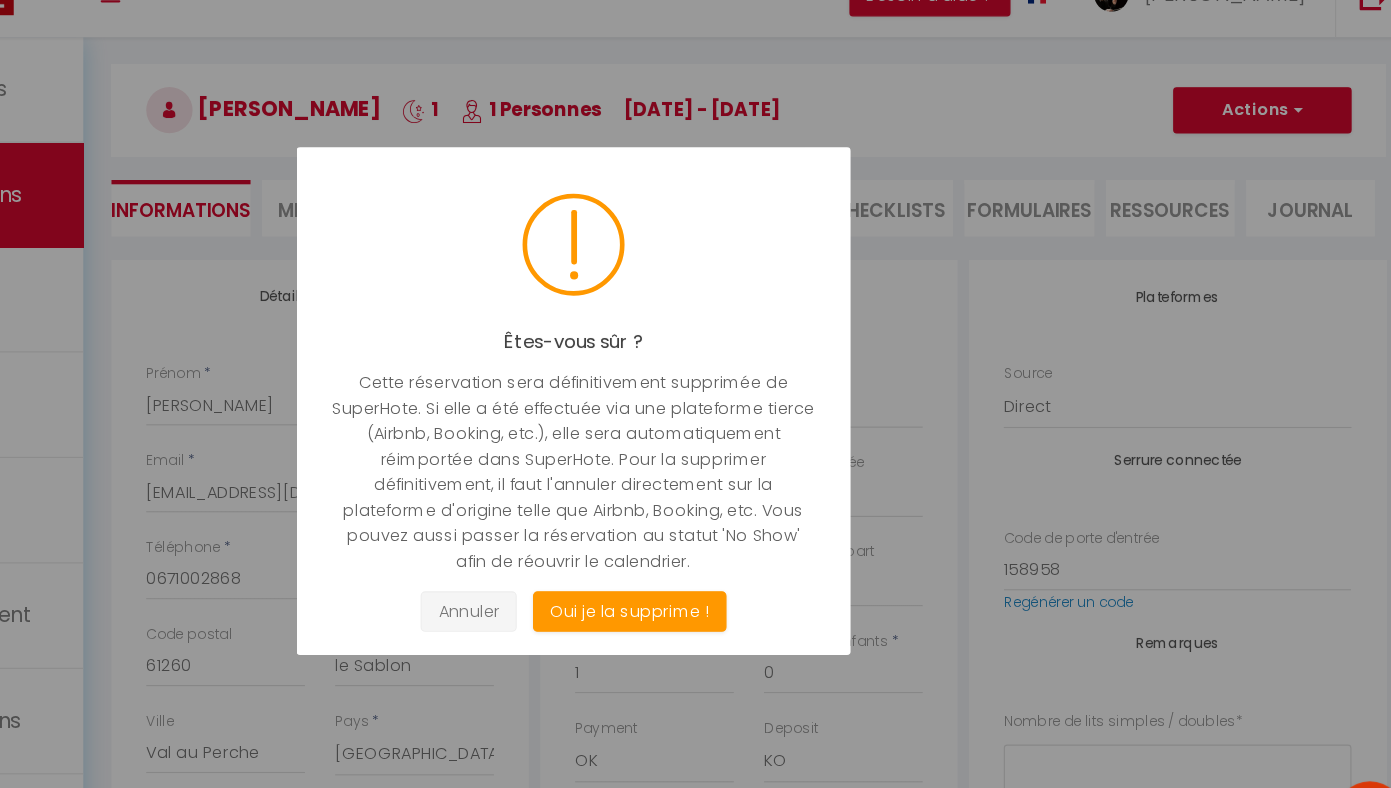 click on "Annuler" at bounding box center (575, 565) 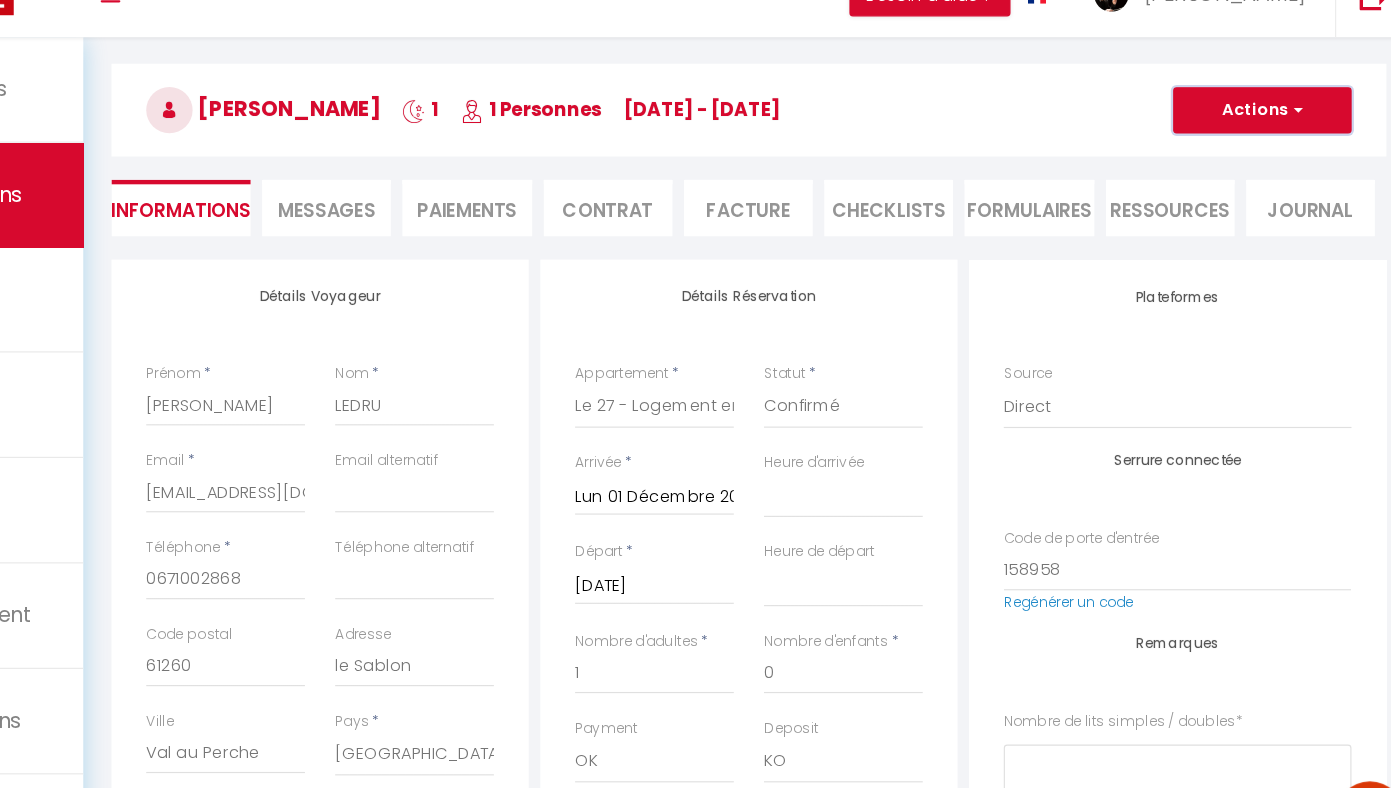 click on "Actions" at bounding box center [1260, 133] 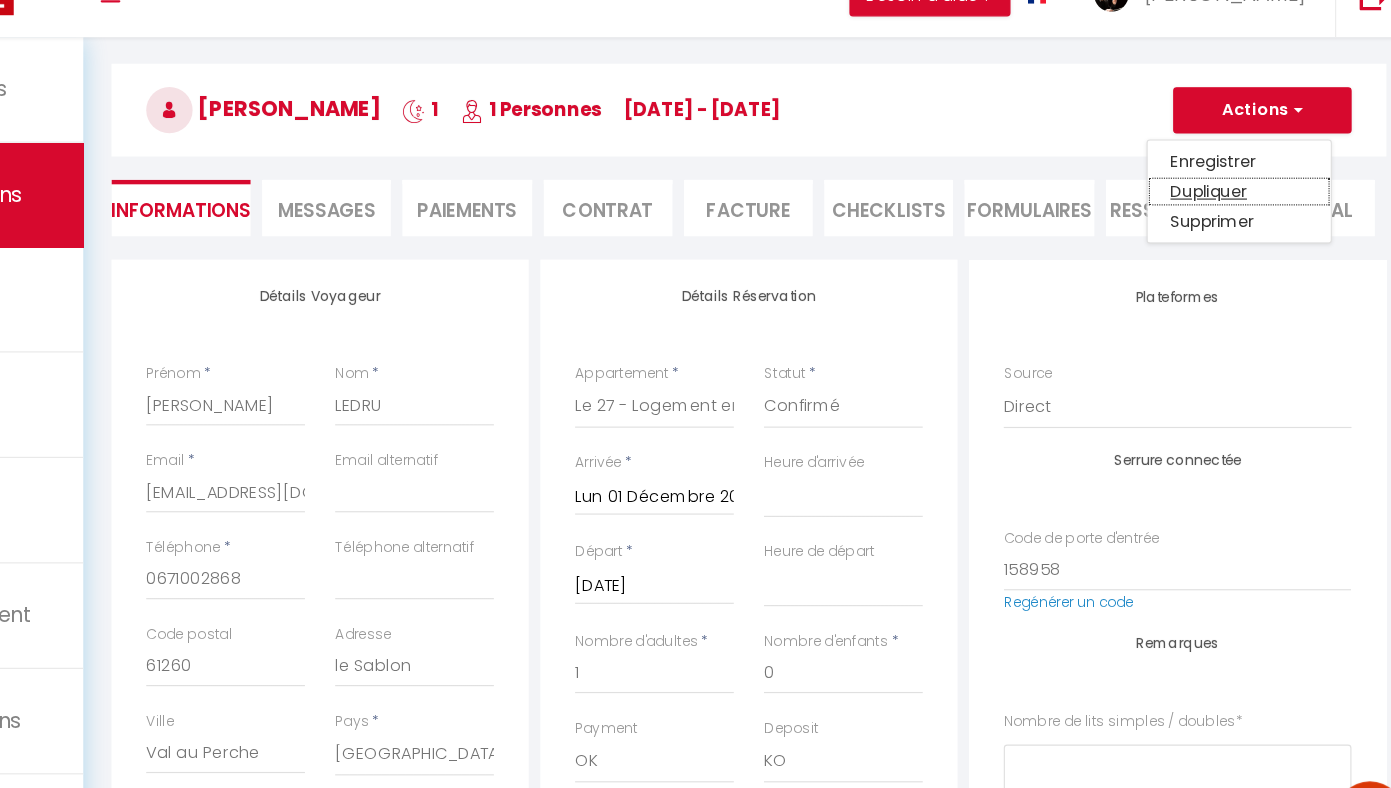 click on "Dupliquer" at bounding box center [1240, 203] 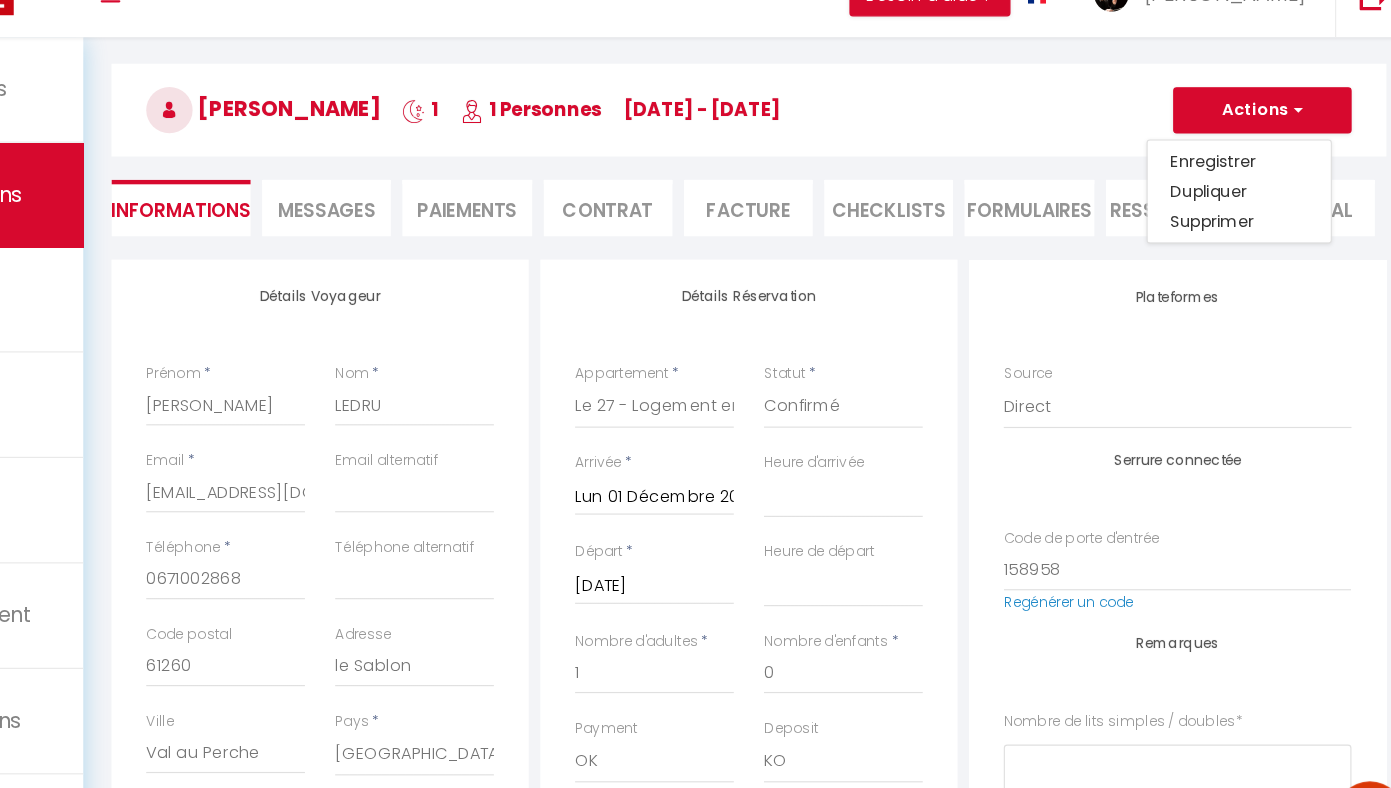 click on "Informations   Messages     Paiements   Contrat   Facture   CHECKLISTS   FORMULAIRES   Ressources   Journal" at bounding box center (817, 217) 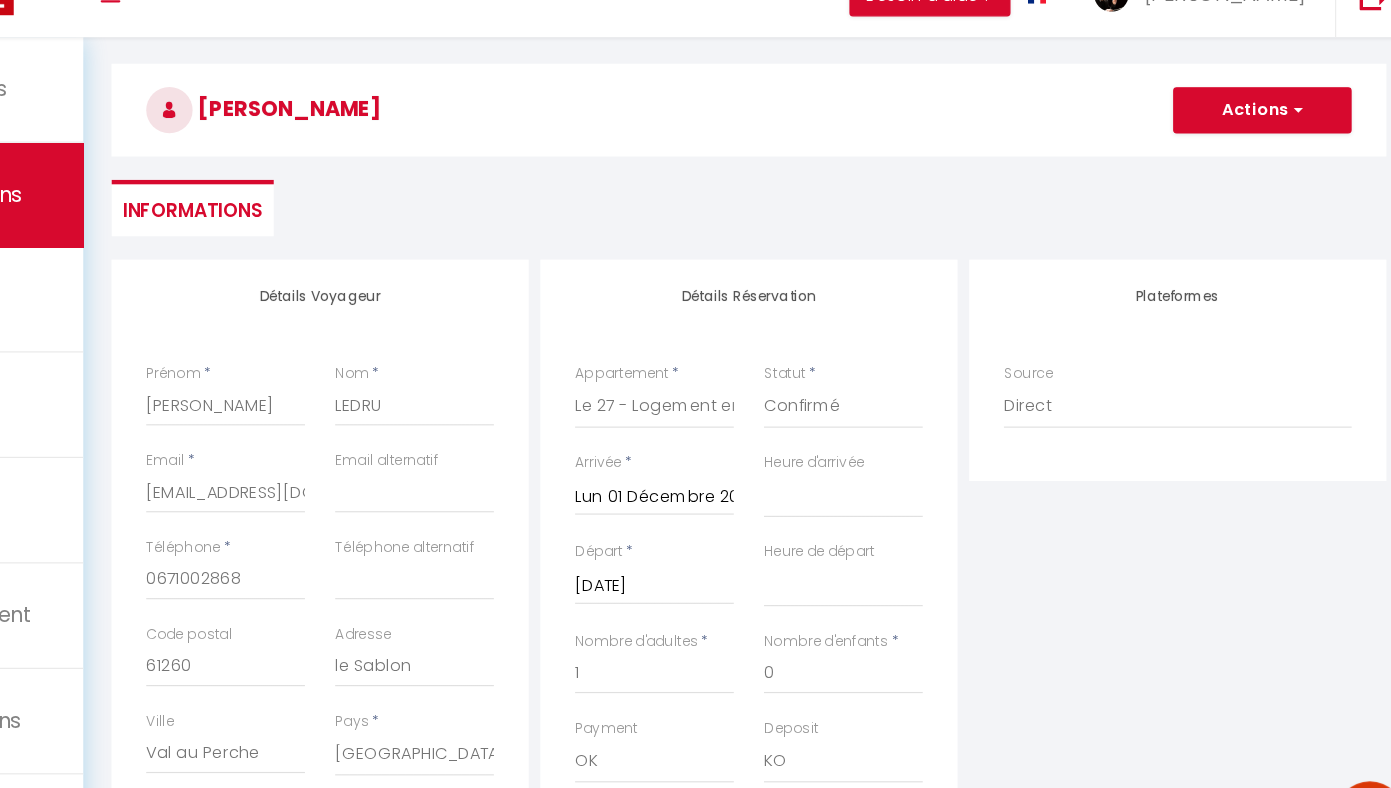 type 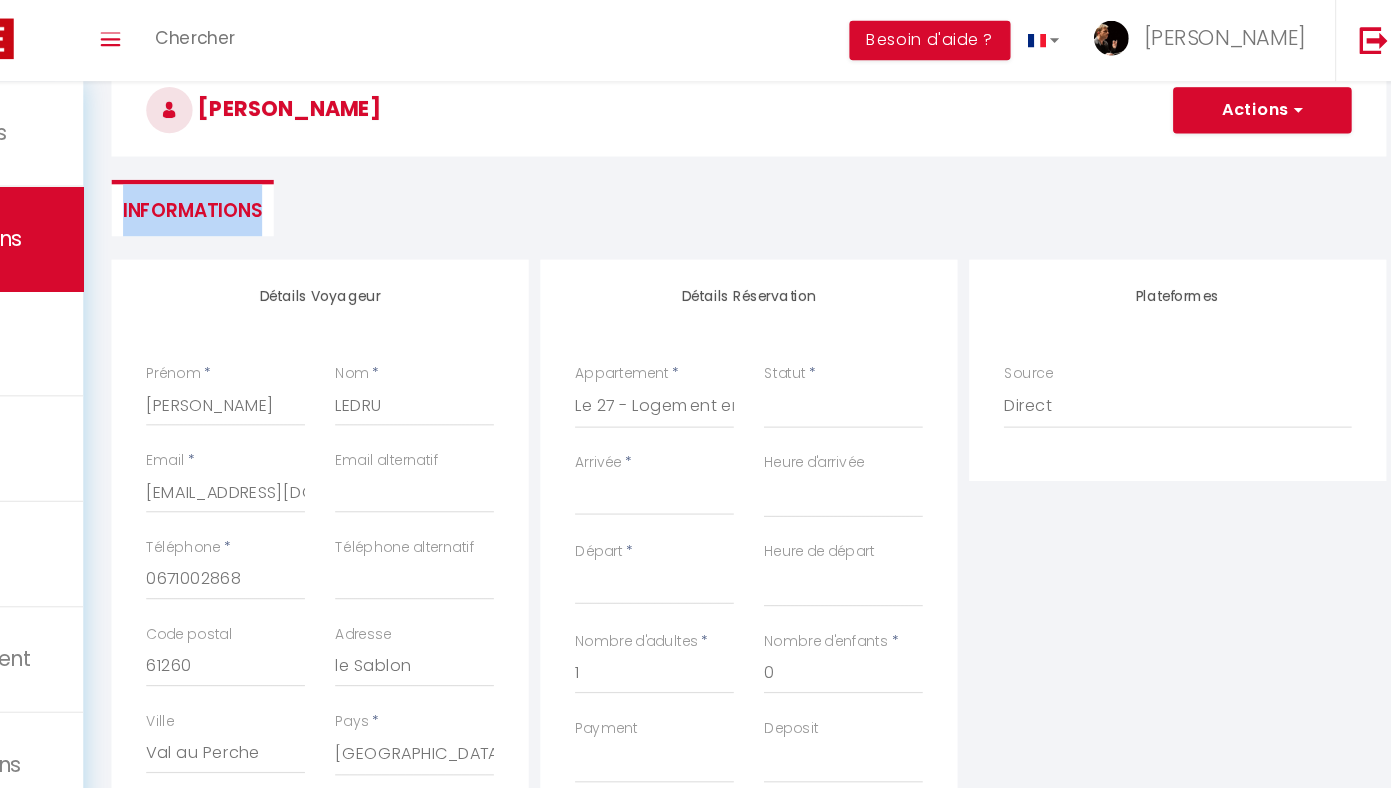 scroll, scrollTop: 69, scrollLeft: 0, axis: vertical 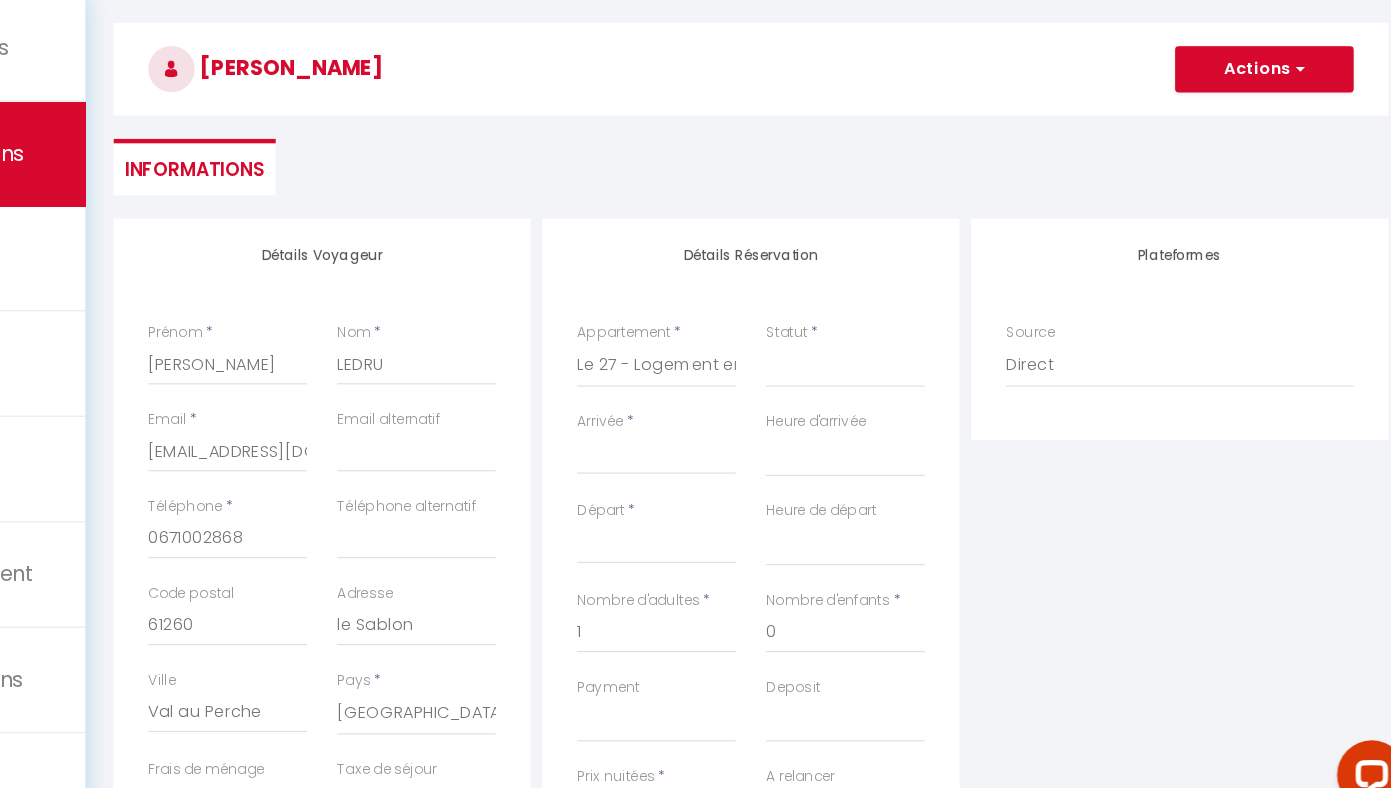 click on "Arrivée   *               <   Juil 2025   >   Dim Lun Mar Mer Jeu Ven Sam   1 2 3 4 5 6 7 8 9 10 11 12 13 14 15 16 17 18 19 20 21 22 23 24 25 26 27 28 29 30 31     <   2025   >   Janvier Février Mars Avril Mai Juin Juillet Août Septembre Octobre Novembre Décembre     <   2020 - 2029   >   2020 2021 2022 2023 2024 2025 2026 2027 2028 2029" at bounding box center (735, 466) 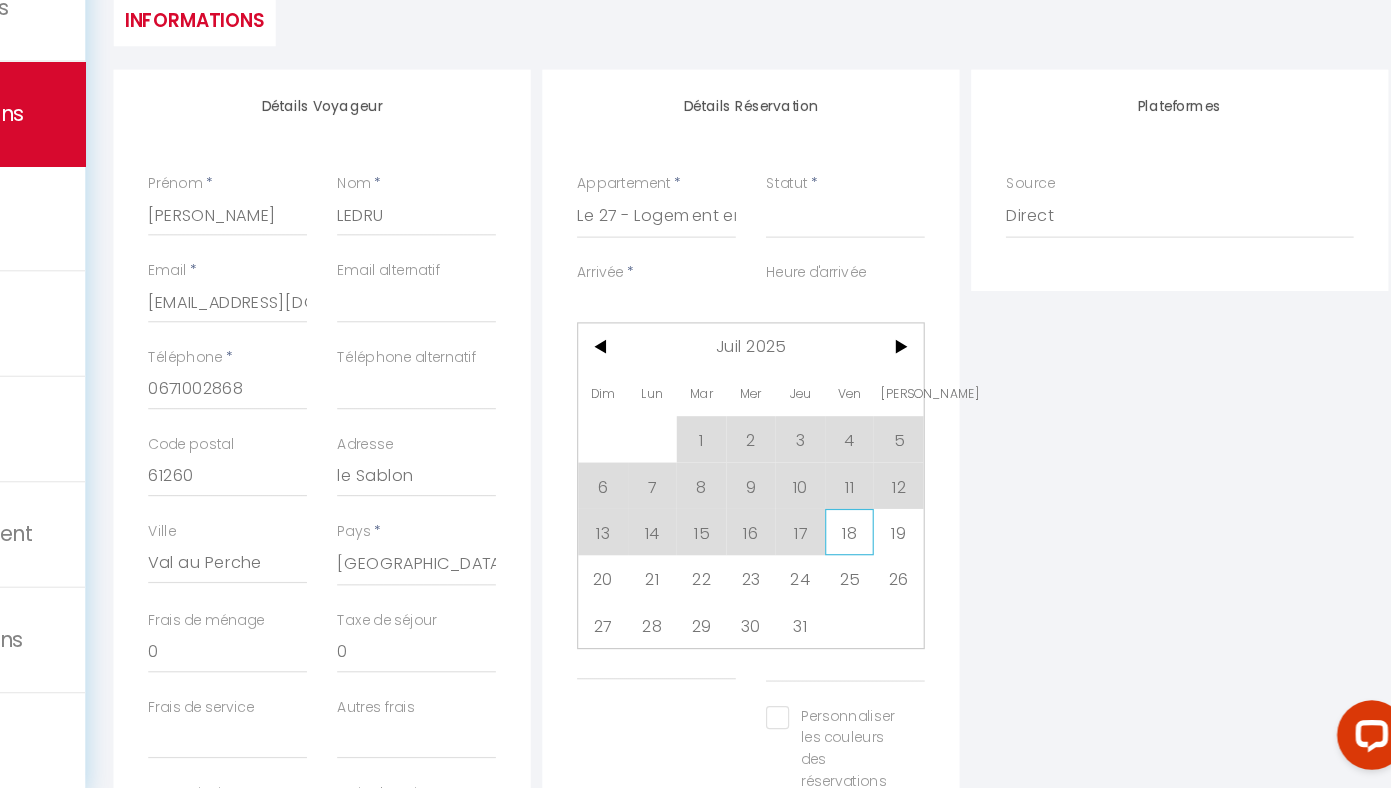 scroll, scrollTop: 172, scrollLeft: 0, axis: vertical 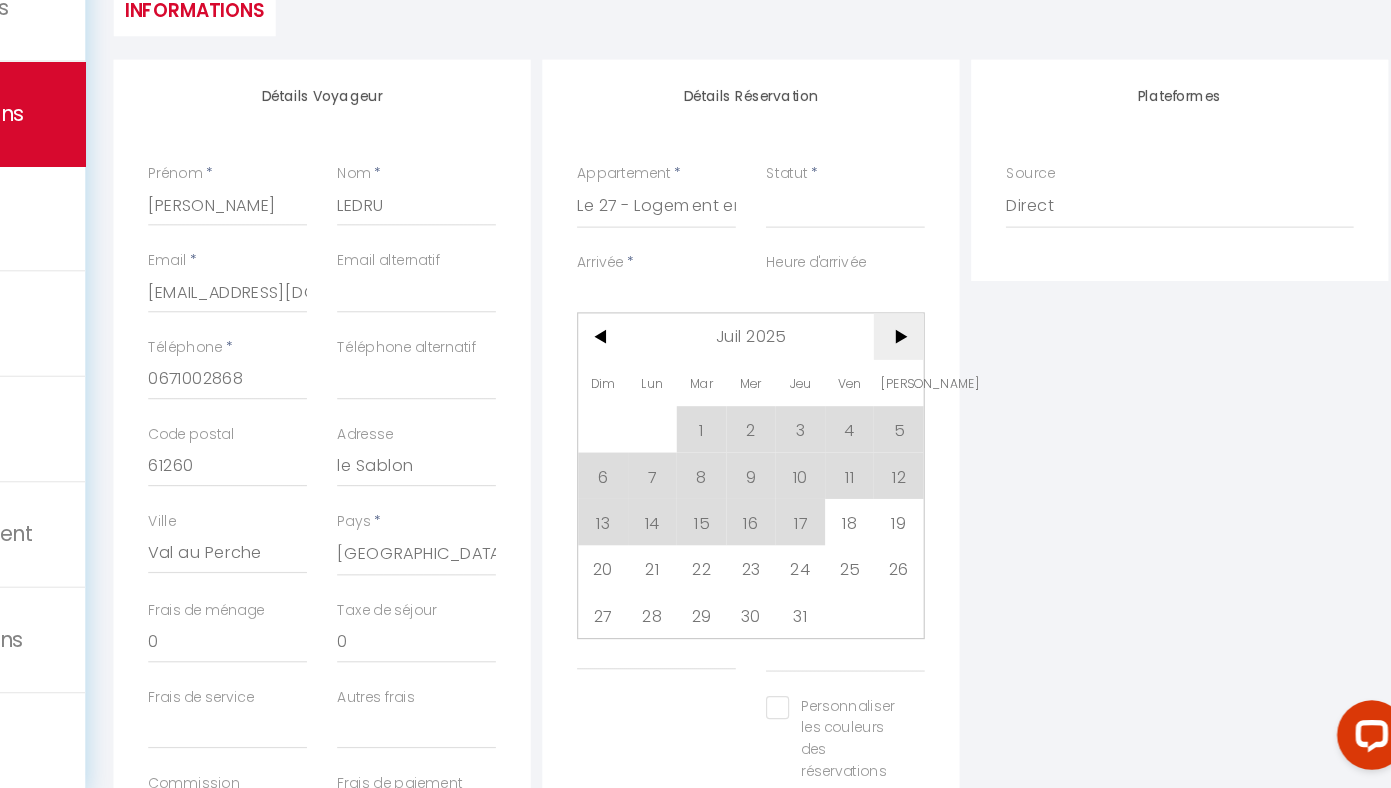 click on ">" at bounding box center [944, 398] 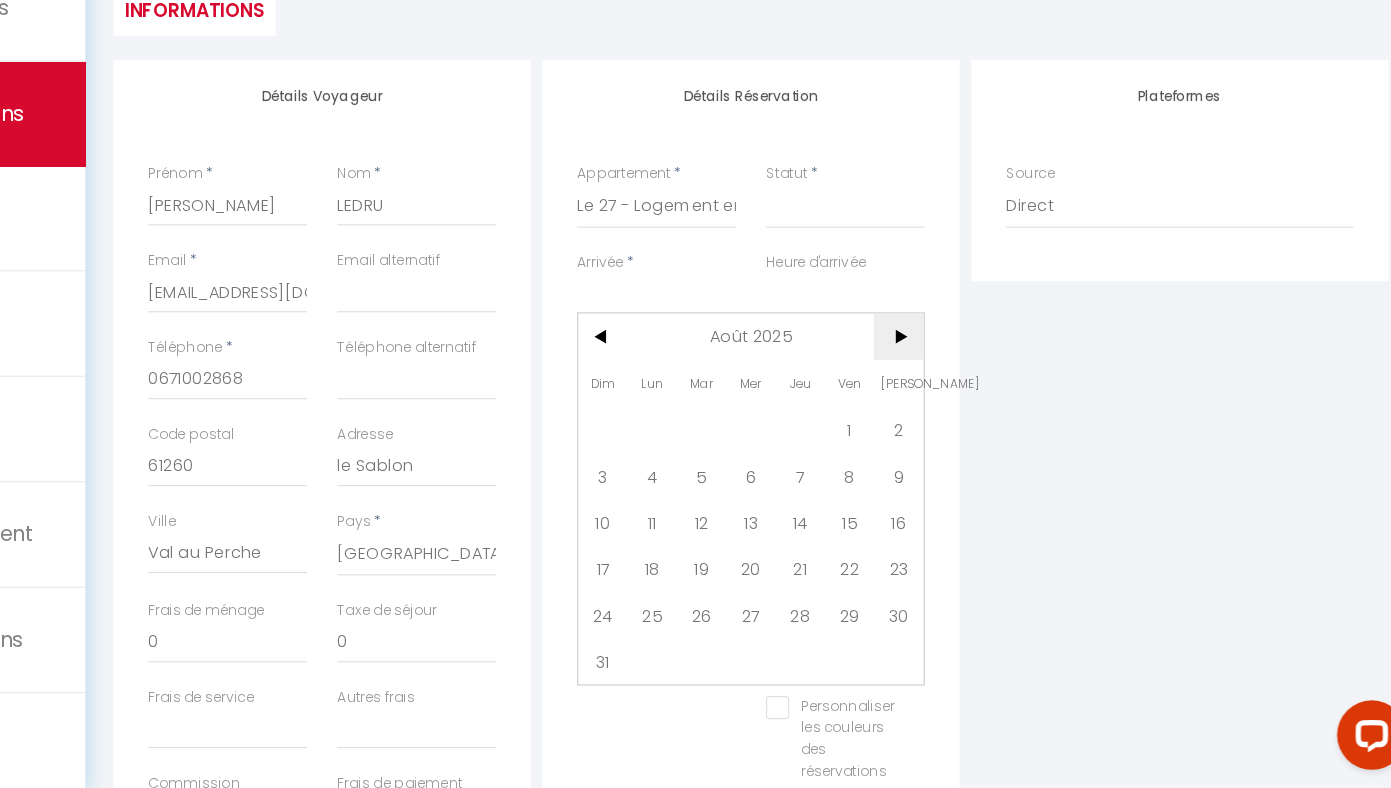 click on ">" at bounding box center (944, 398) 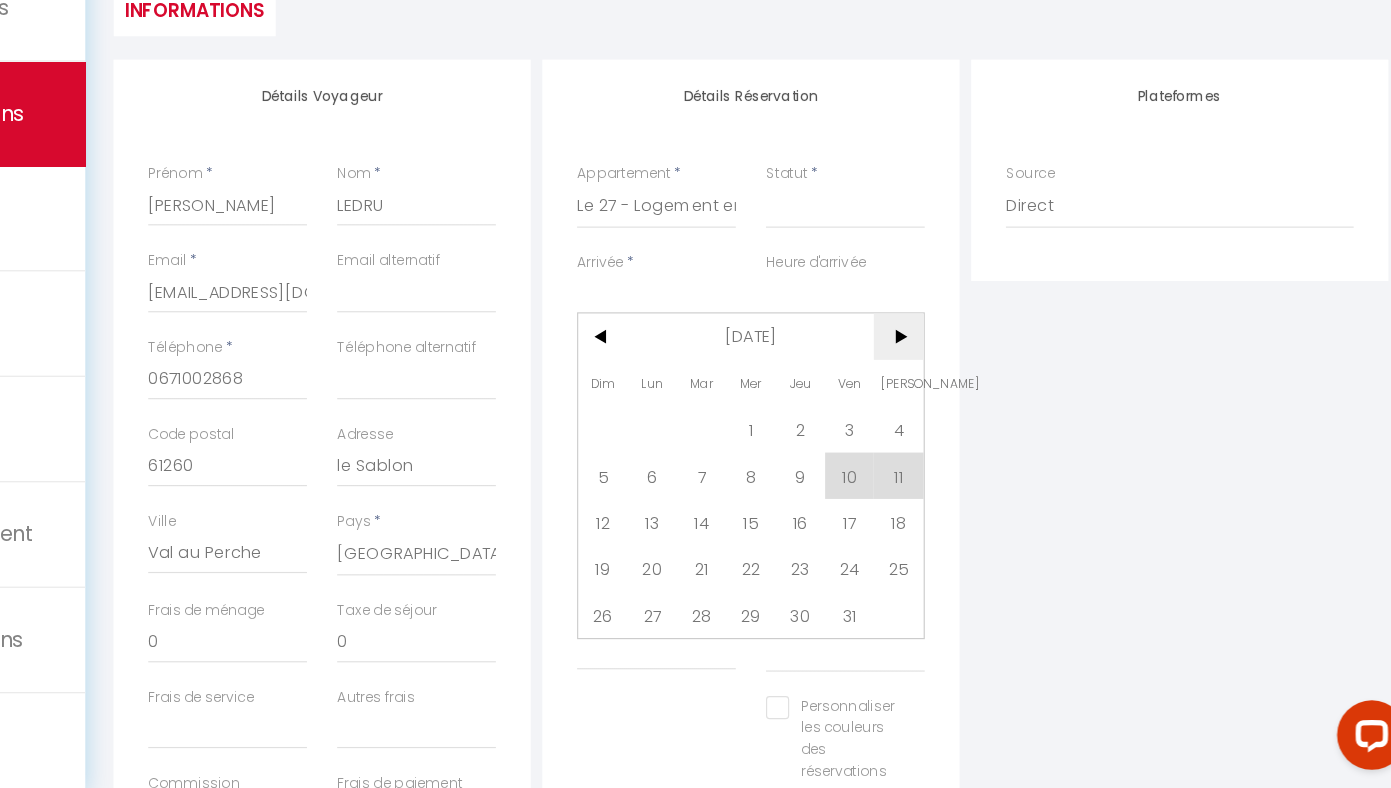 click on ">" at bounding box center (944, 398) 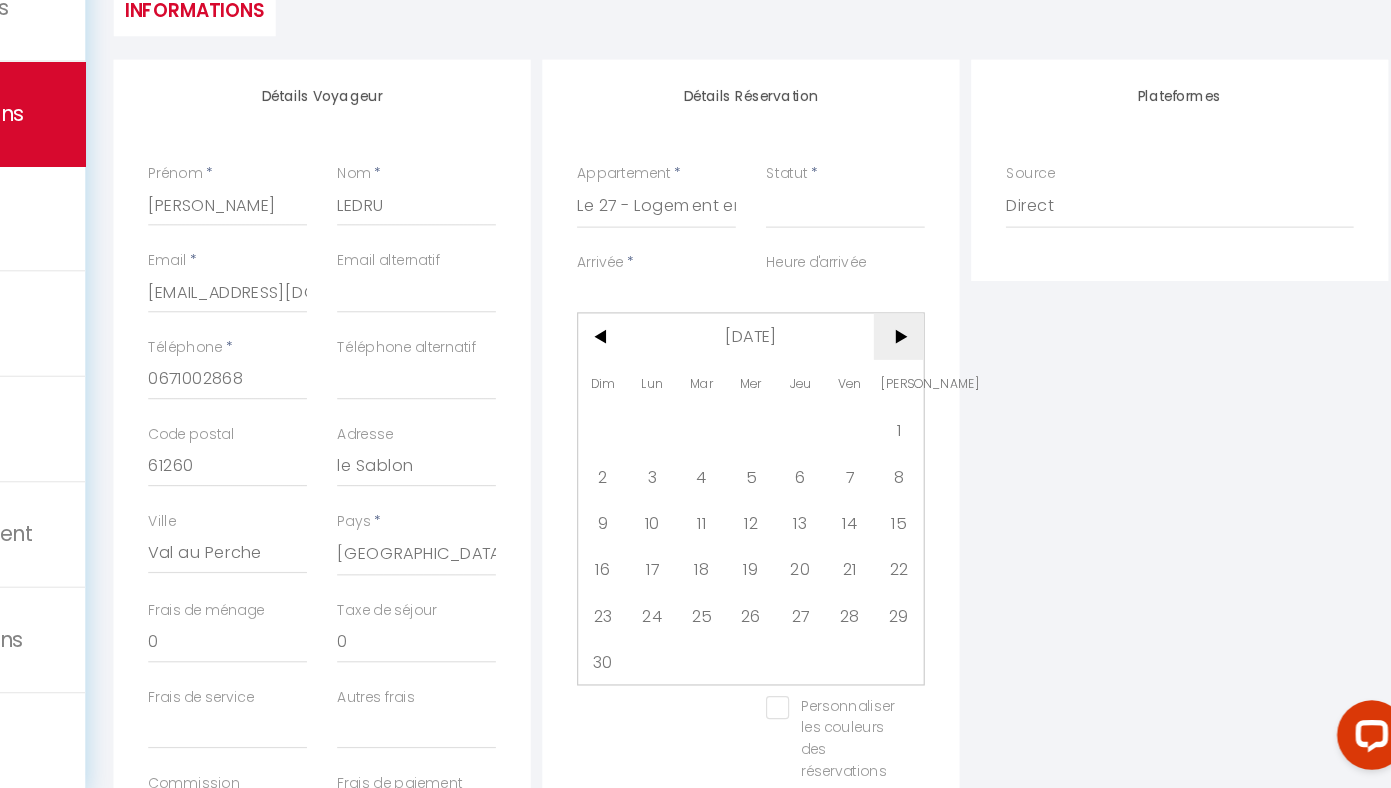 click on ">" at bounding box center [944, 398] 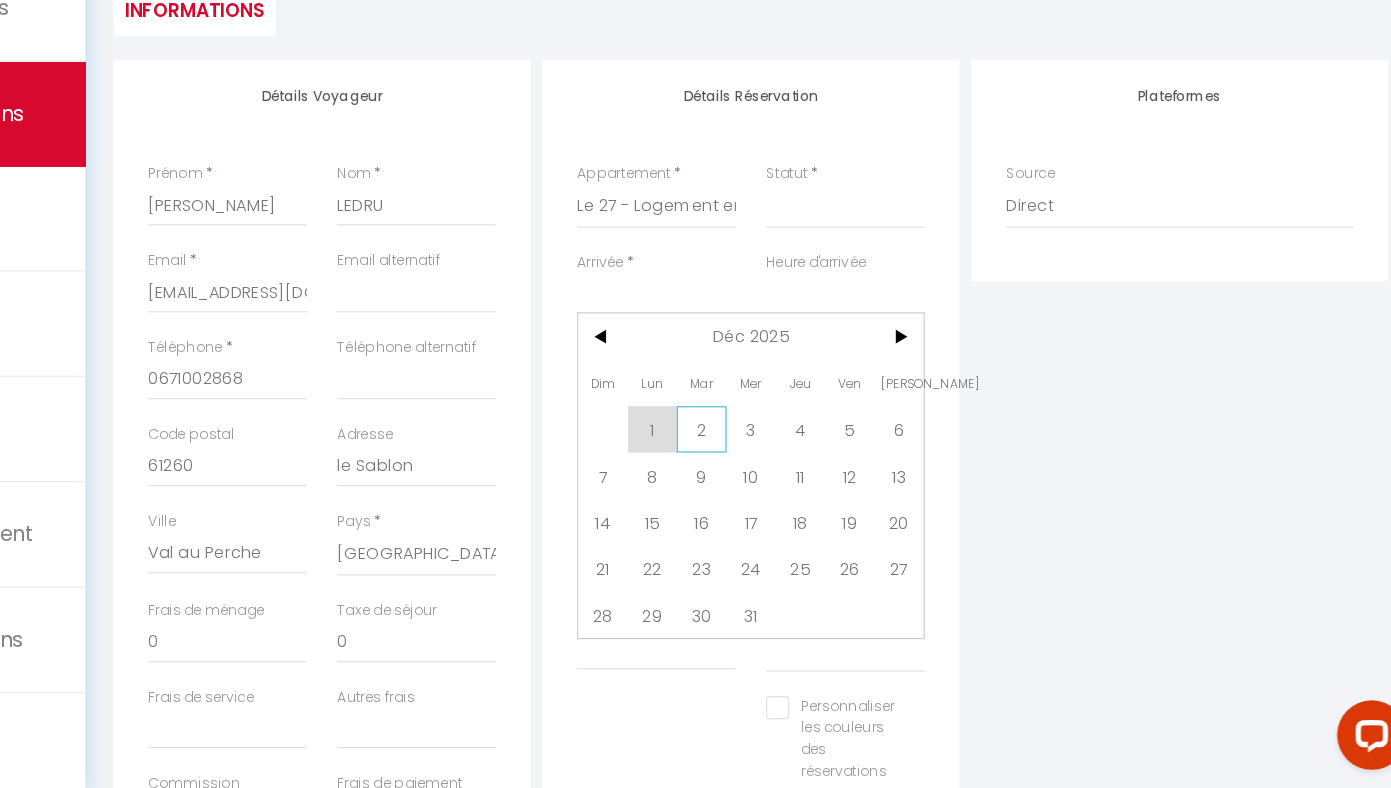 click on "2" at bounding box center [774, 478] 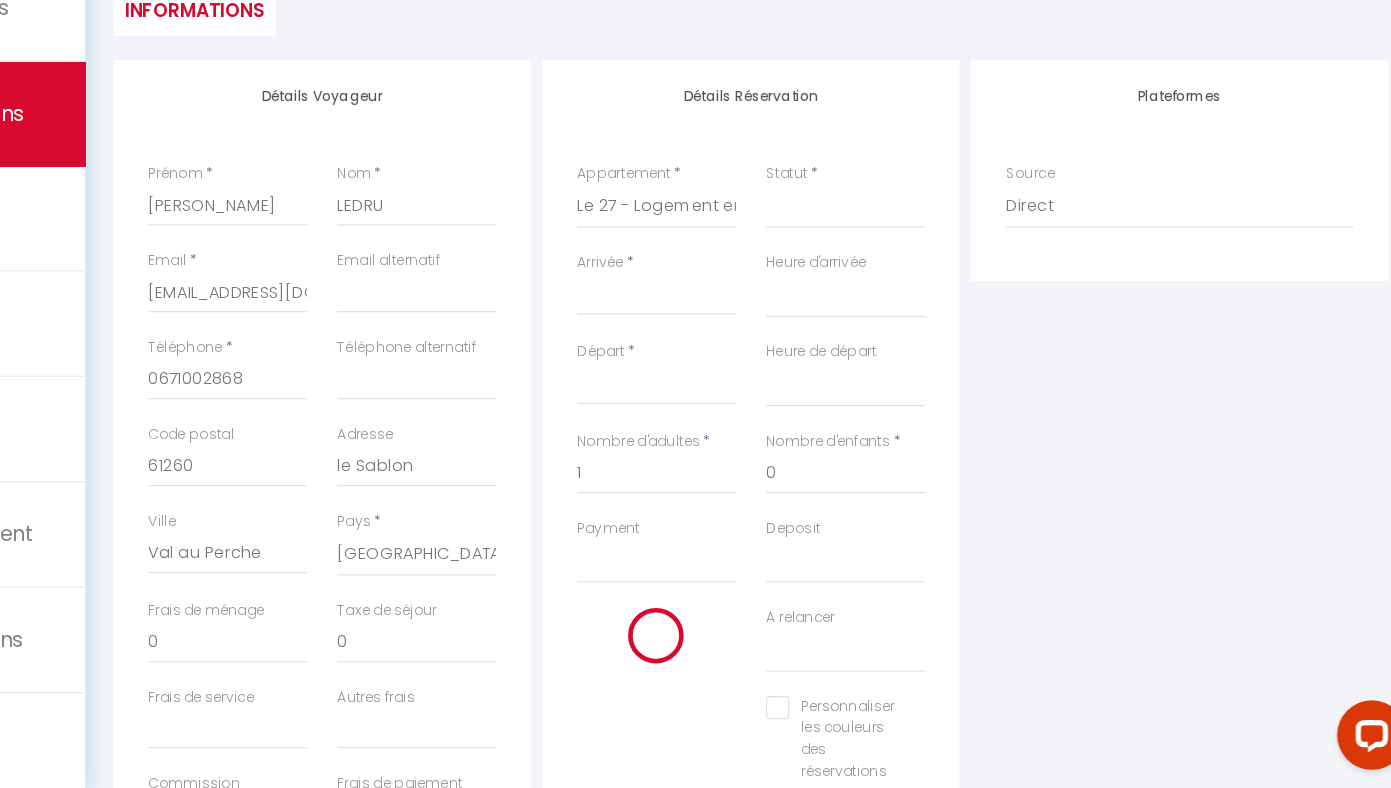 select 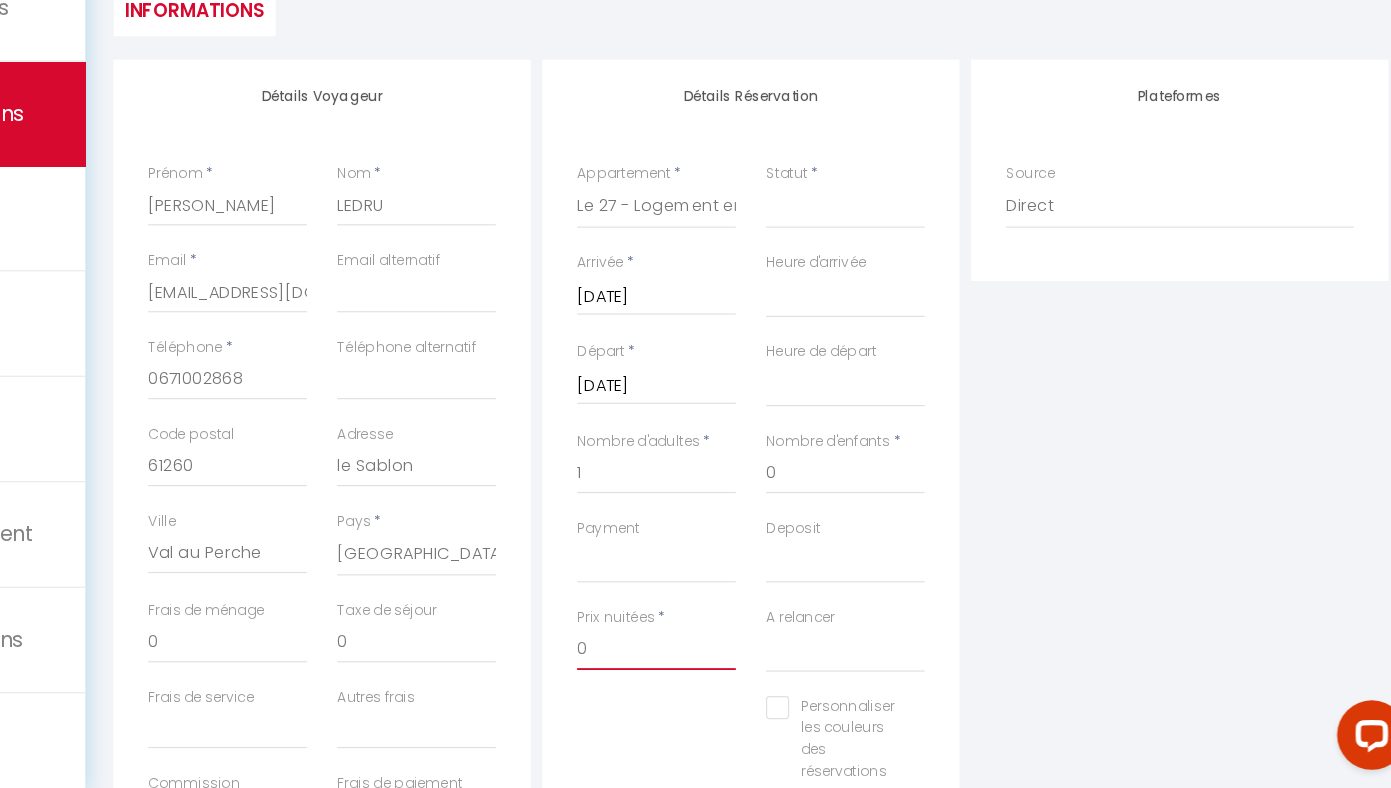 click on "0" at bounding box center [735, 668] 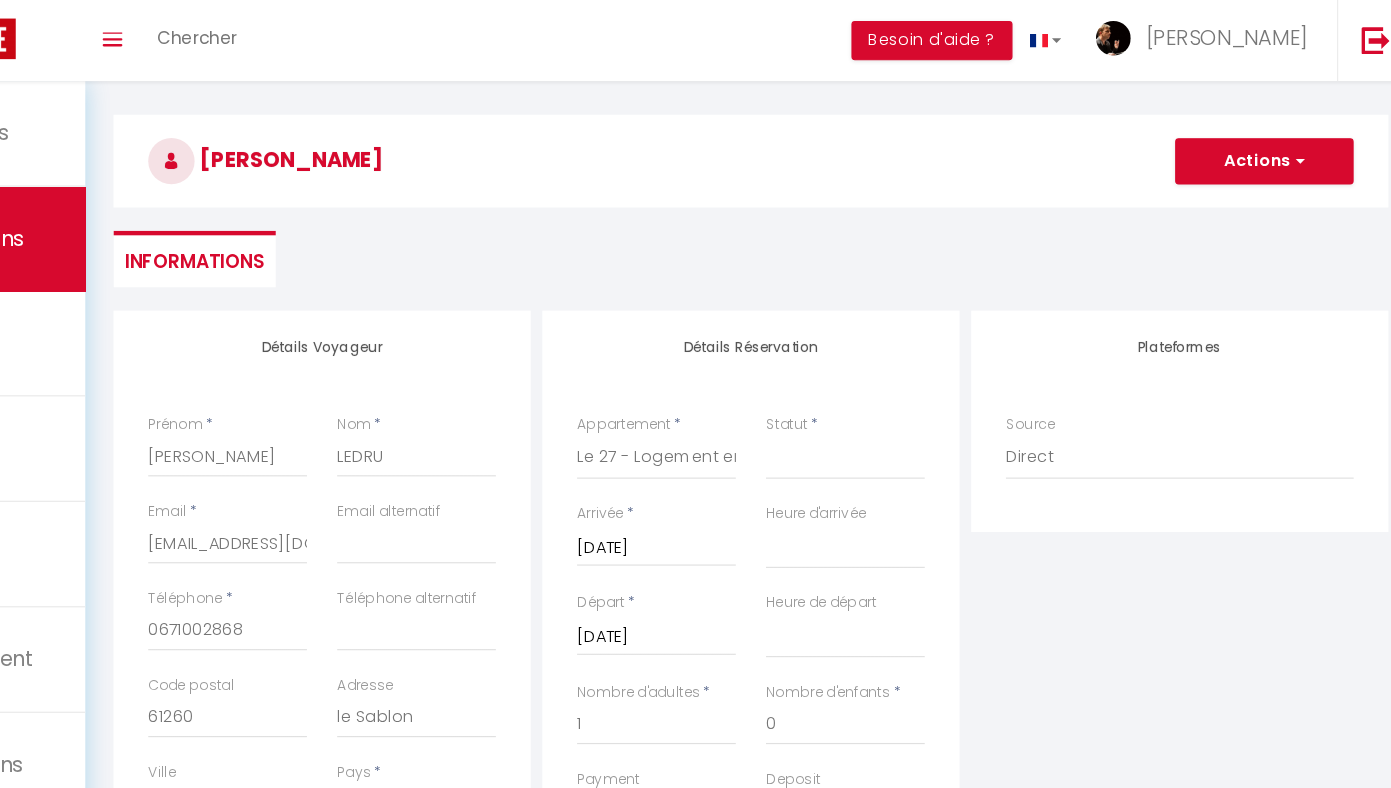 scroll, scrollTop: 0, scrollLeft: 0, axis: both 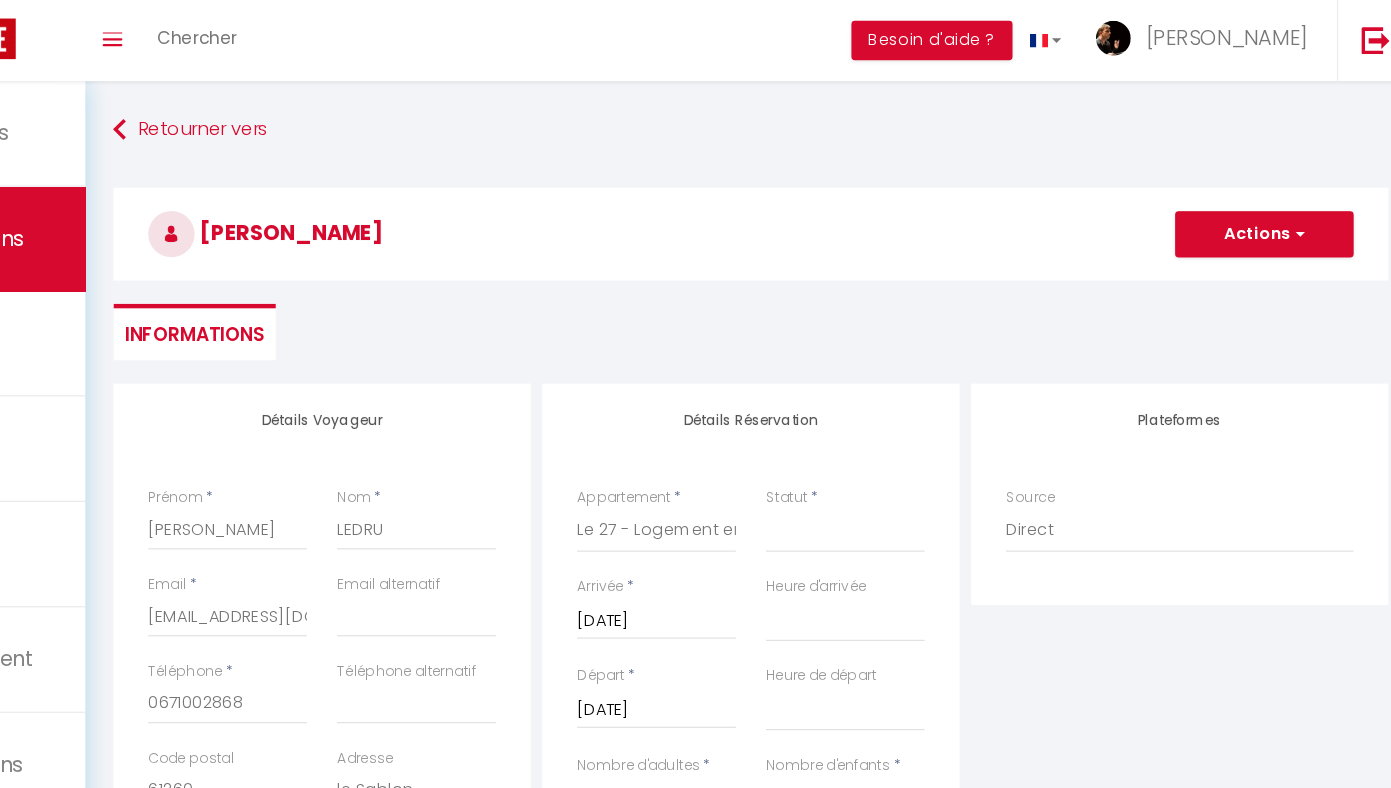 type on "1" 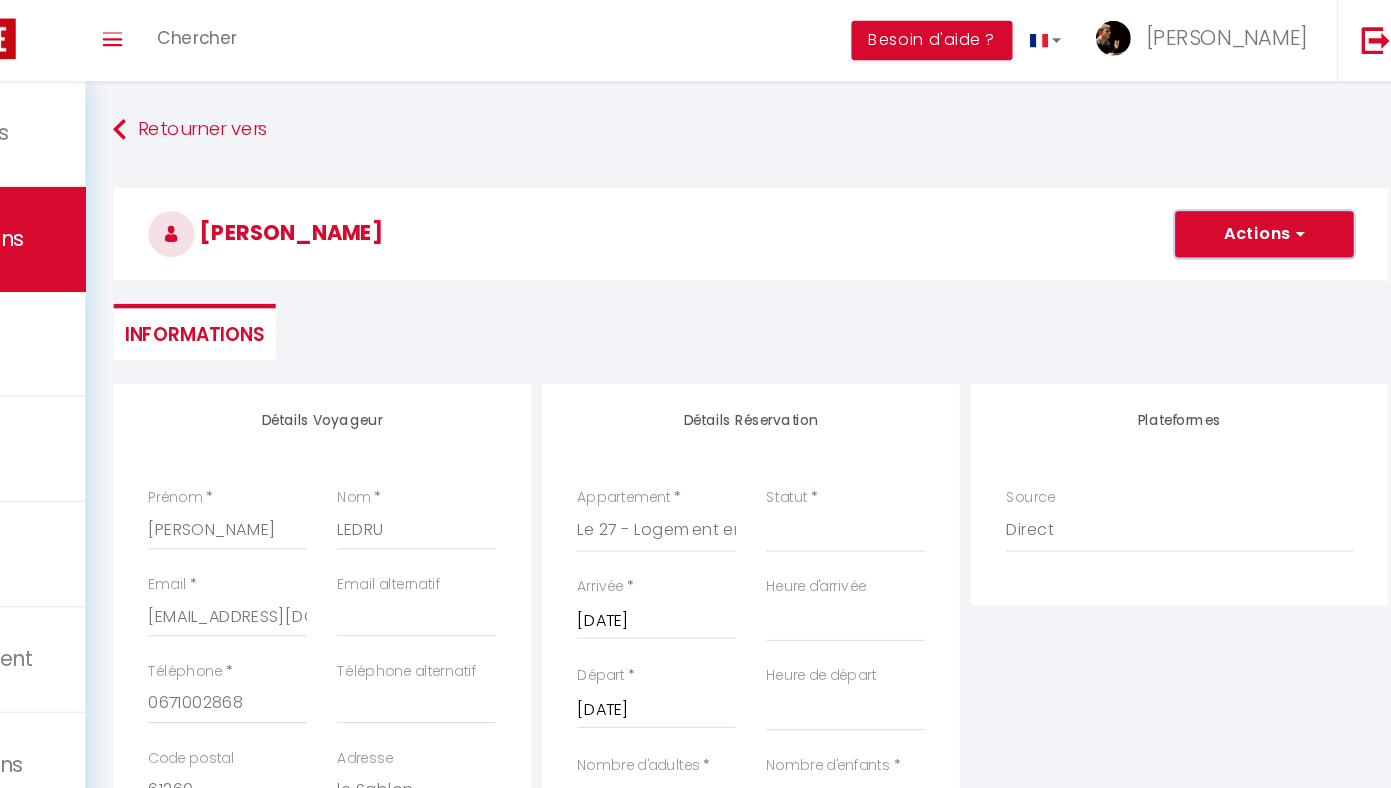 click on "Actions" at bounding box center (1260, 202) 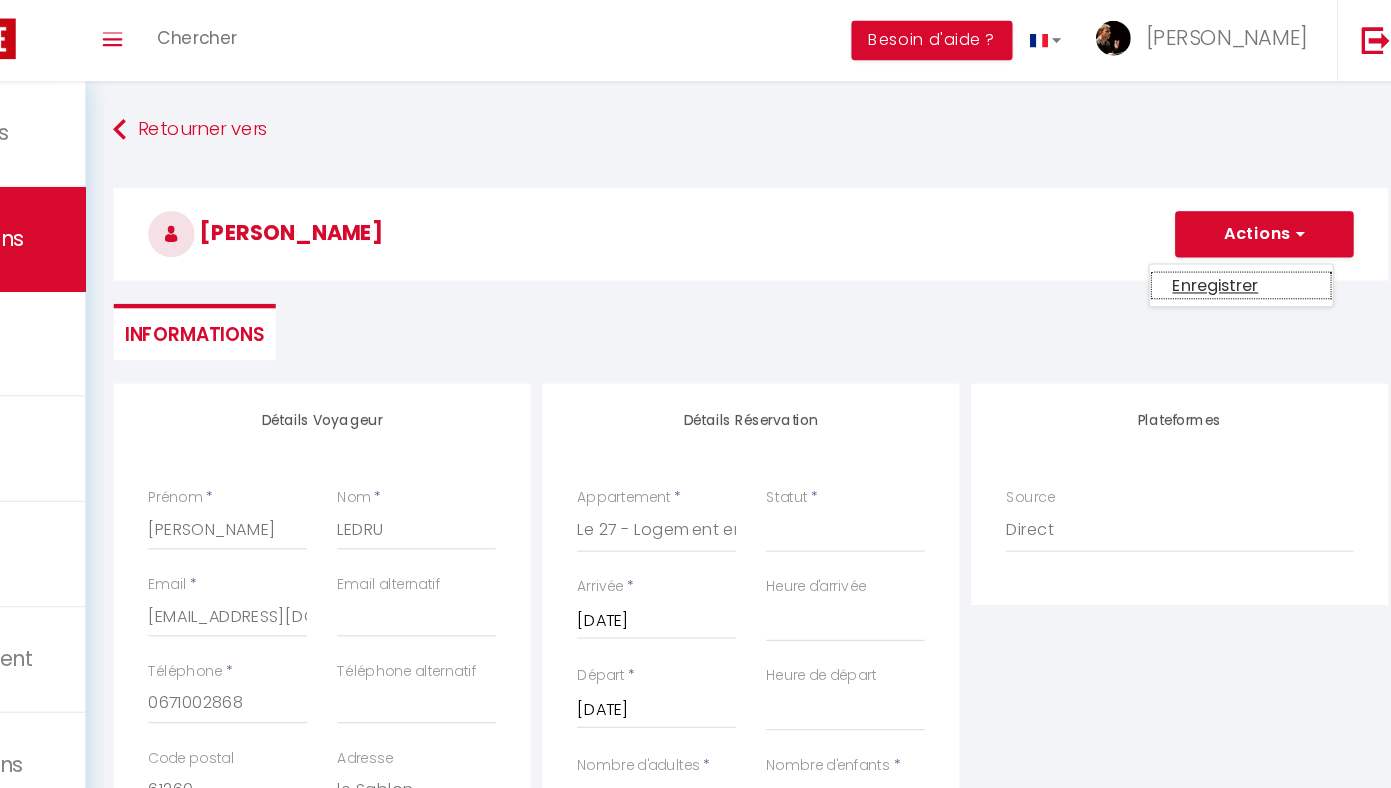 click on "Enregistrer" at bounding box center (1240, 246) 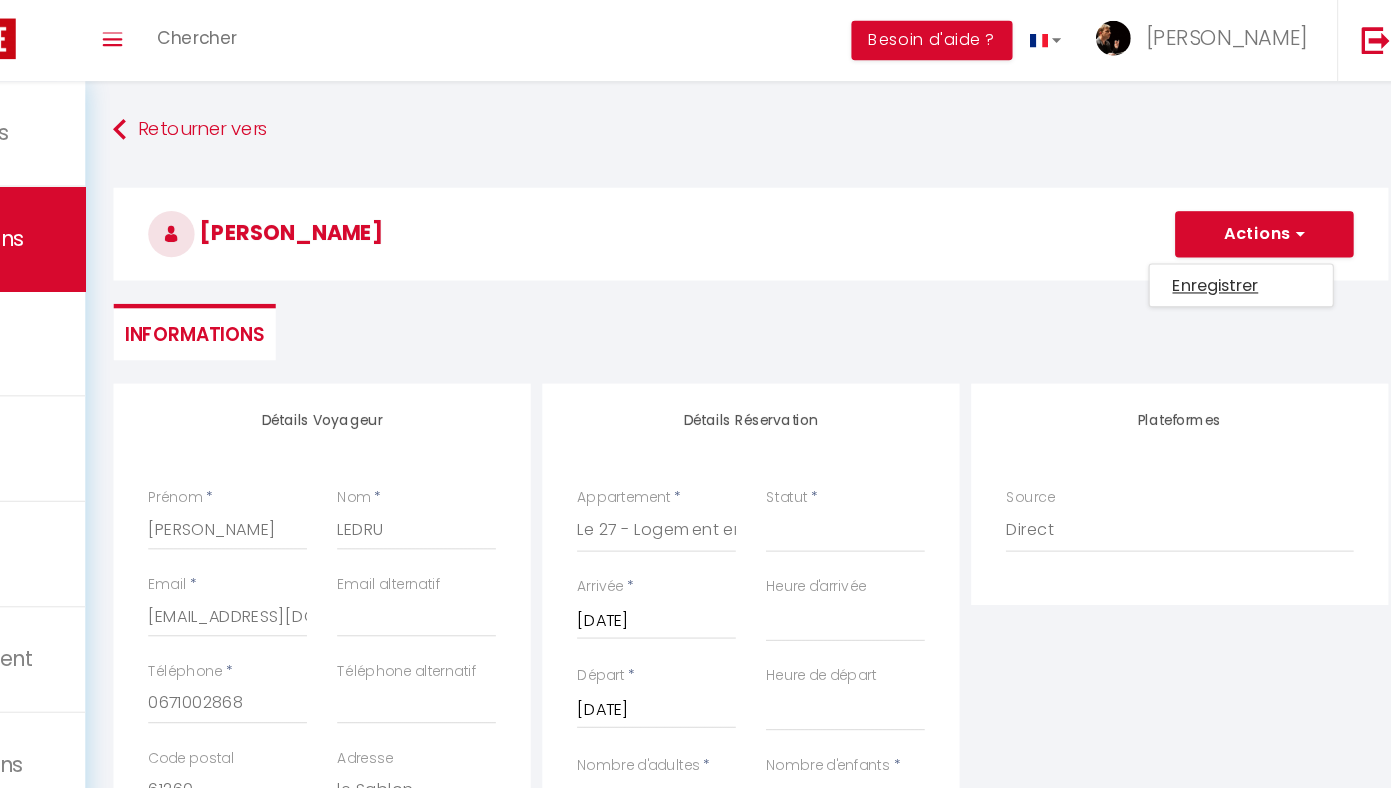 select 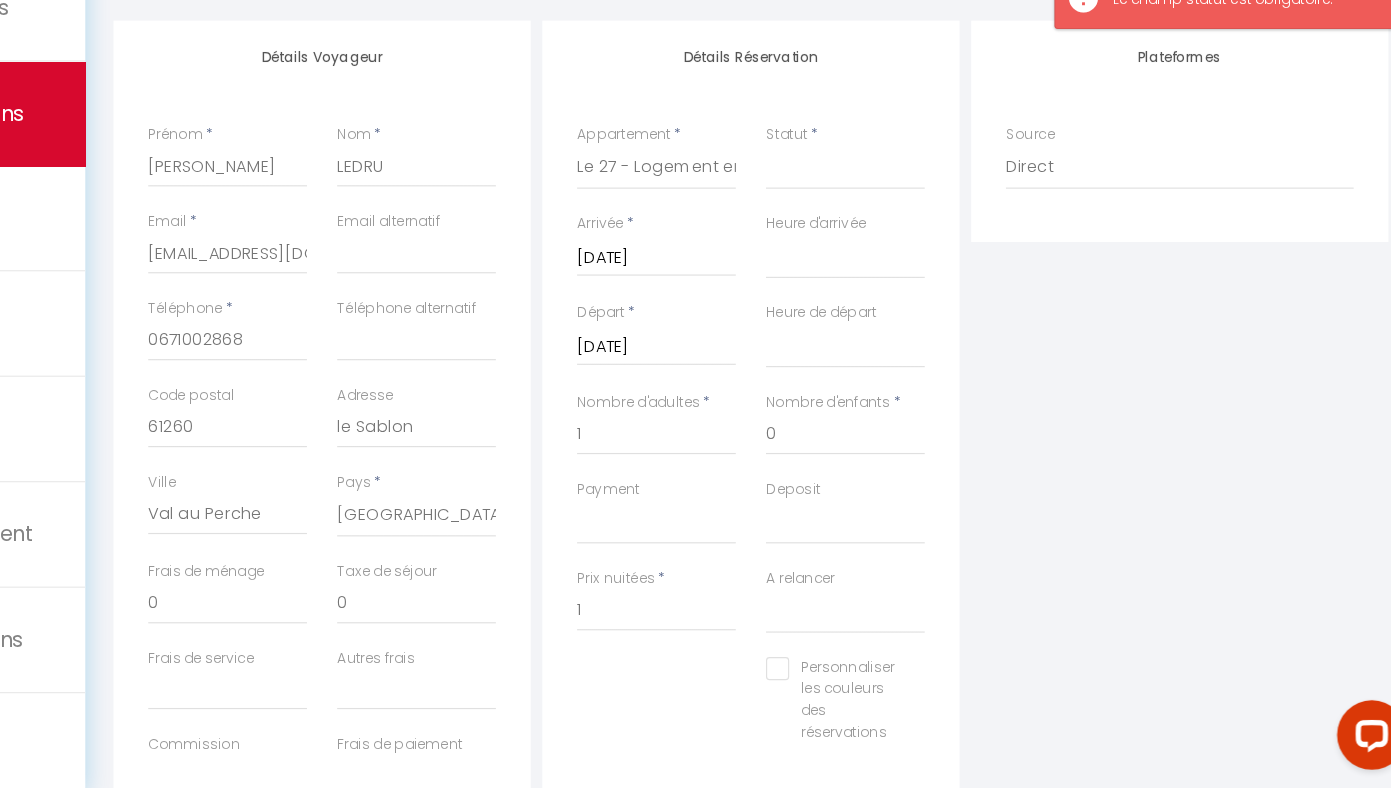 scroll, scrollTop: 267, scrollLeft: 0, axis: vertical 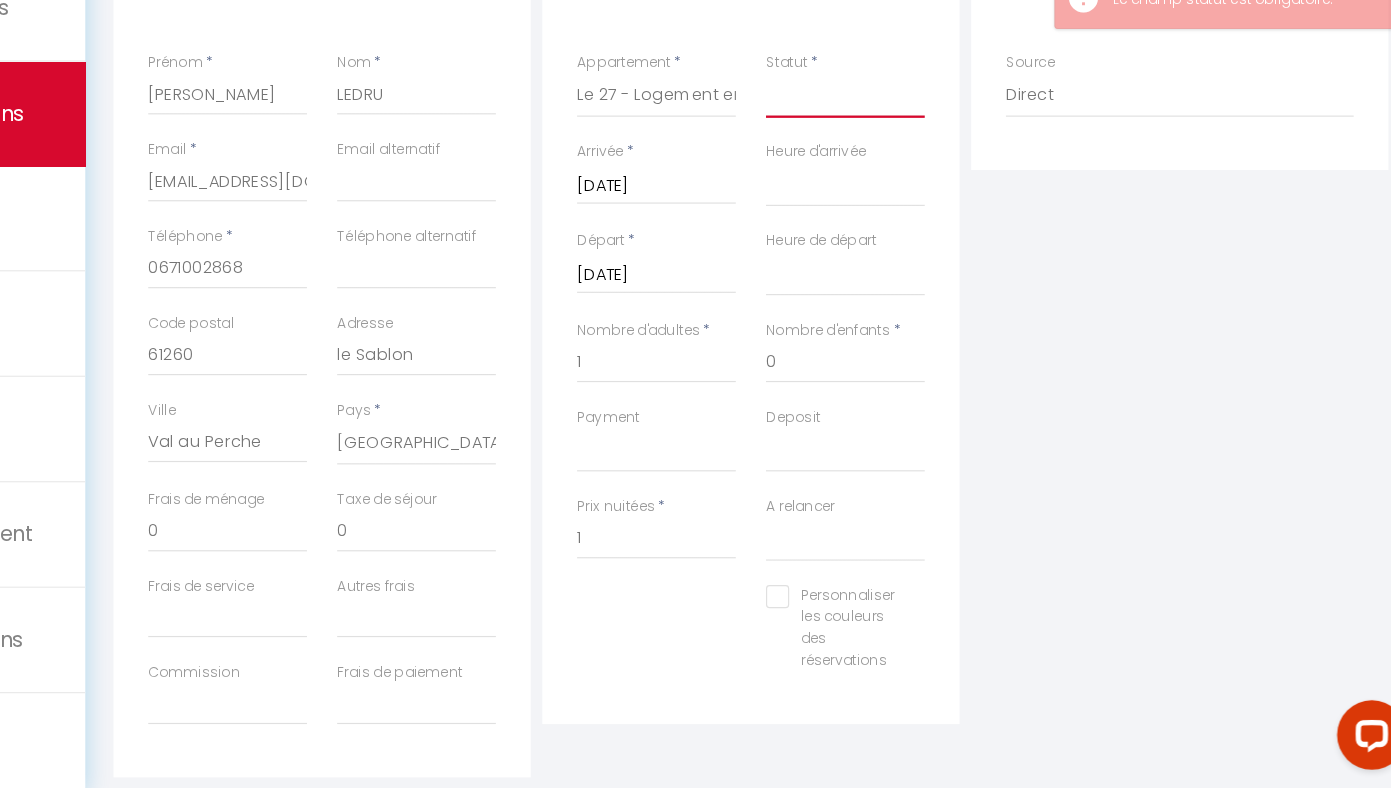 click on "Confirmé Non Confirmé Annulé Annulé par le voyageur No Show Request" at bounding box center (898, 191) 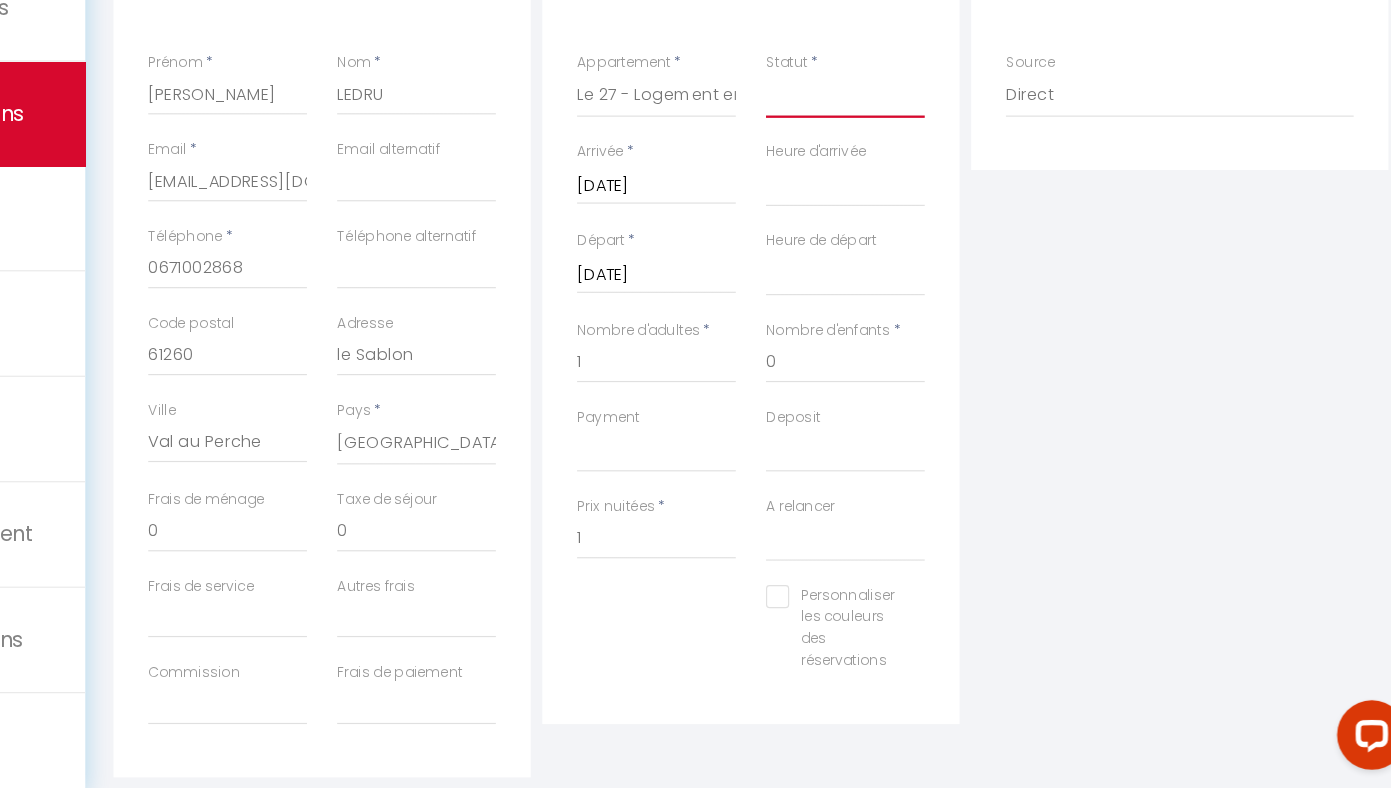 select on "1" 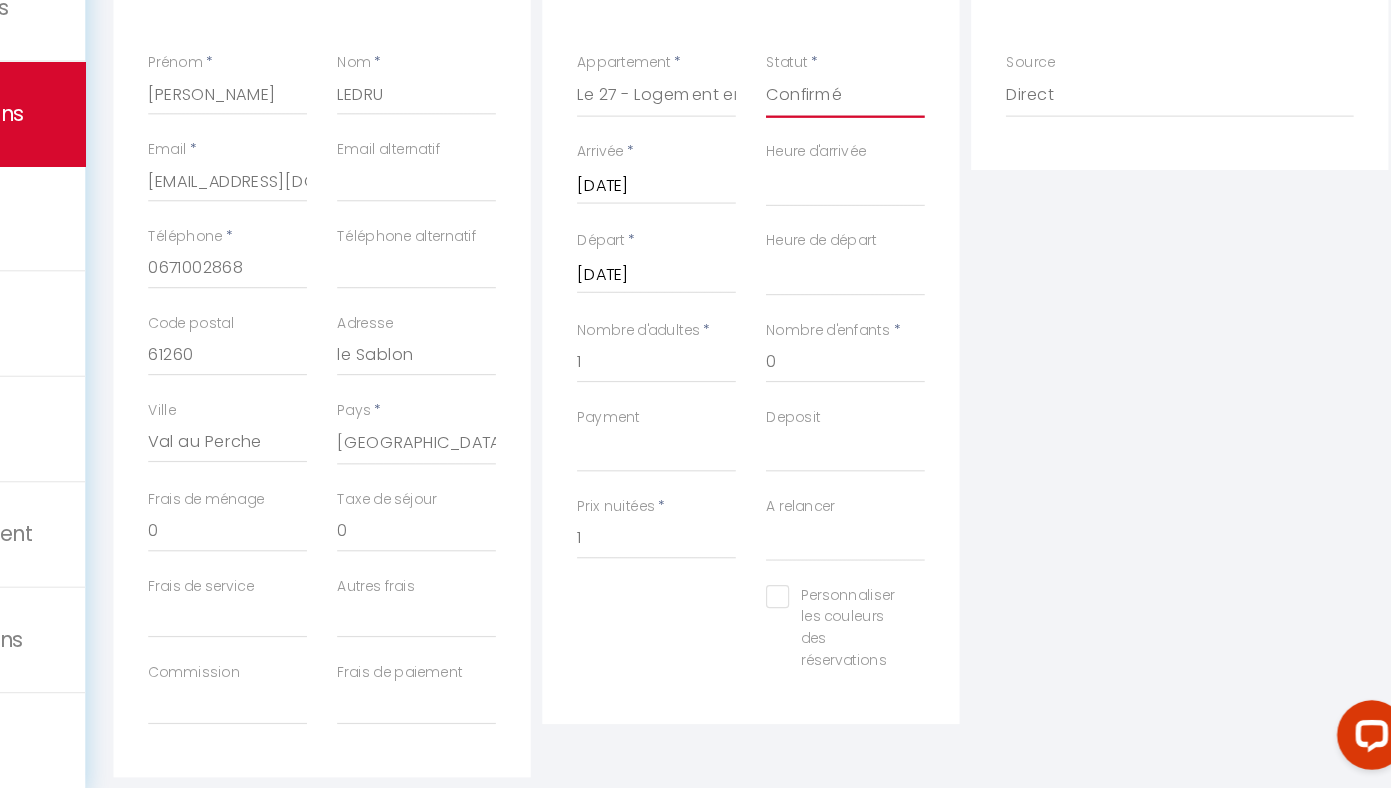 click on "Confirmé" at bounding box center [0, 0] 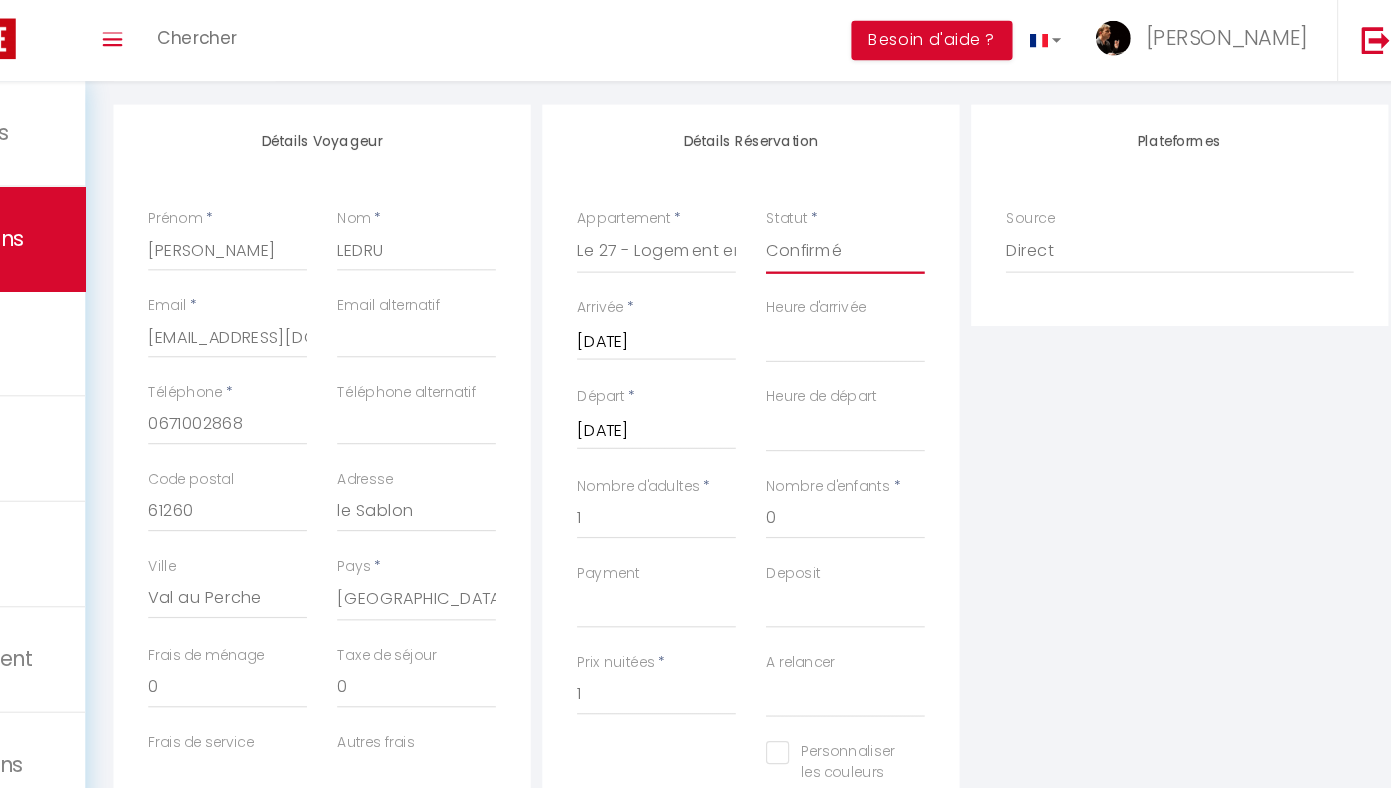 scroll, scrollTop: 0, scrollLeft: 0, axis: both 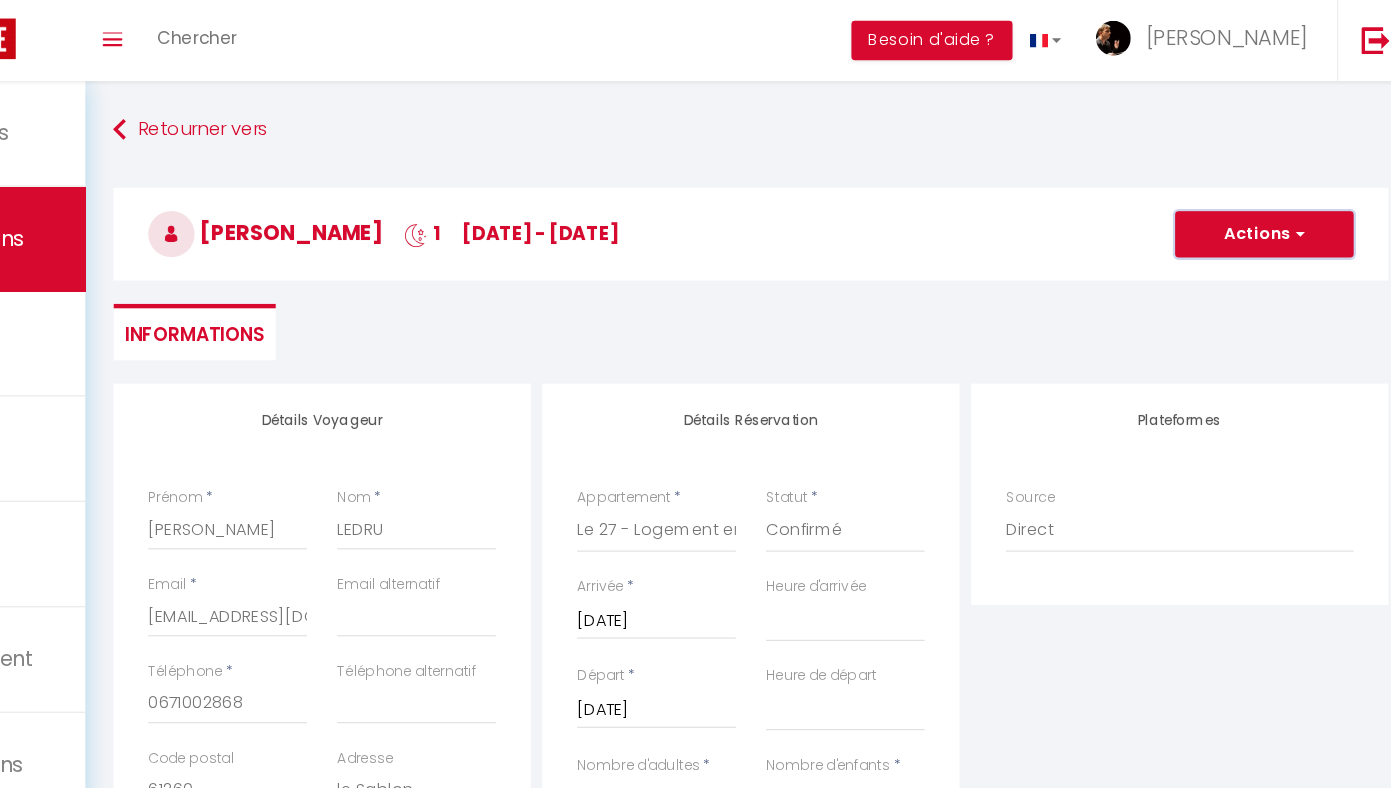 click on "Actions" at bounding box center [1260, 202] 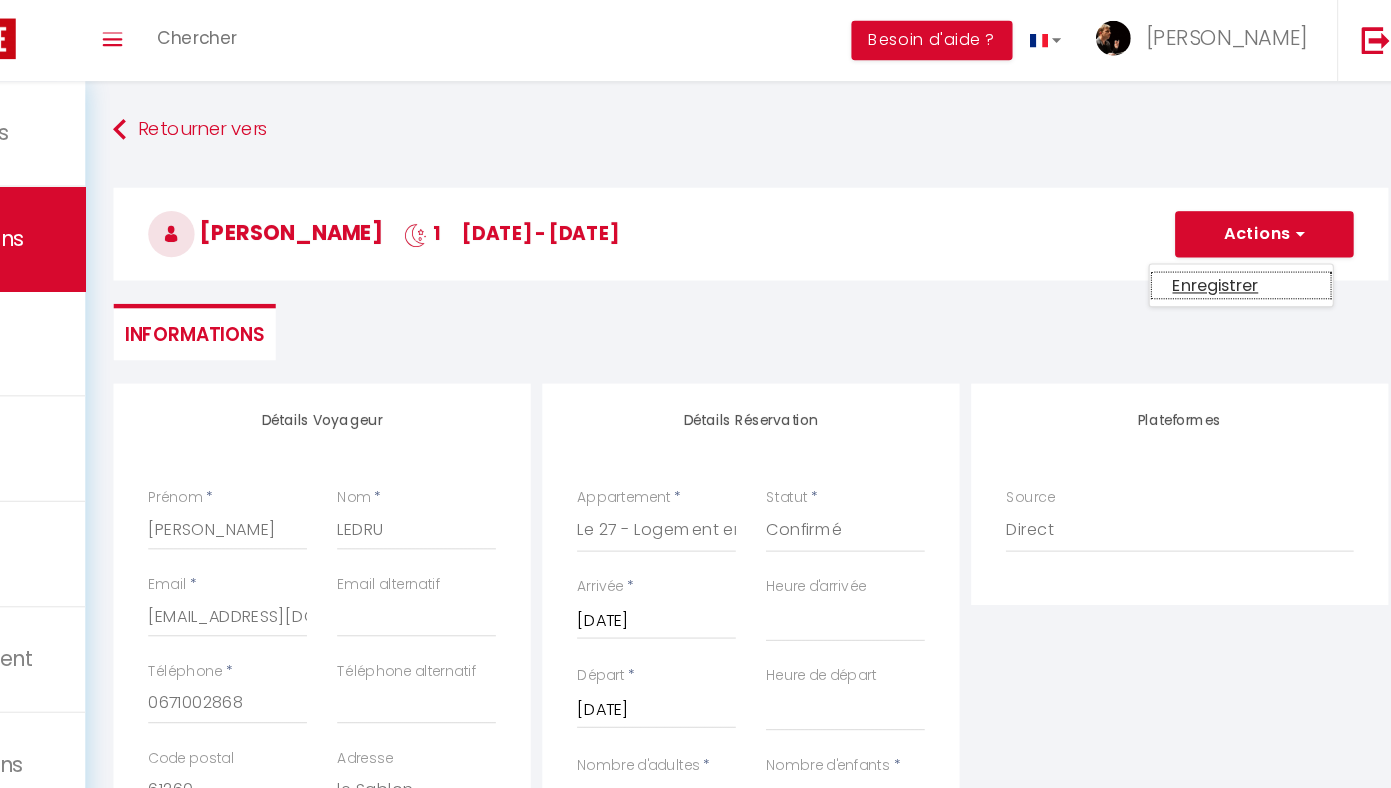 click on "Enregistrer" at bounding box center (1240, 246) 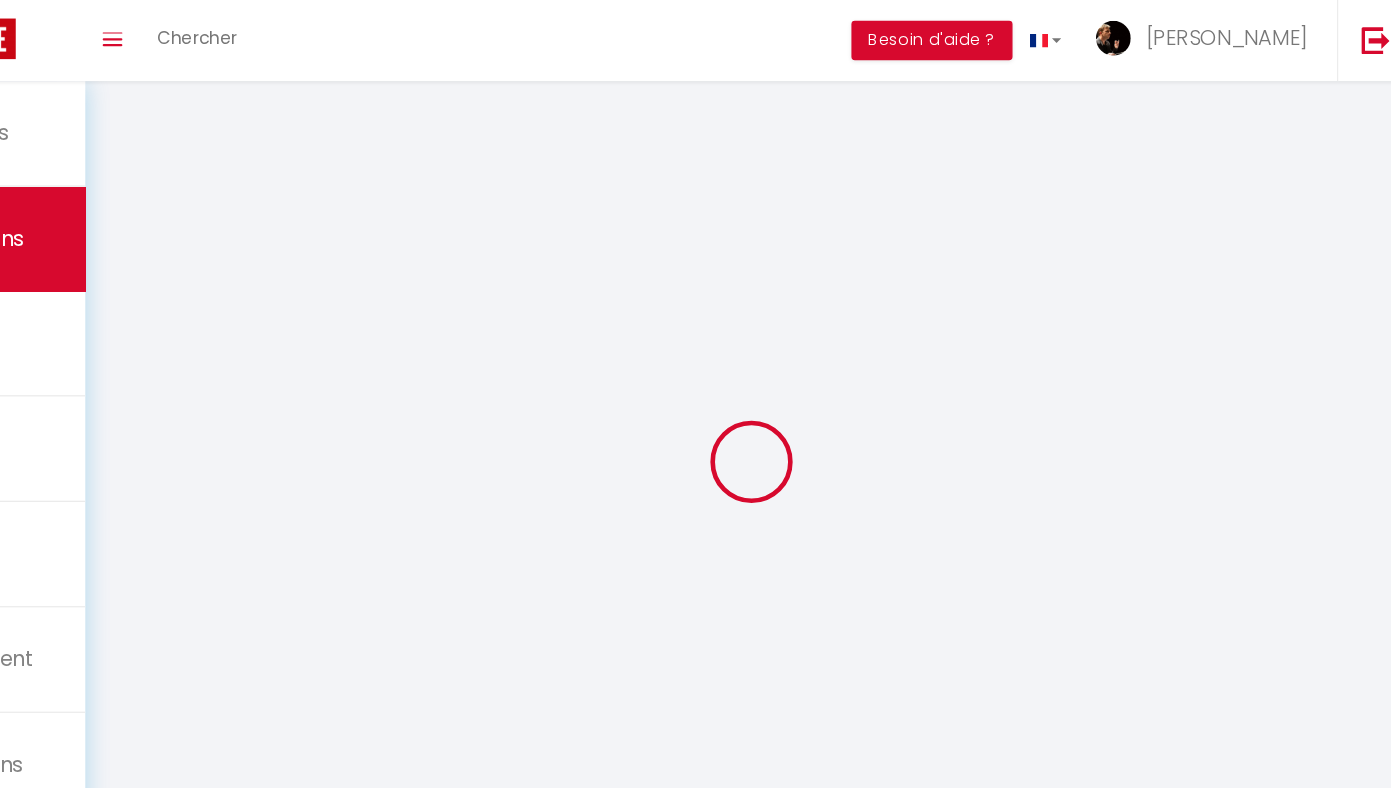 select on "not_cancelled" 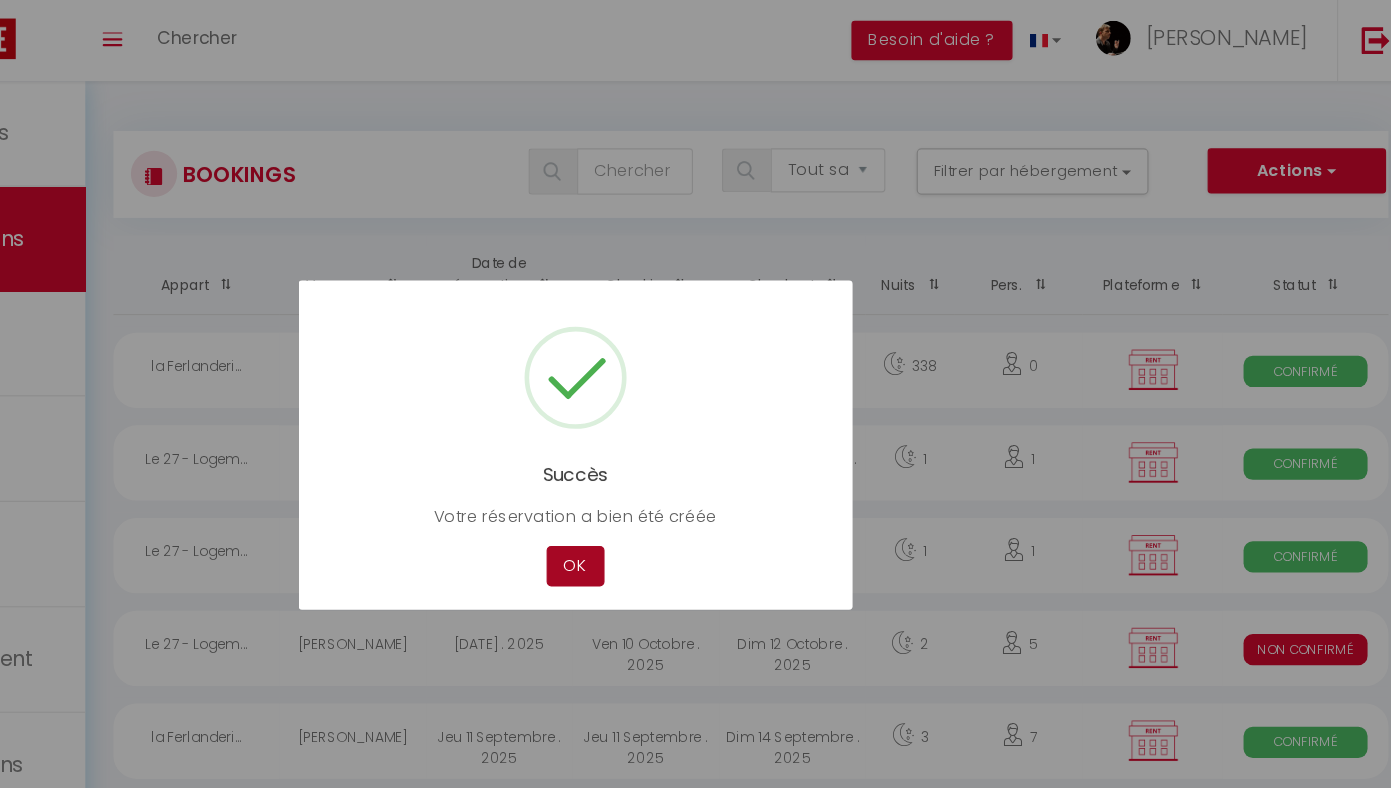 click on "OK" at bounding box center (666, 488) 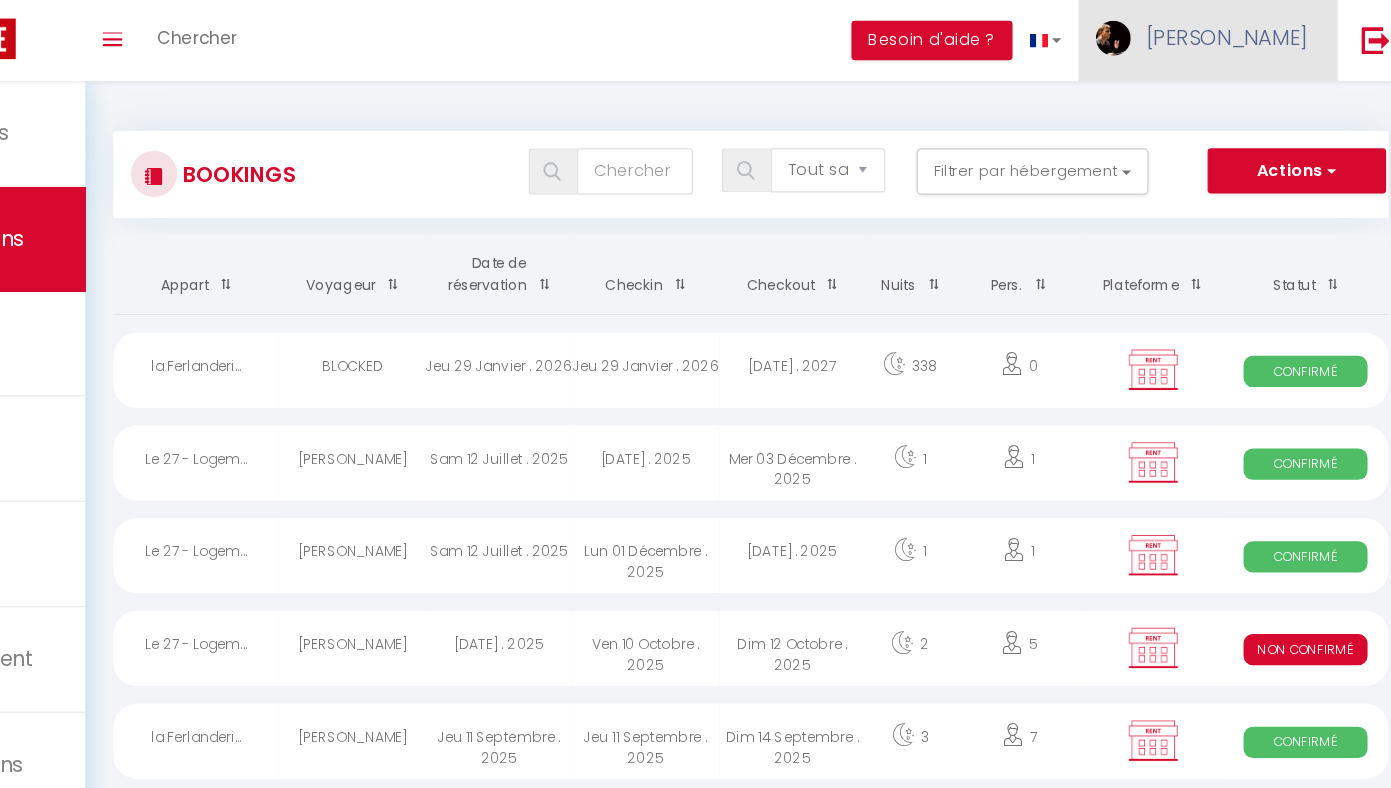 click at bounding box center (1130, 33) 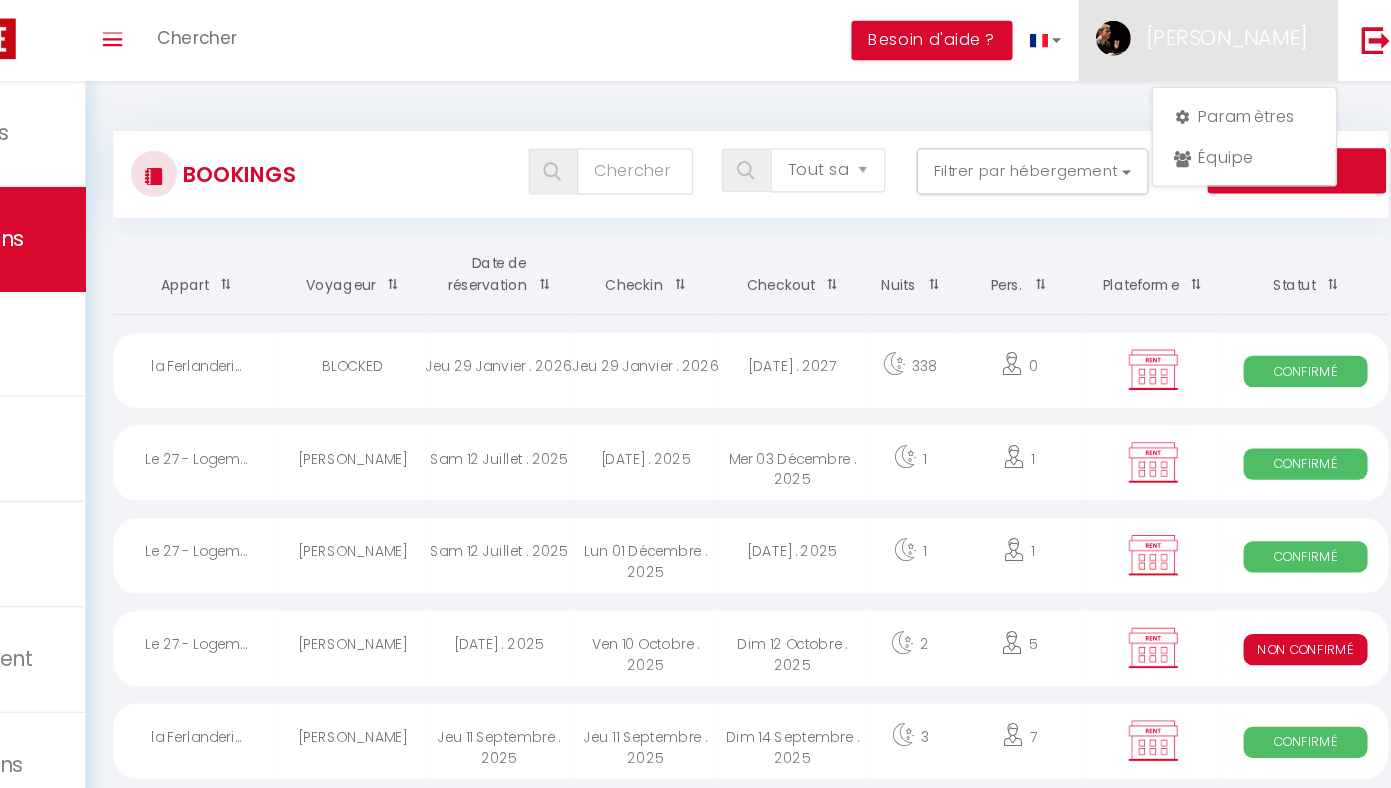 click on "Checkout" at bounding box center (853, 237) 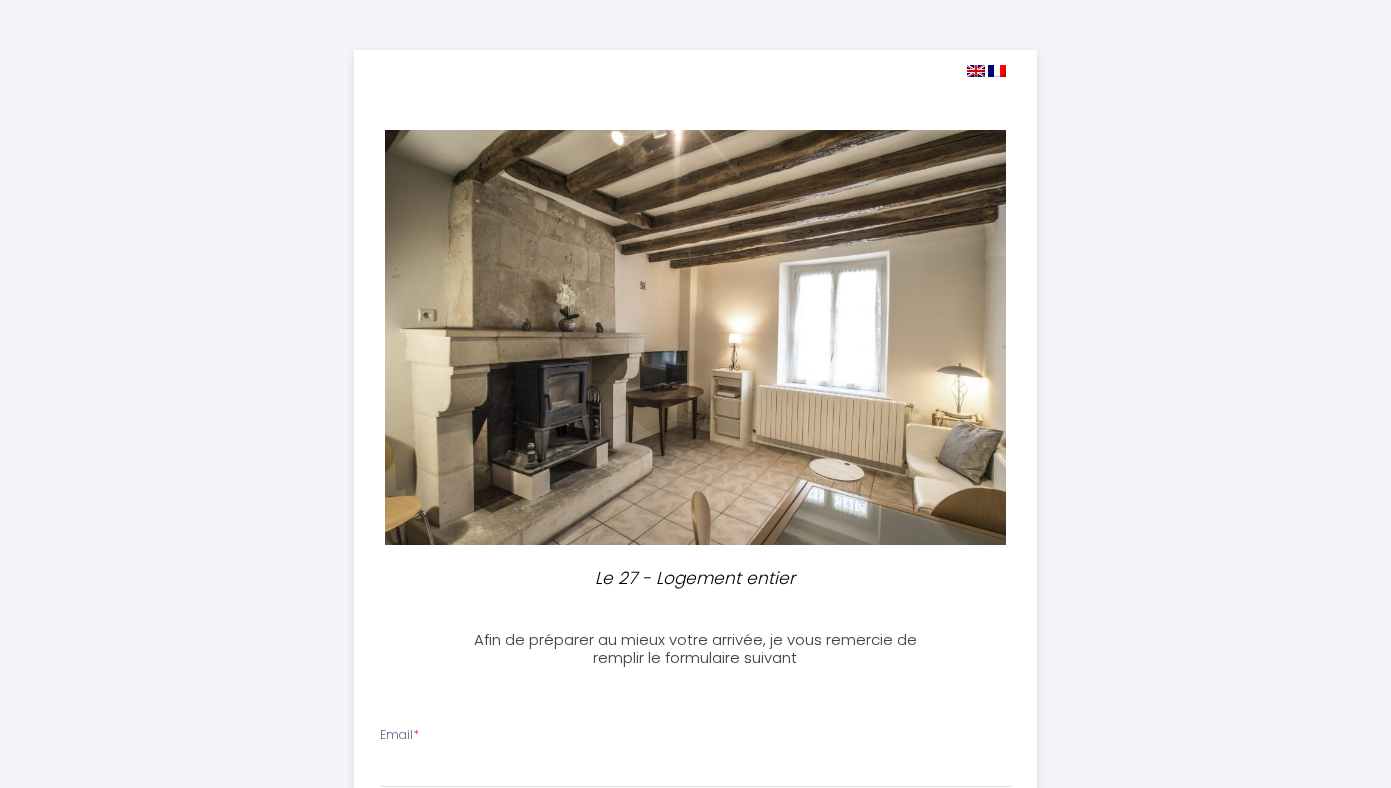 select 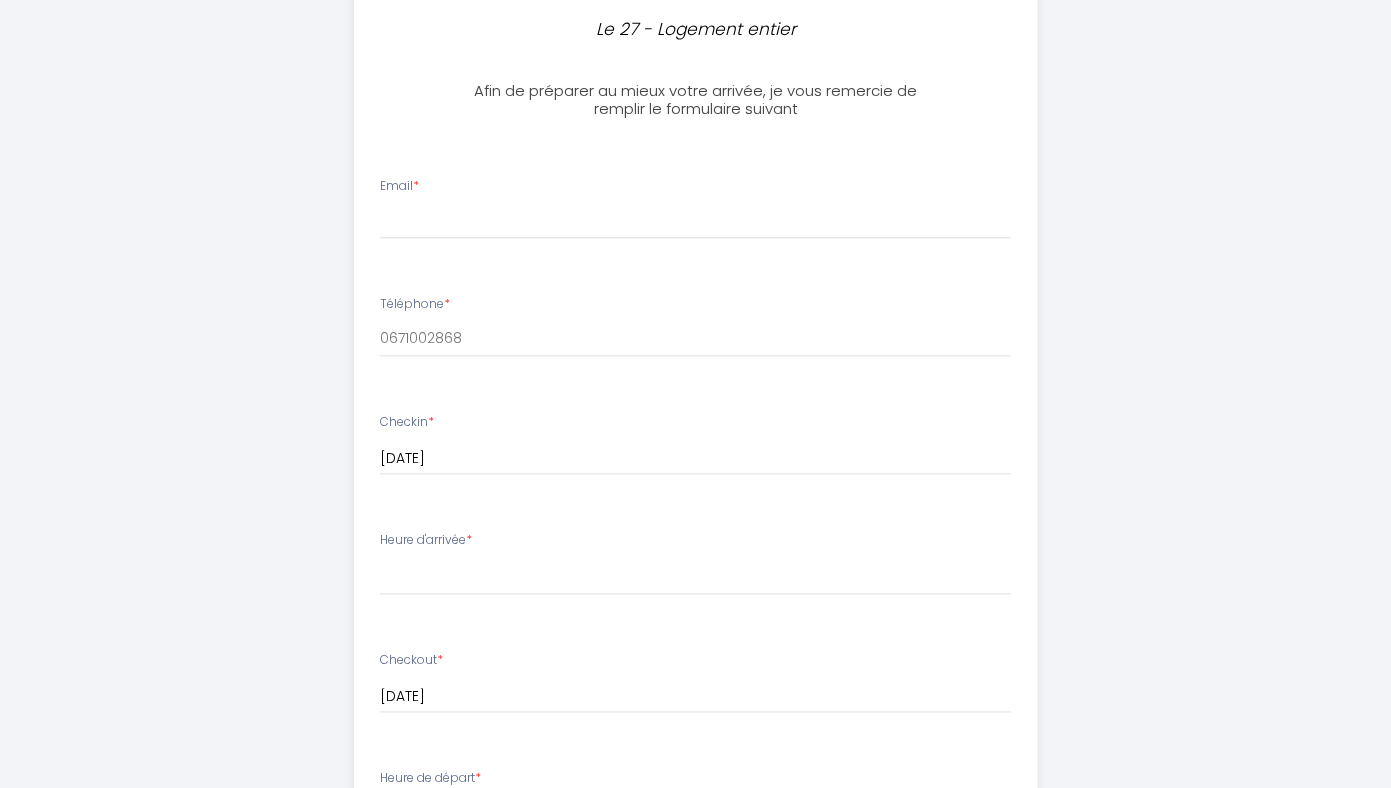 scroll, scrollTop: 552, scrollLeft: 0, axis: vertical 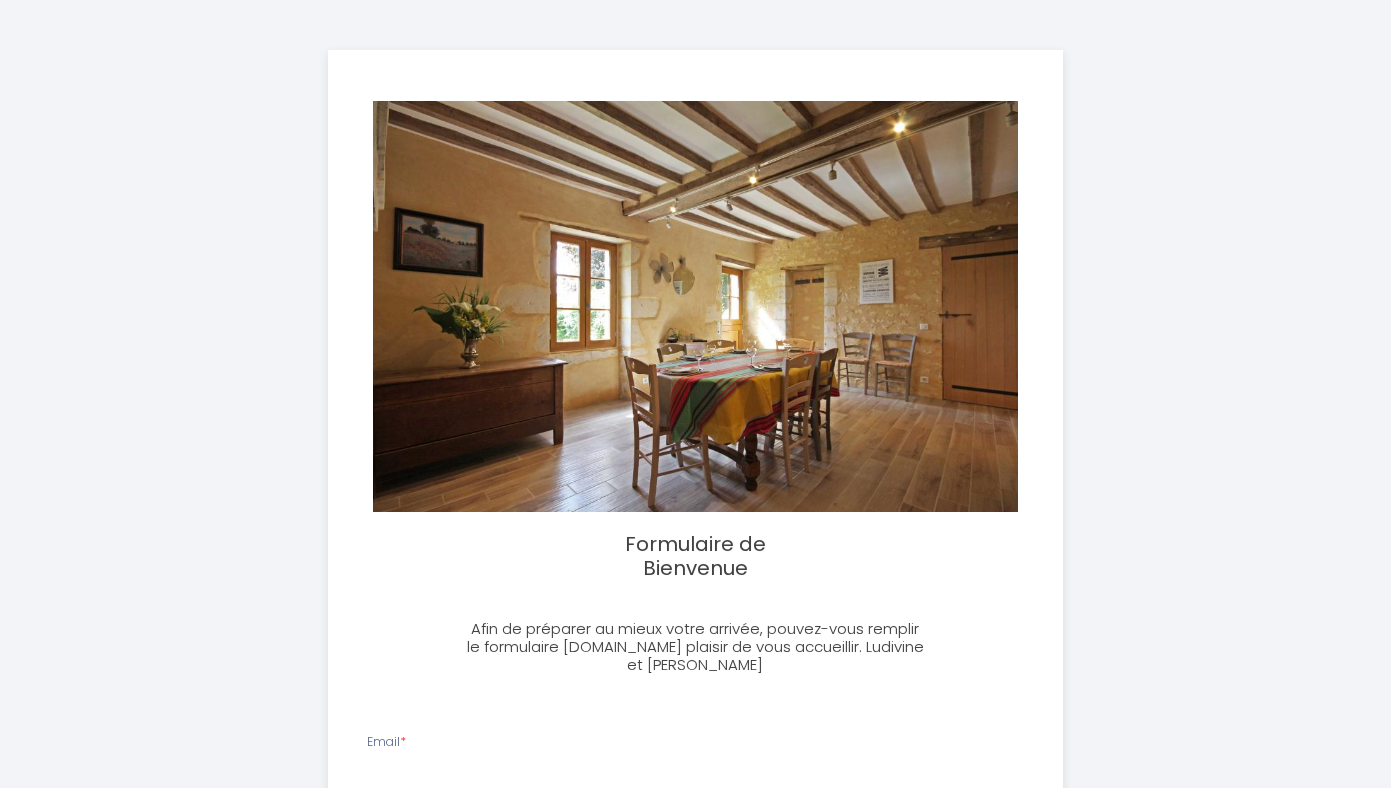 select 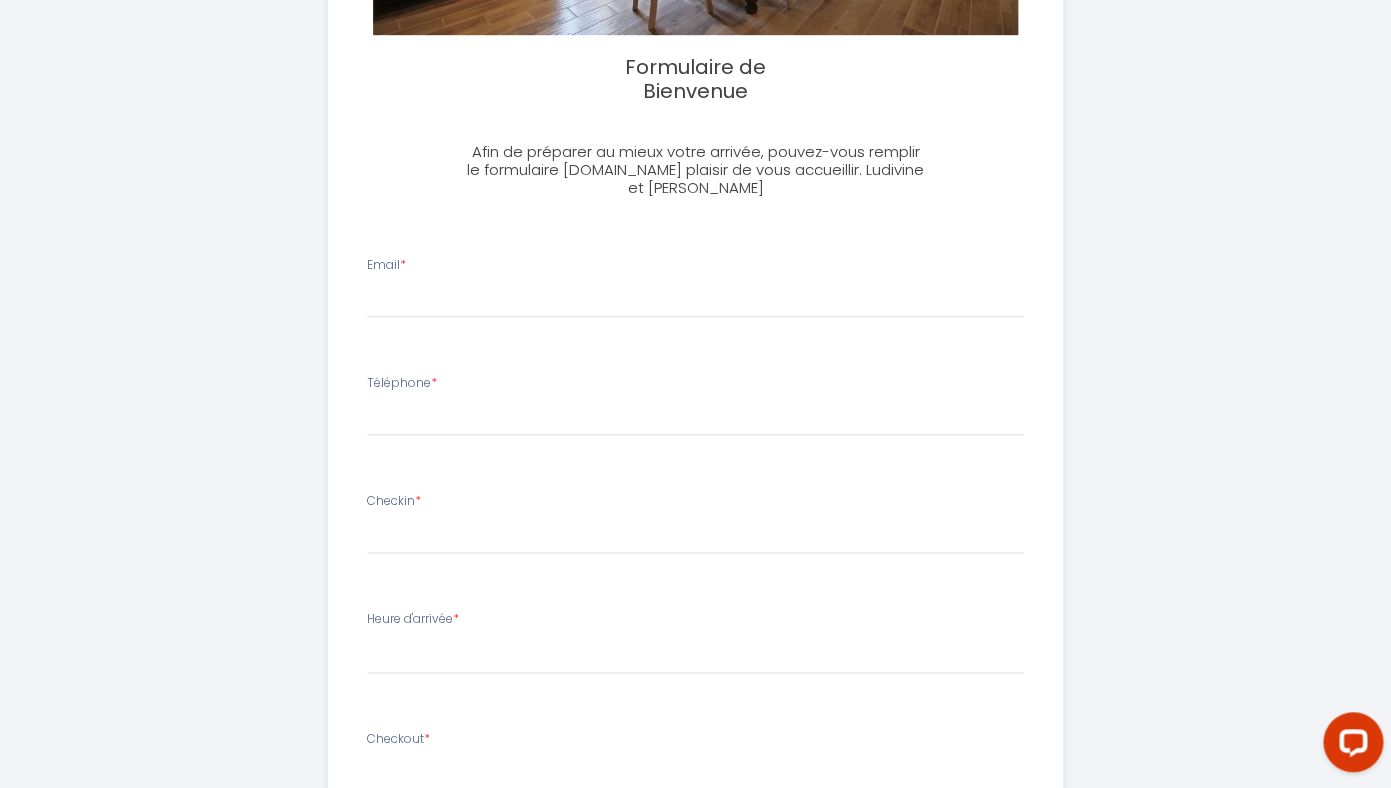 scroll, scrollTop: 490, scrollLeft: 0, axis: vertical 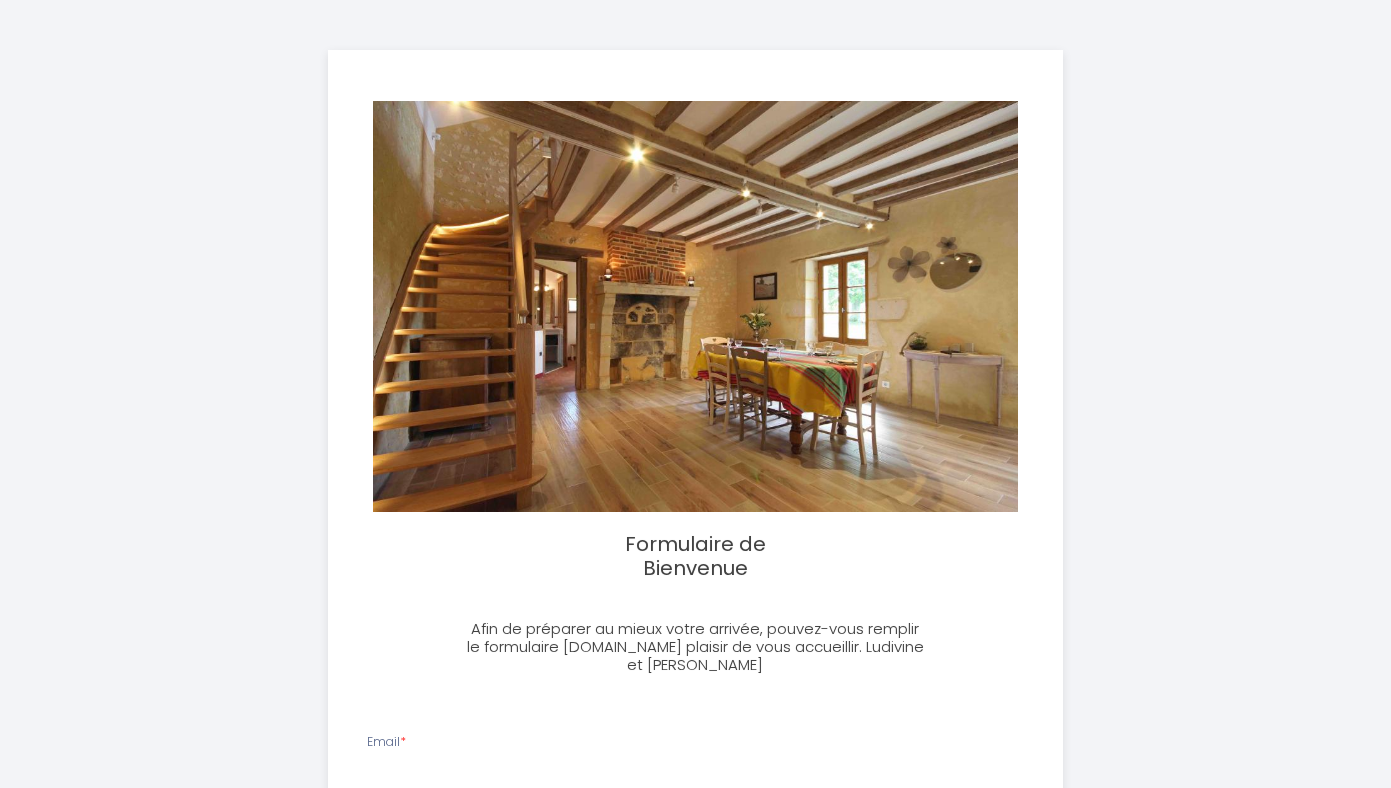 select 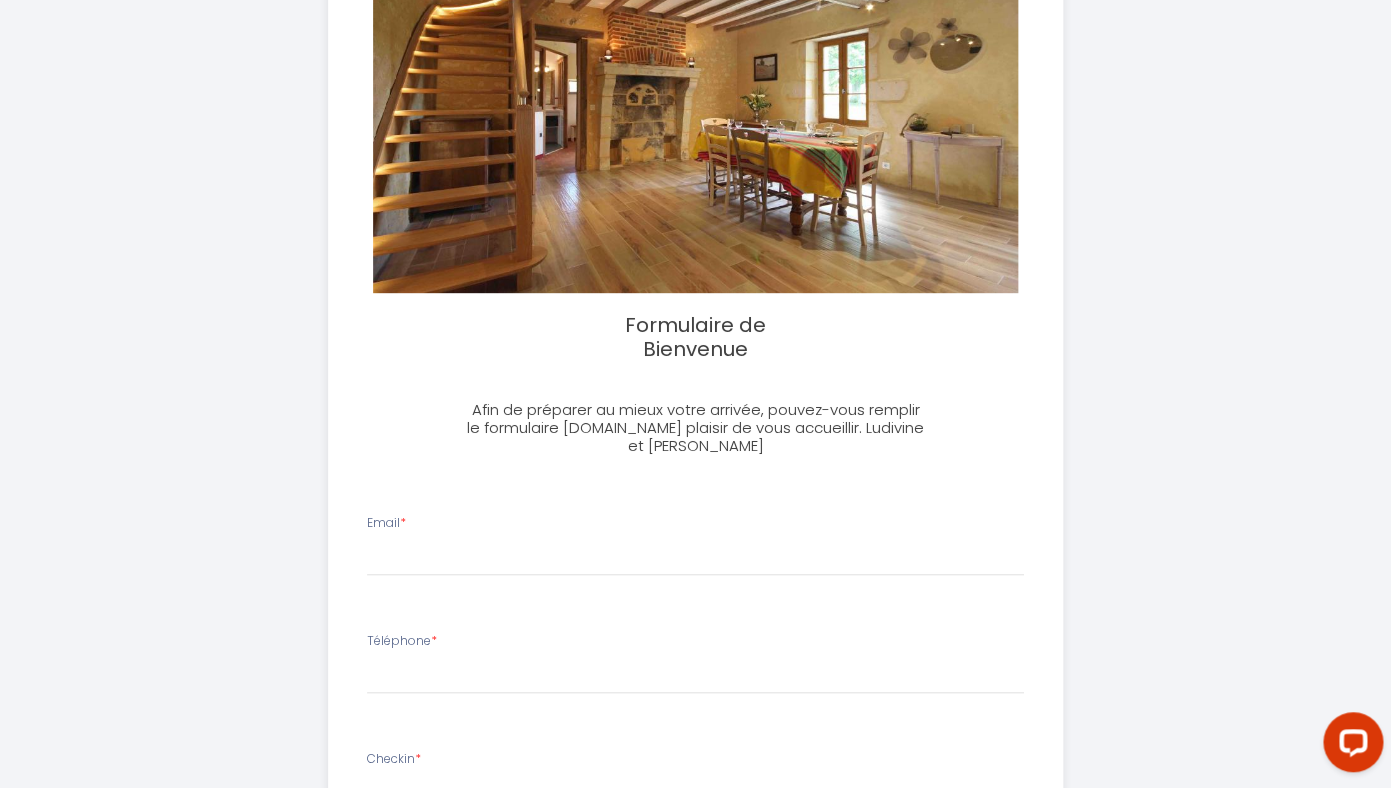 scroll, scrollTop: 229, scrollLeft: 0, axis: vertical 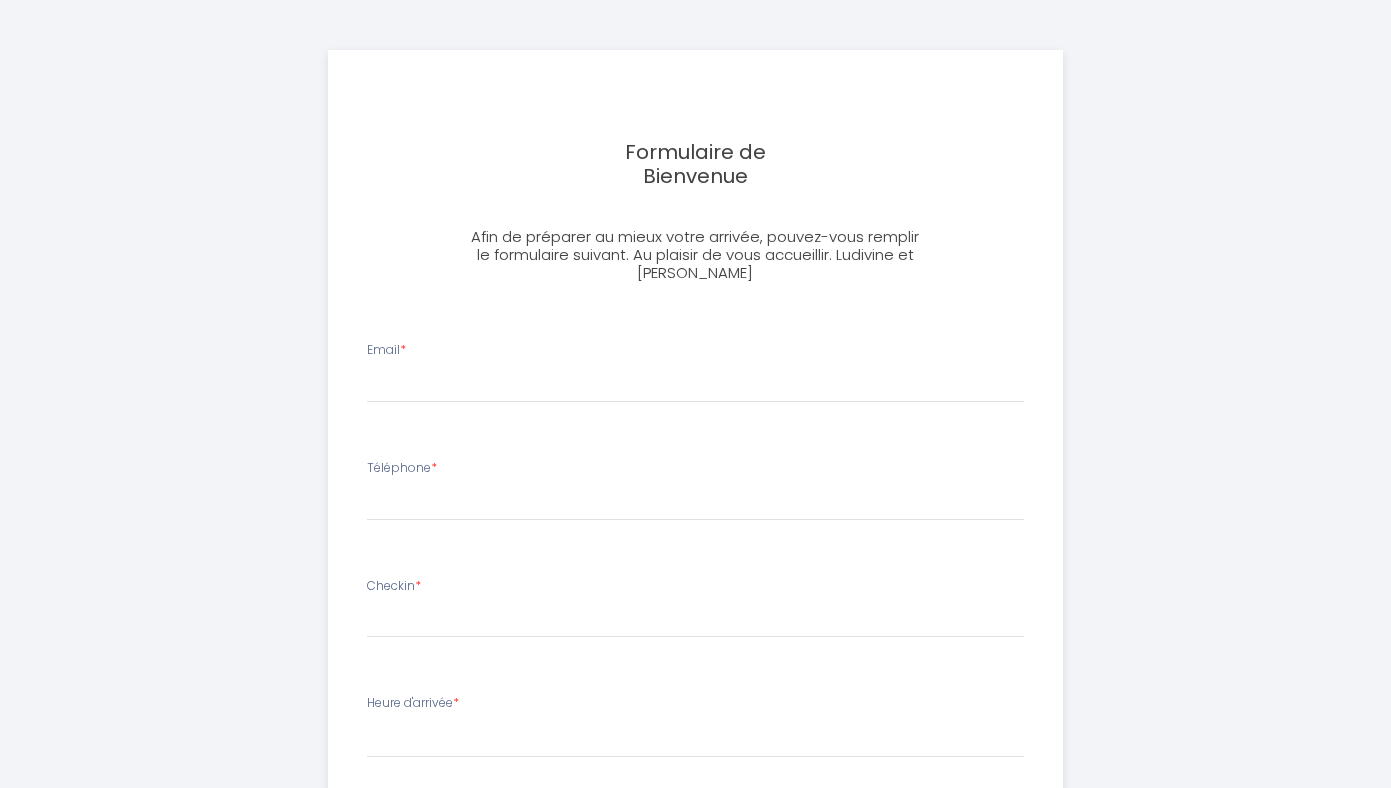 select 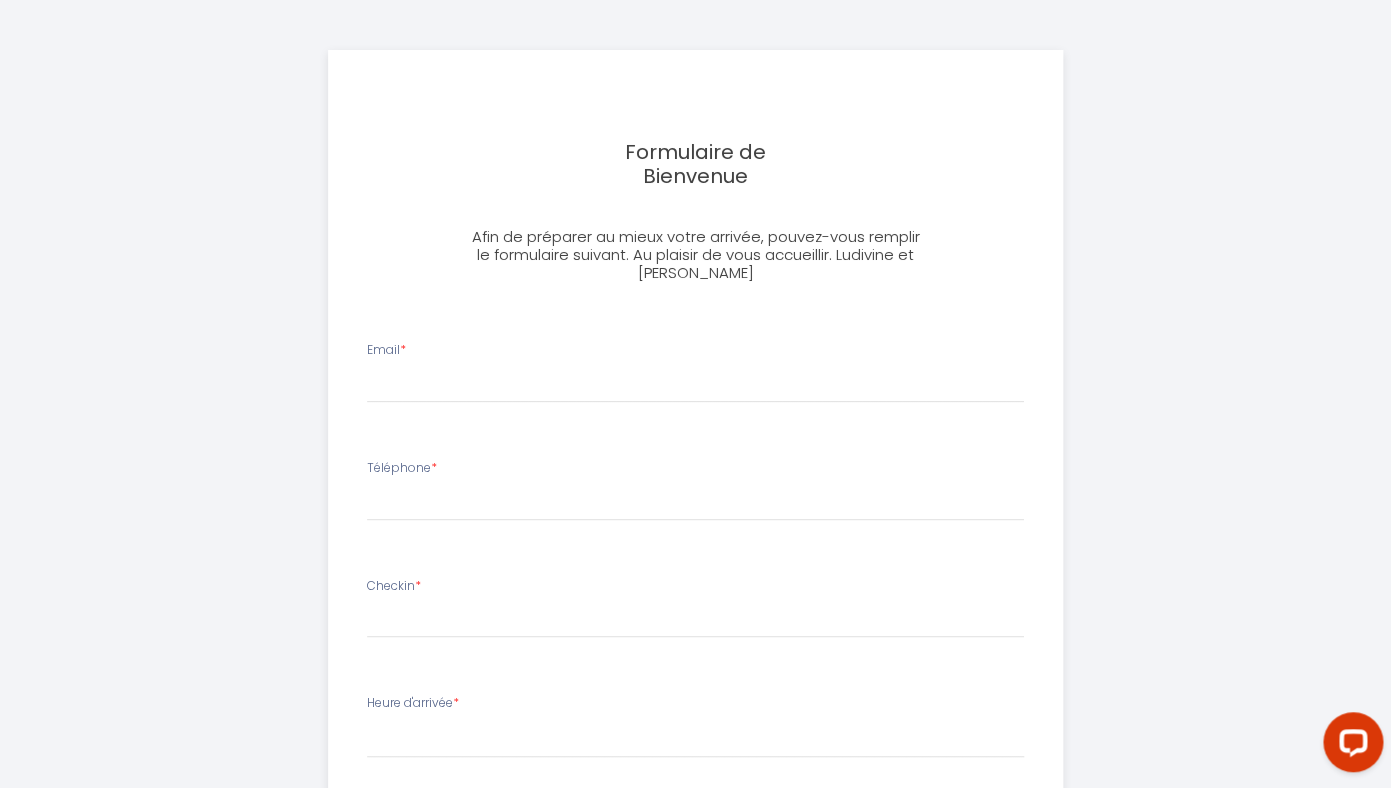 scroll, scrollTop: 0, scrollLeft: 0, axis: both 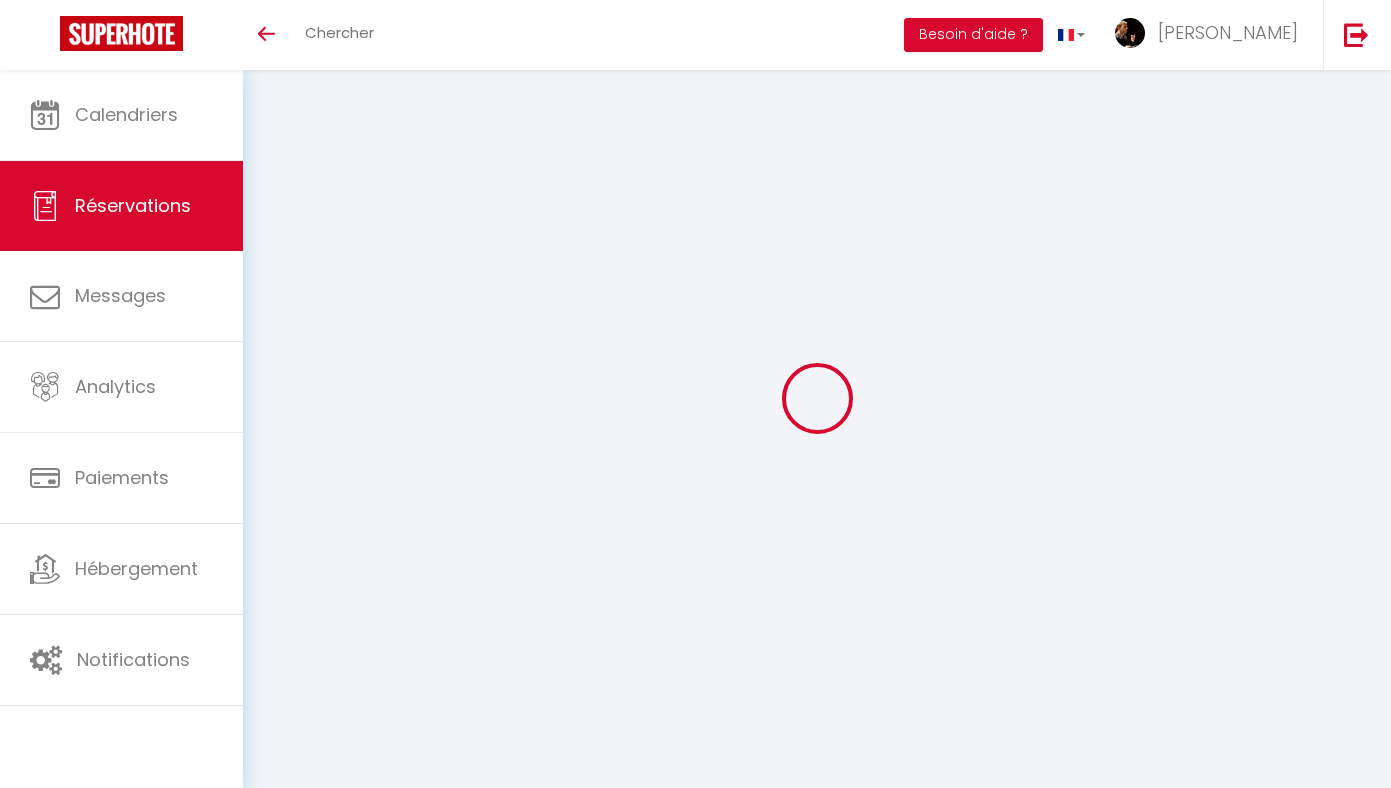 select on "not_cancelled" 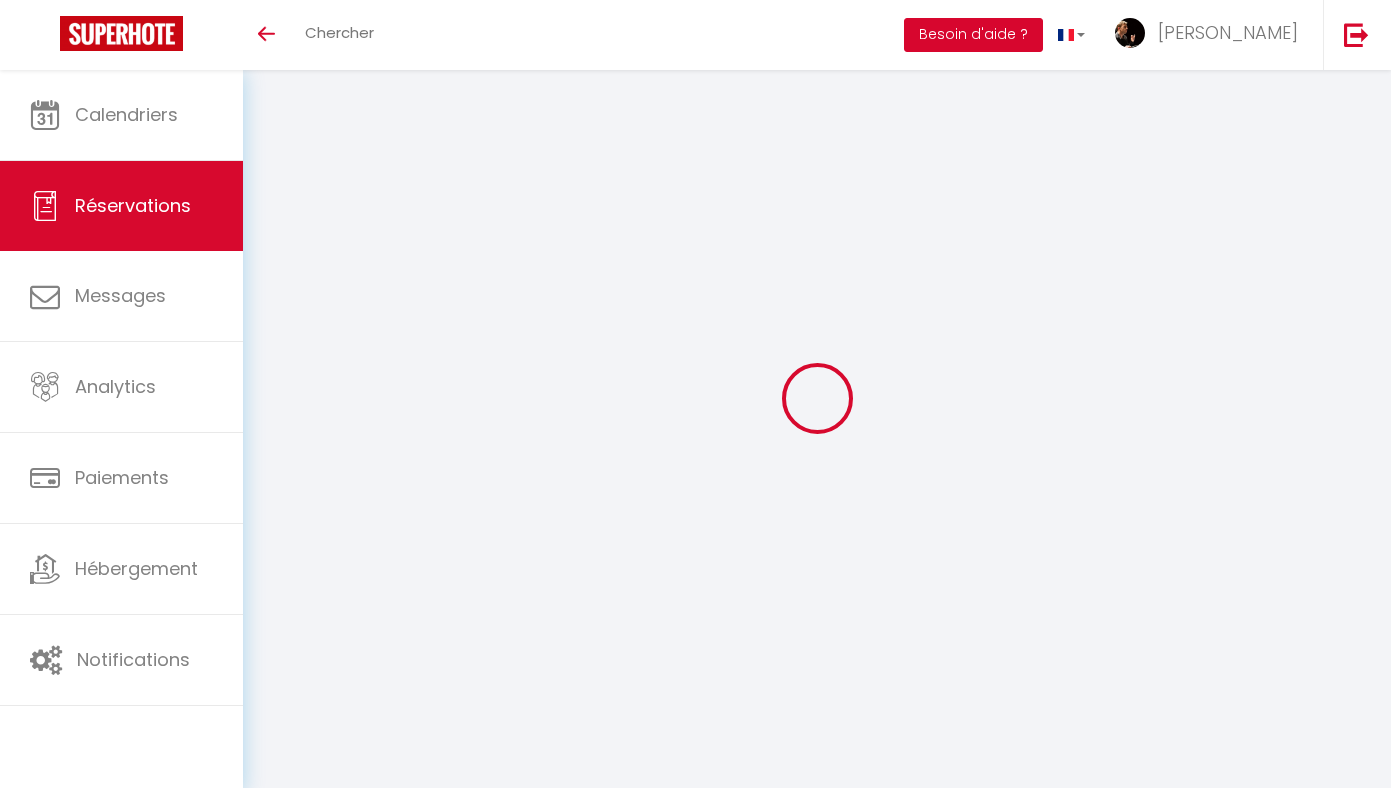 scroll, scrollTop: 0, scrollLeft: 0, axis: both 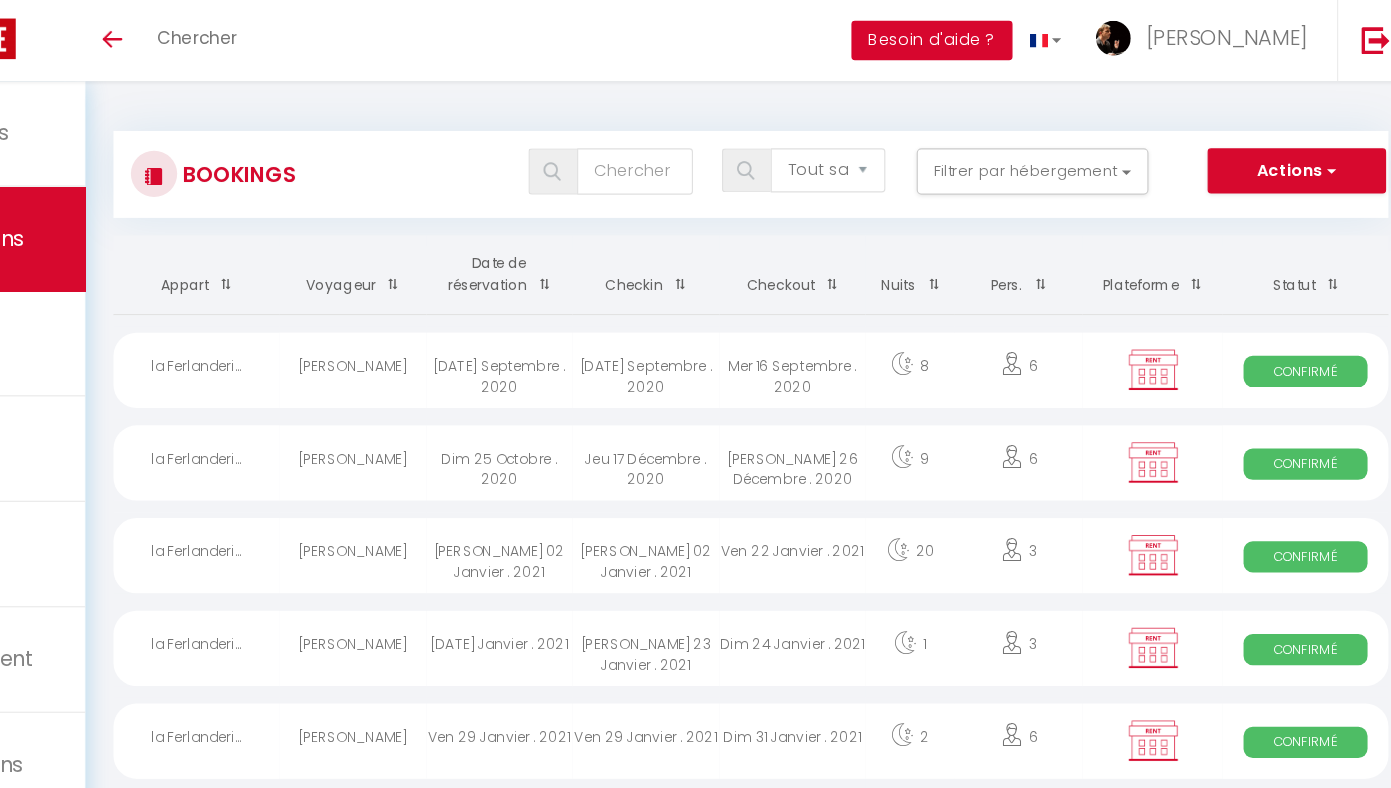 click on "Besoin d'aide ?" at bounding box center [973, 35] 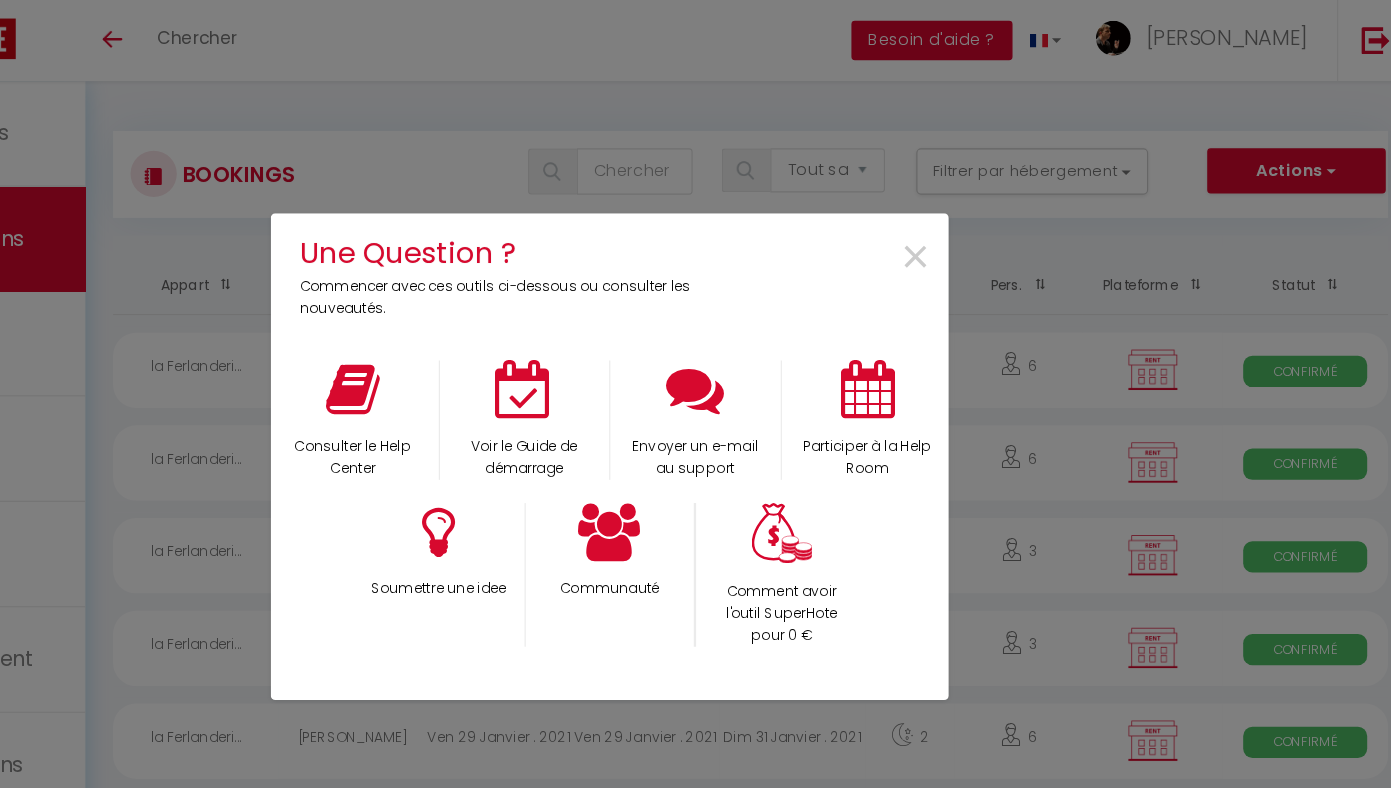 scroll, scrollTop: 0, scrollLeft: 0, axis: both 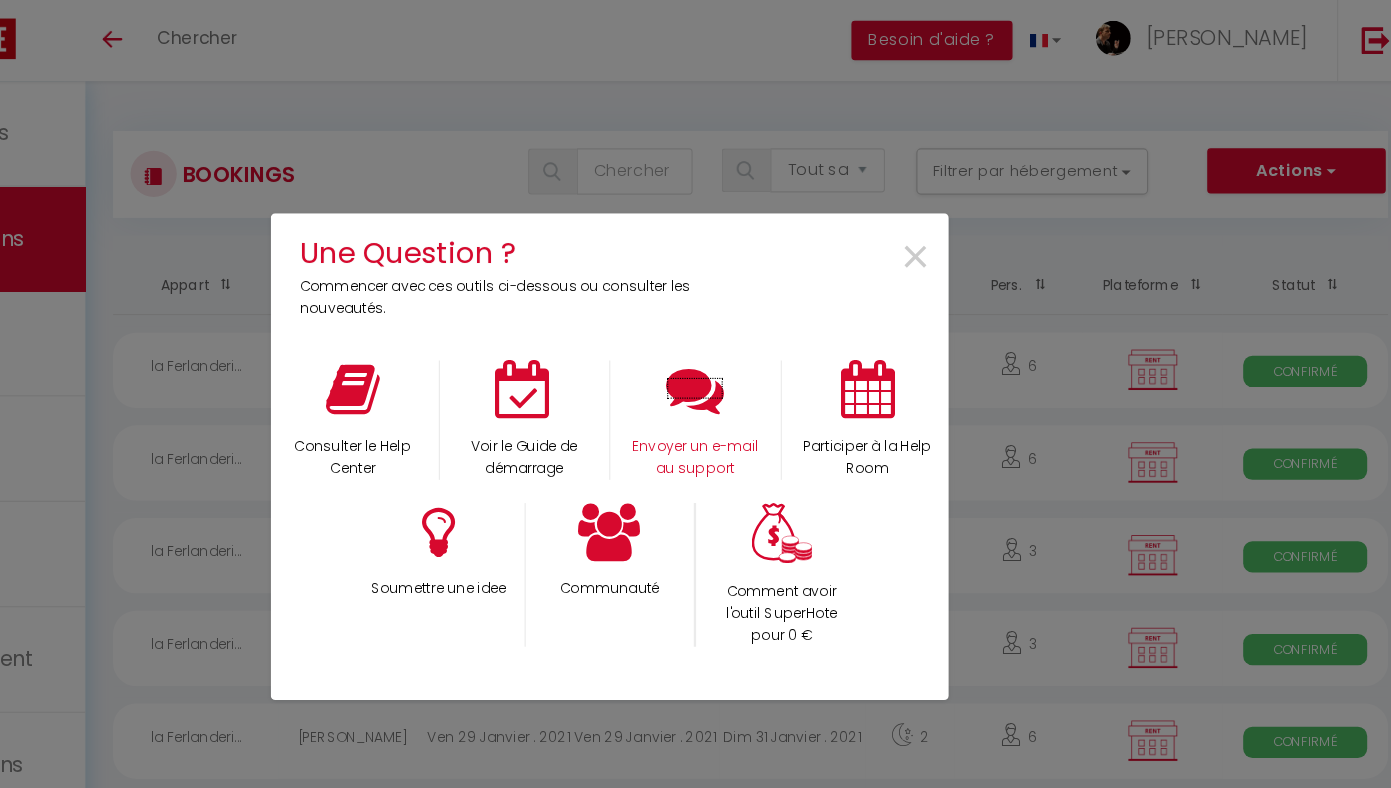 click at bounding box center (769, 336) 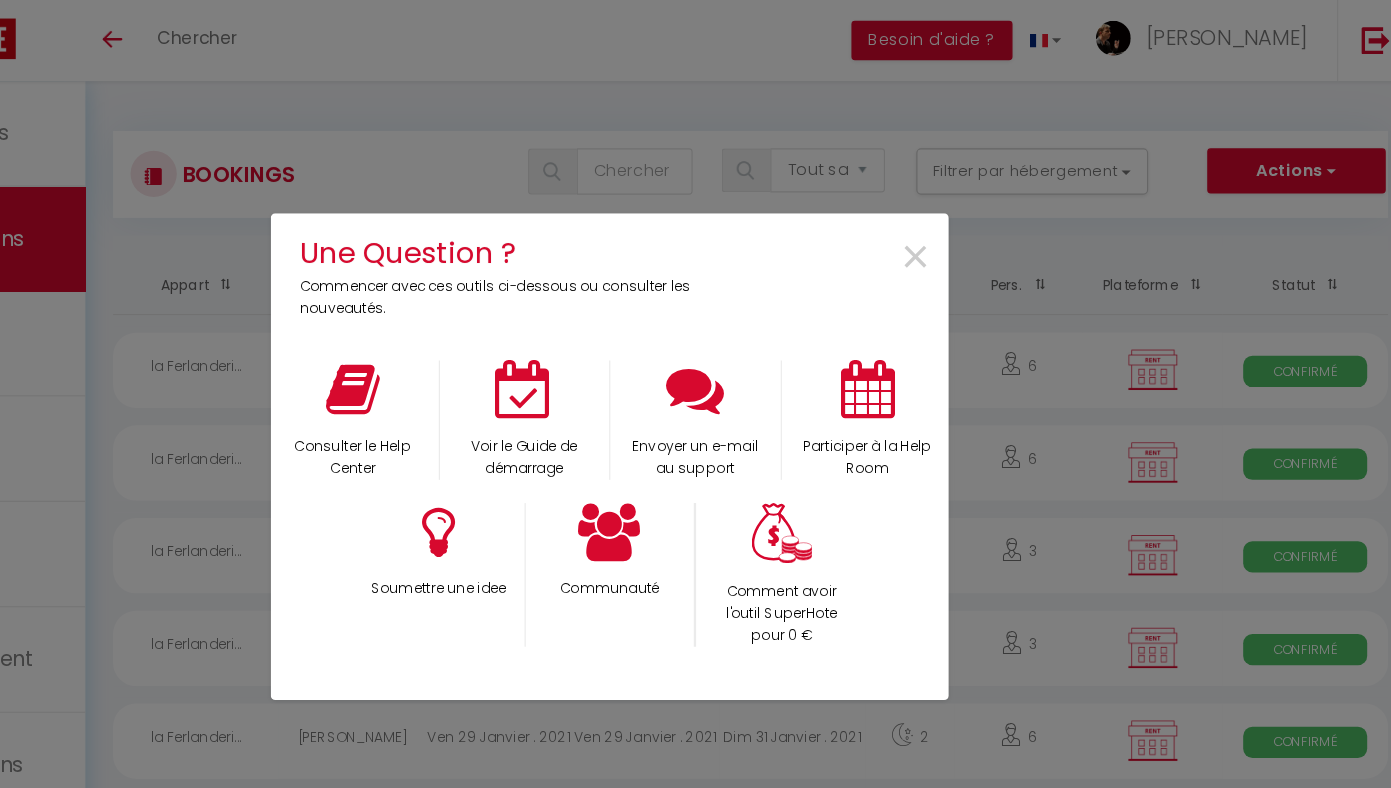click on "Une Question ?   Commencer avec ces outils ci-dessous ou consulter les nouveautés.   ×     Consulter le Help Center     Voir le Guide de démarrage     Envoyer un e-mail au support     Participer à la Help Room     Soumettre une idee     Communauté     Comment avoir l'outil SuperHote pour 0 €" at bounding box center (695, 394) 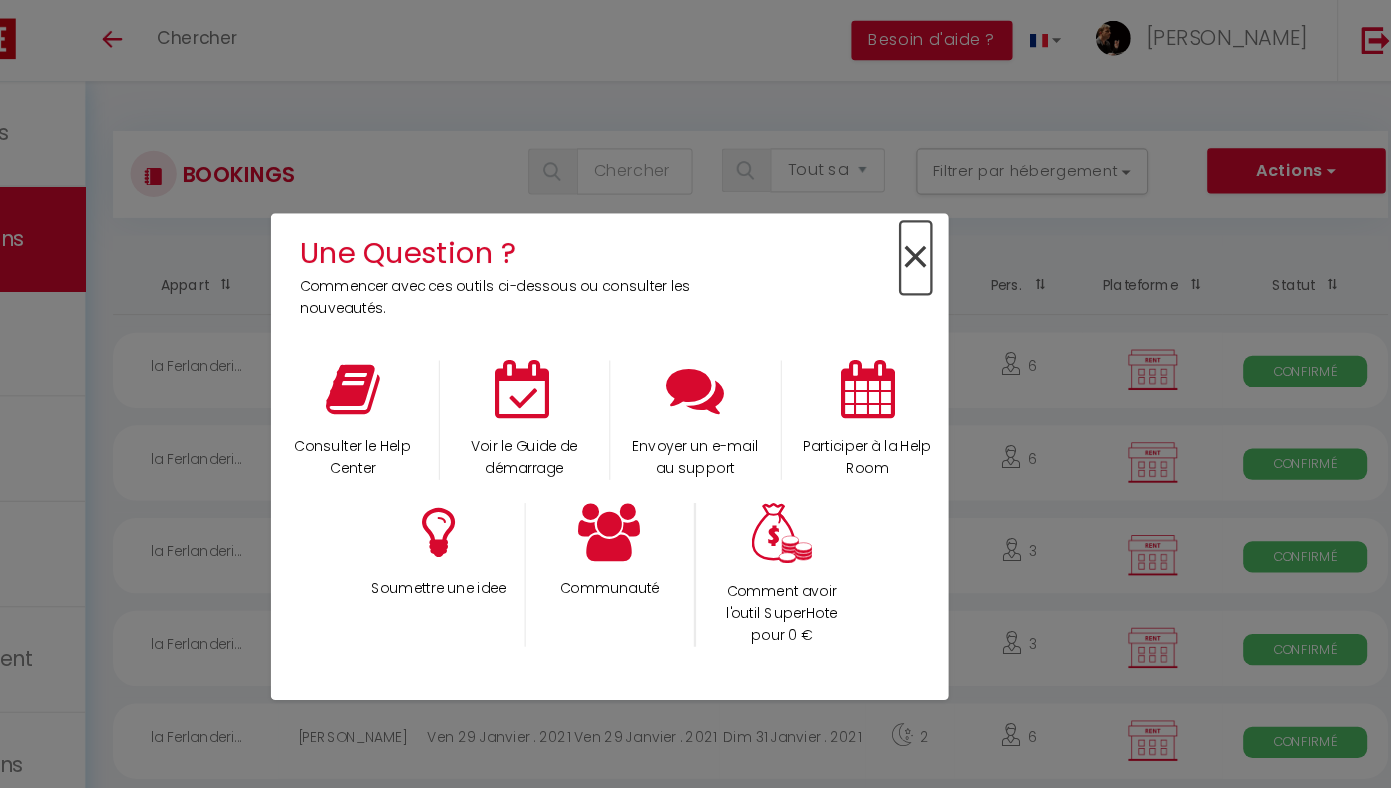 click on "×" at bounding box center [959, 222] 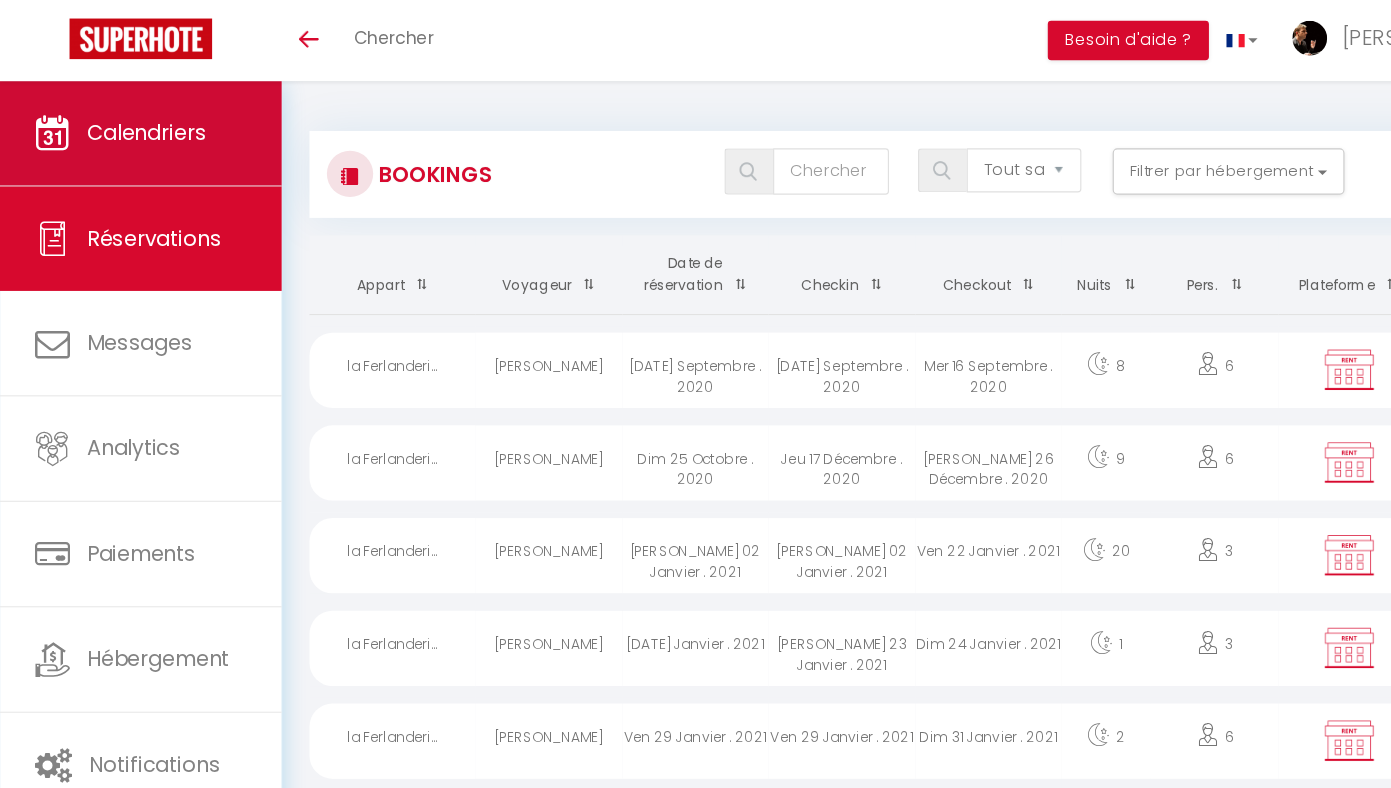 click on "Calendriers" at bounding box center (126, 114) 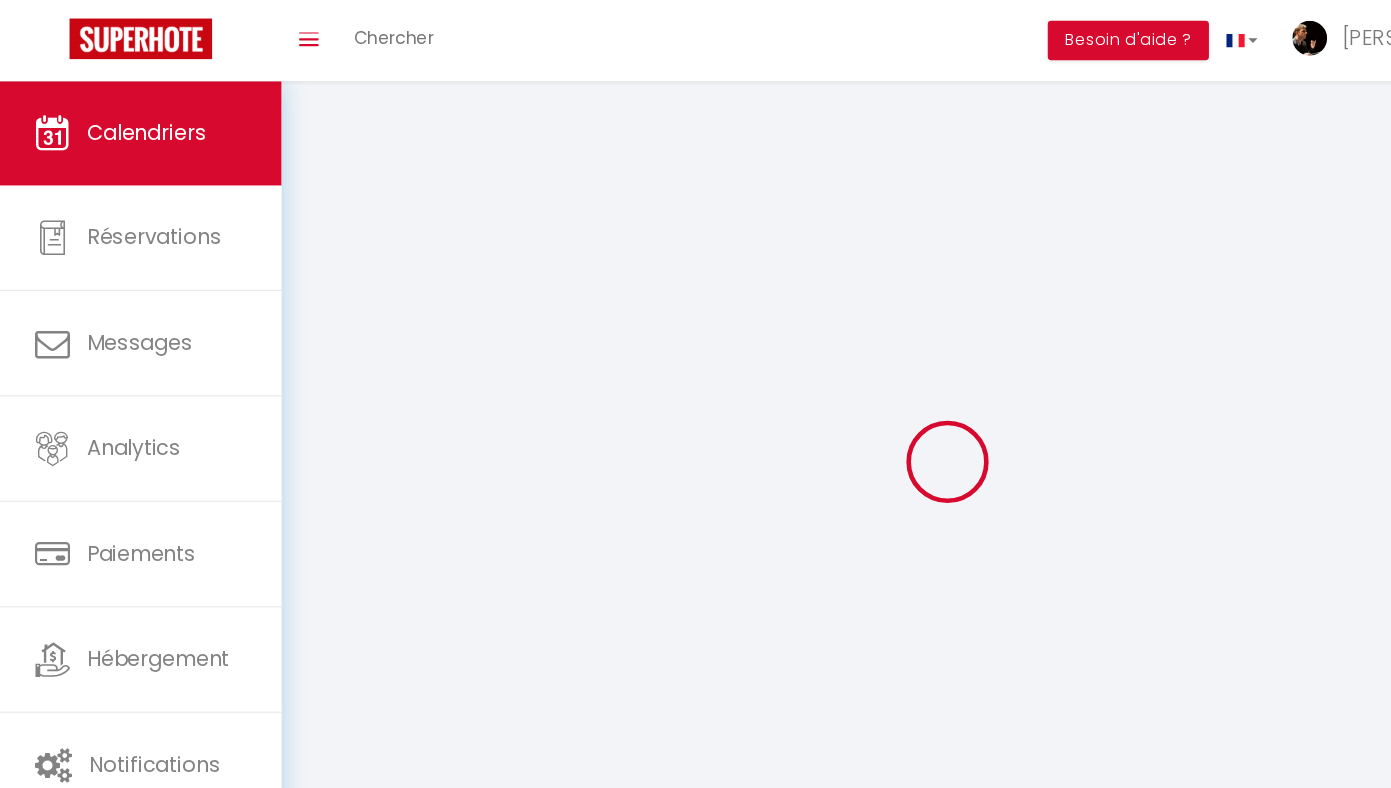select 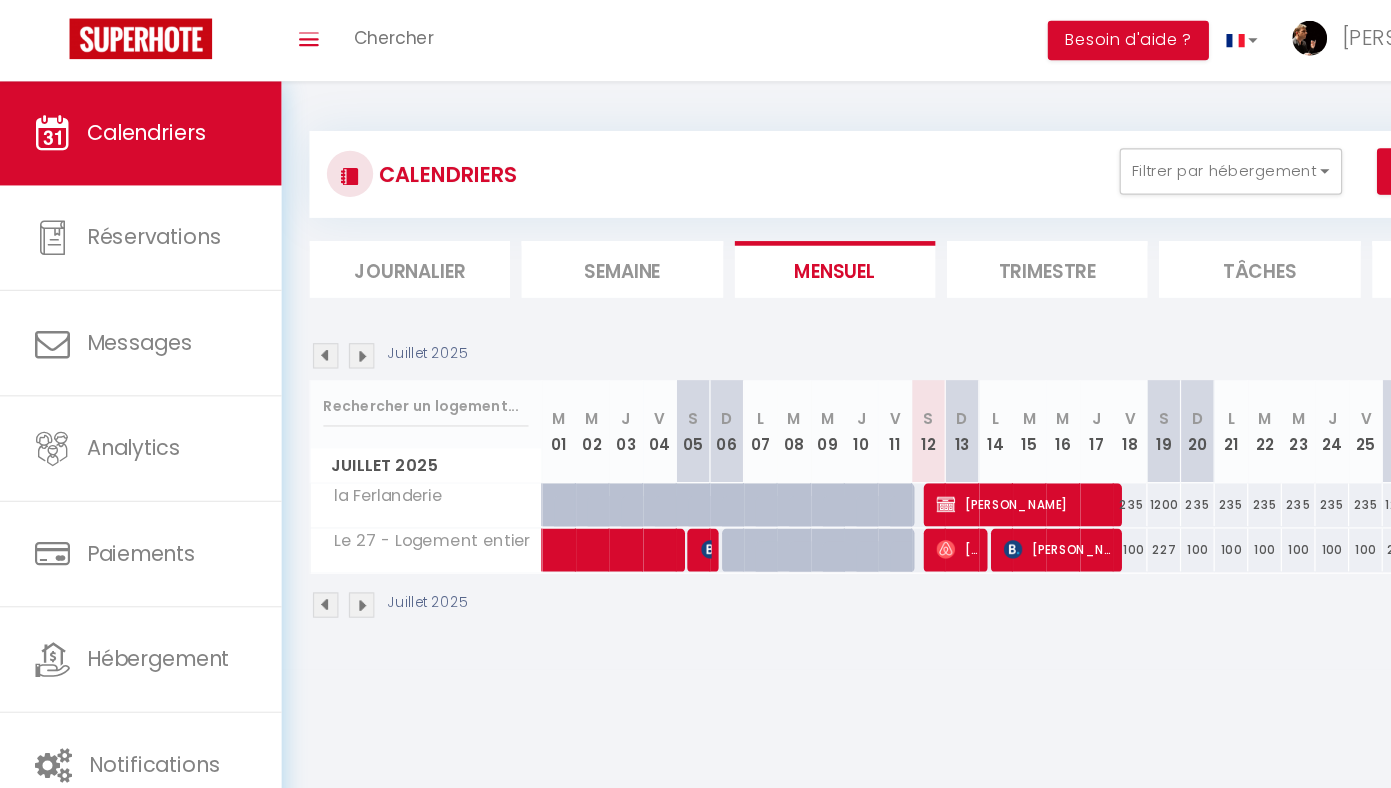 click at bounding box center [816, 474] 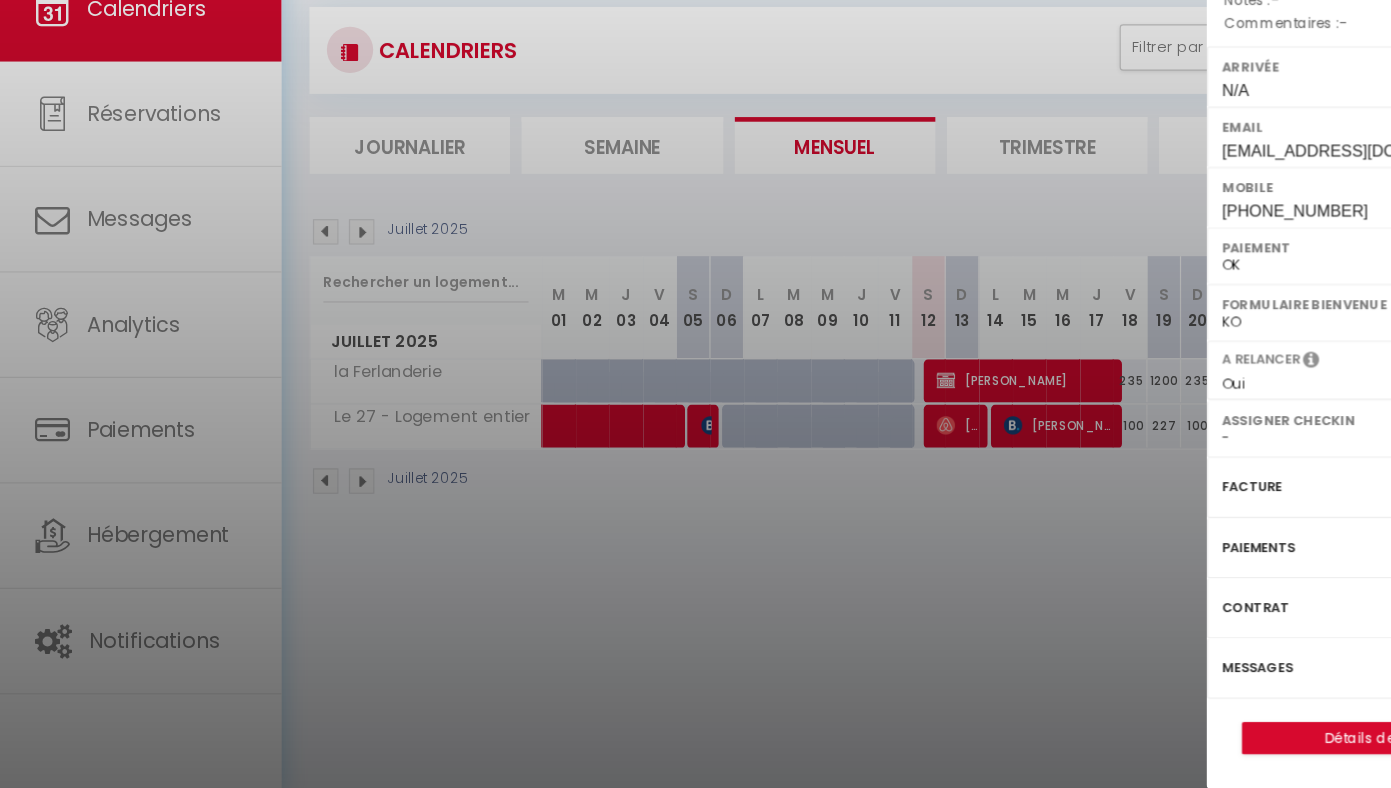 scroll, scrollTop: 69, scrollLeft: 0, axis: vertical 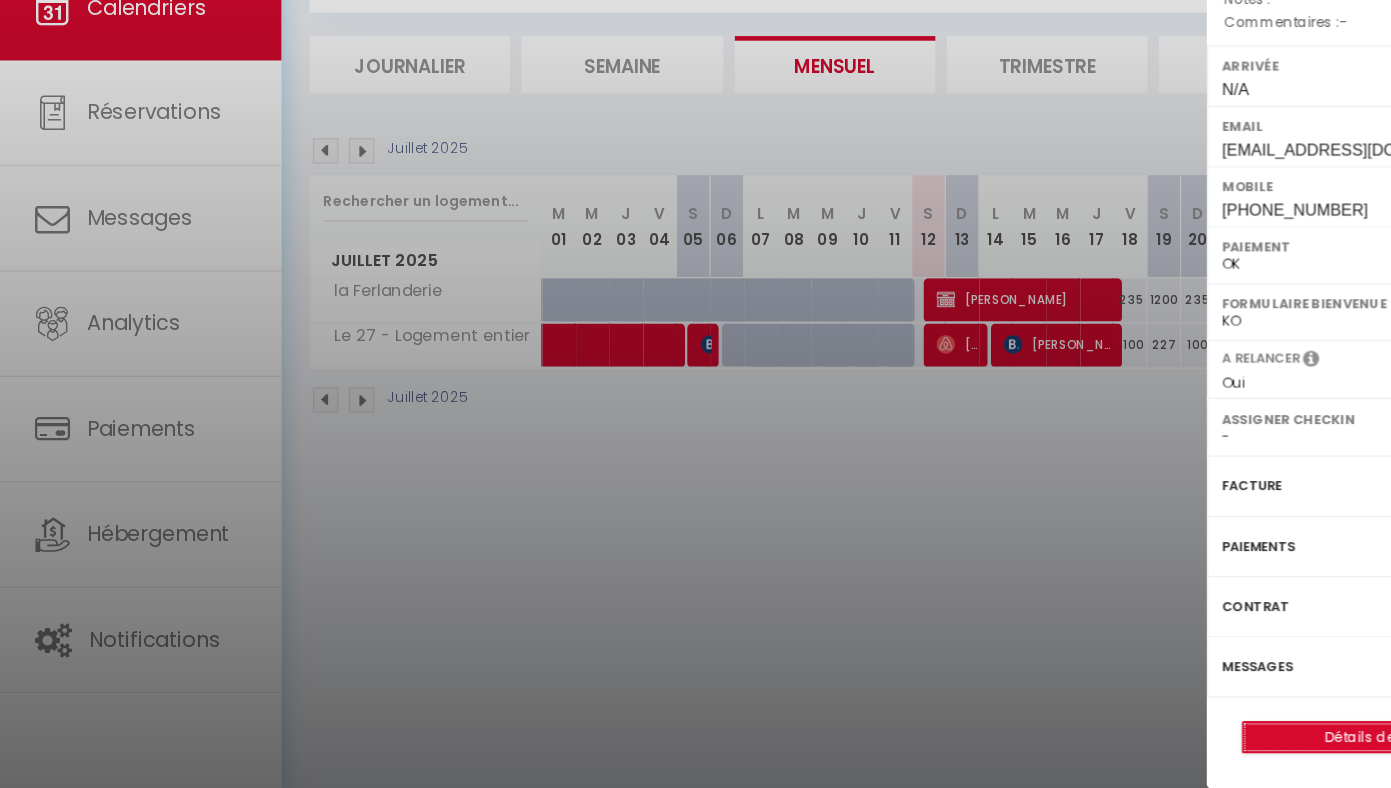 click on "Détails de la réservation" at bounding box center [1216, 744] 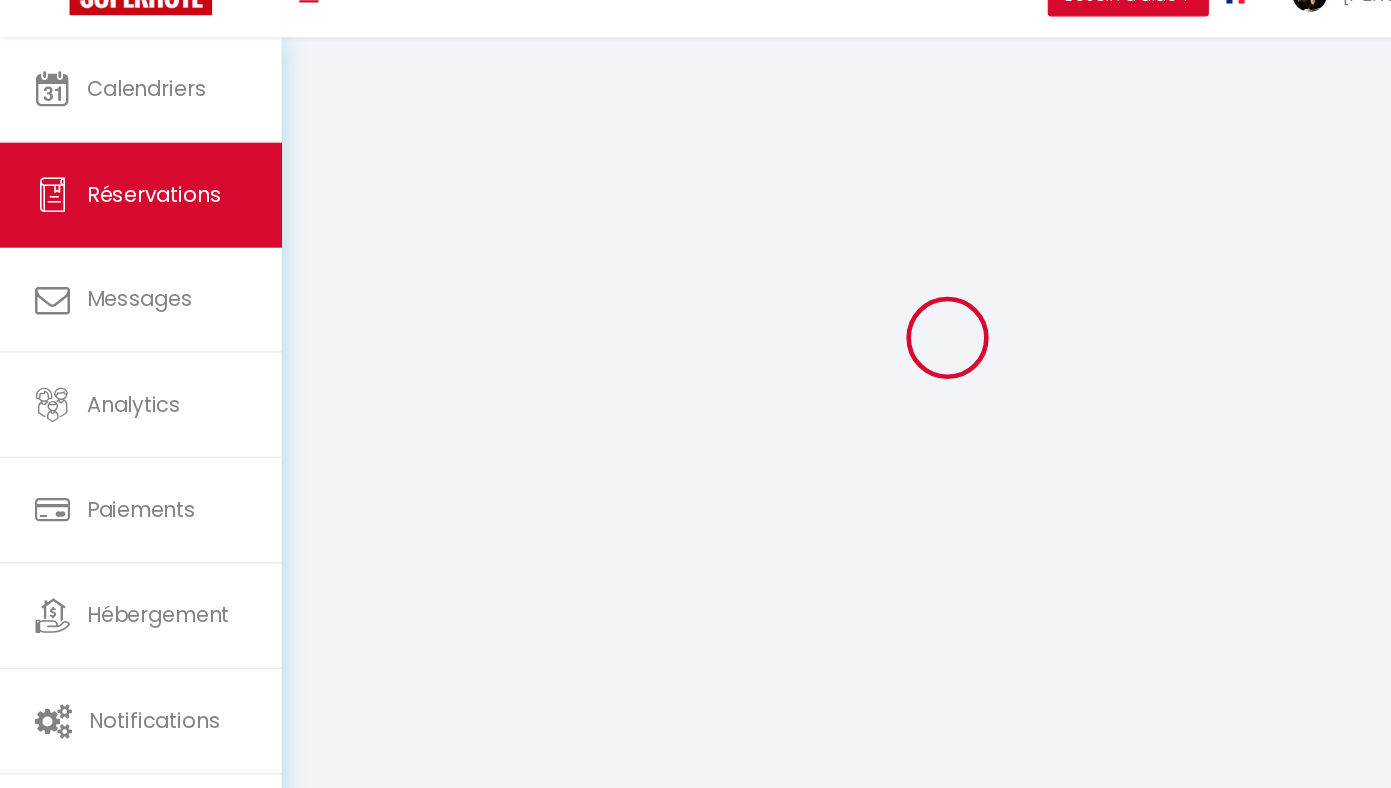select 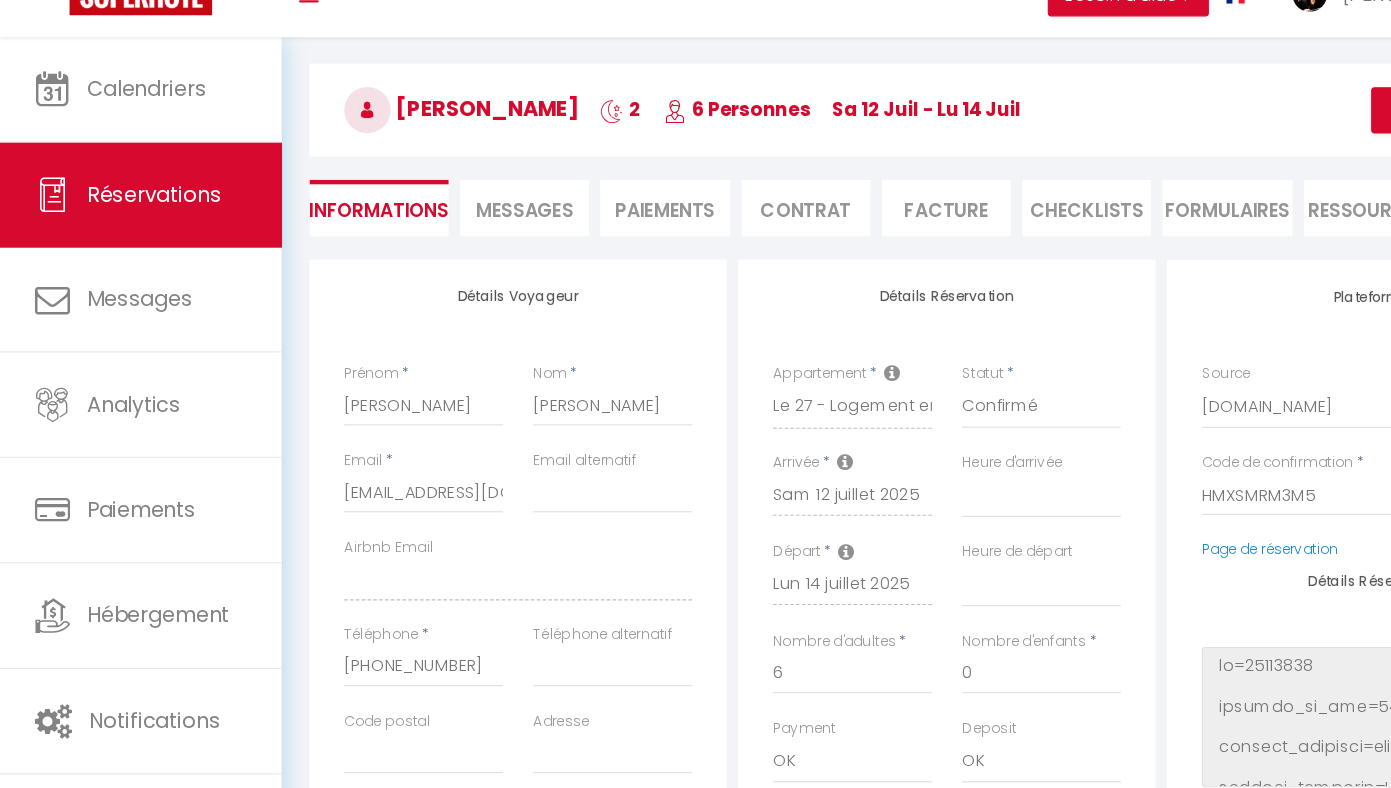type on "11.88" 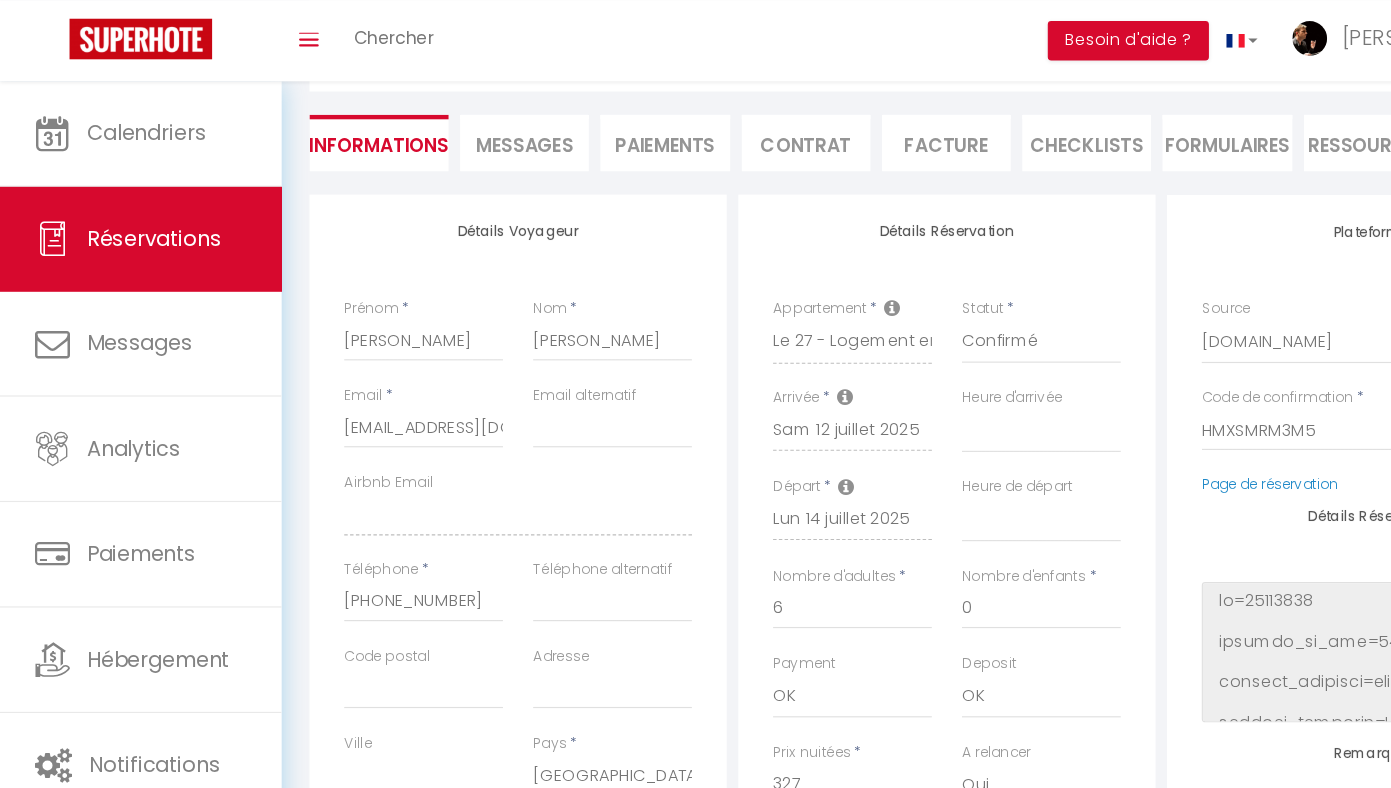 scroll, scrollTop: 0, scrollLeft: 0, axis: both 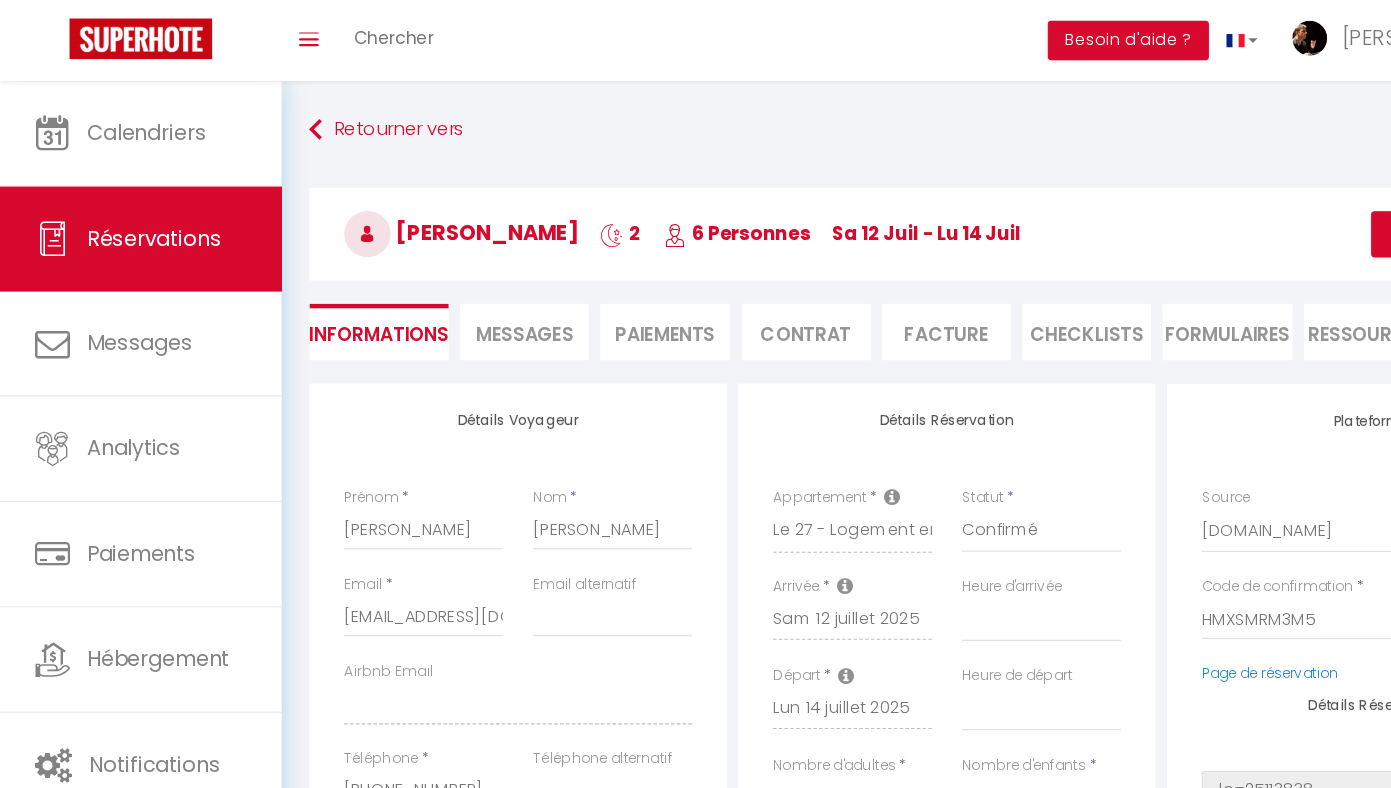 click on "Messages" at bounding box center (453, 288) 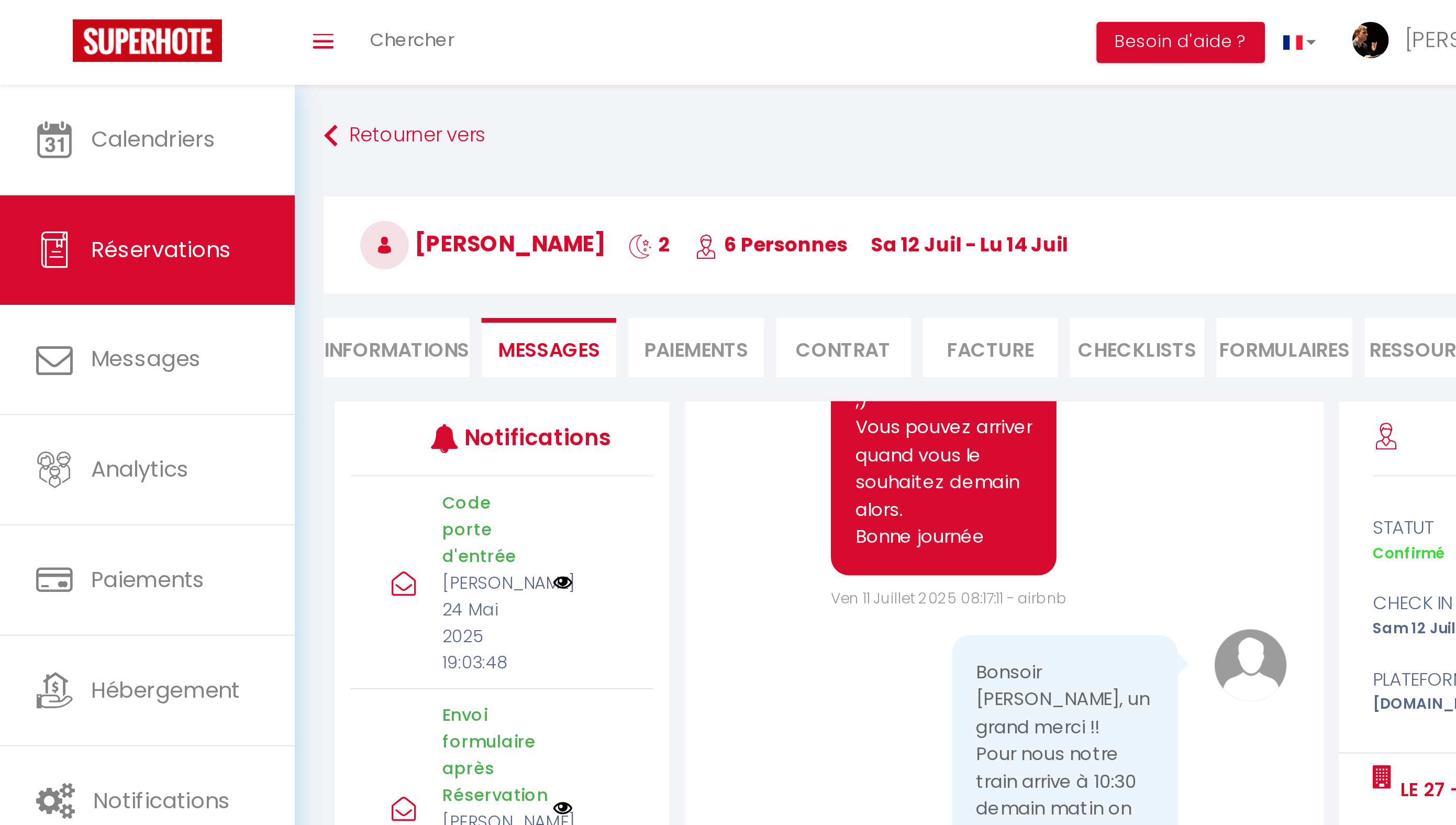 scroll, scrollTop: 2516, scrollLeft: 0, axis: vertical 